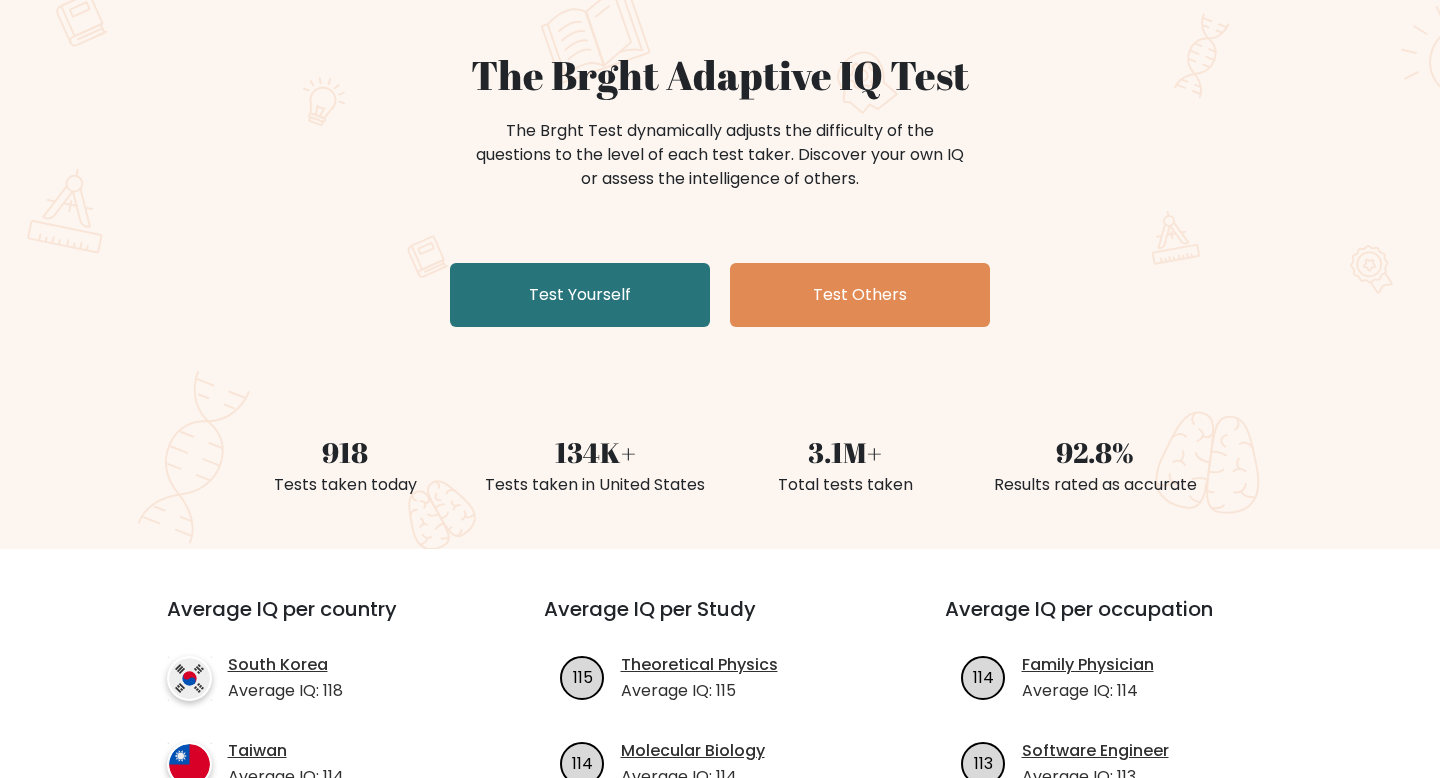 scroll, scrollTop: 160, scrollLeft: 0, axis: vertical 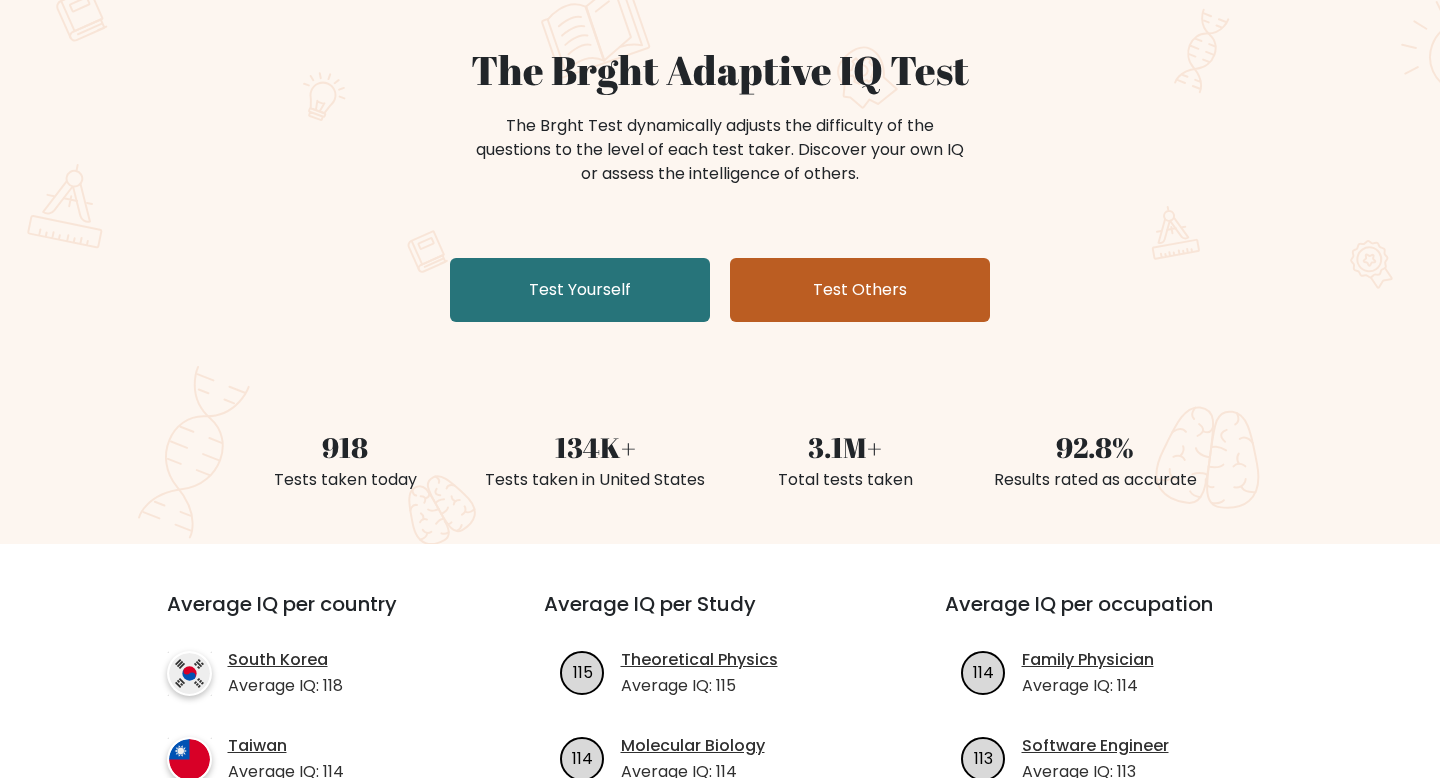 click on "Test Others" at bounding box center [860, 290] 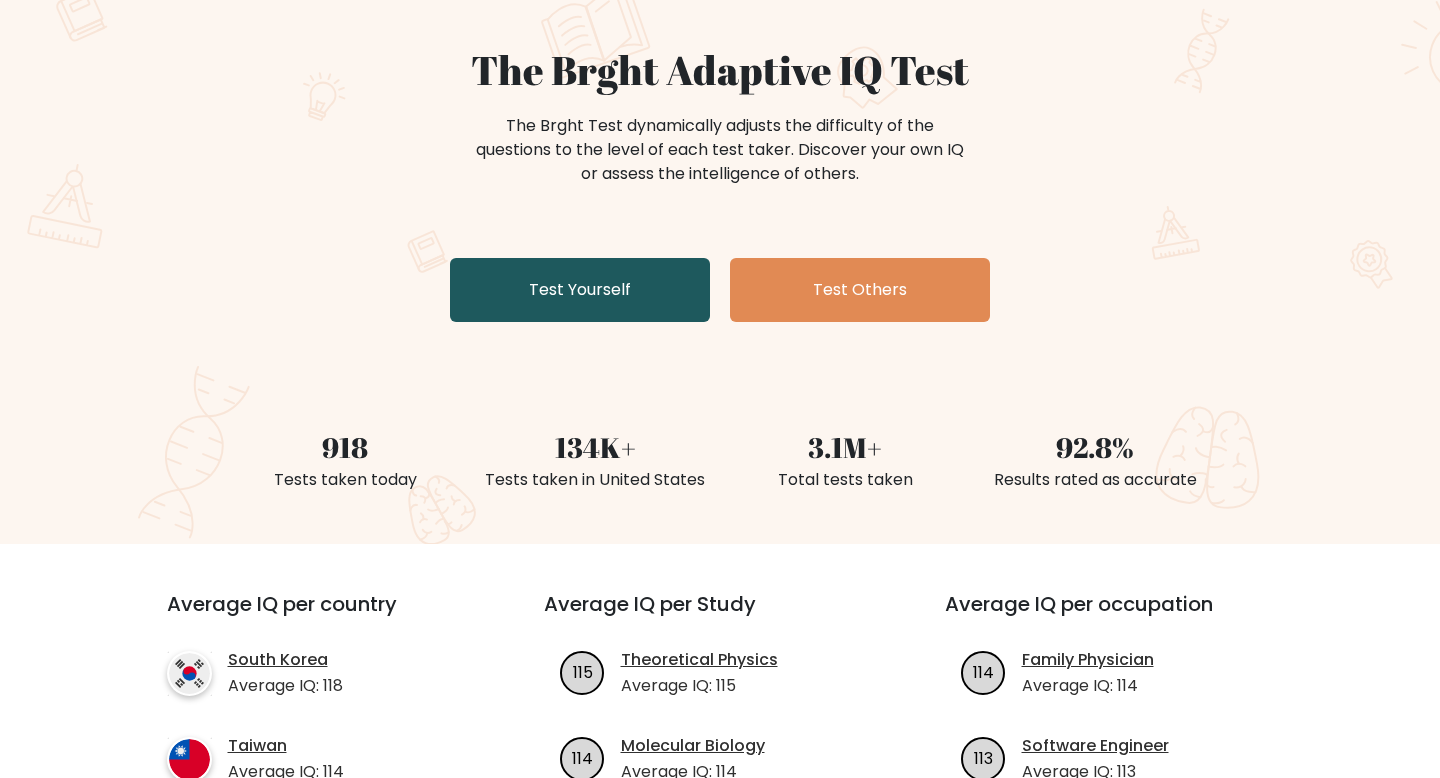 click on "Test Yourself" at bounding box center (580, 290) 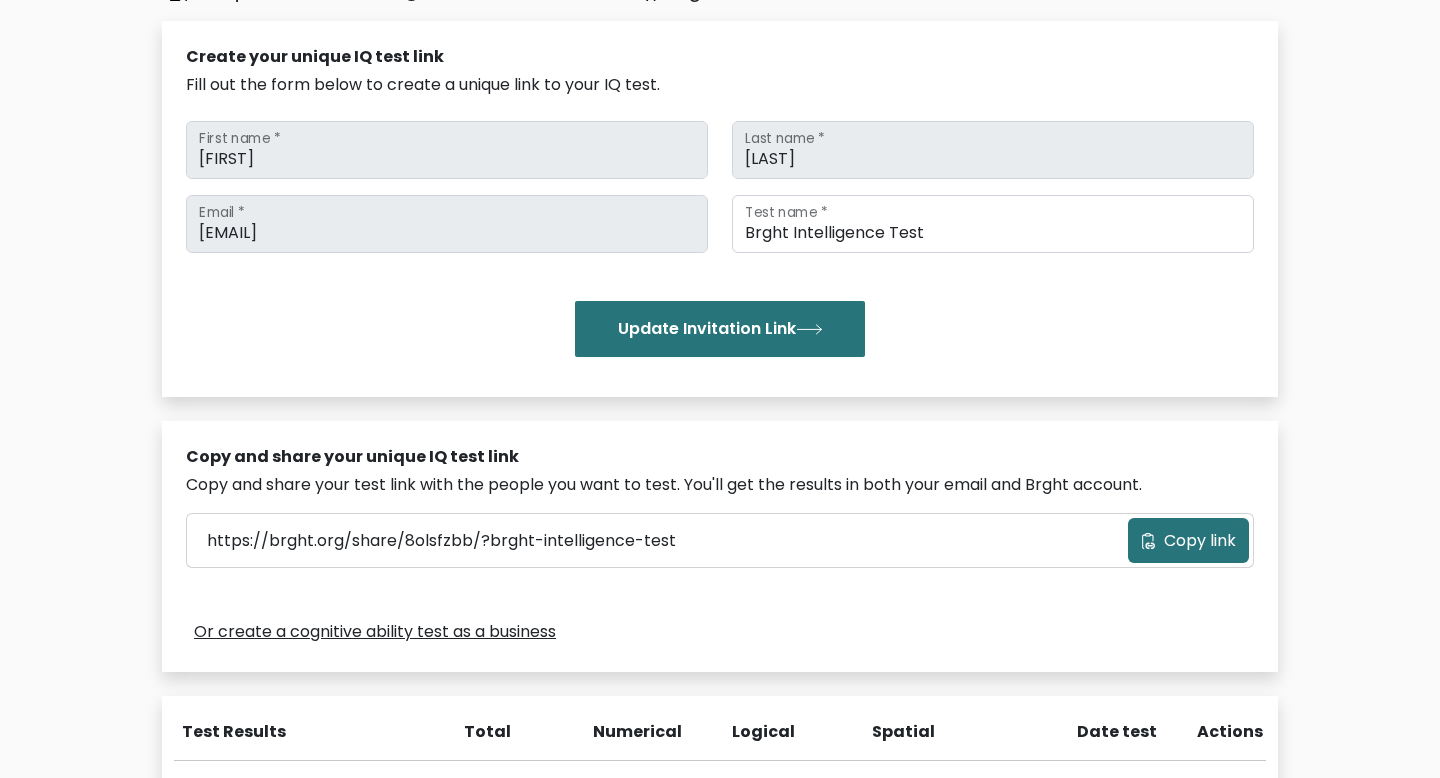 scroll, scrollTop: 0, scrollLeft: 0, axis: both 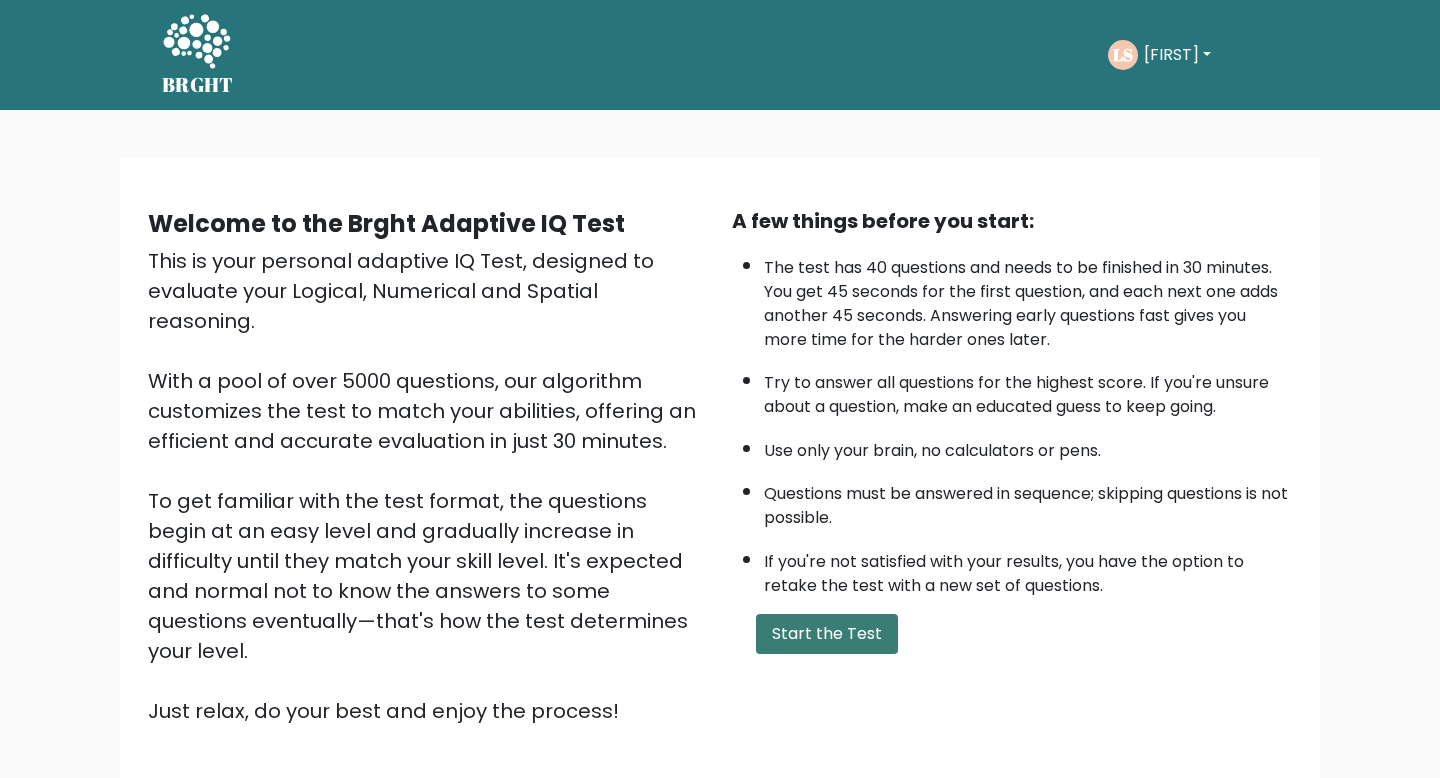 click on "Start the Test" at bounding box center [827, 634] 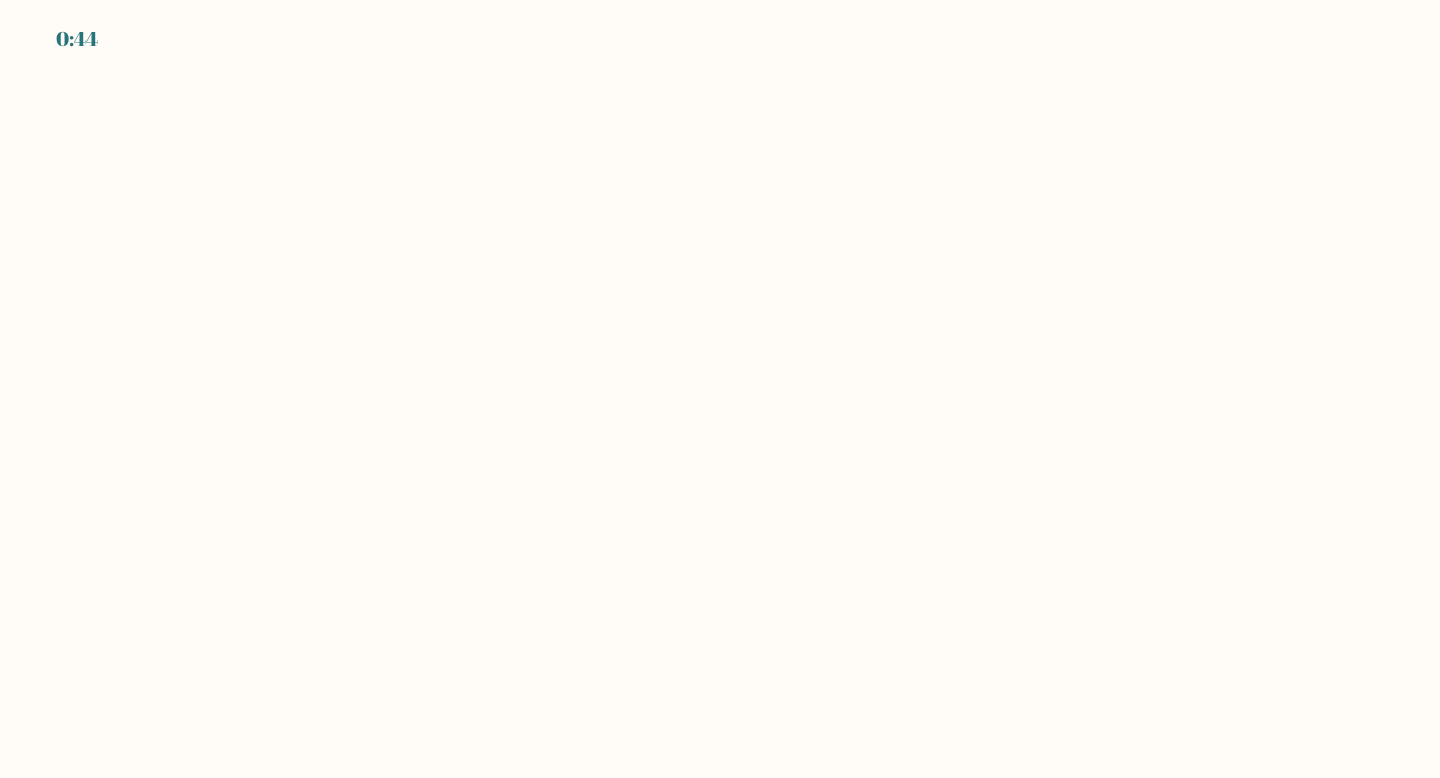 scroll, scrollTop: 0, scrollLeft: 0, axis: both 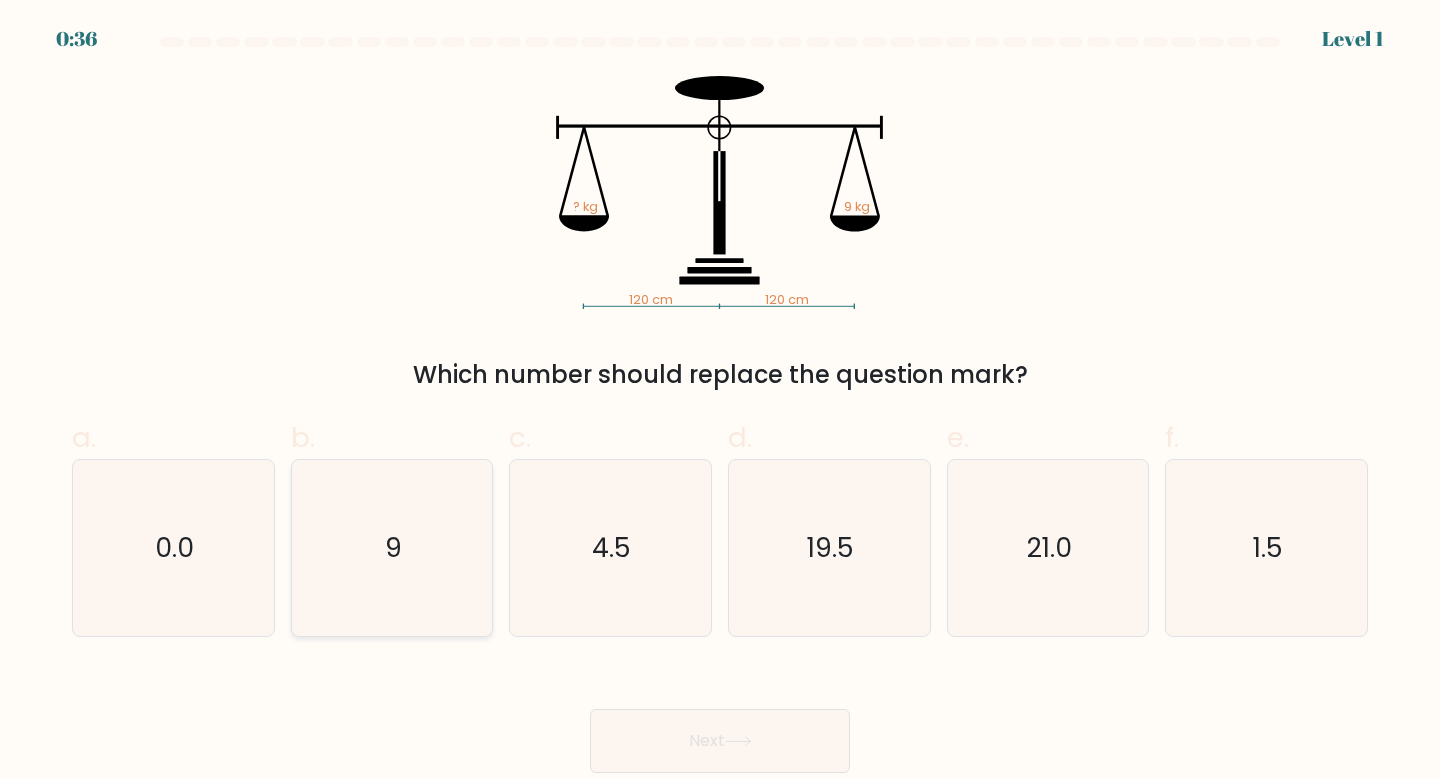 click on "9" 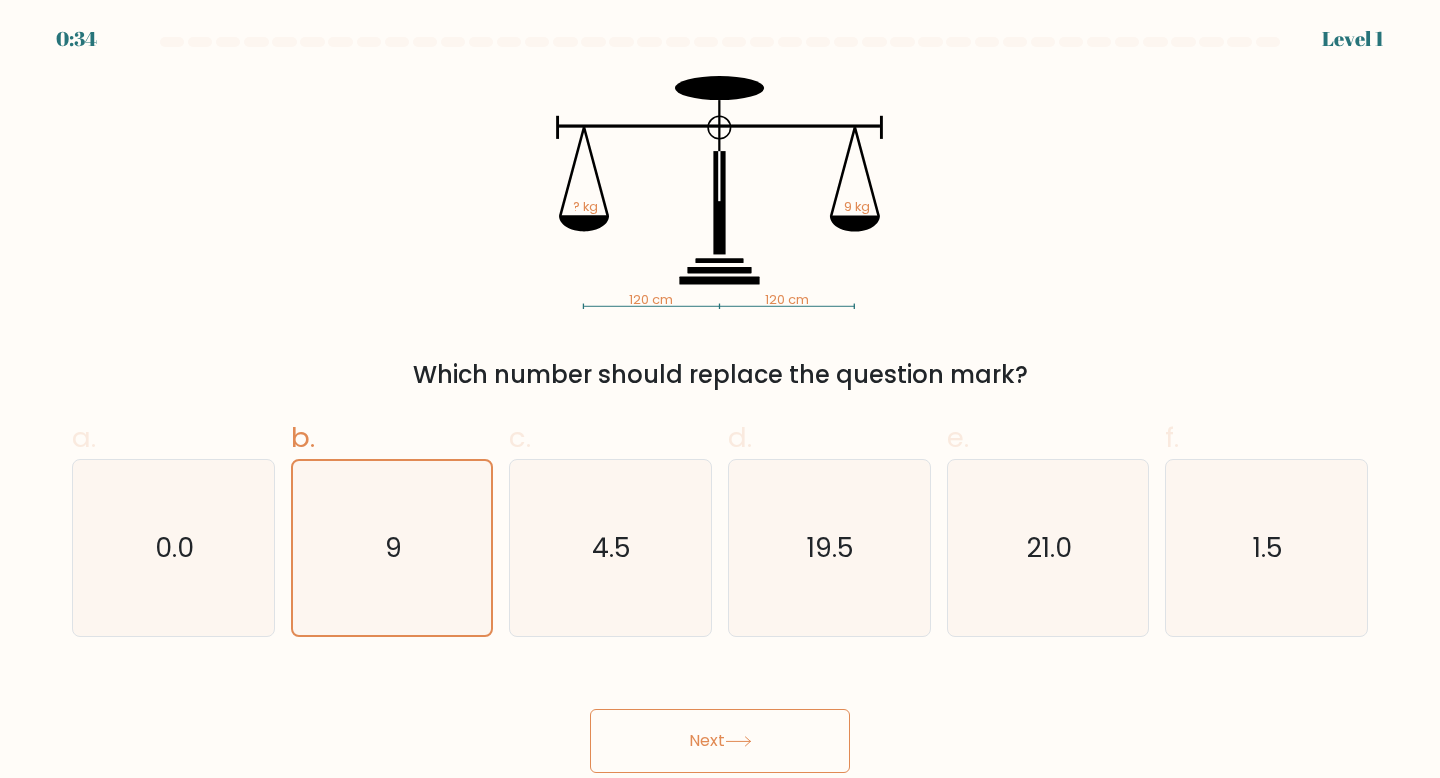 click on "Next" at bounding box center (720, 741) 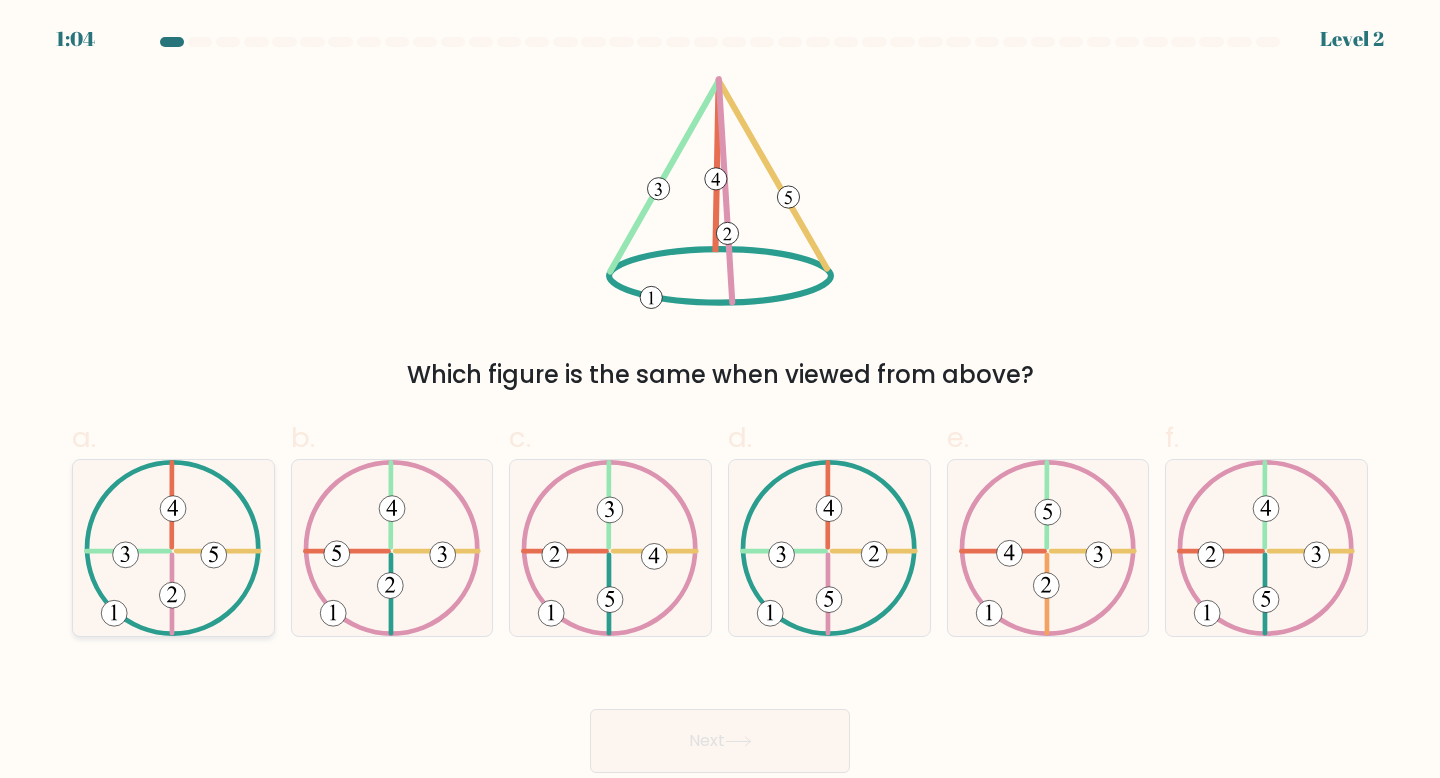 click 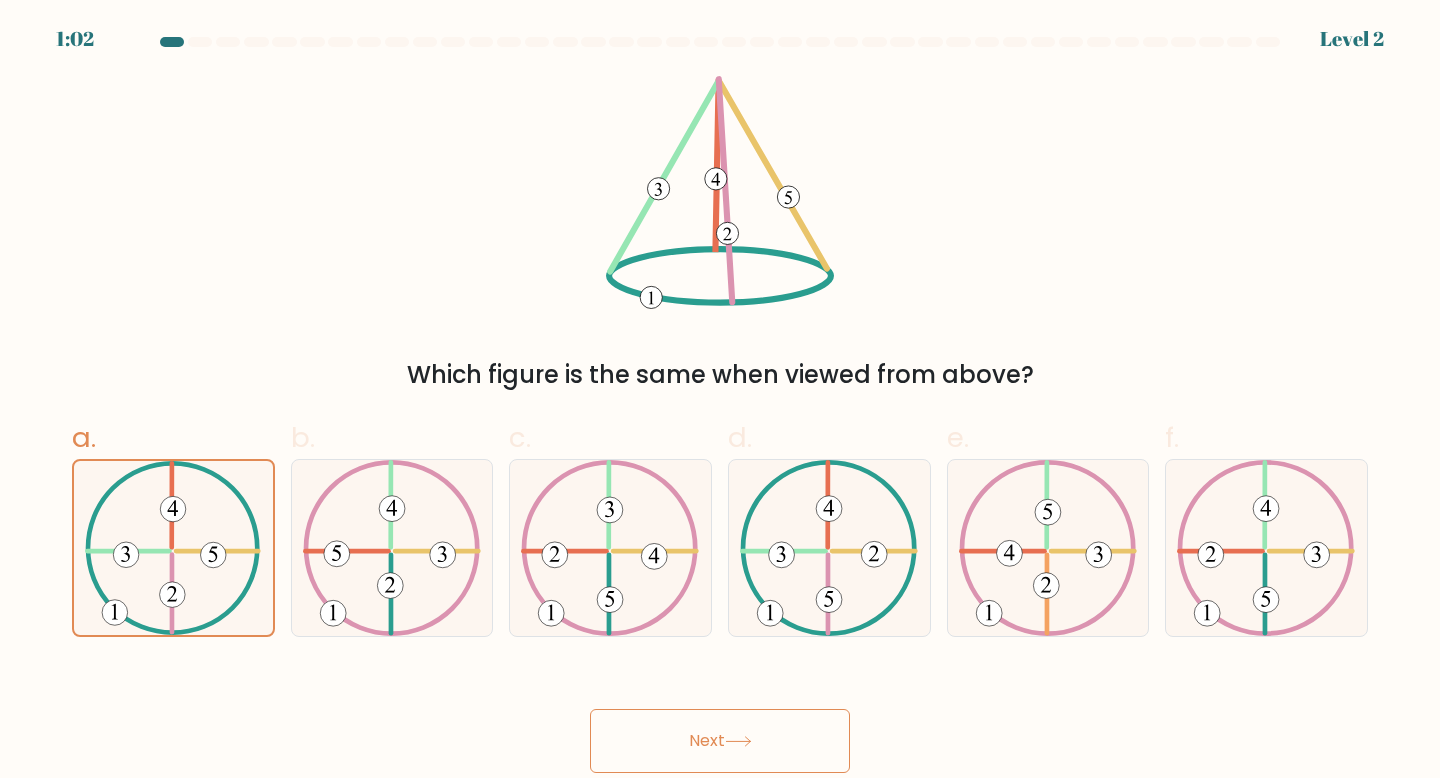 click on "Next" at bounding box center [720, 741] 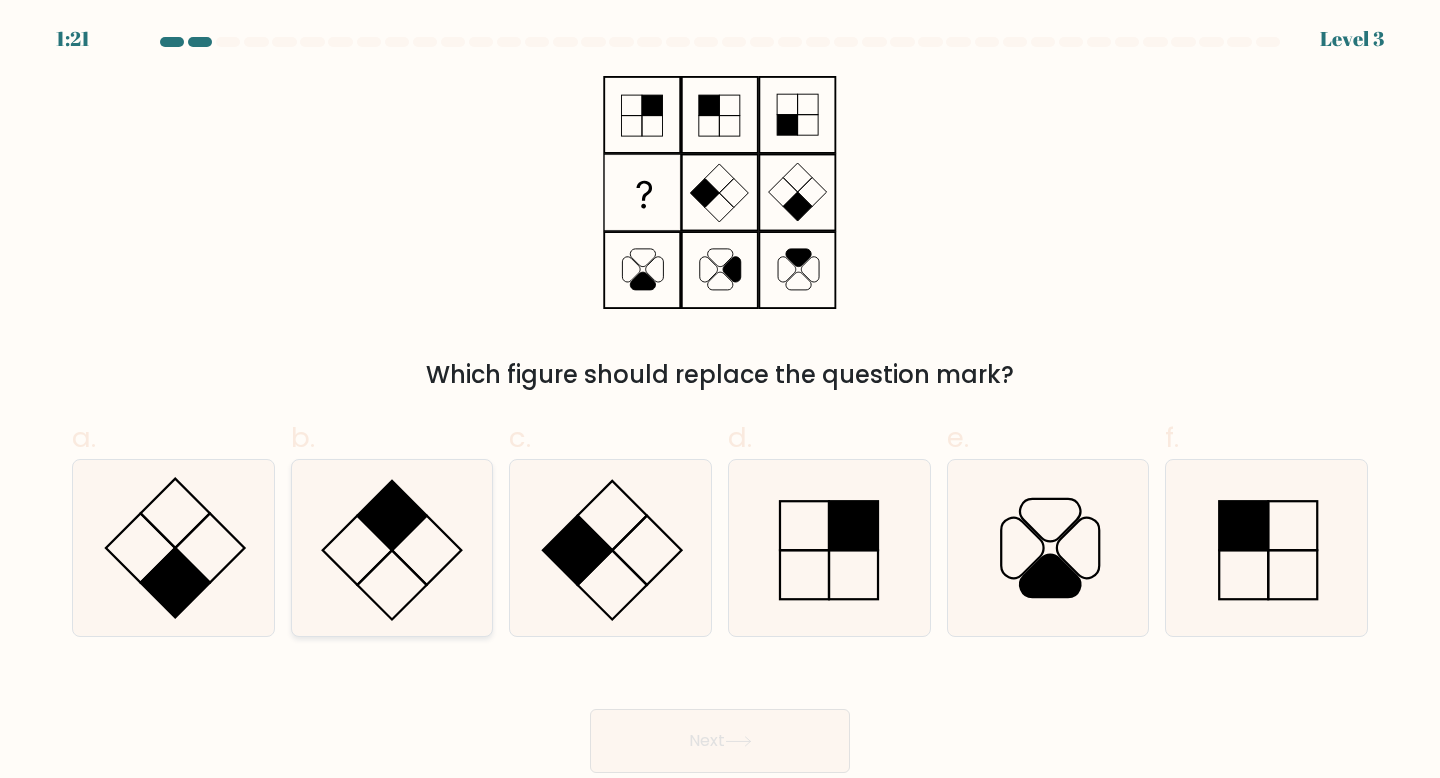 click 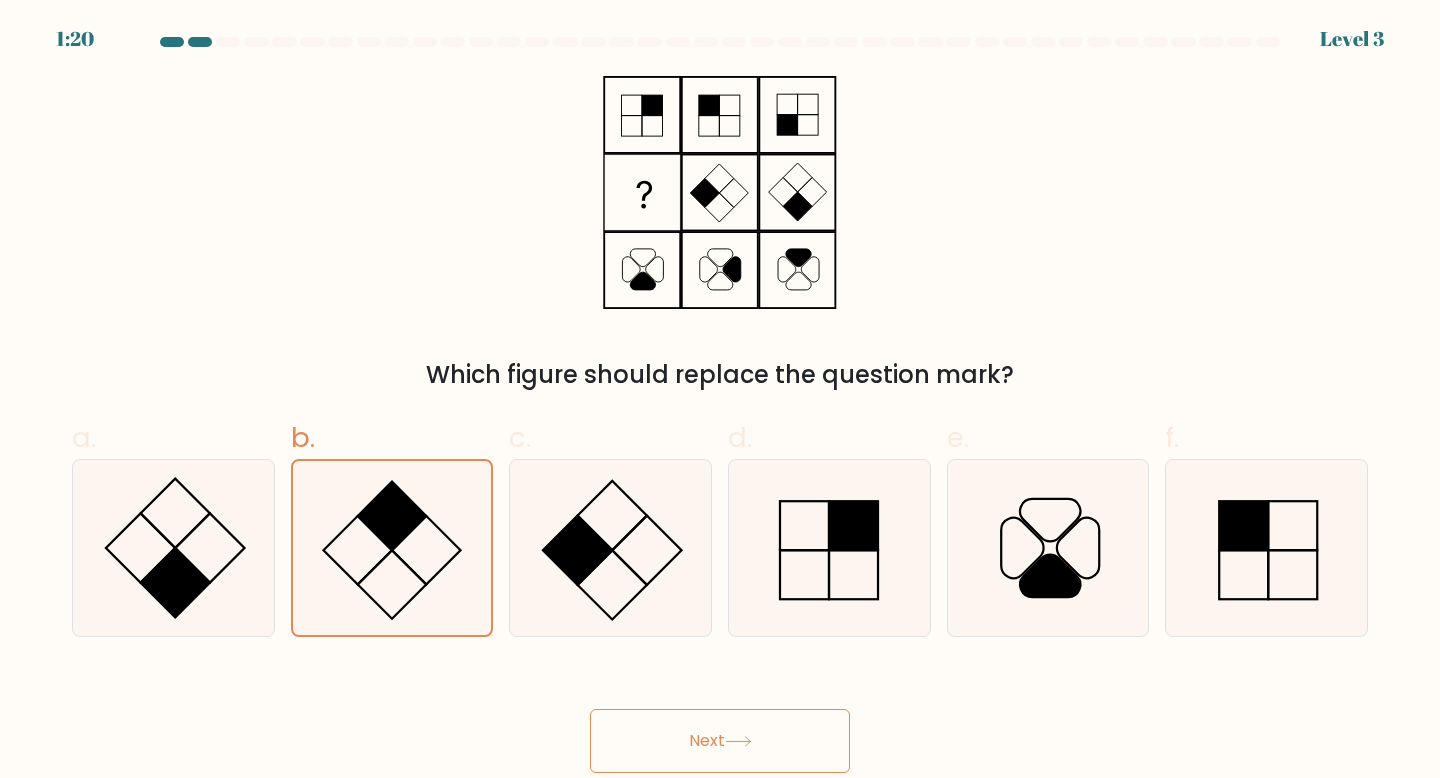 click on "Next" at bounding box center (720, 741) 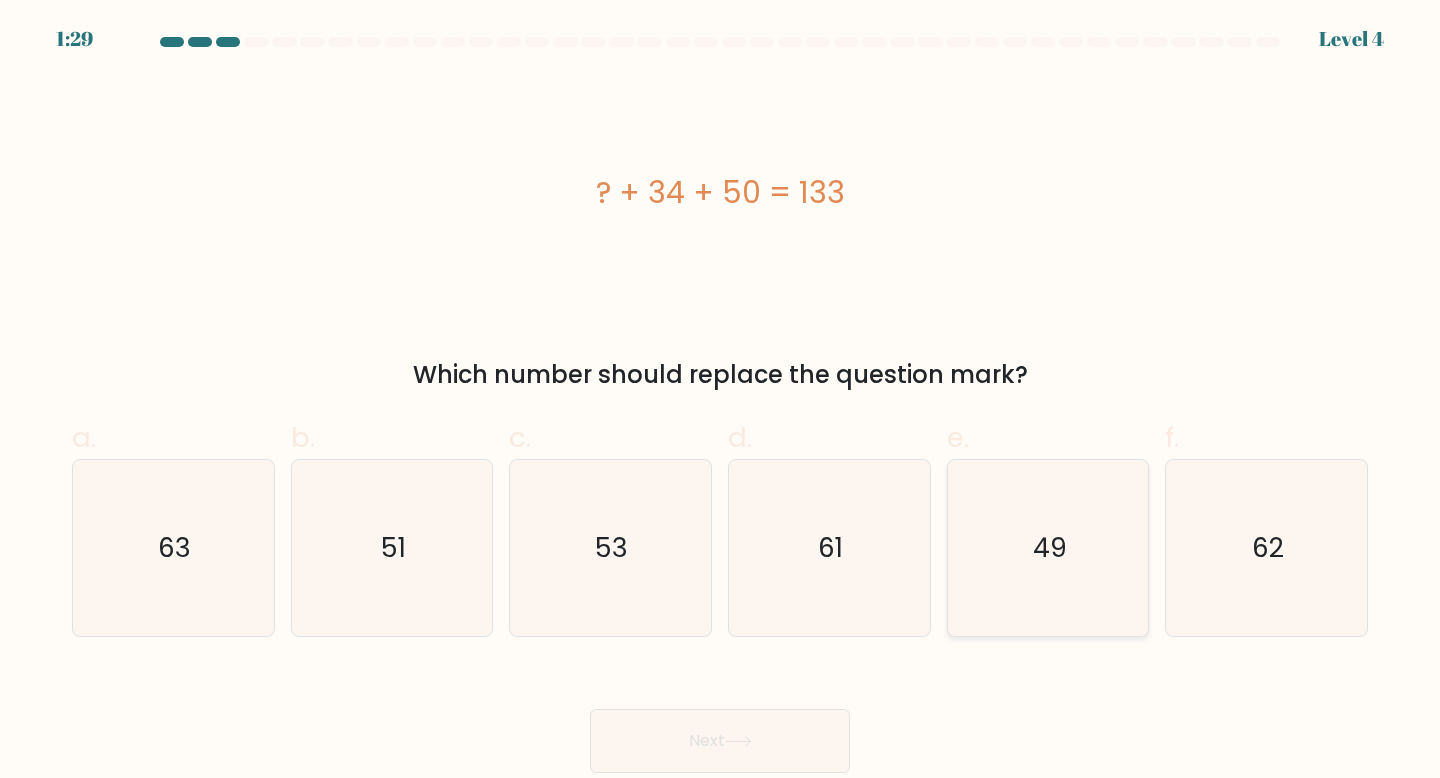 click on "49" 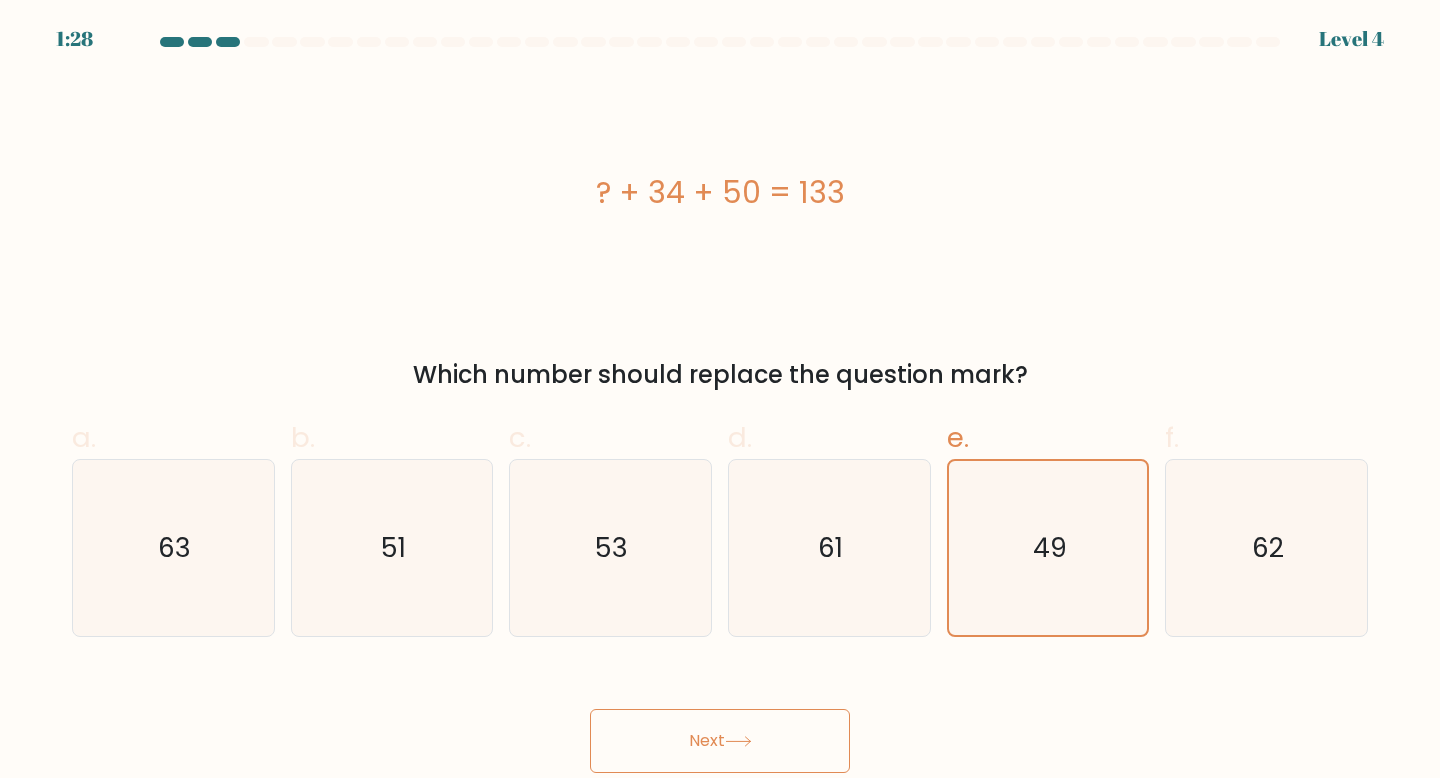 click on "1:28
Level 4
a." at bounding box center [720, 389] 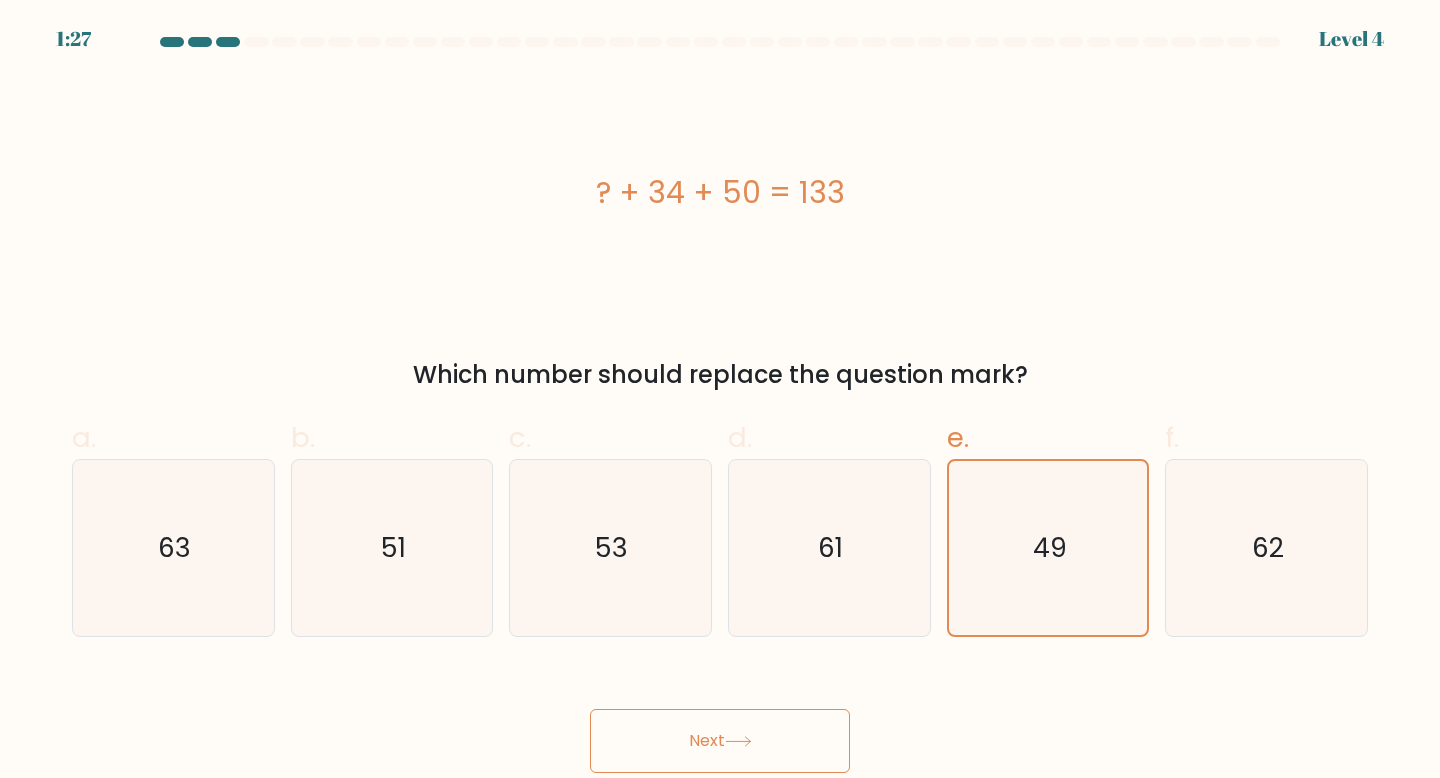 click on "Next" at bounding box center (720, 741) 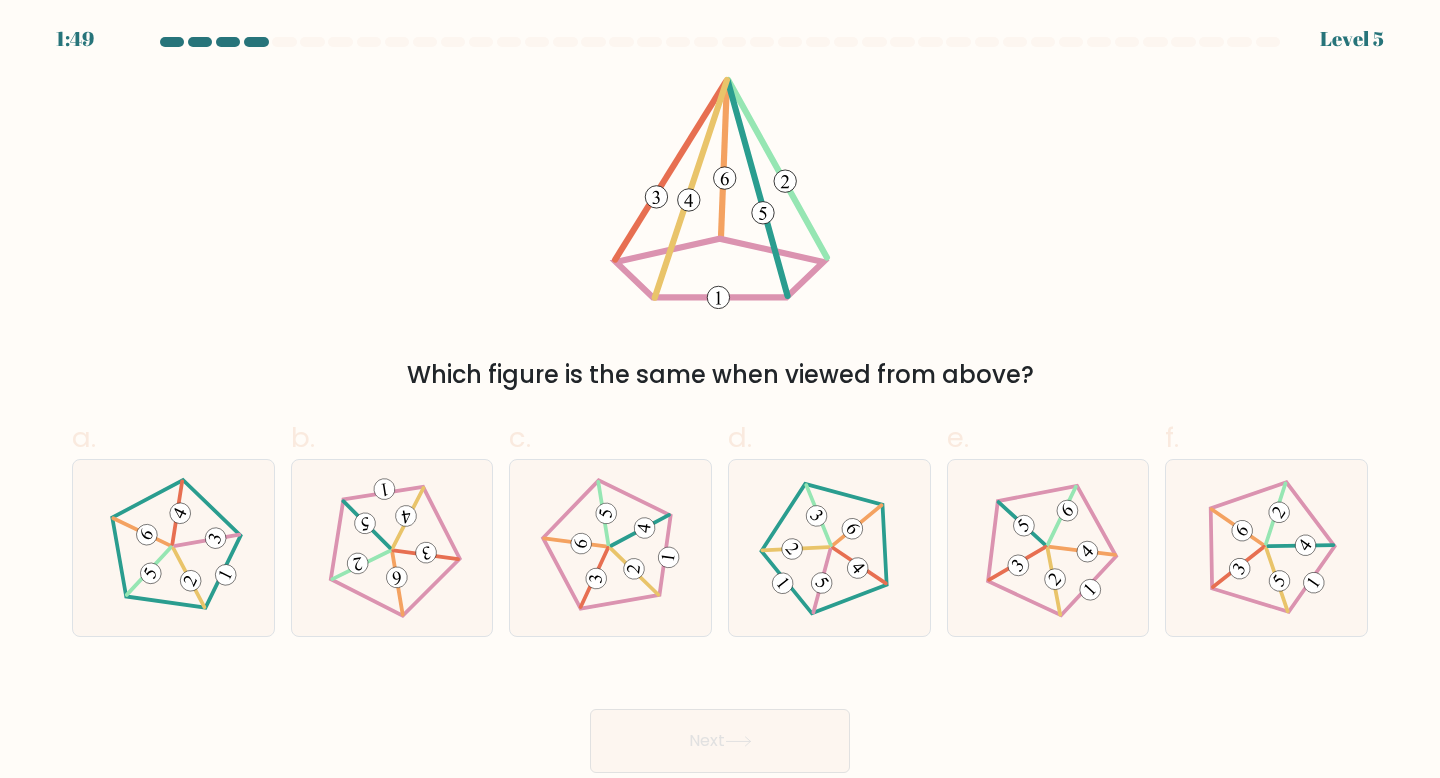 click at bounding box center (720, 405) 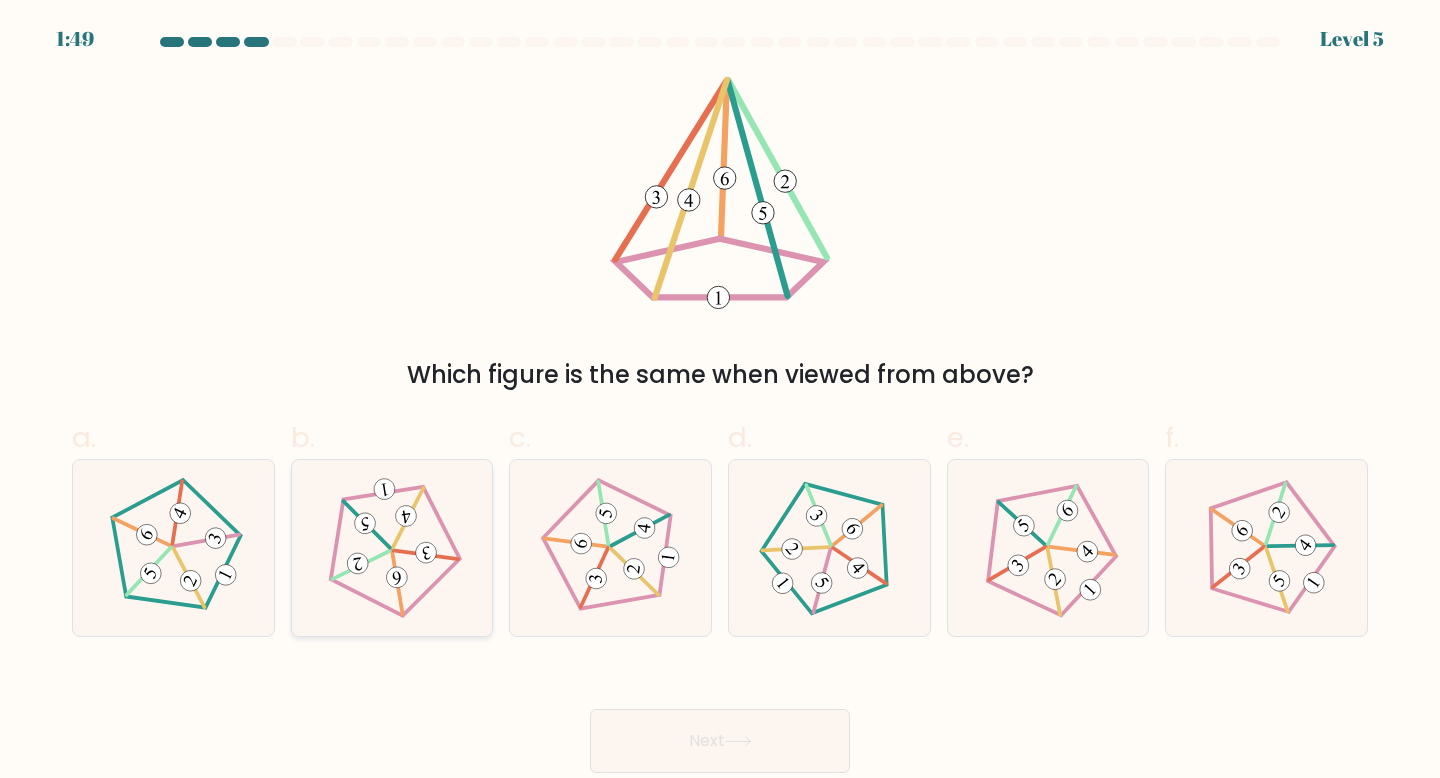 click 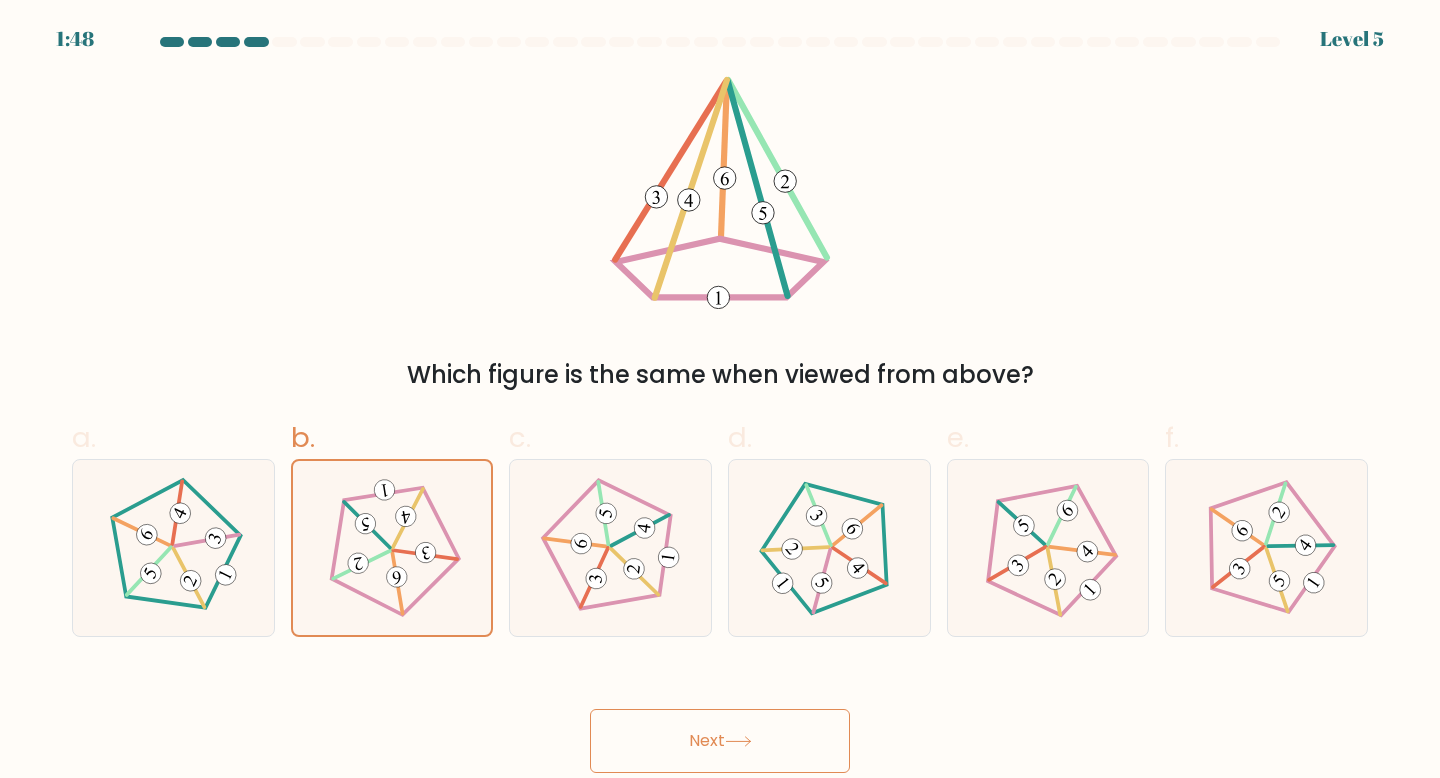 click on "Next" at bounding box center [720, 741] 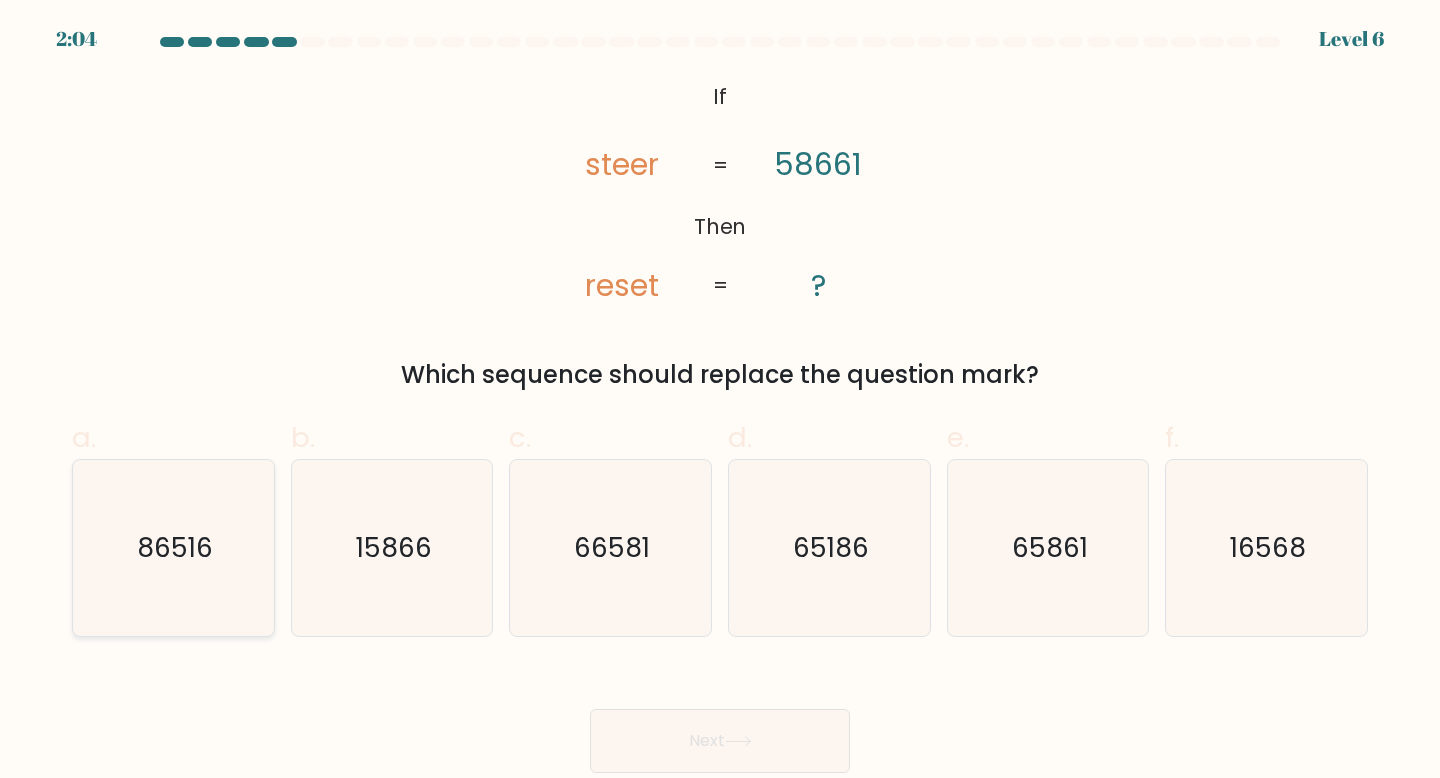 click on "86516" 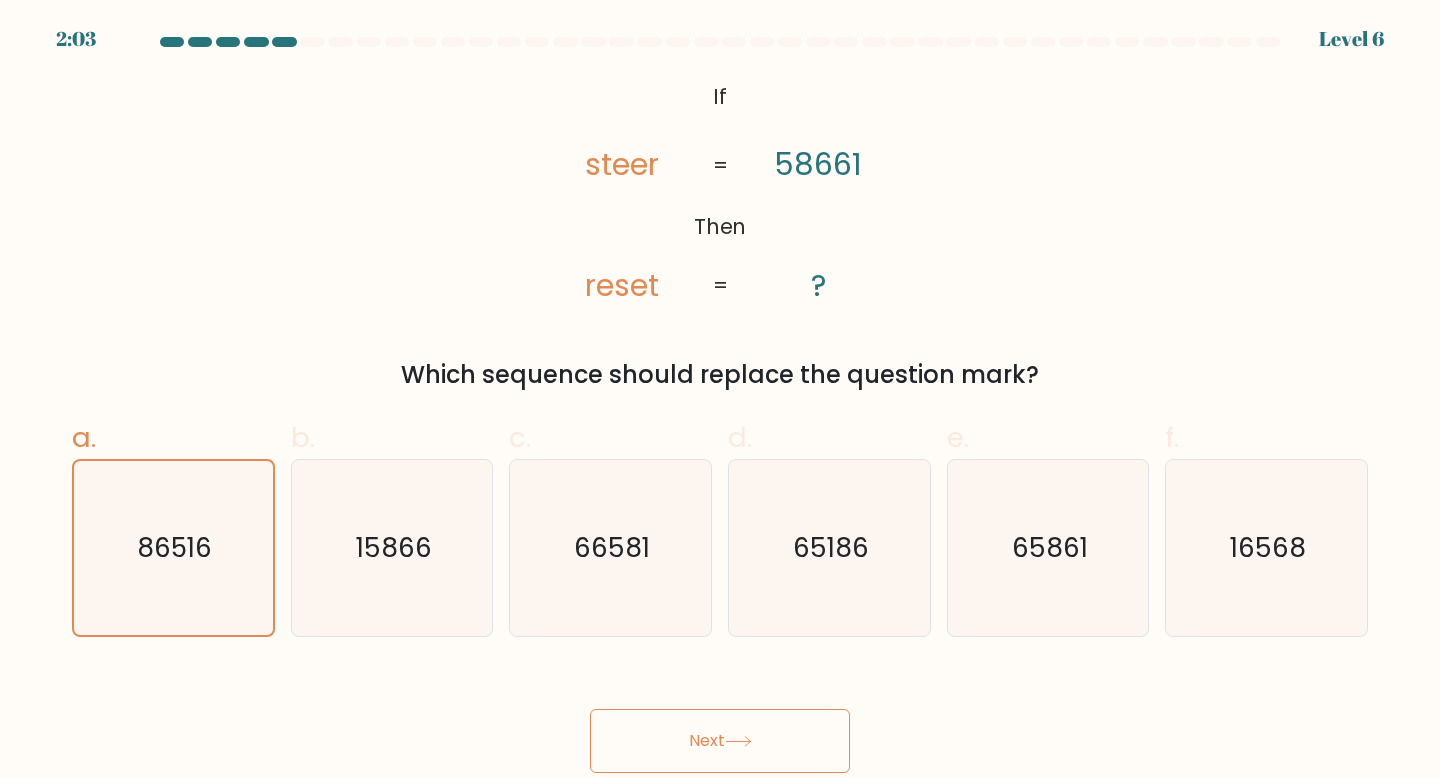 click on "Next" at bounding box center (720, 741) 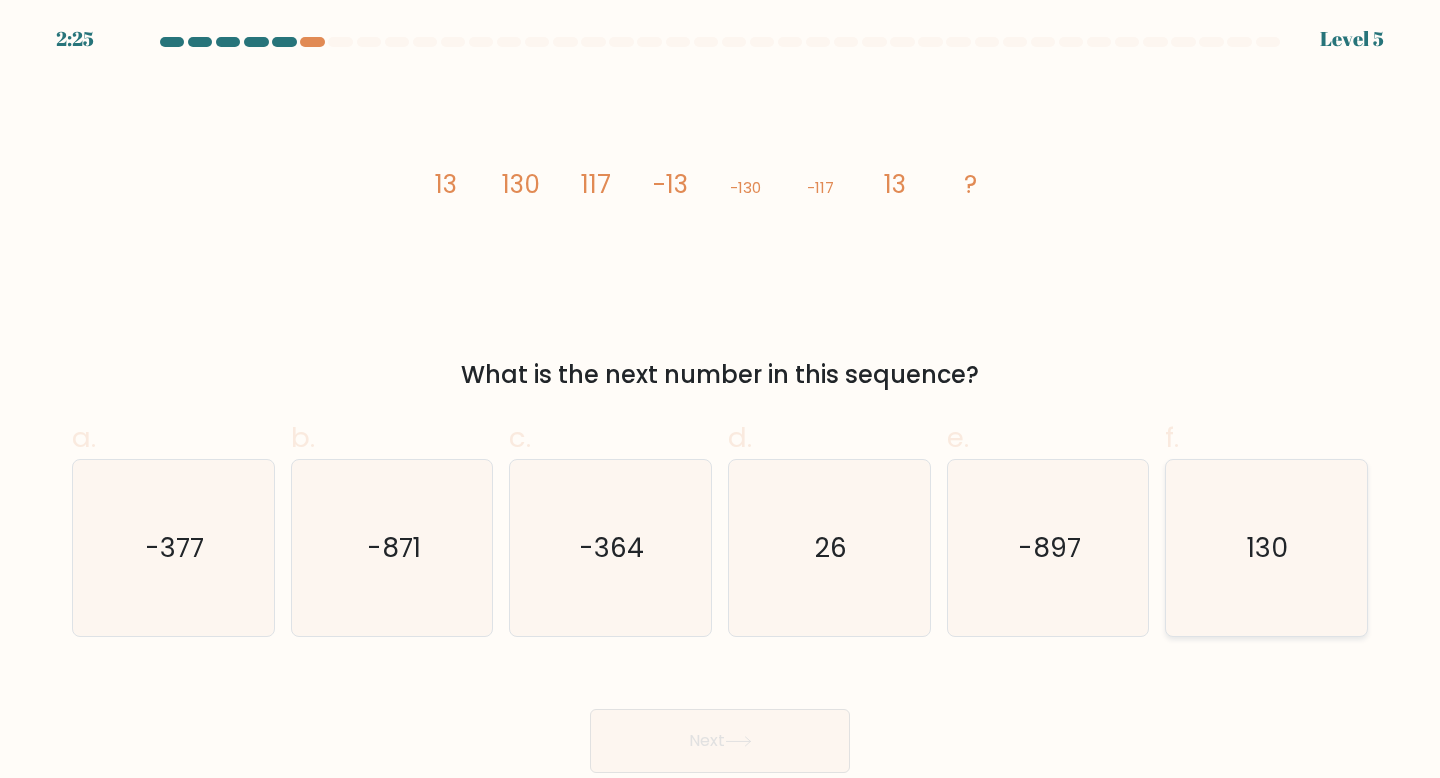 click on "130" 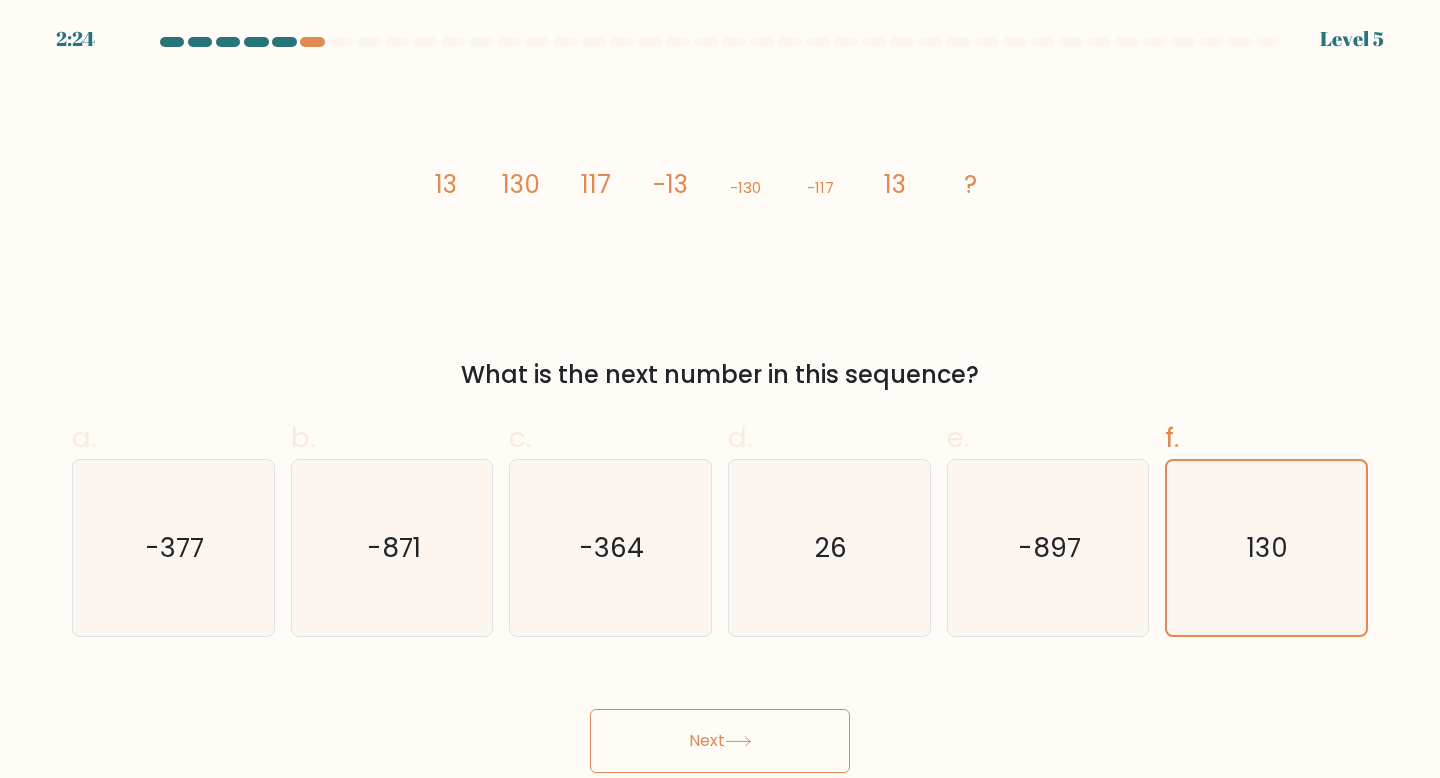 click on "Next" at bounding box center [720, 741] 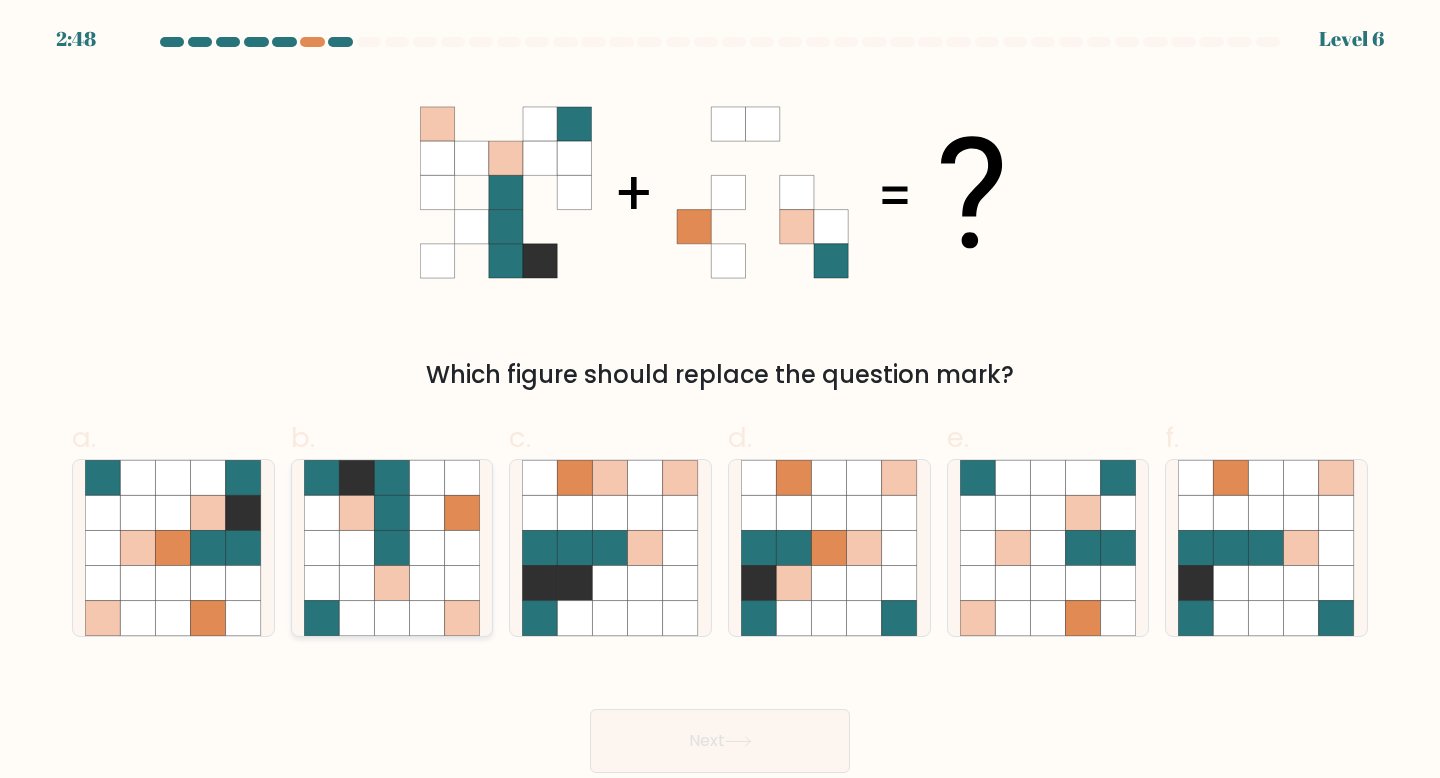 click 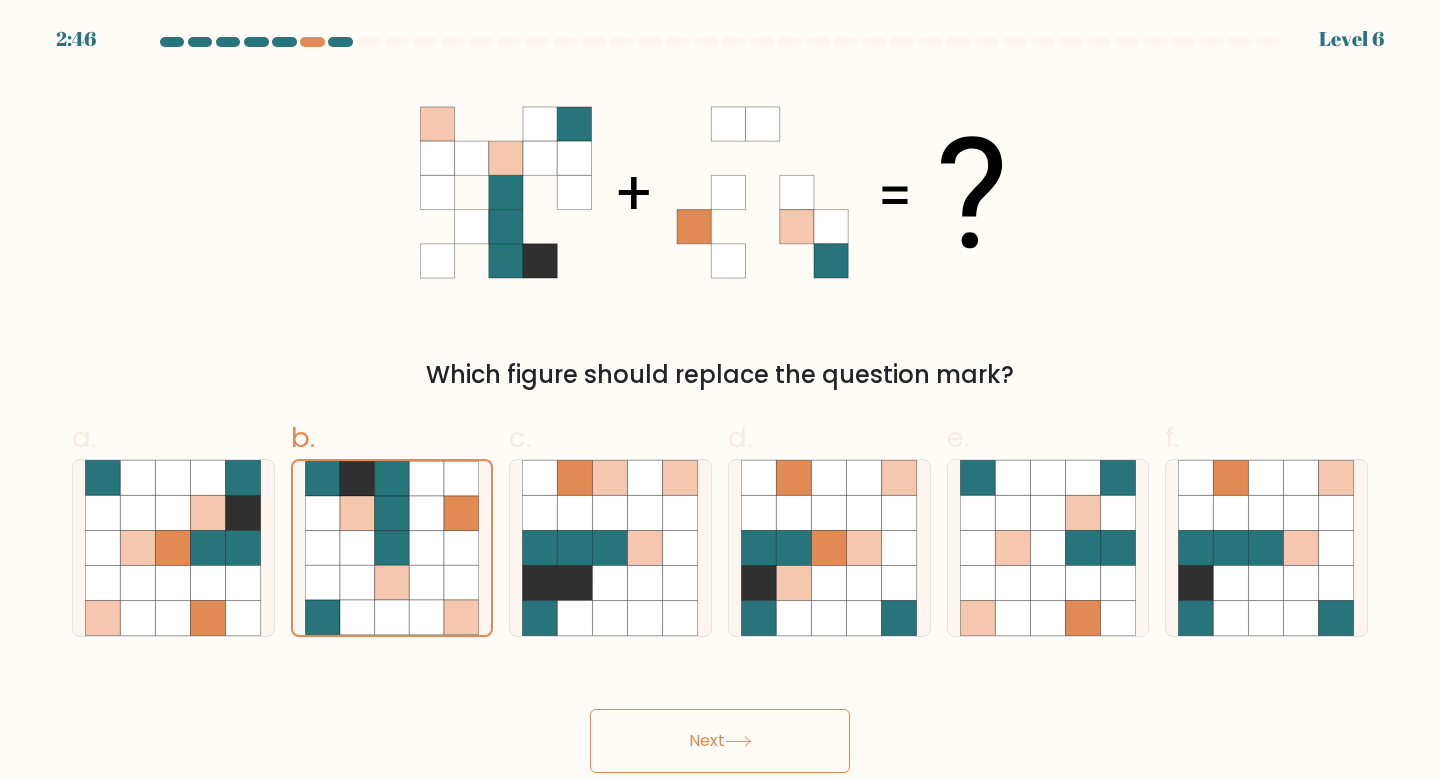click on "Next" at bounding box center (720, 741) 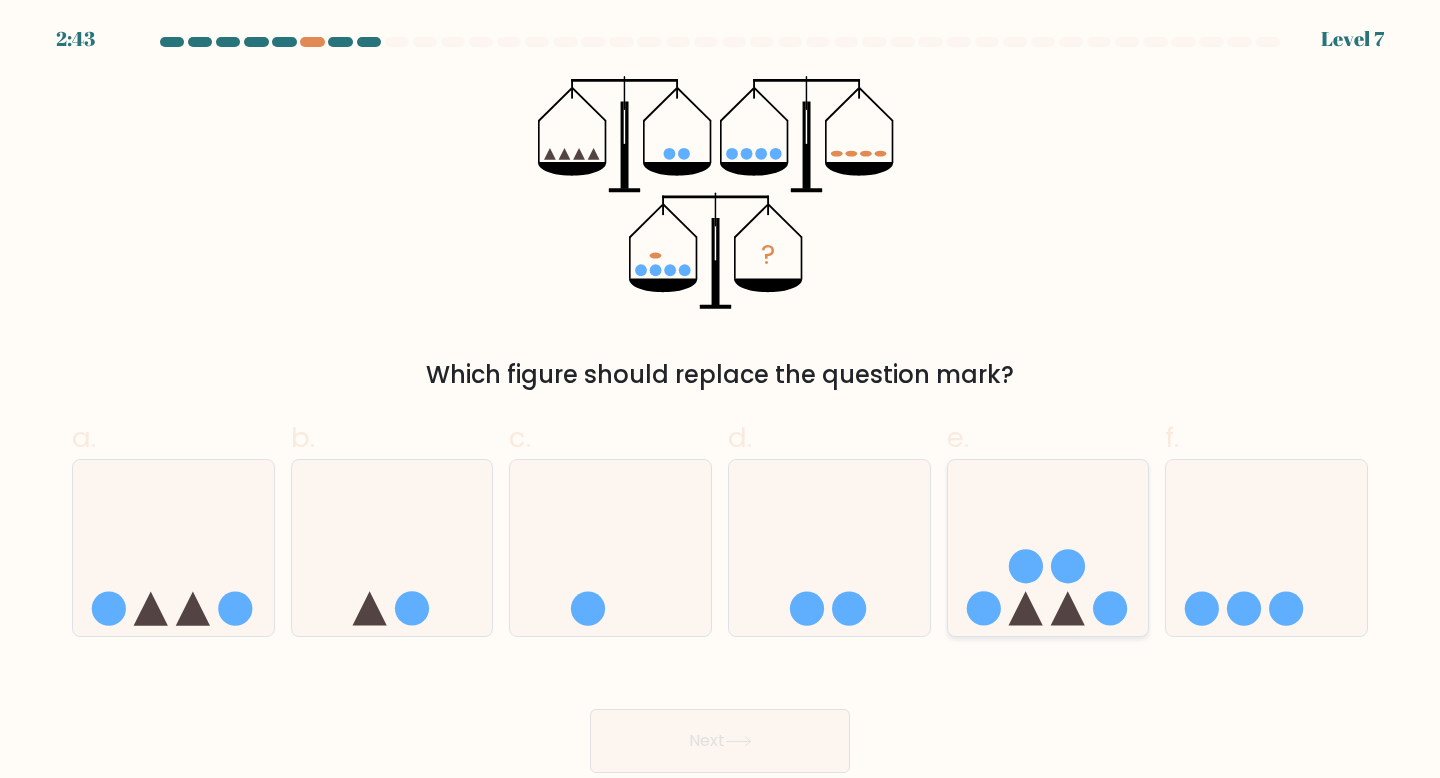 click 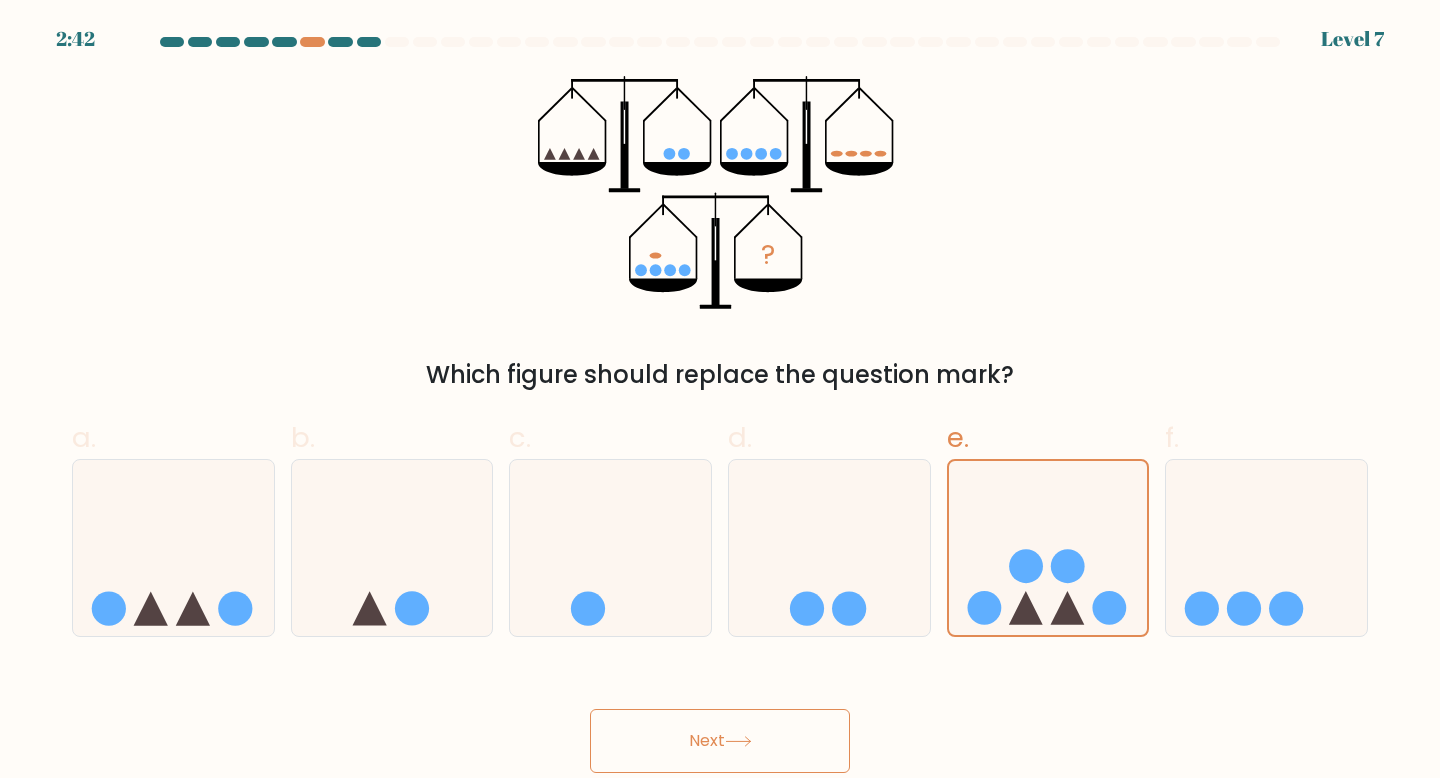 click on "Next" at bounding box center (720, 741) 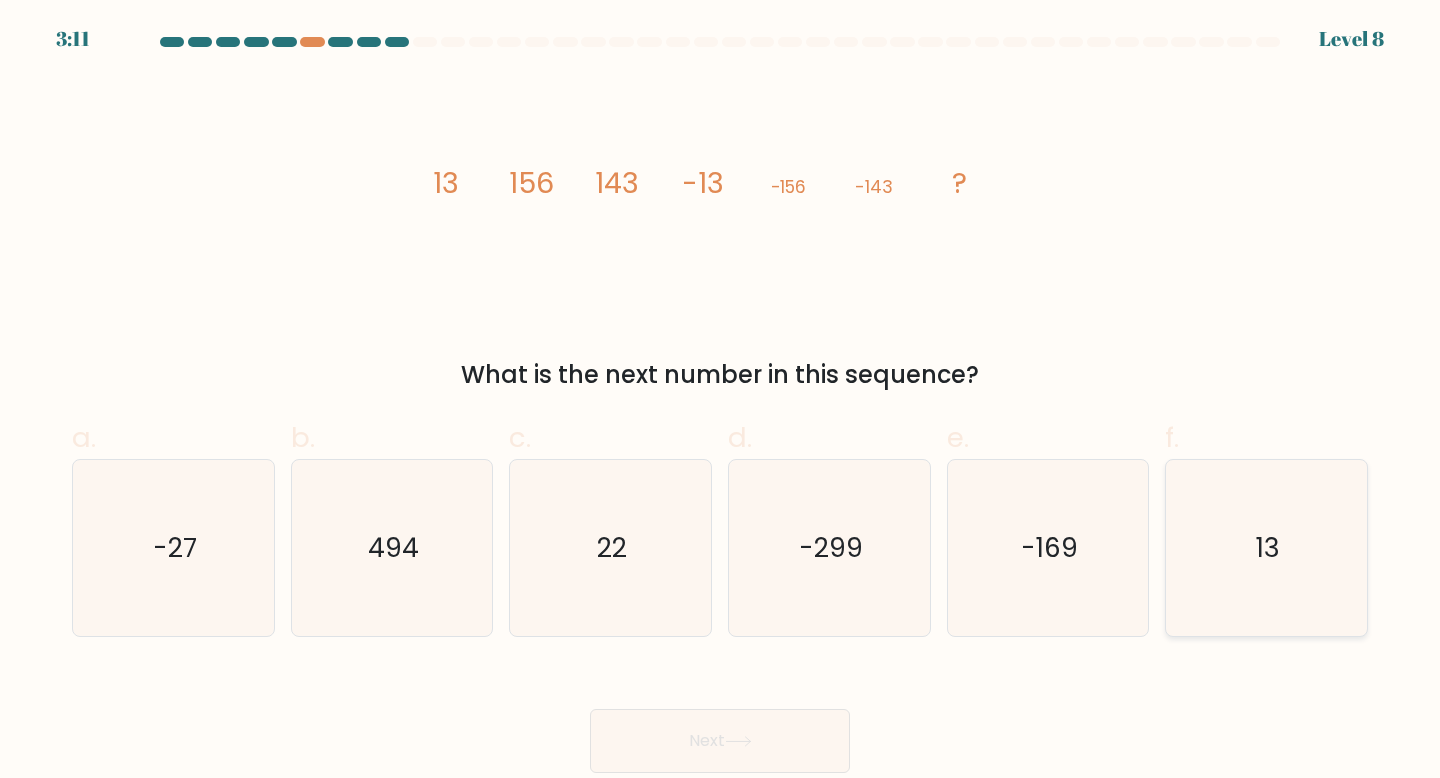 click on "13" 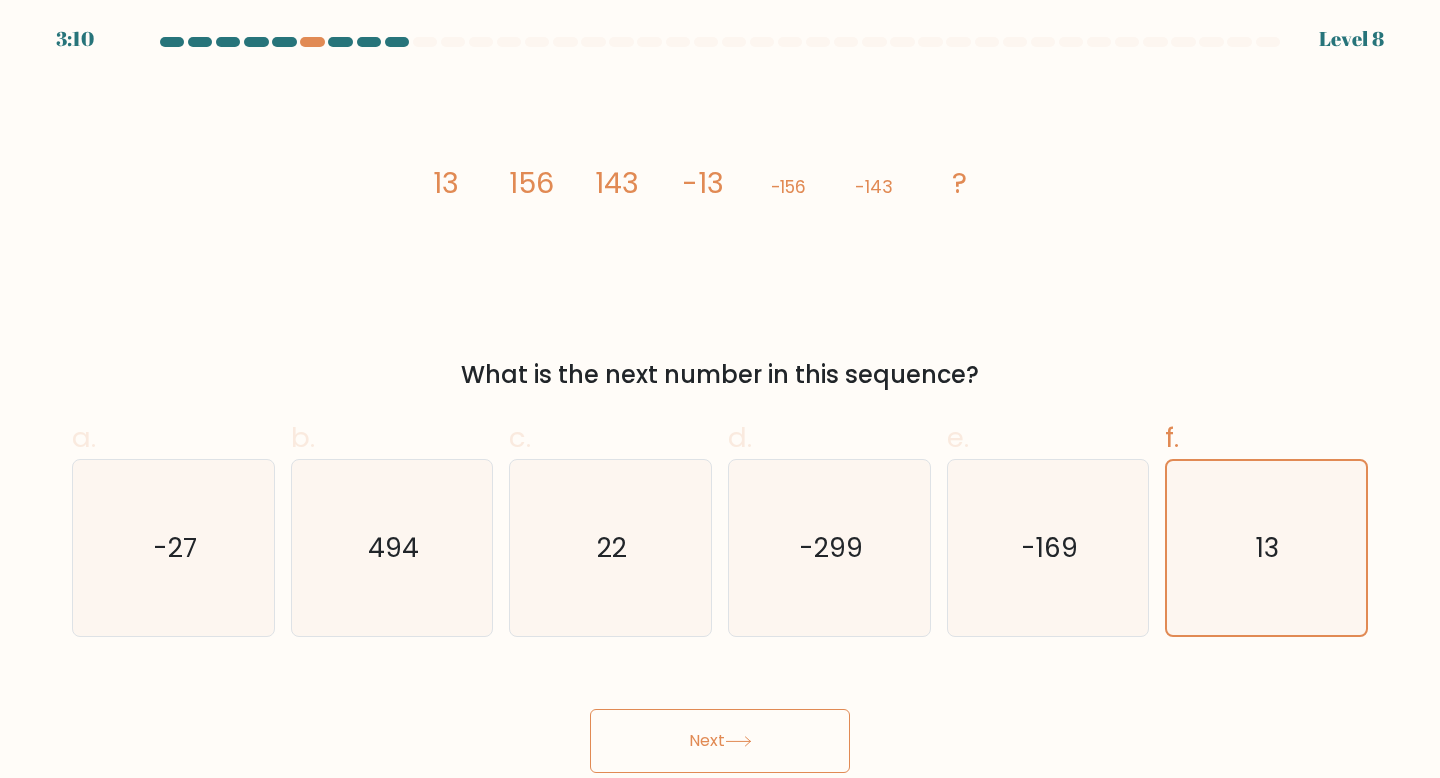 click on "Next" at bounding box center (720, 741) 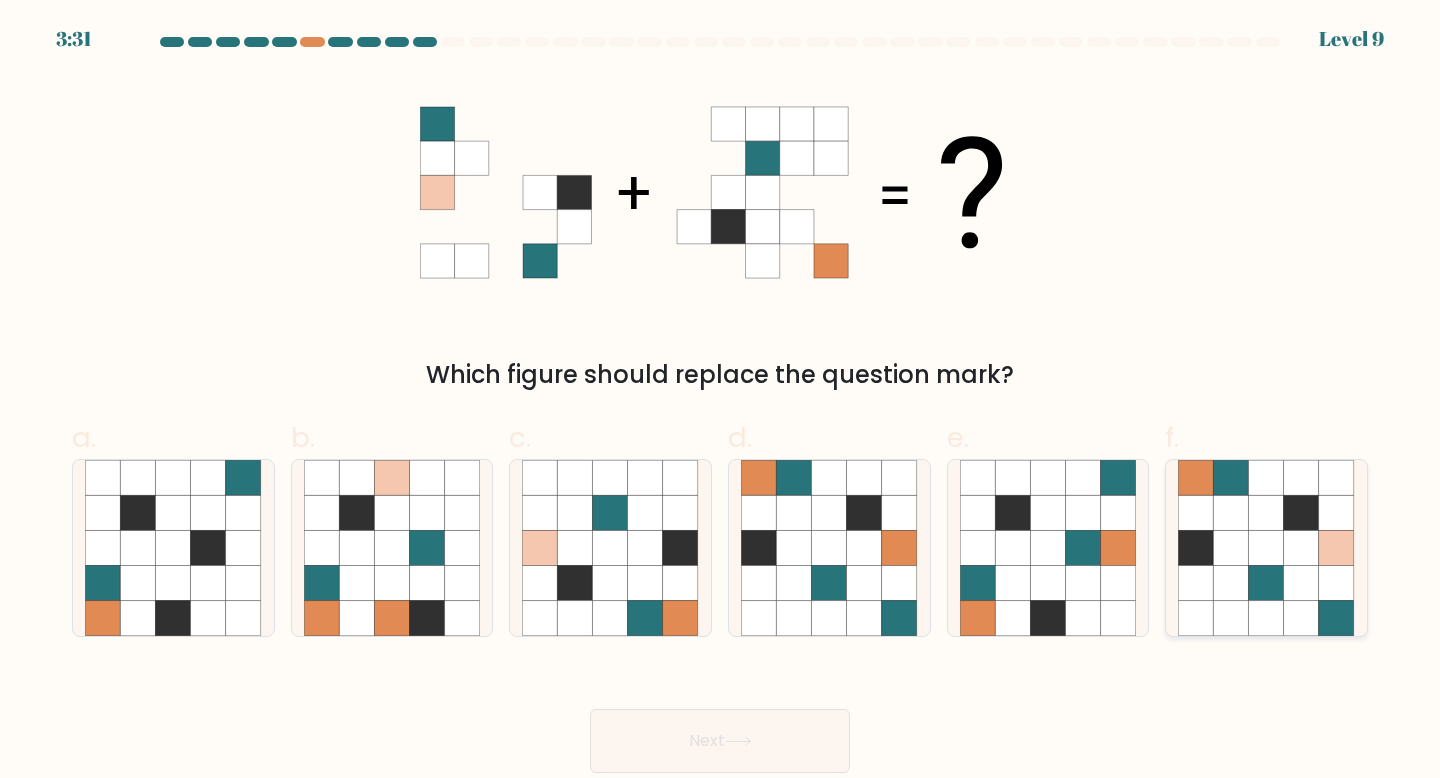 click 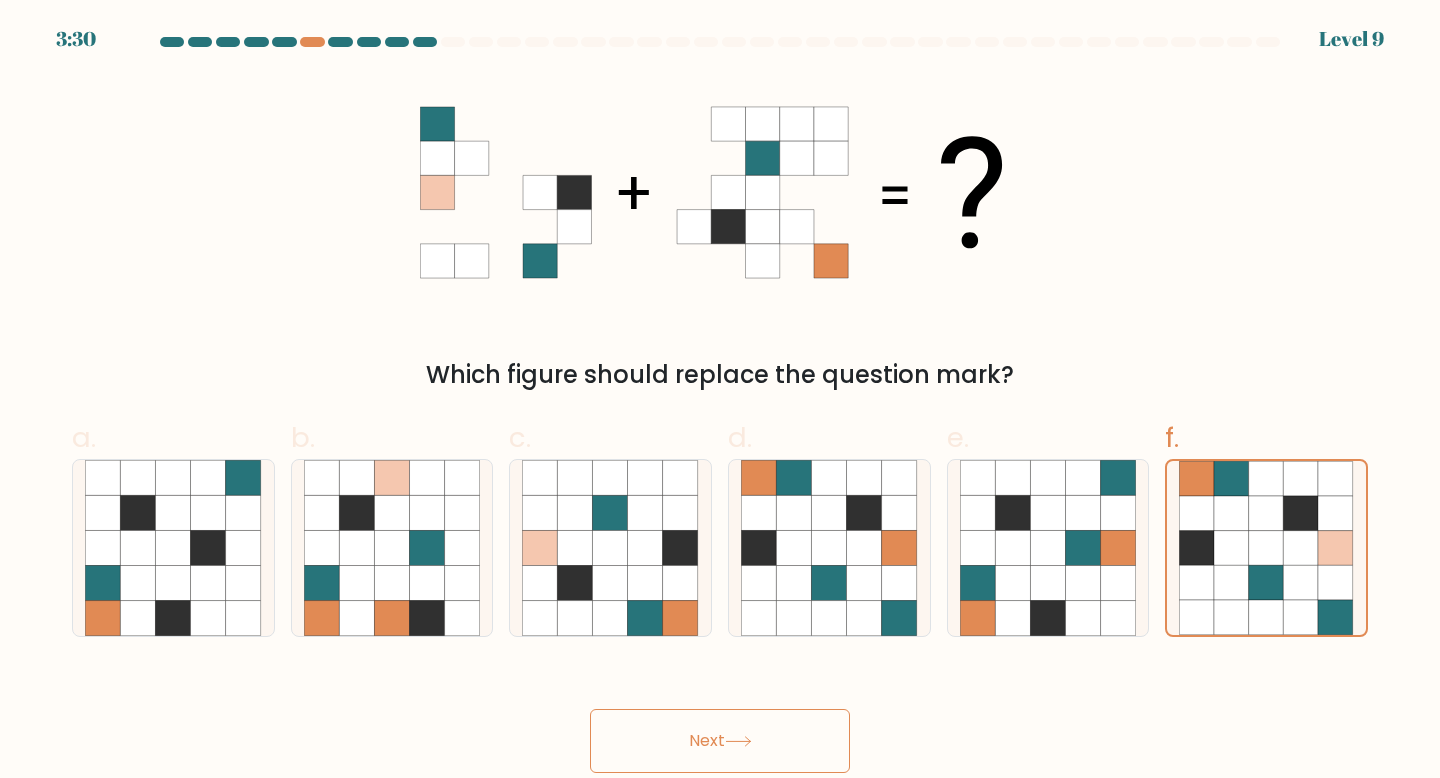 click on "Next" at bounding box center [720, 741] 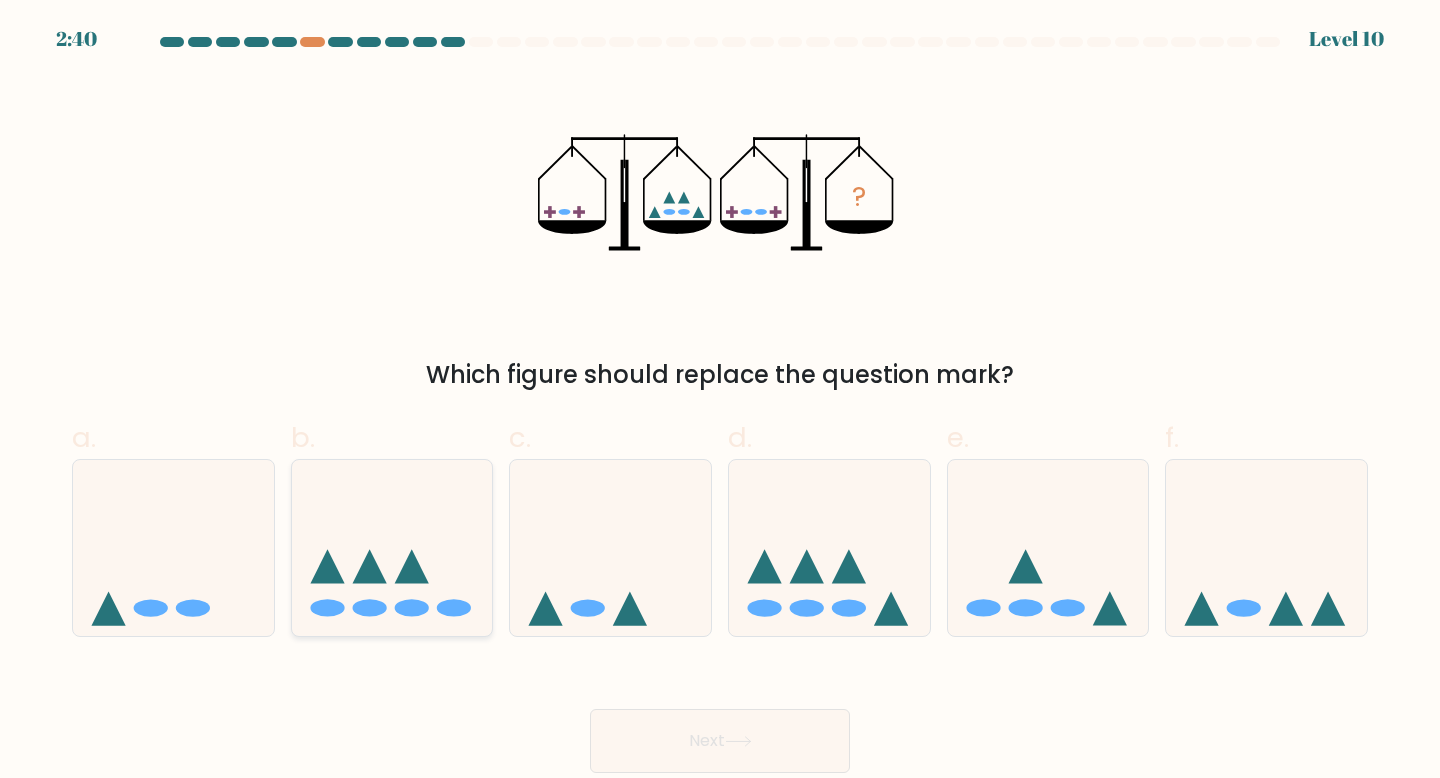 click 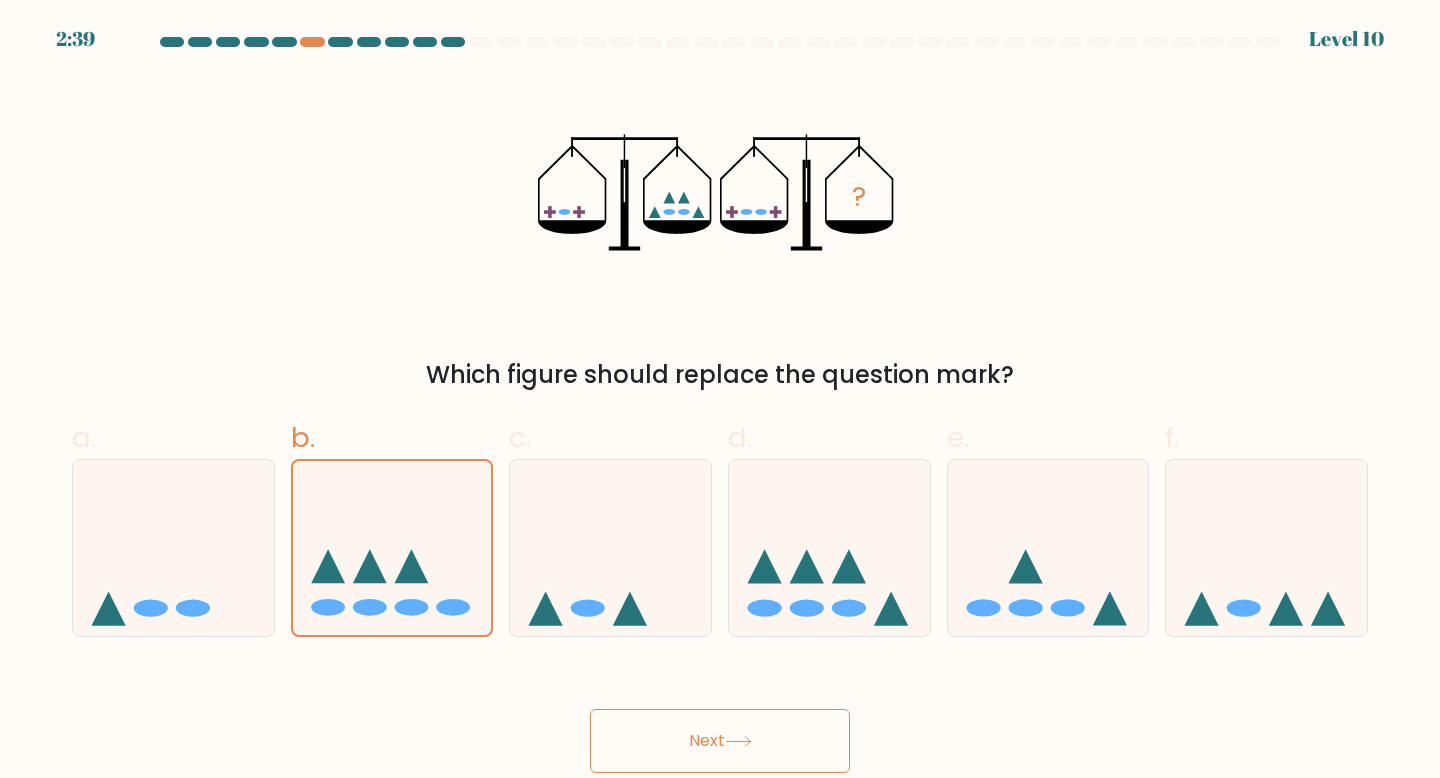 click on "Next" at bounding box center [720, 741] 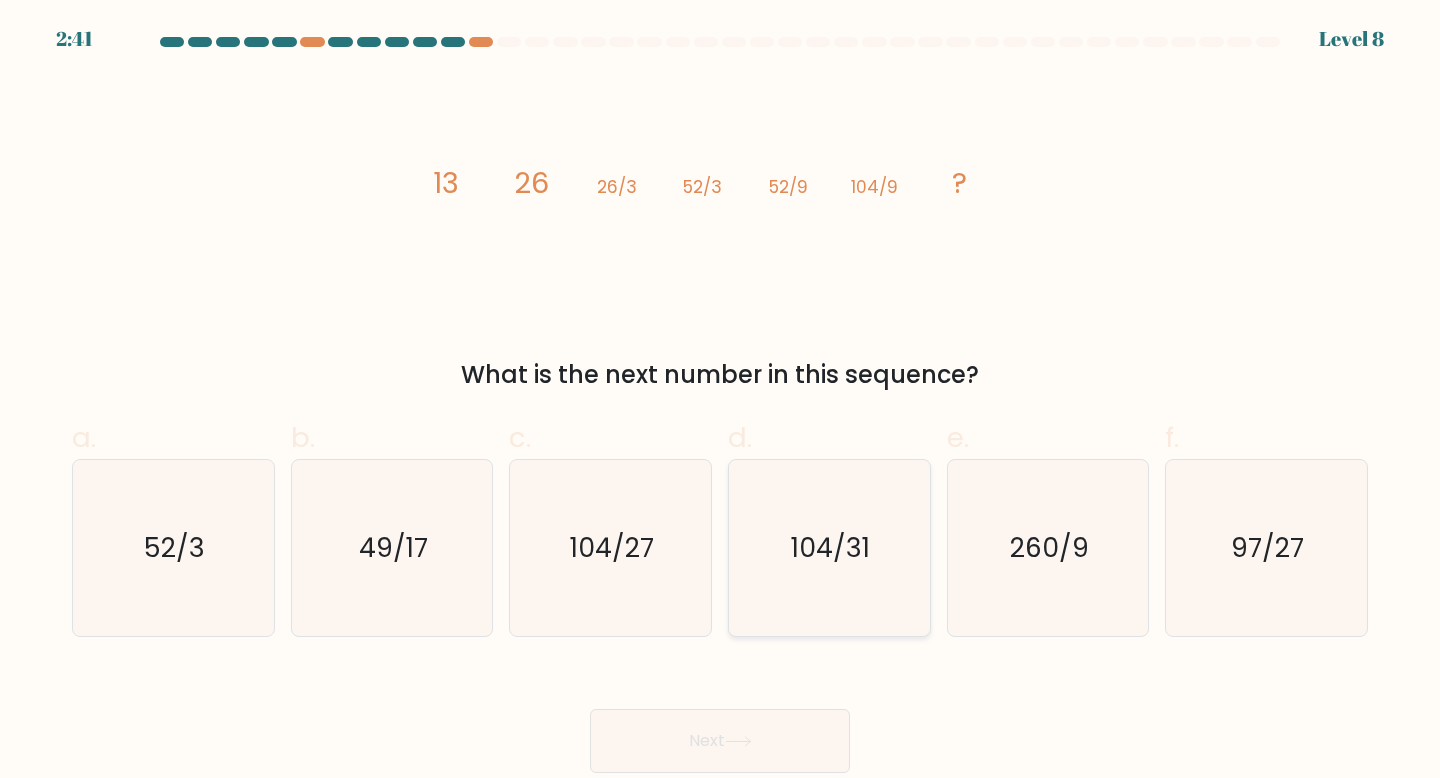 click on "104/31" 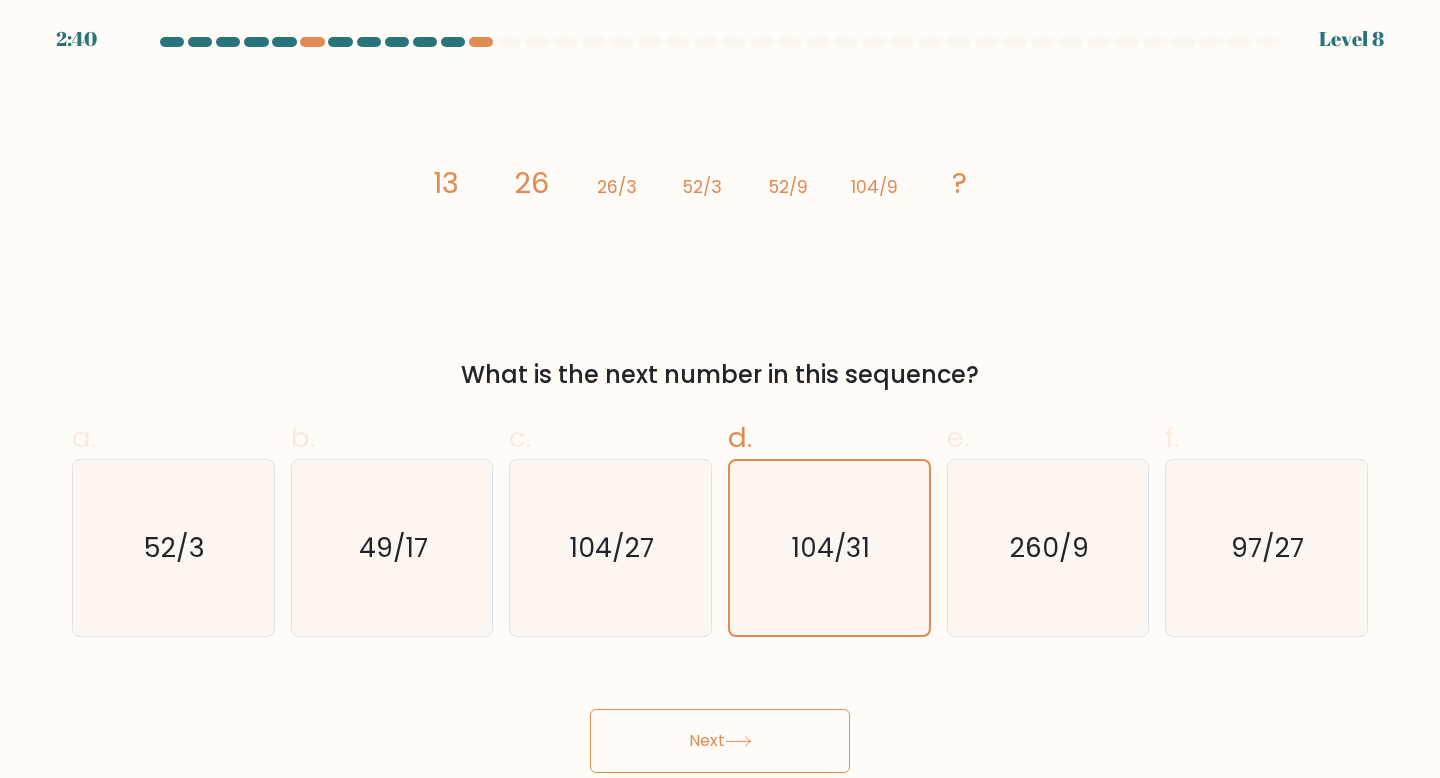 click 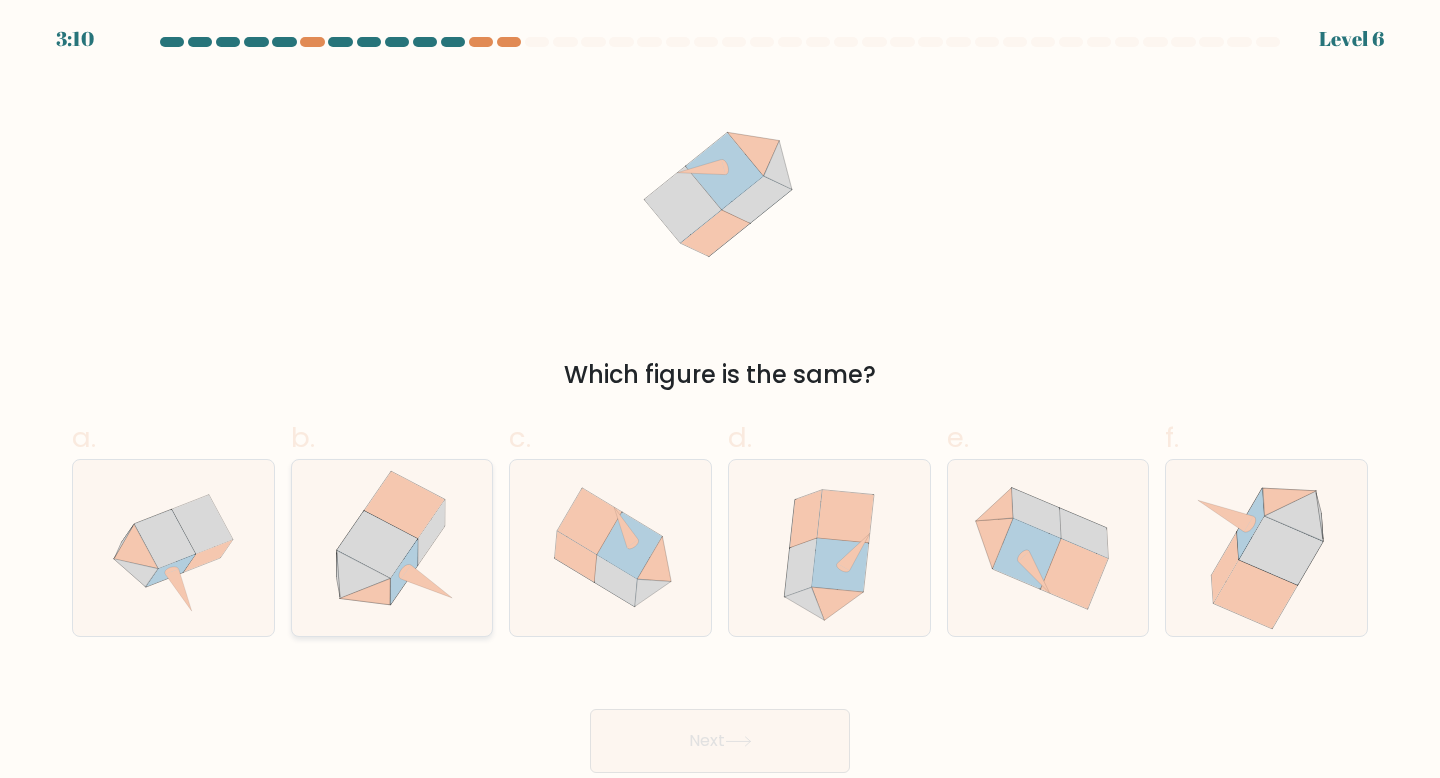 click 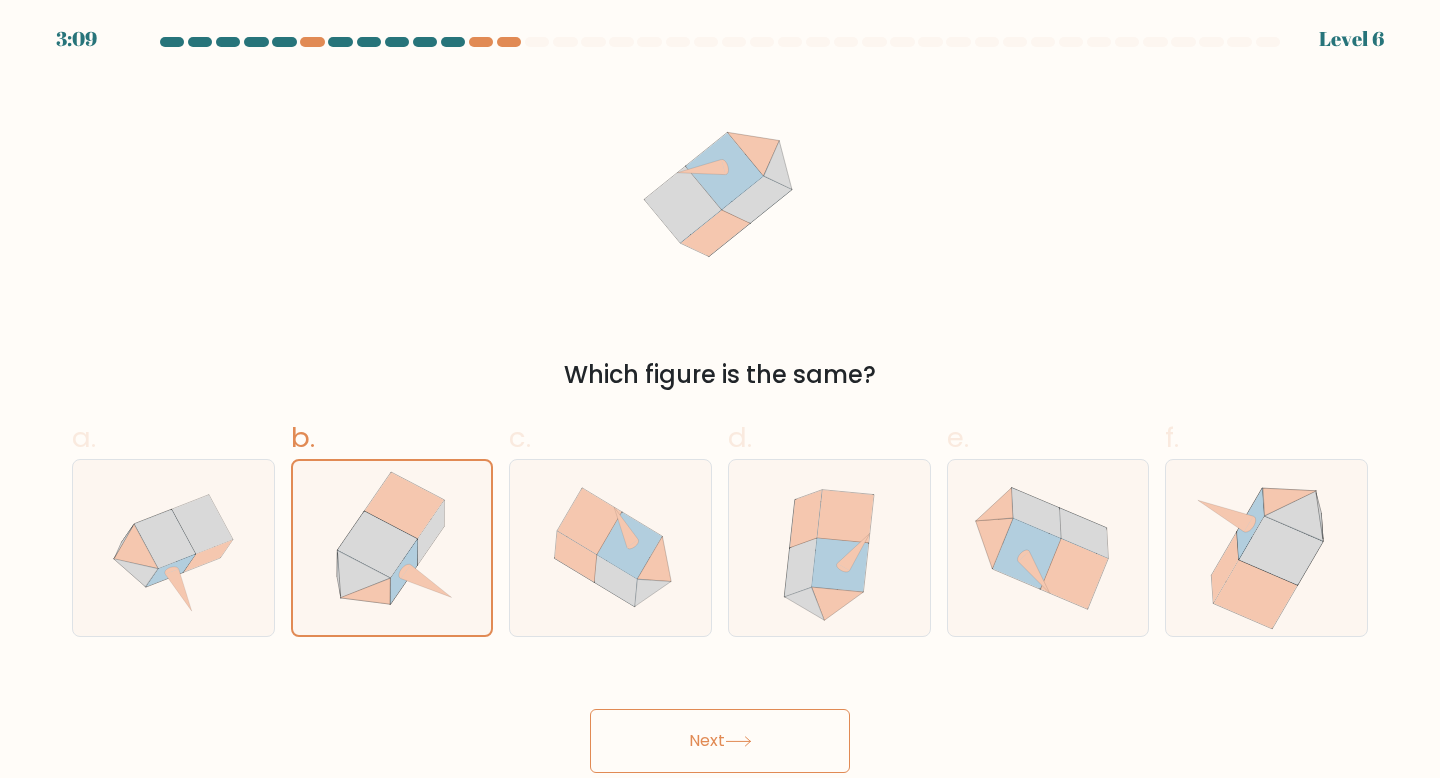 click on "Next" at bounding box center (720, 741) 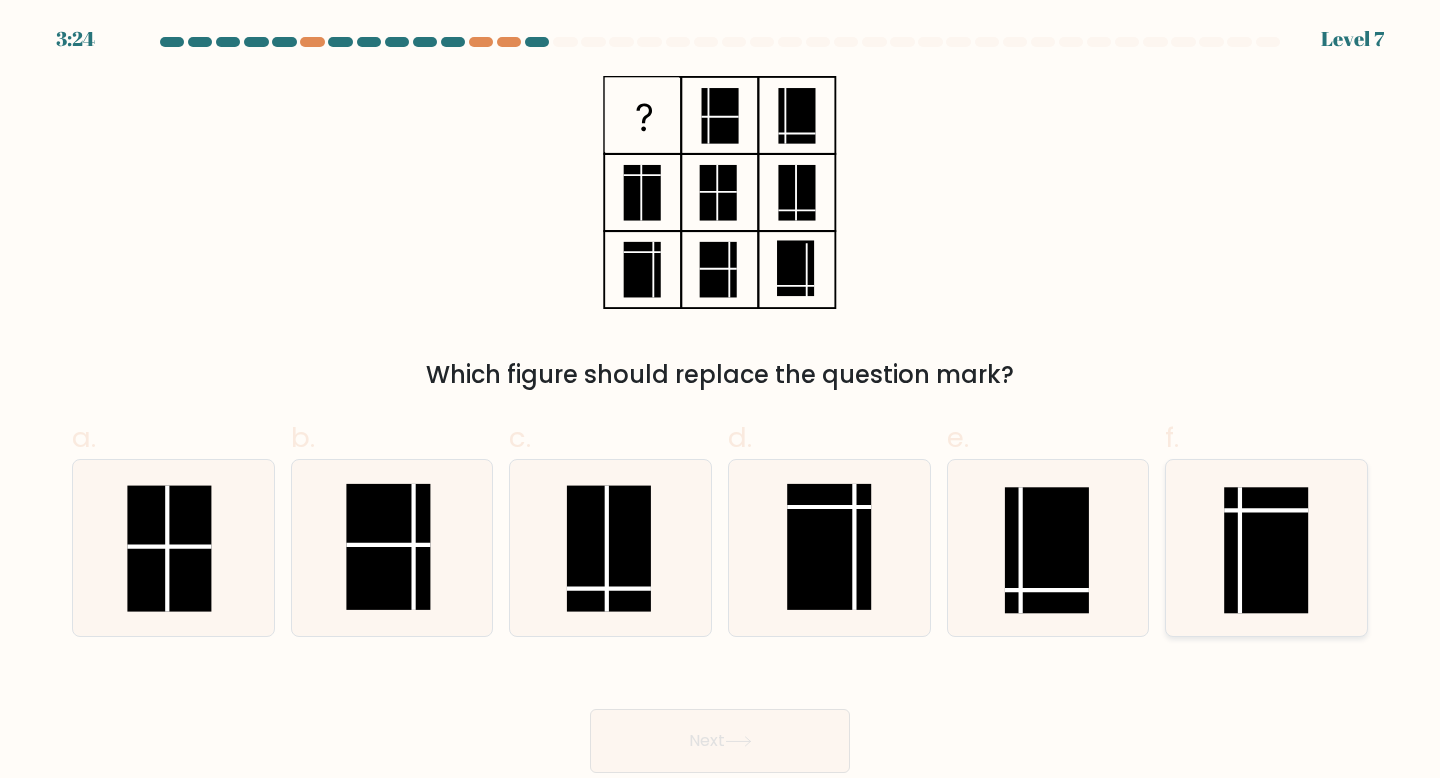 click 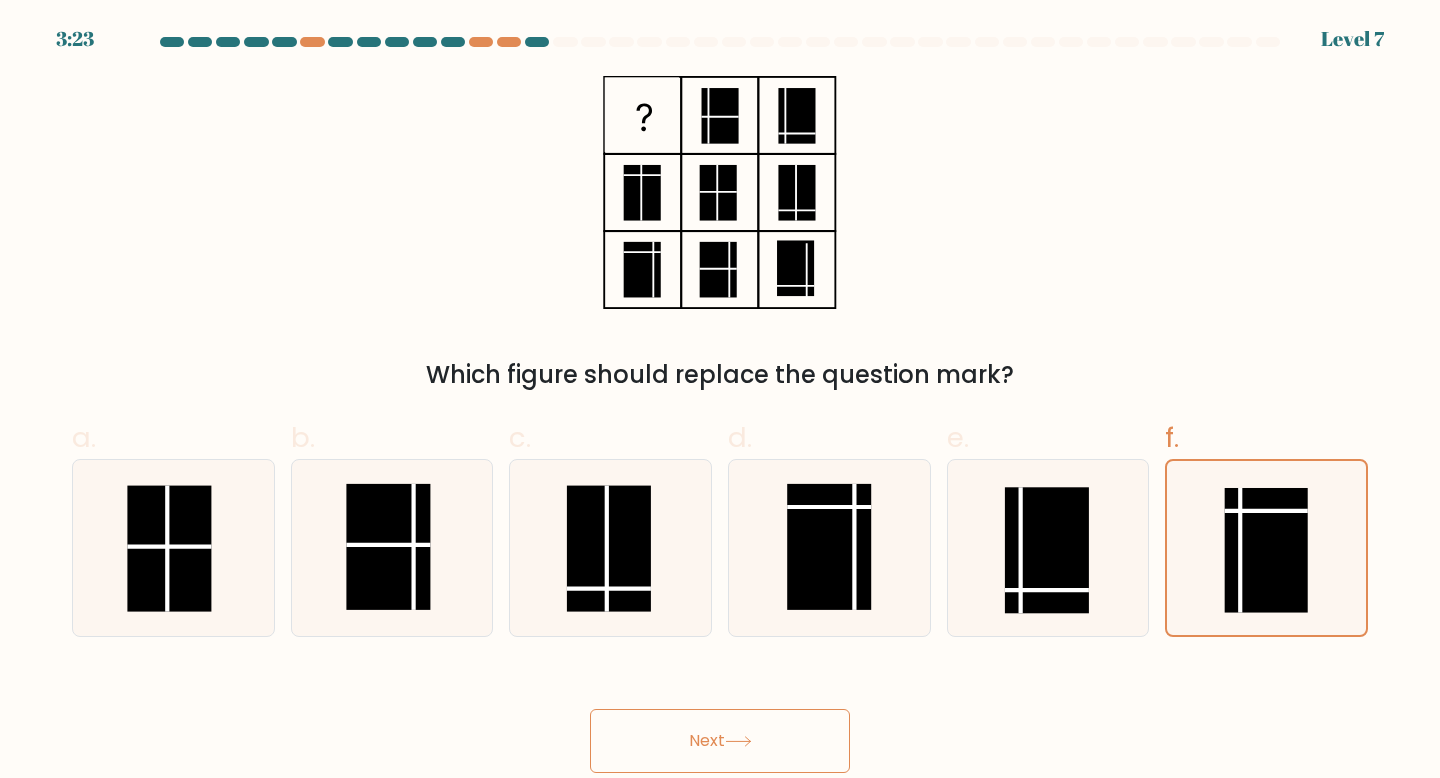 click on "Next" at bounding box center [720, 741] 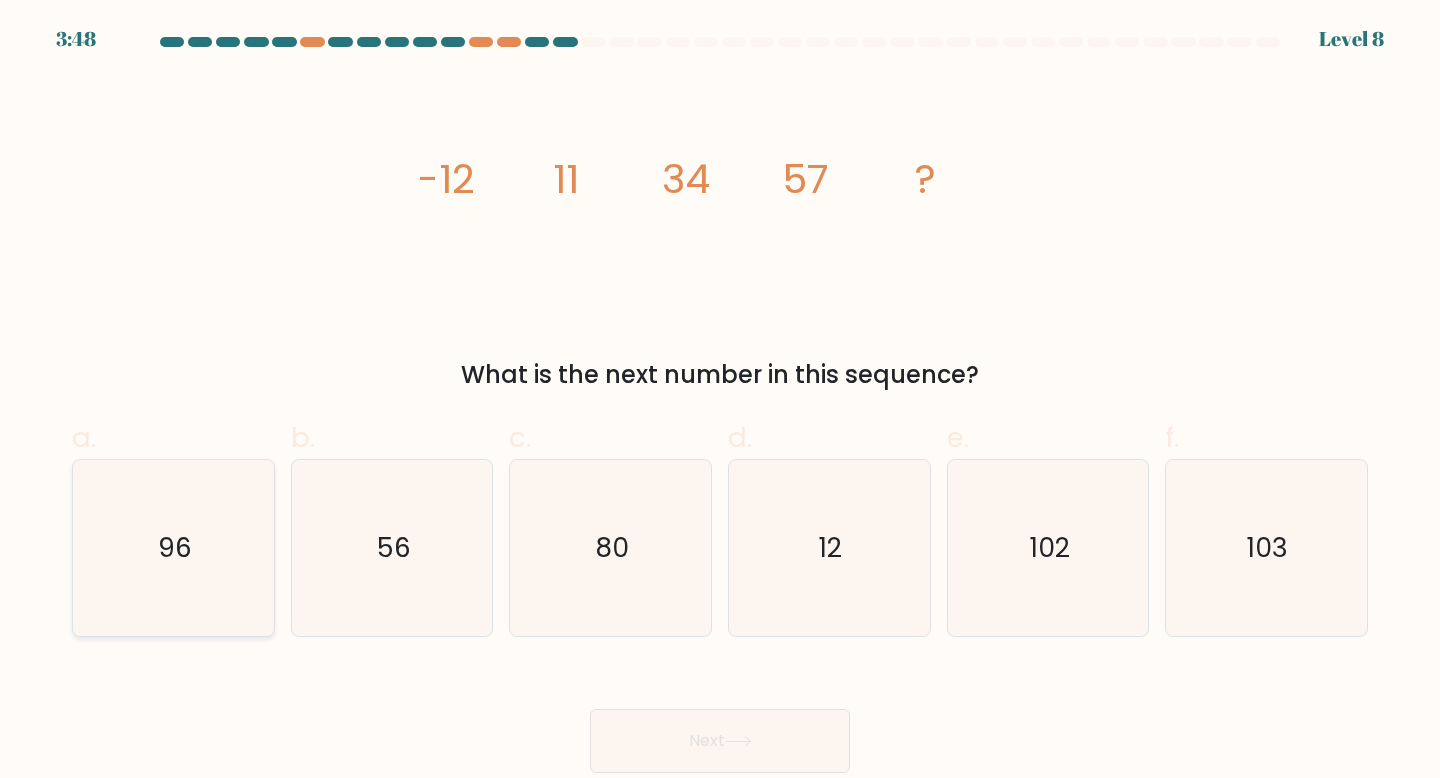 click on "96" 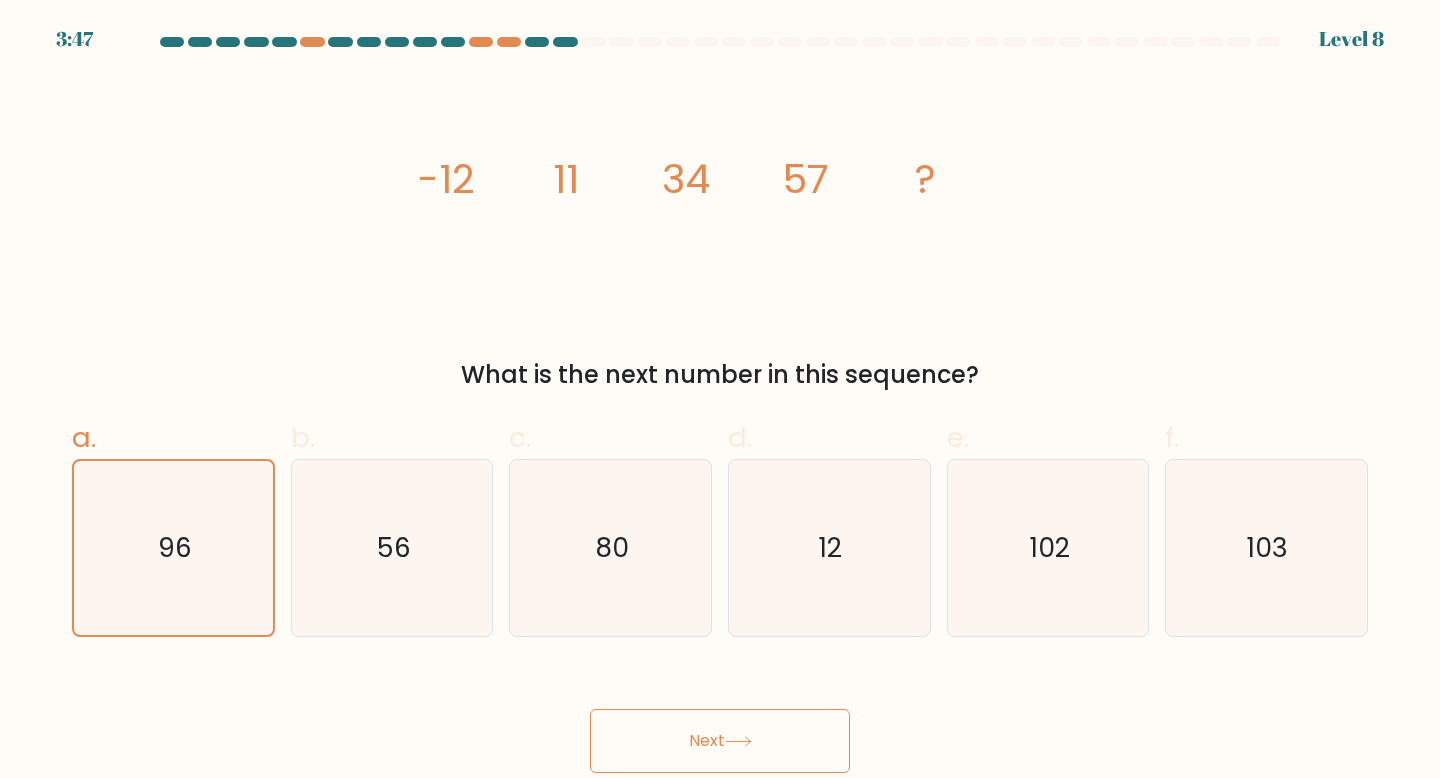 click on "Next" at bounding box center [720, 741] 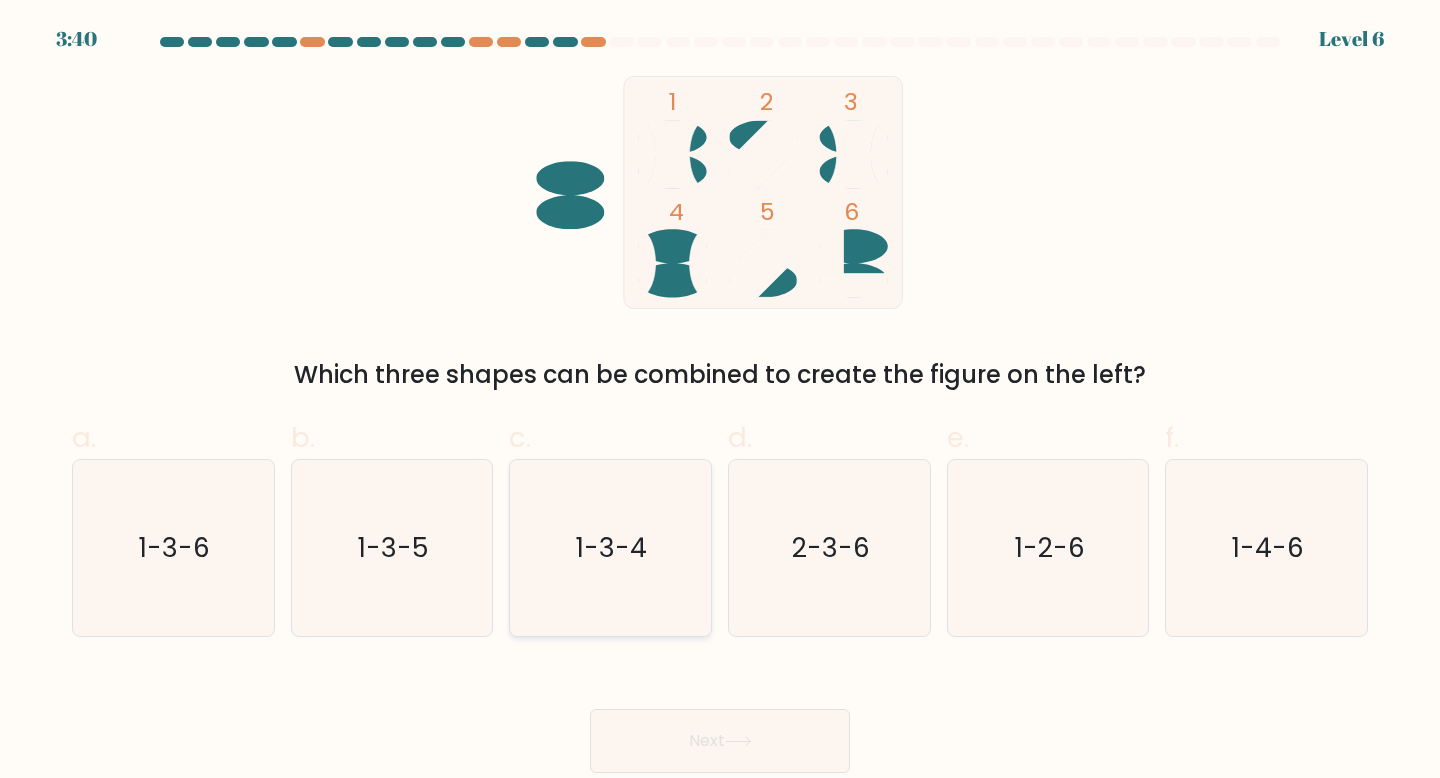 click on "1-3-4" 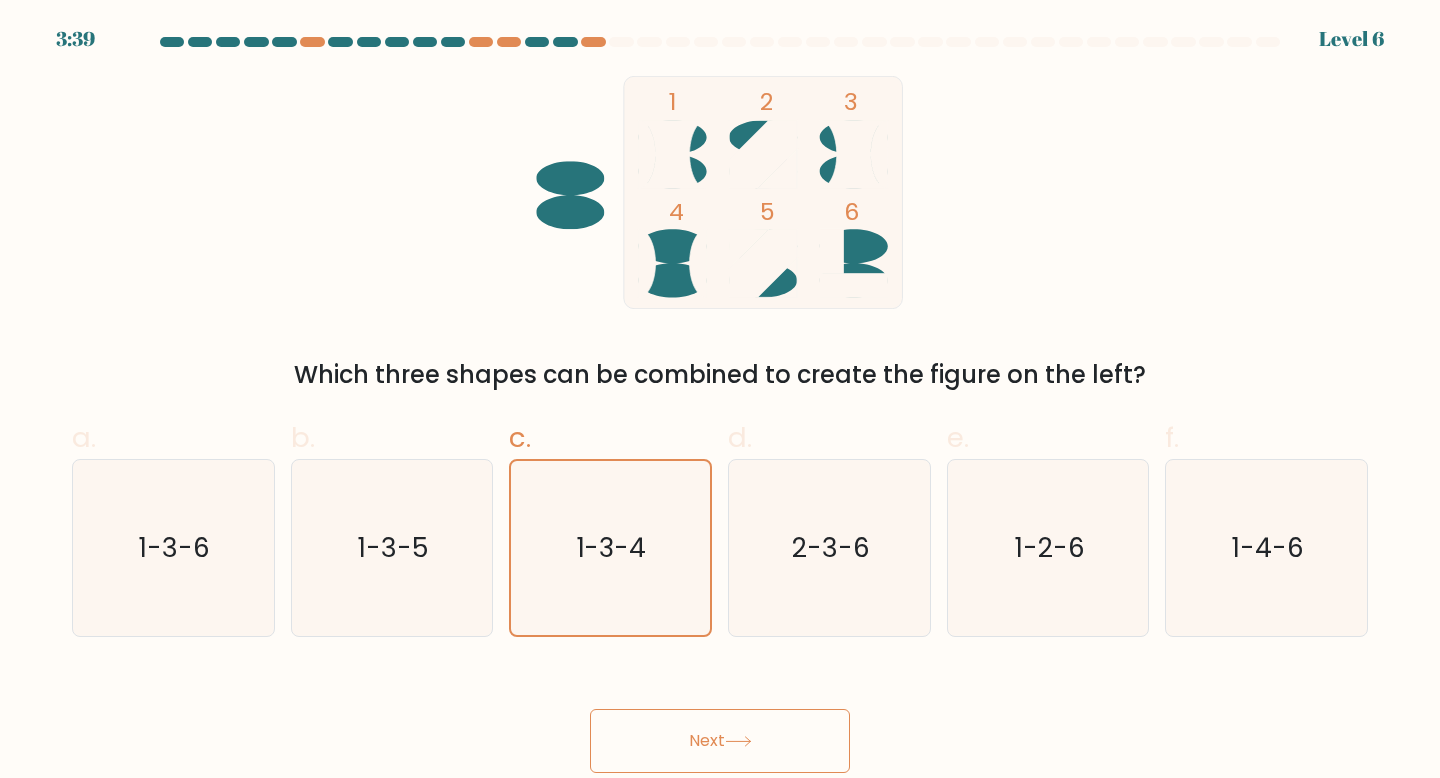 click on "Next" at bounding box center (720, 741) 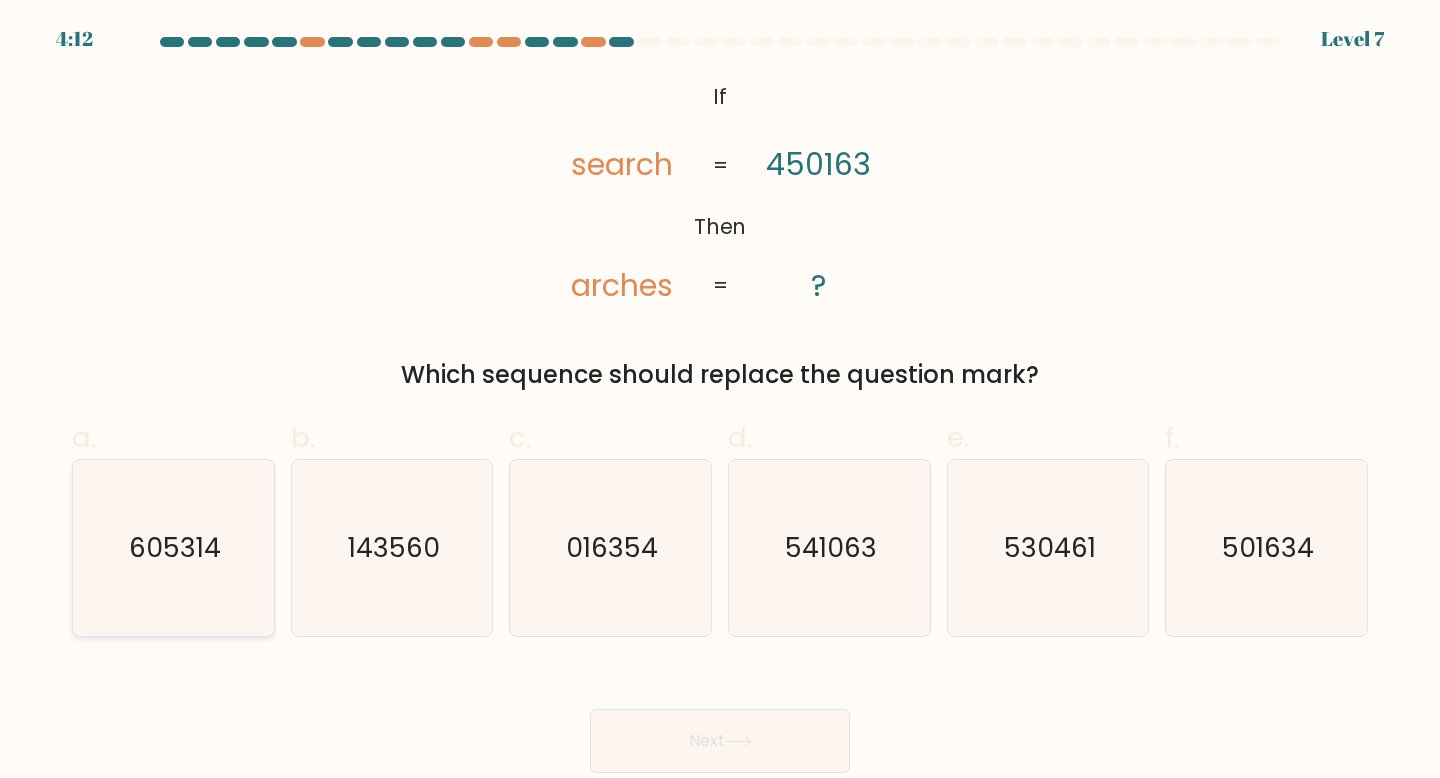 click on "605314" 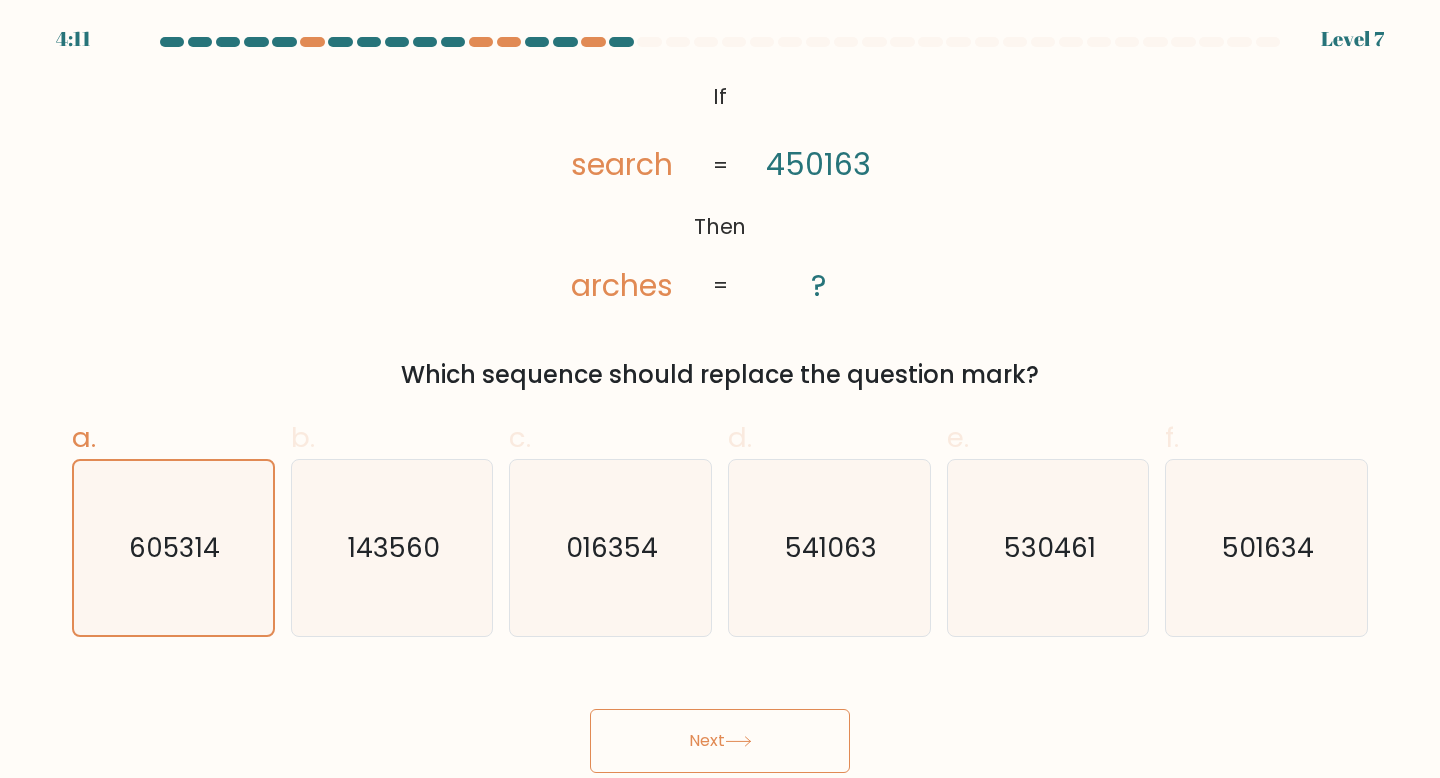 click on "Next" at bounding box center (720, 741) 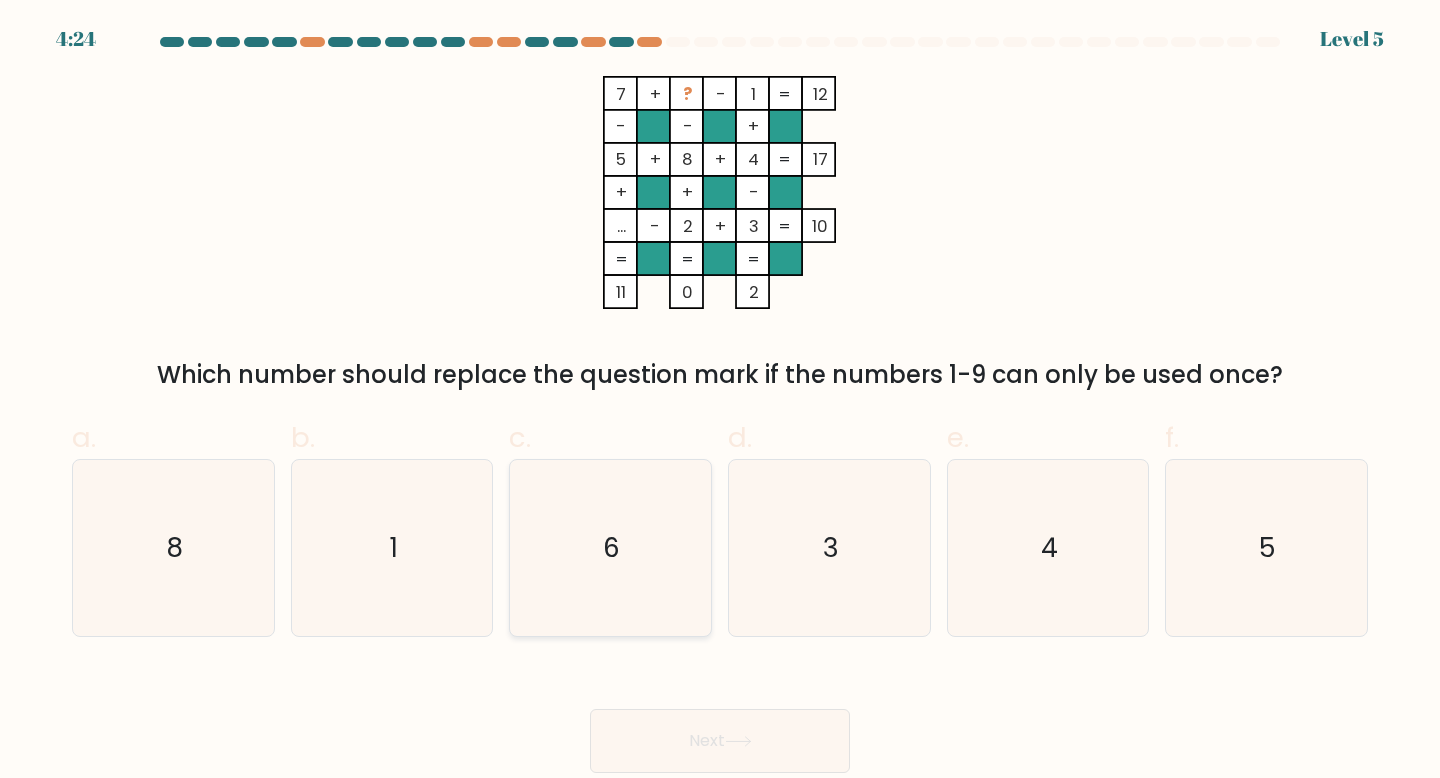 click on "6" 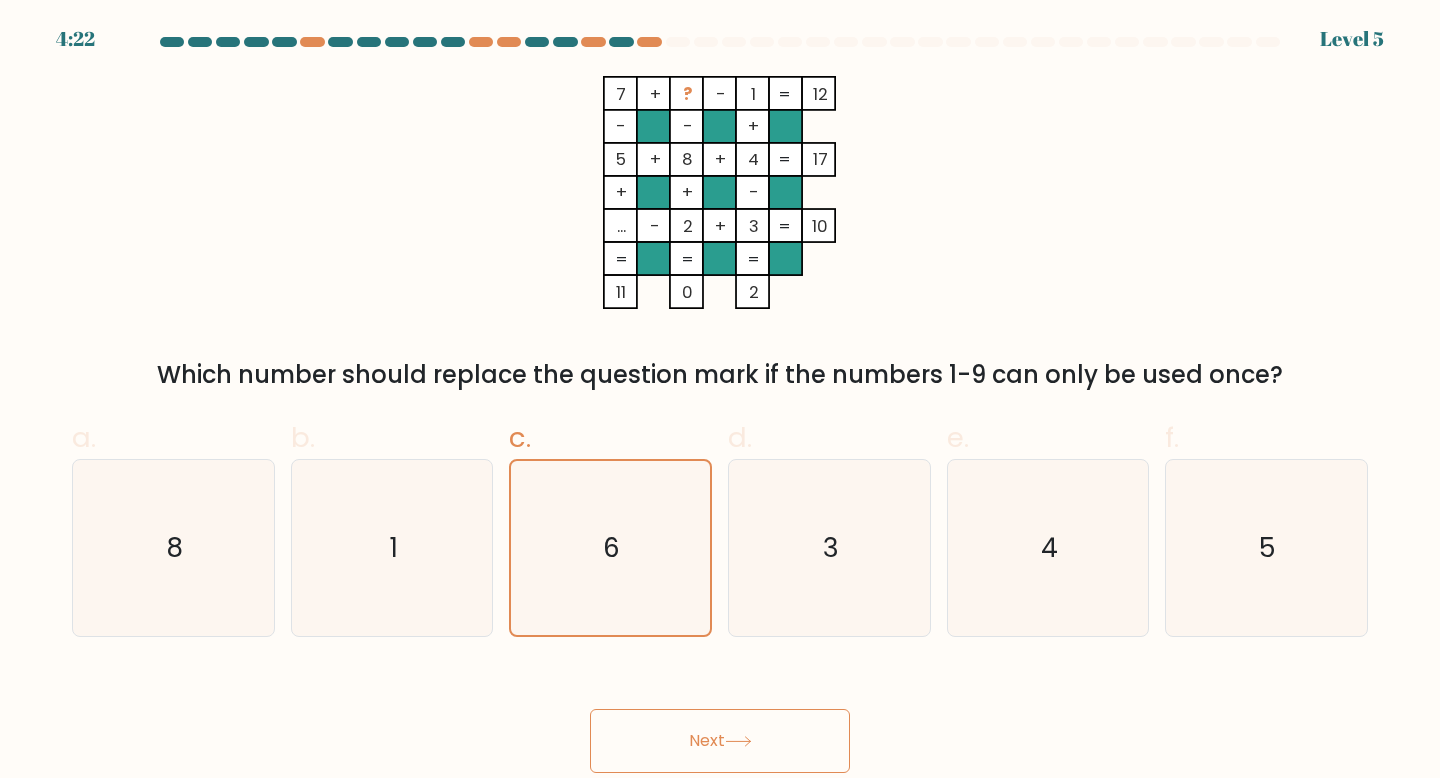 click on "Next" at bounding box center (720, 741) 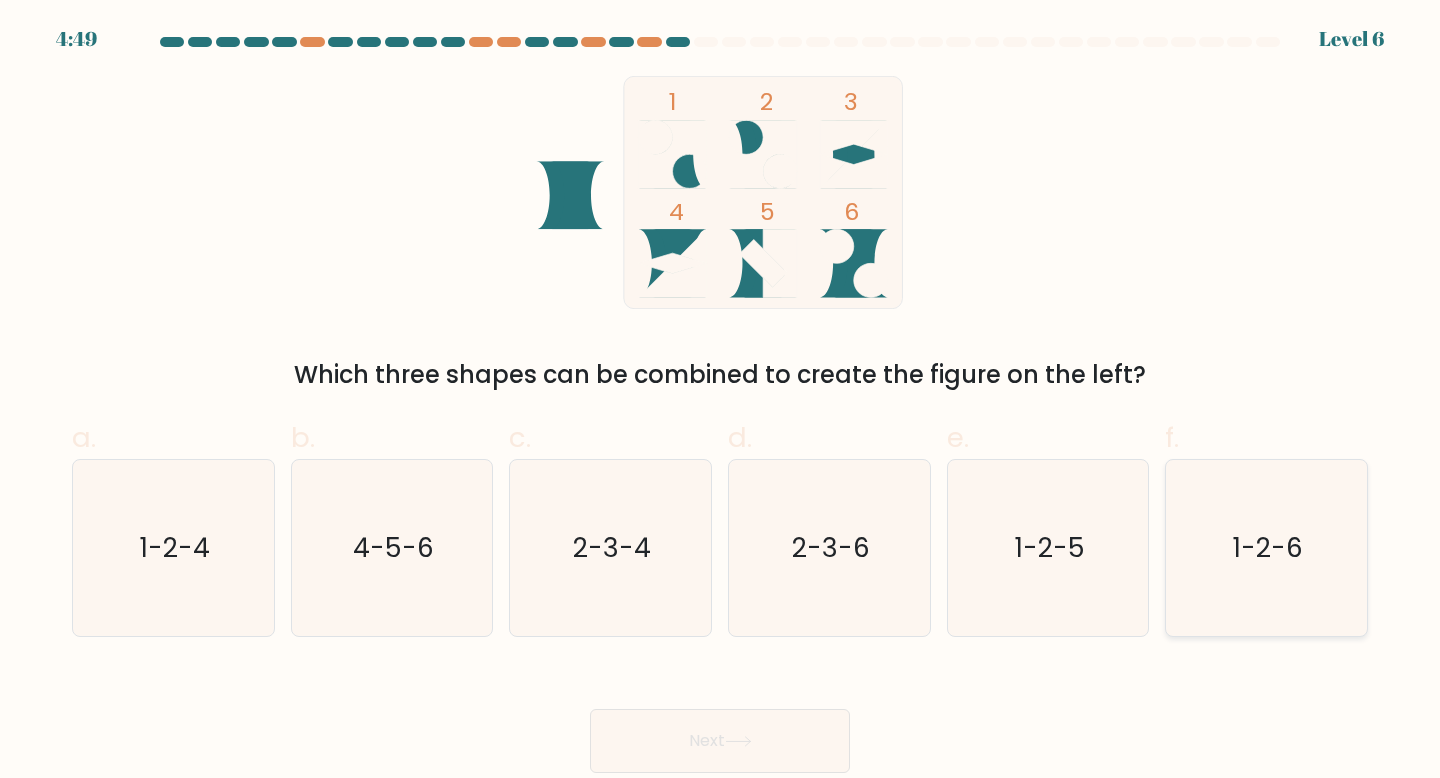click on "1-2-6" 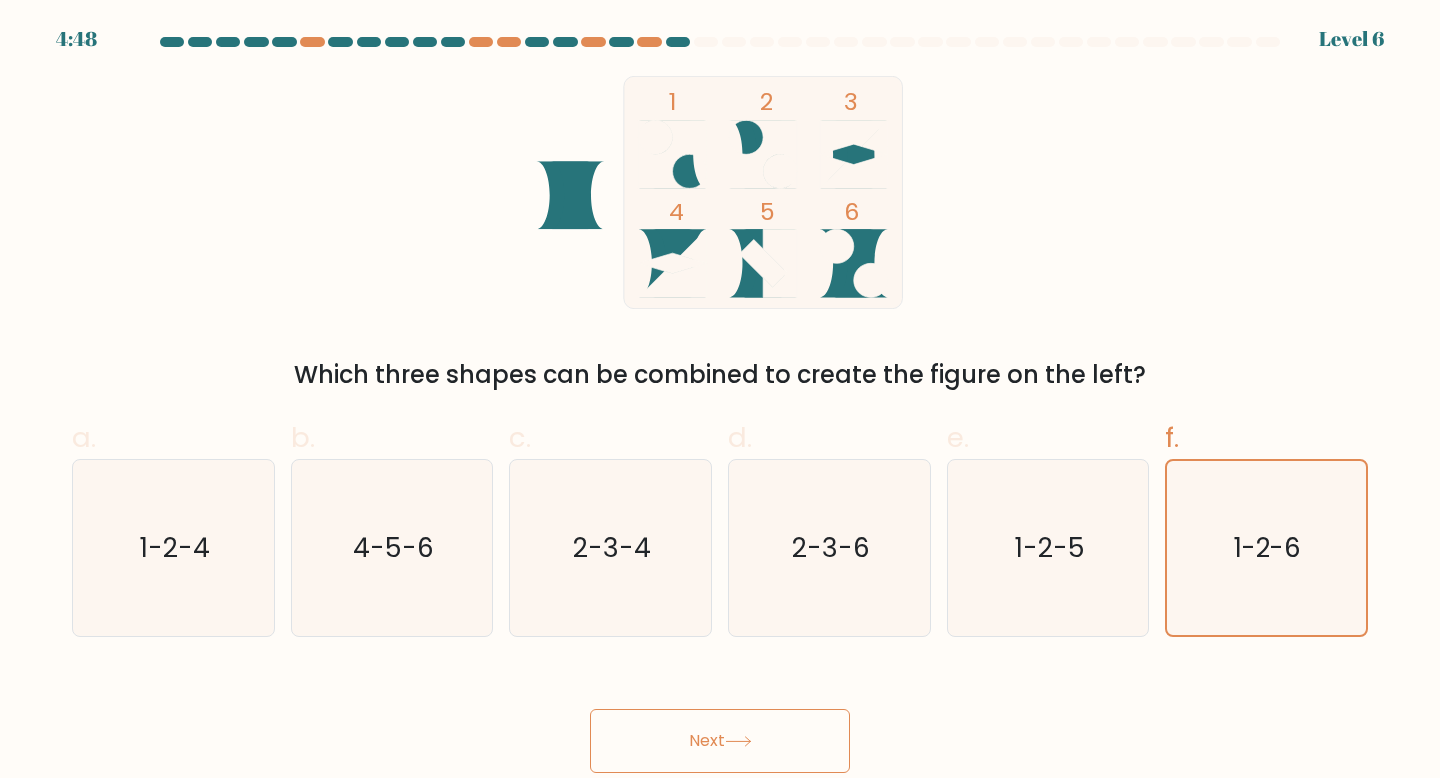 click on "Next" at bounding box center [720, 741] 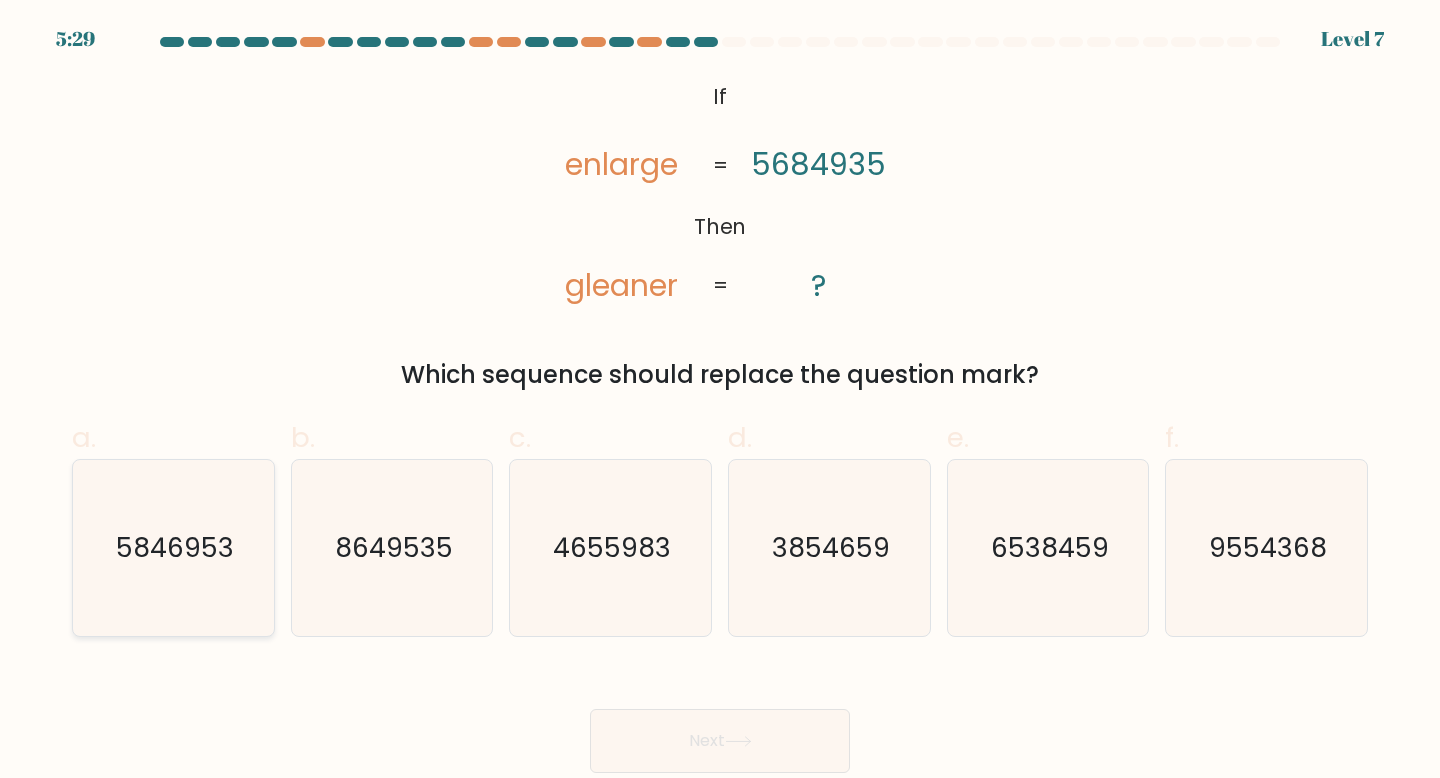 click on "5846953" 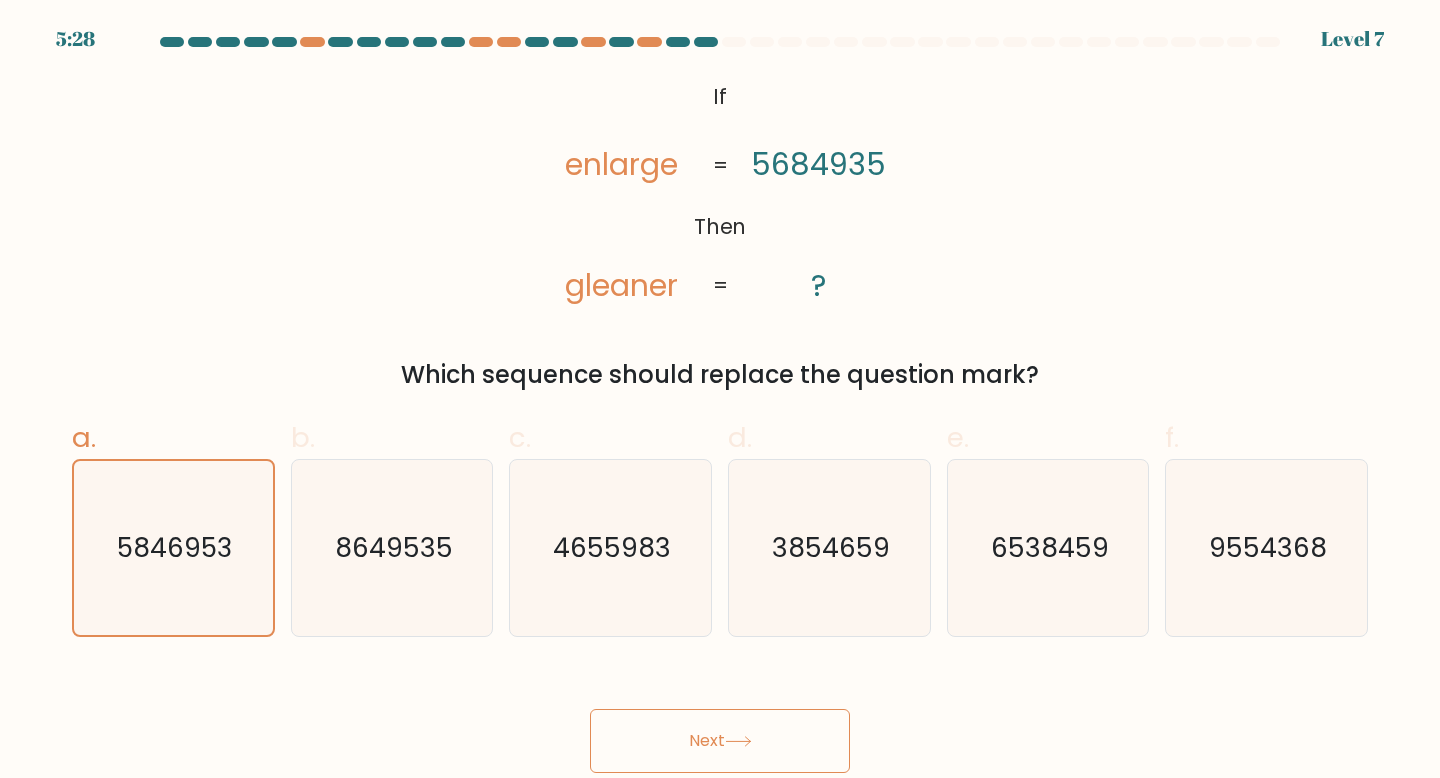 click on "Next" at bounding box center [720, 741] 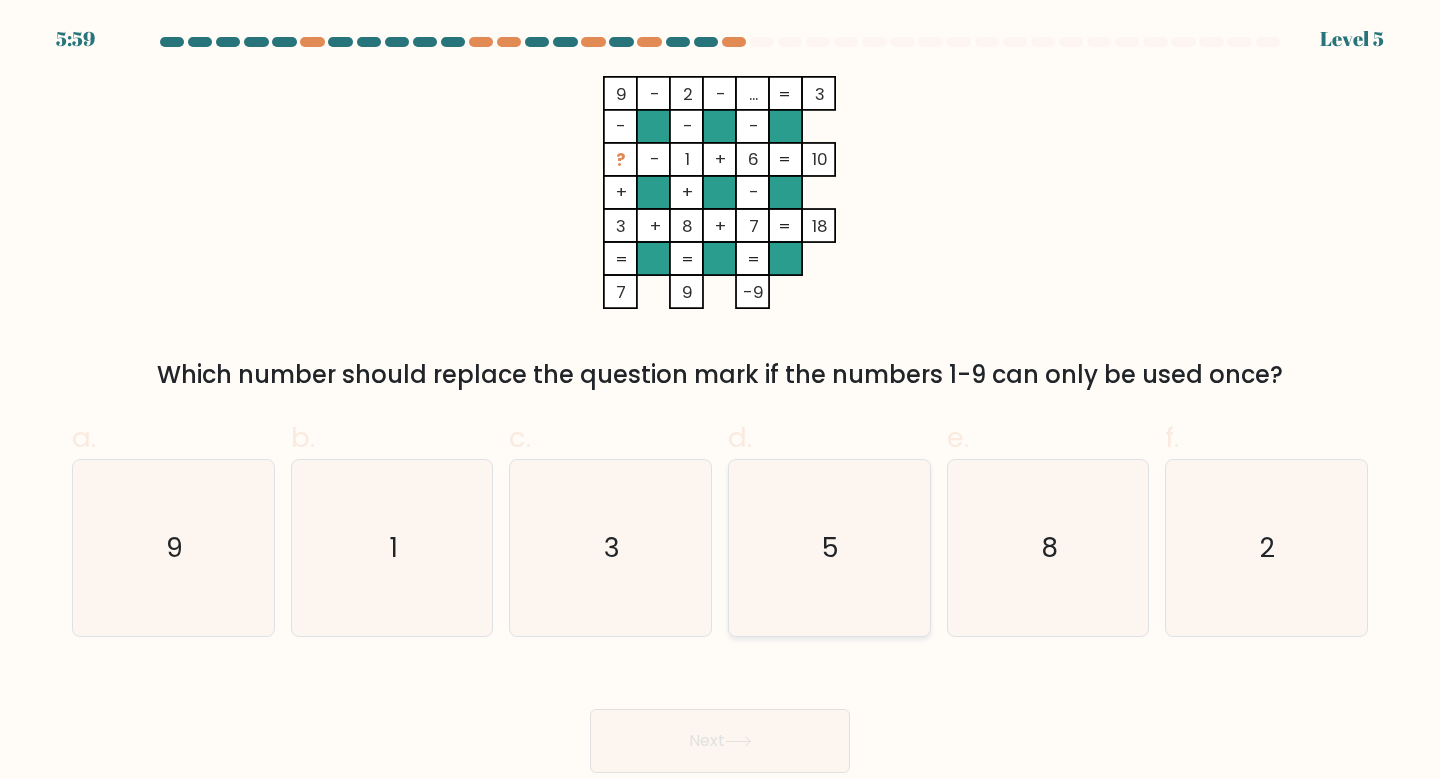 click on "5" 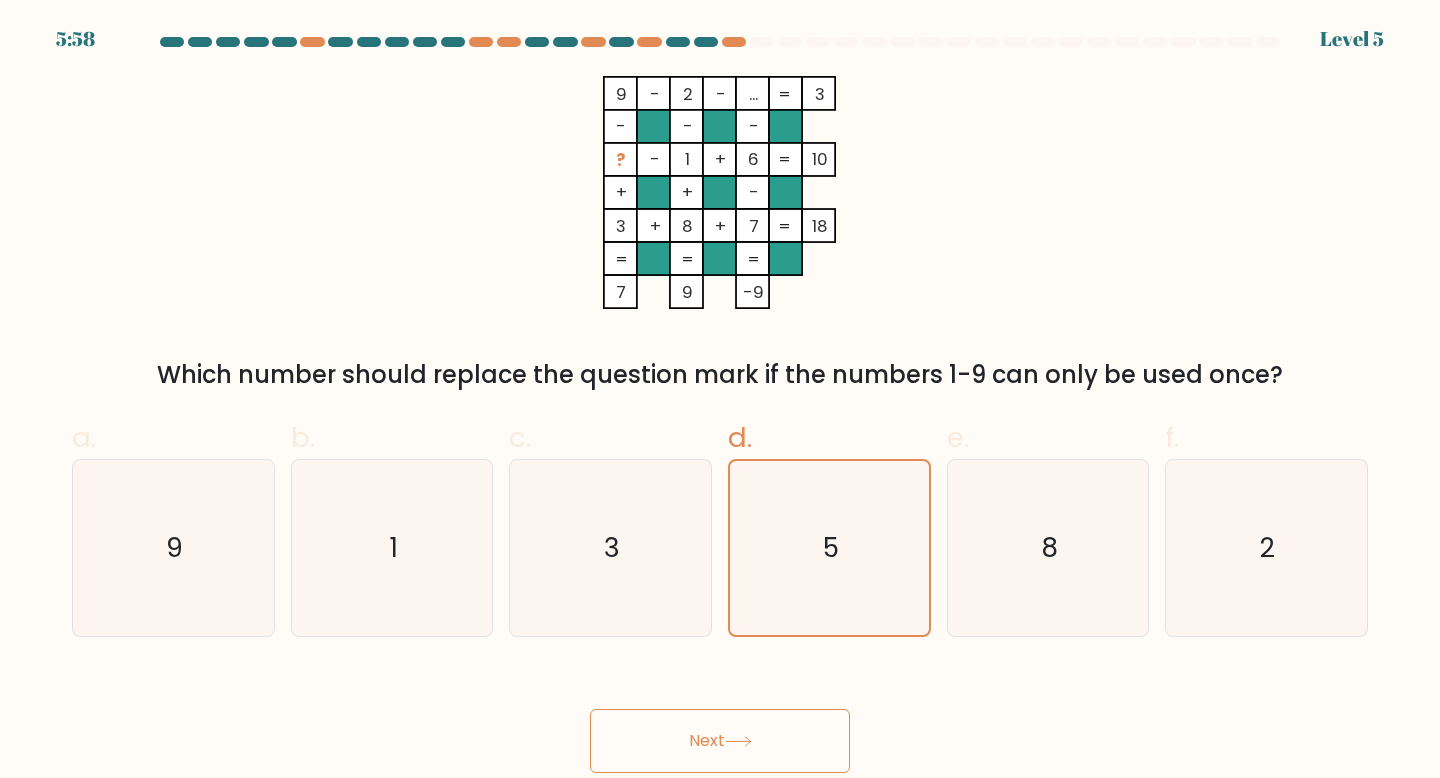 click on "Next" at bounding box center (720, 741) 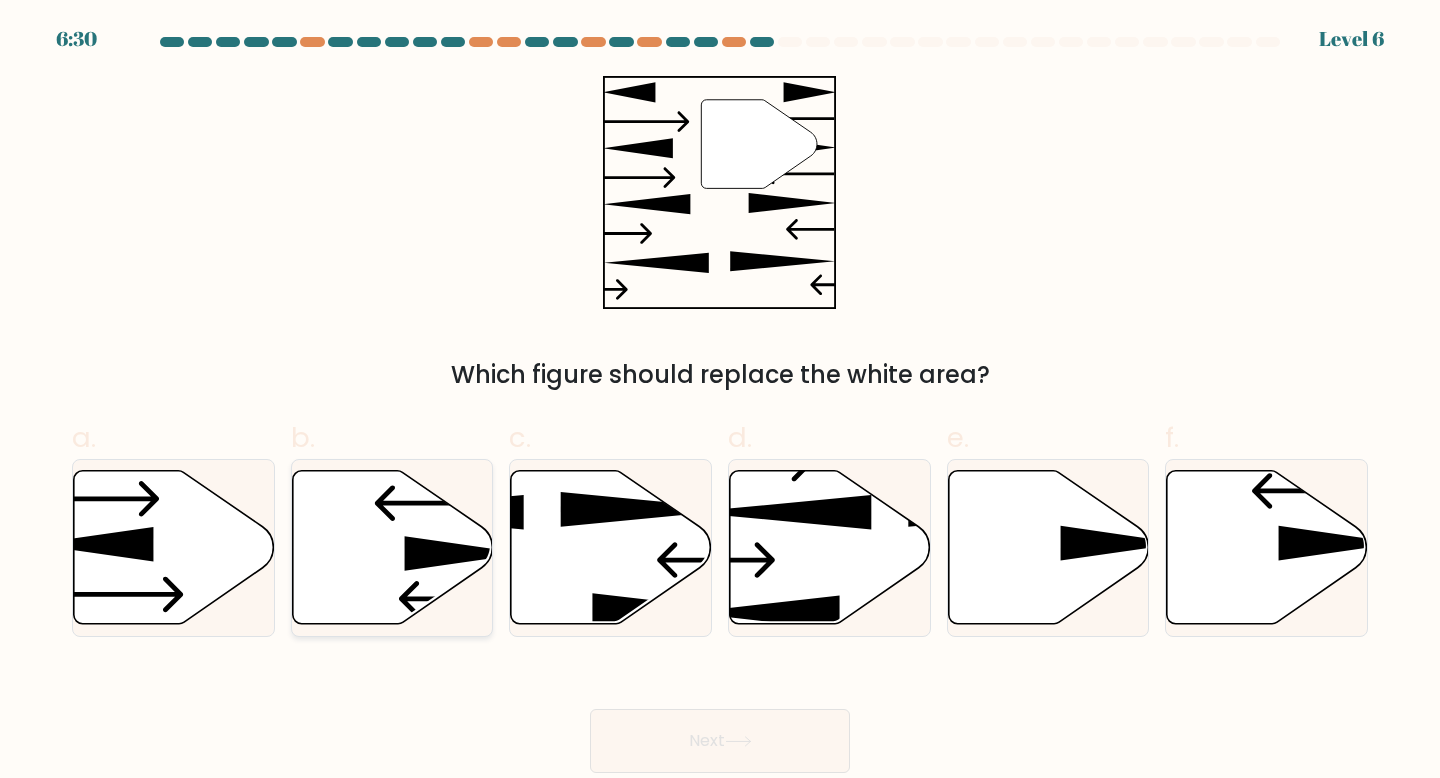 click 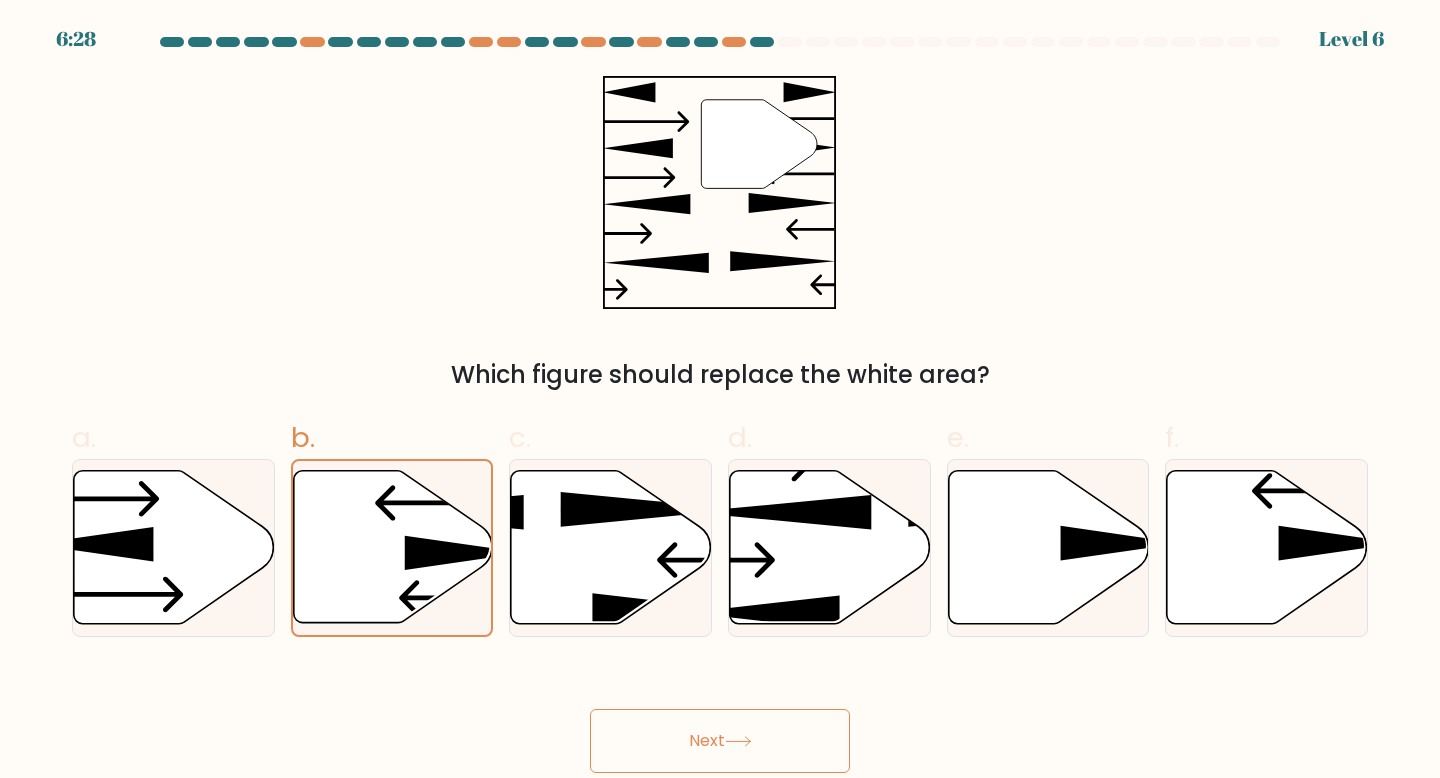 click on "Next" at bounding box center (720, 741) 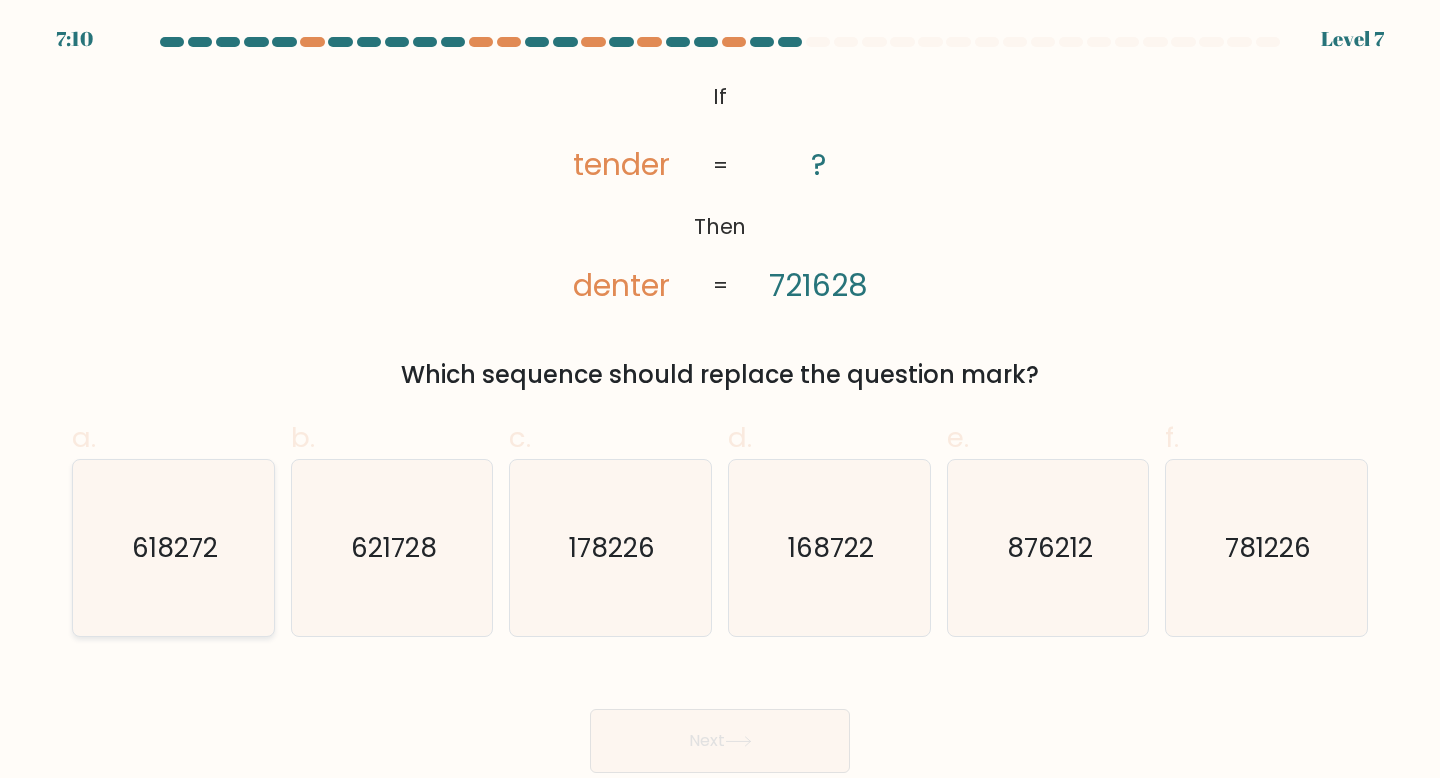 click on "618272" 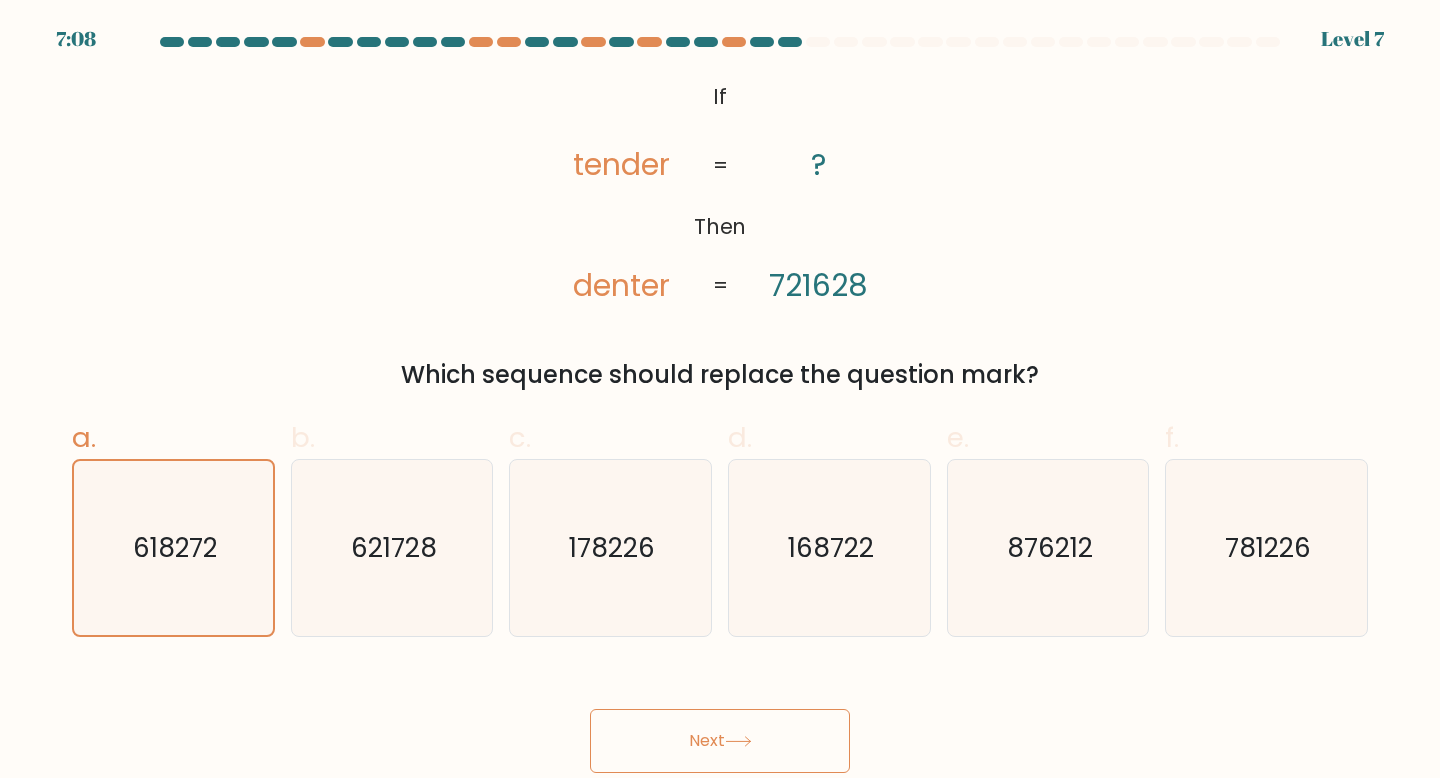 click on "Next" at bounding box center [720, 741] 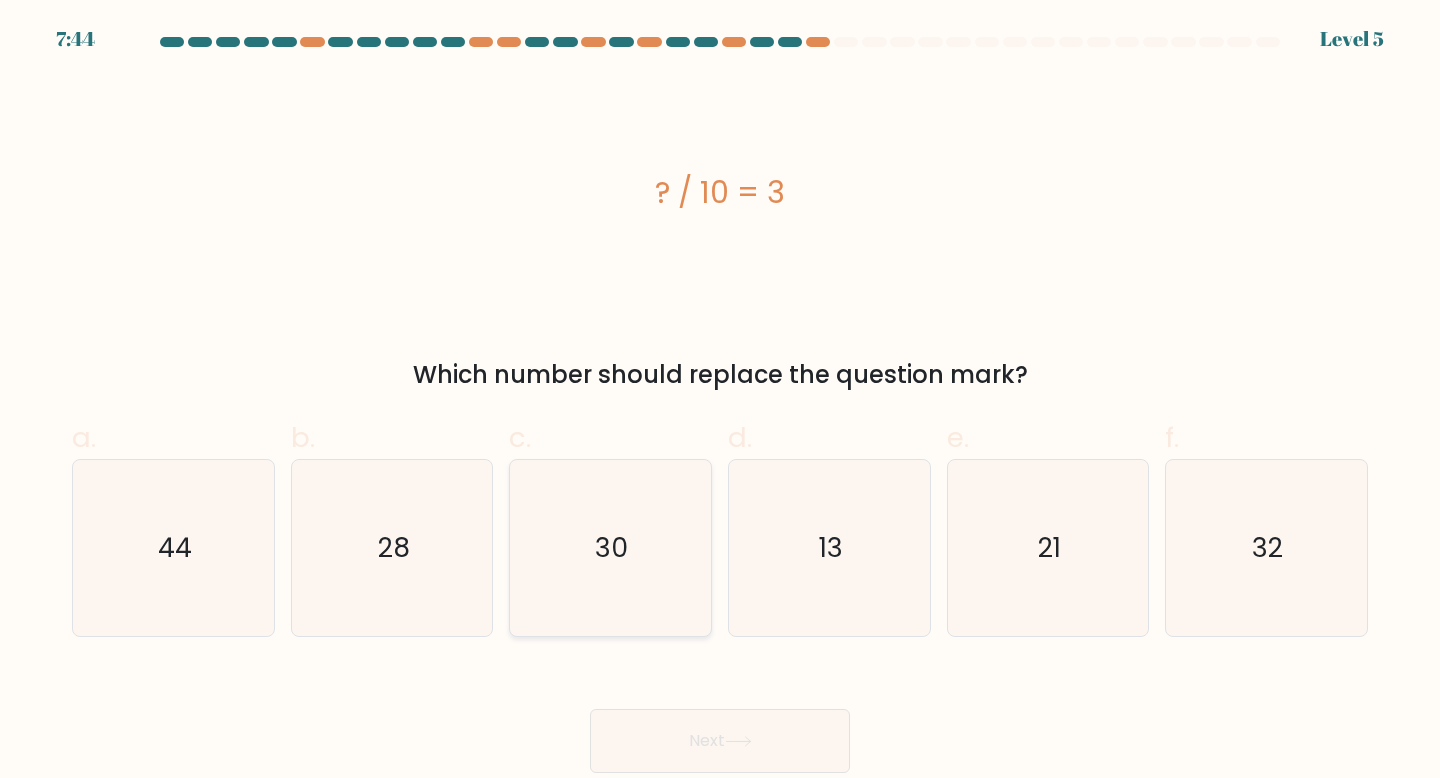 click on "30" 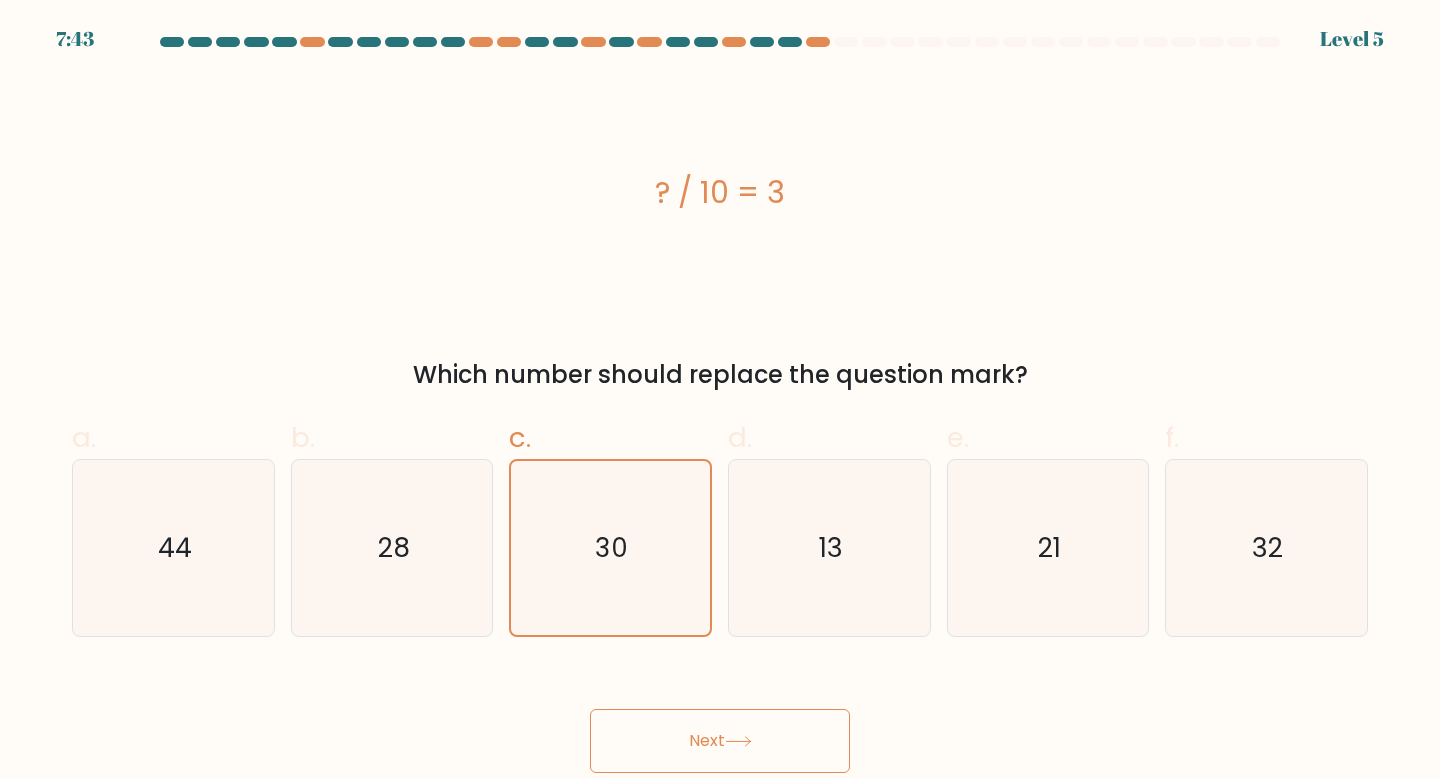 click on "Next" at bounding box center (720, 741) 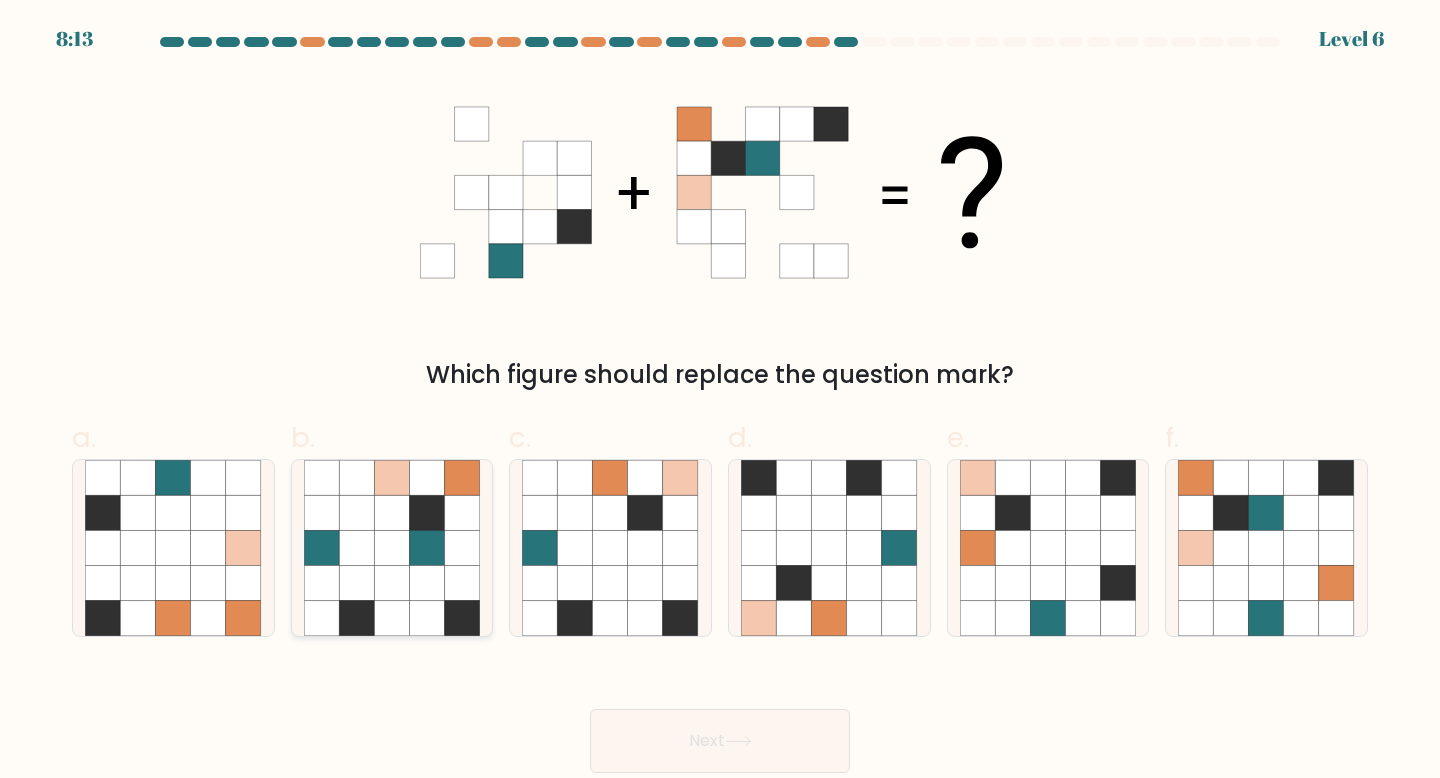 click at bounding box center [392, 548] 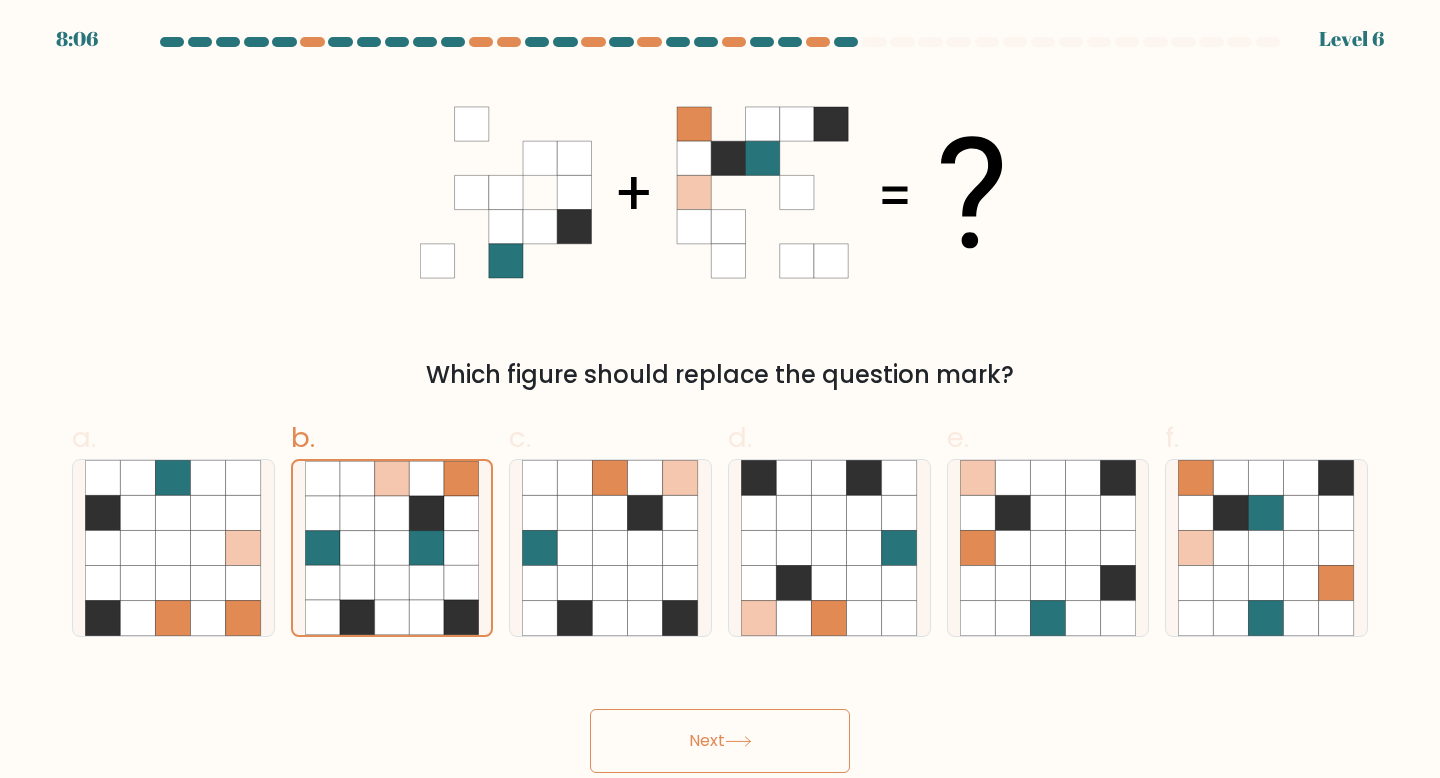 click on "Next" at bounding box center (720, 741) 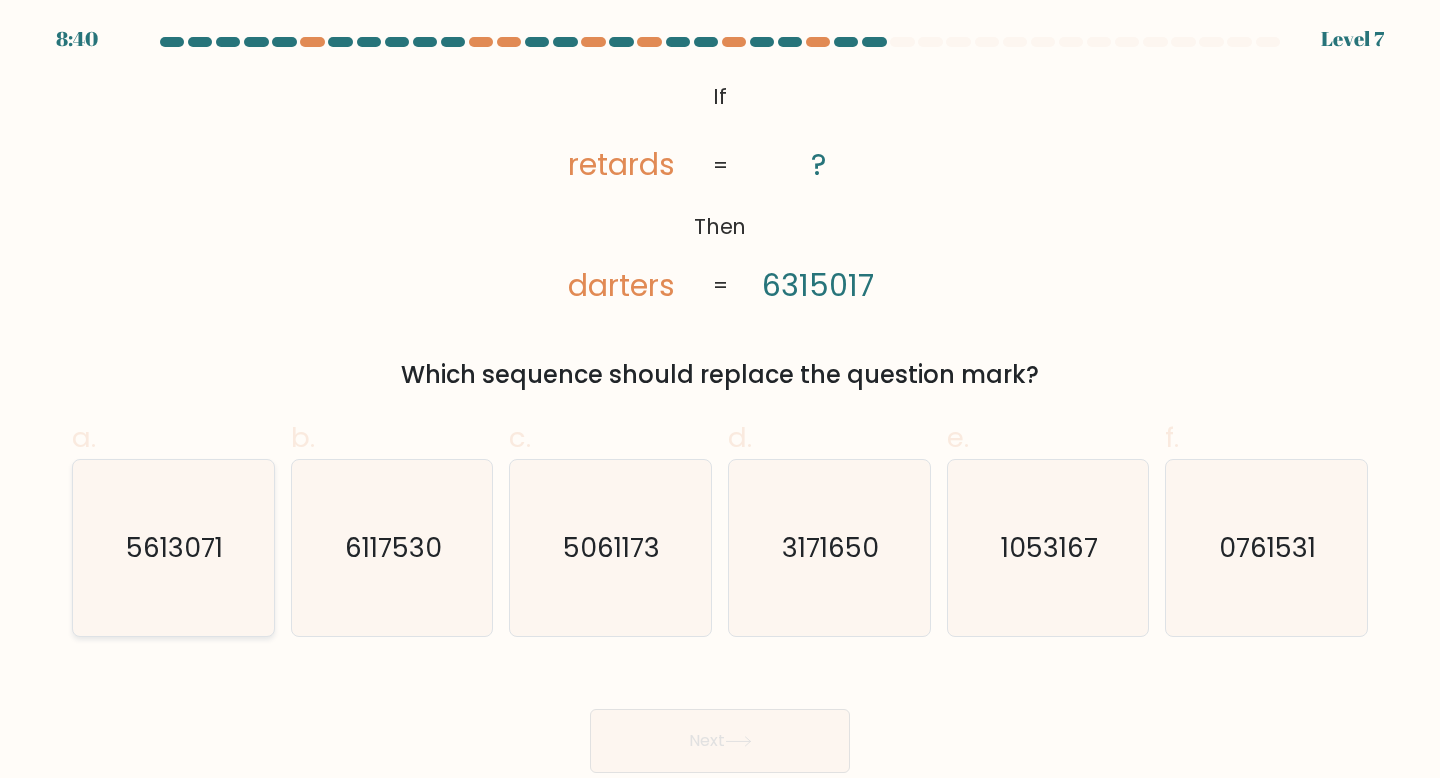 click on "5613071" 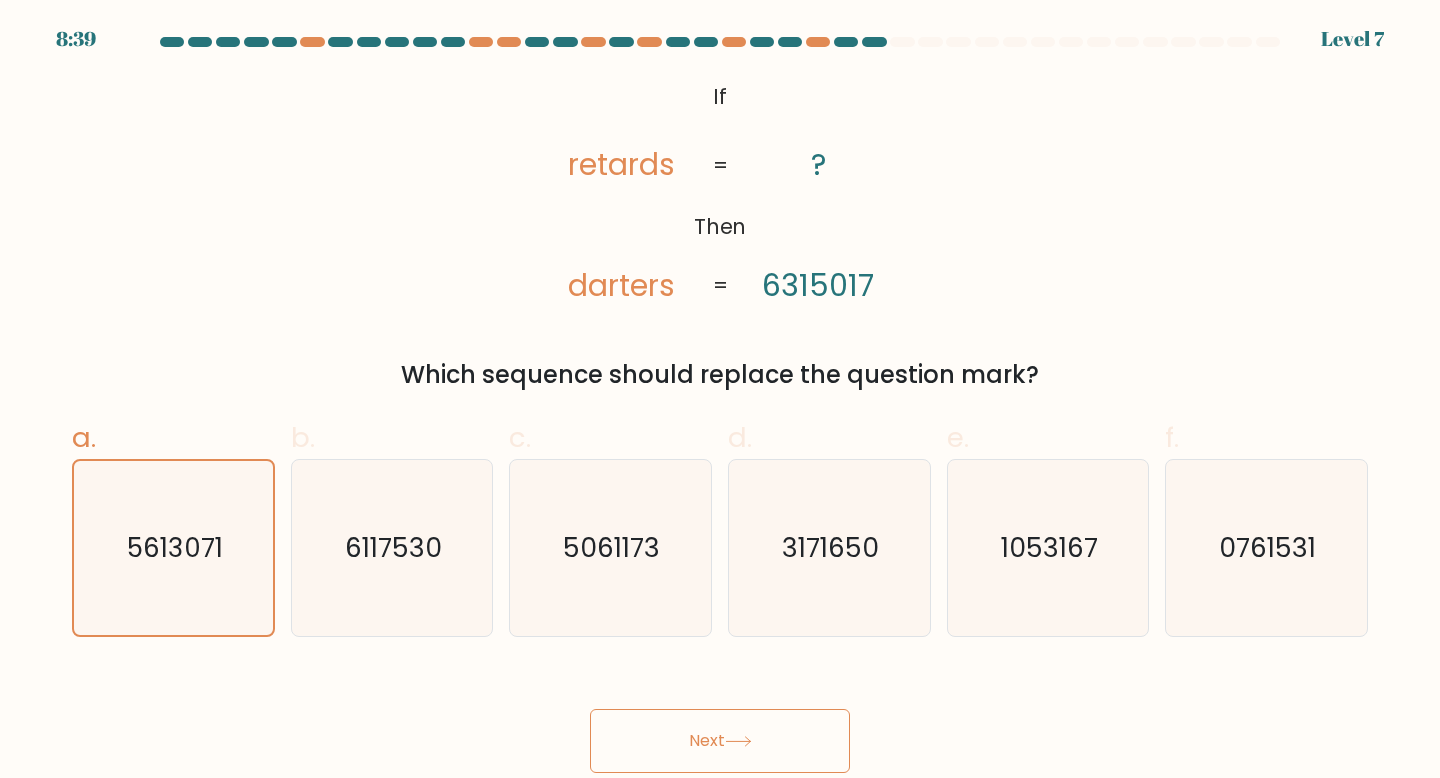 click on "Next" at bounding box center [720, 741] 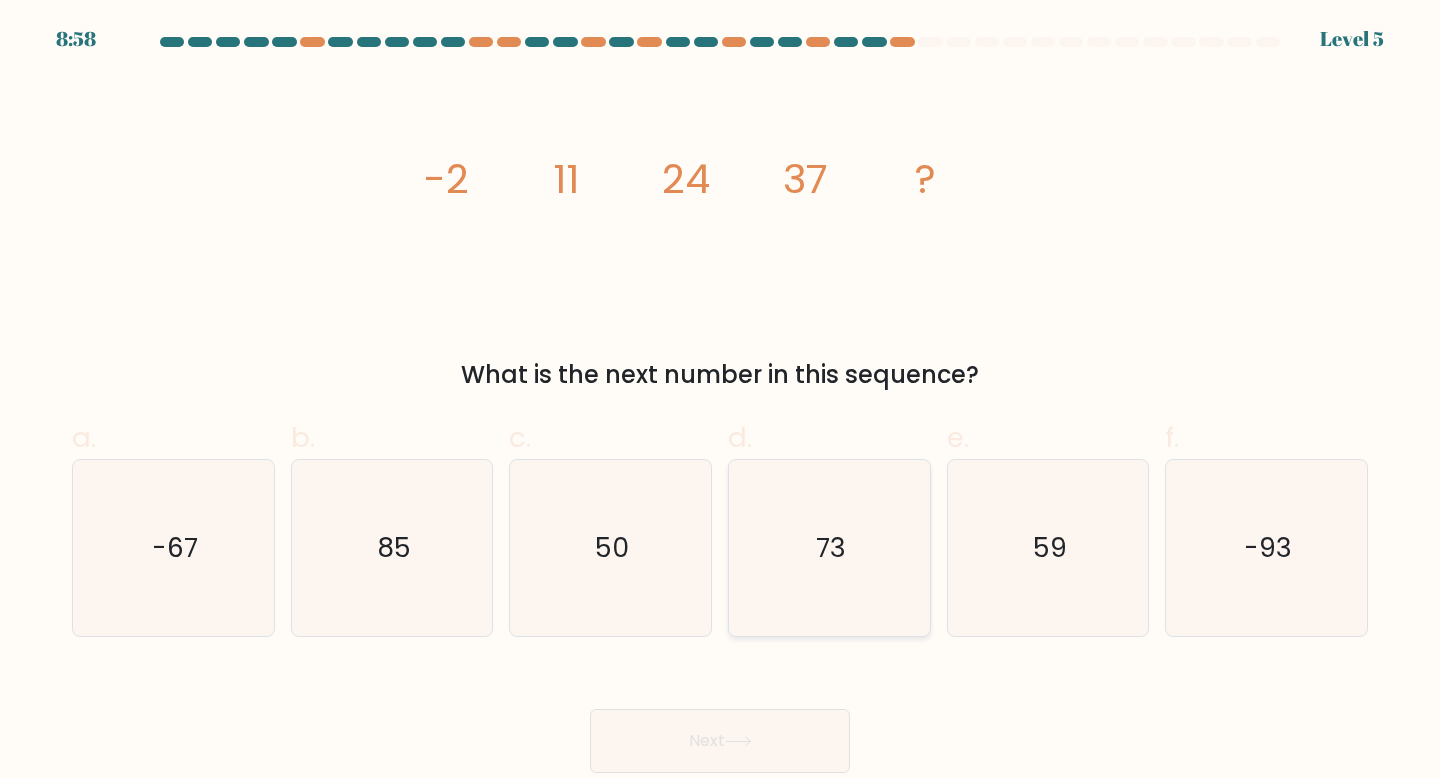 click on "73" 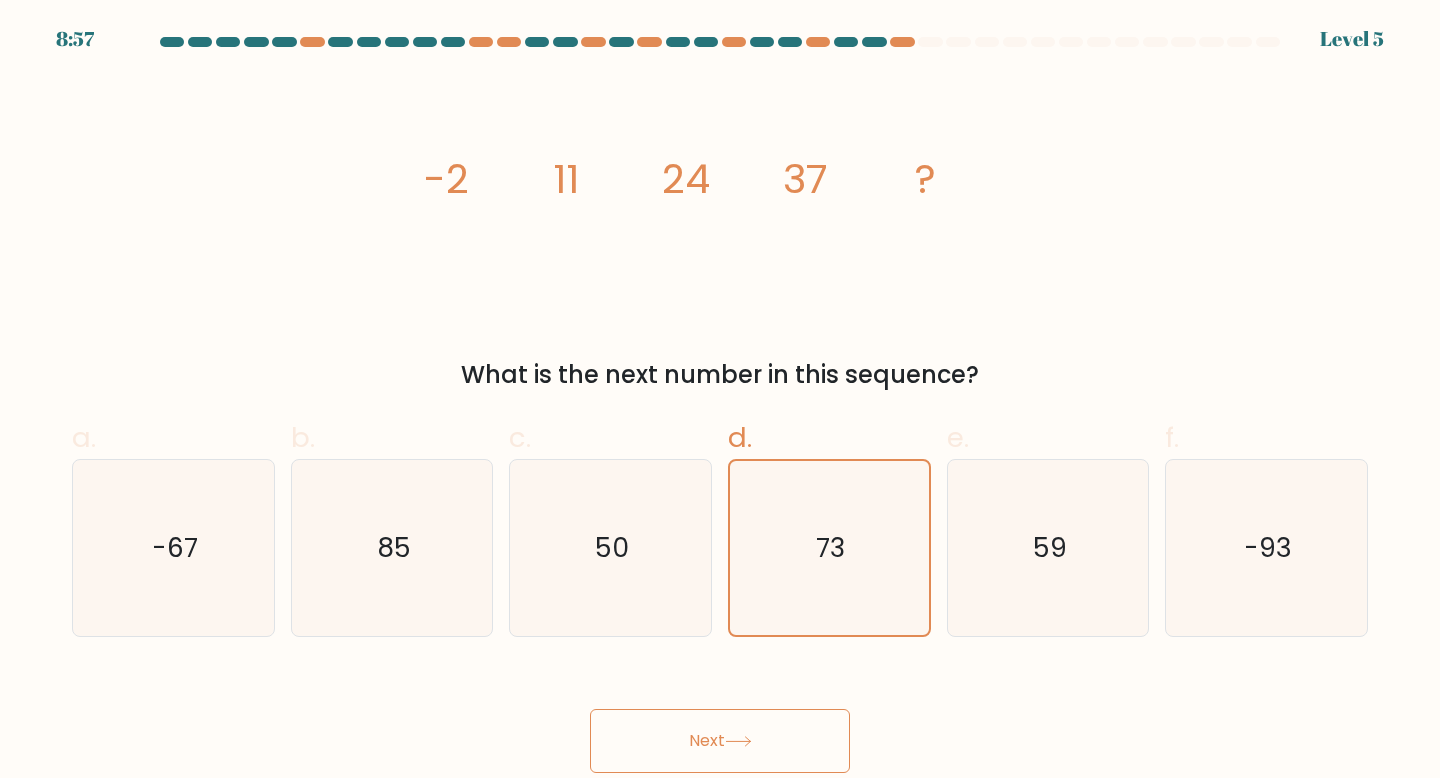 click on "Next" at bounding box center [720, 741] 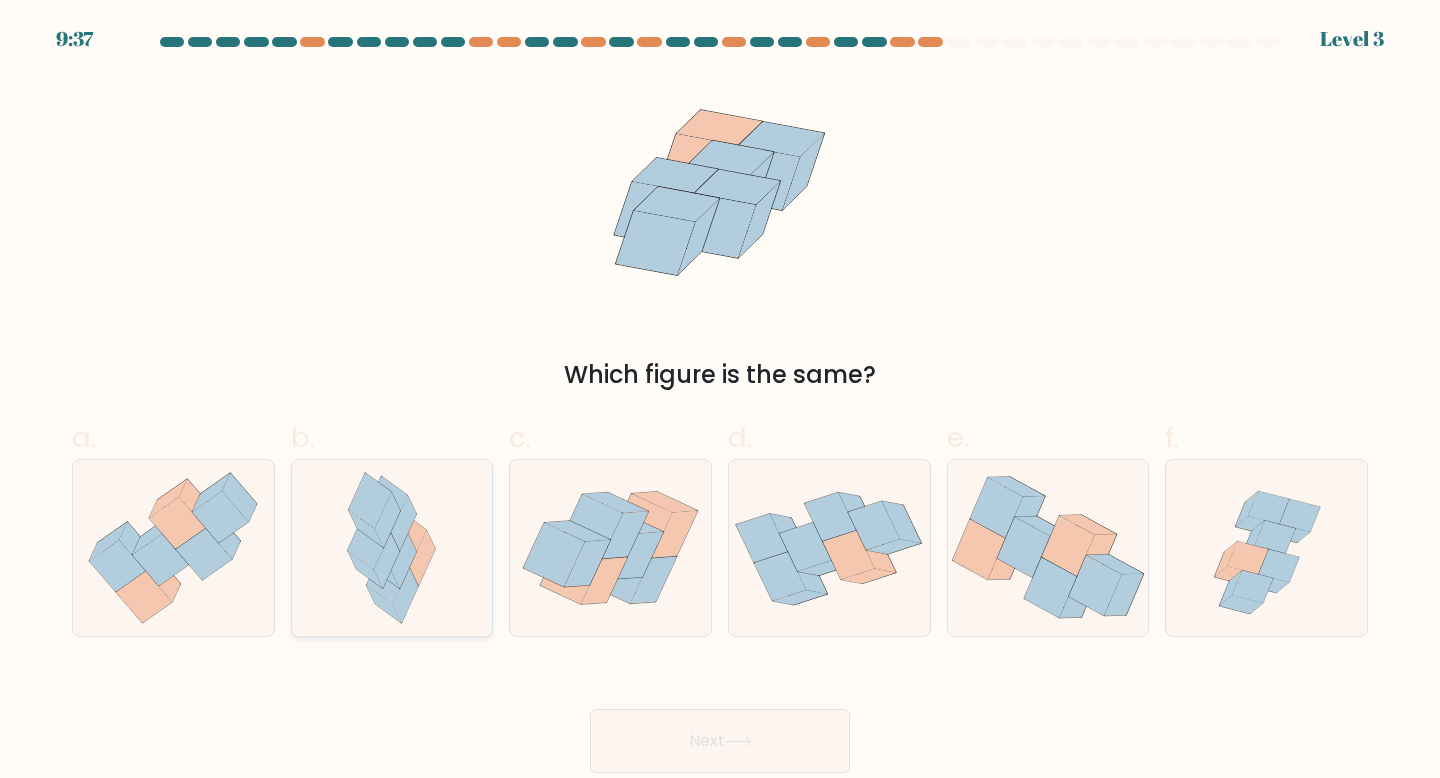 click 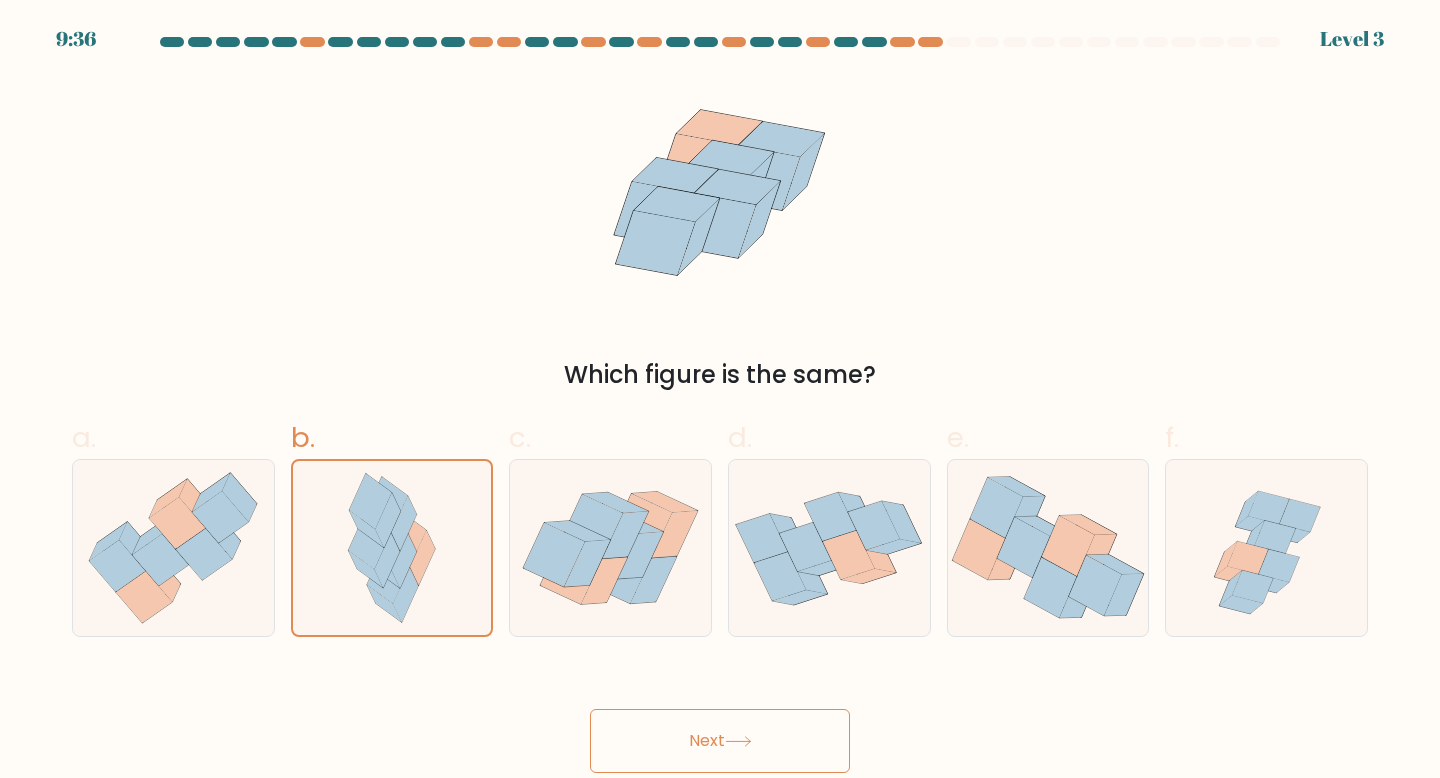 click on "Next" at bounding box center (720, 741) 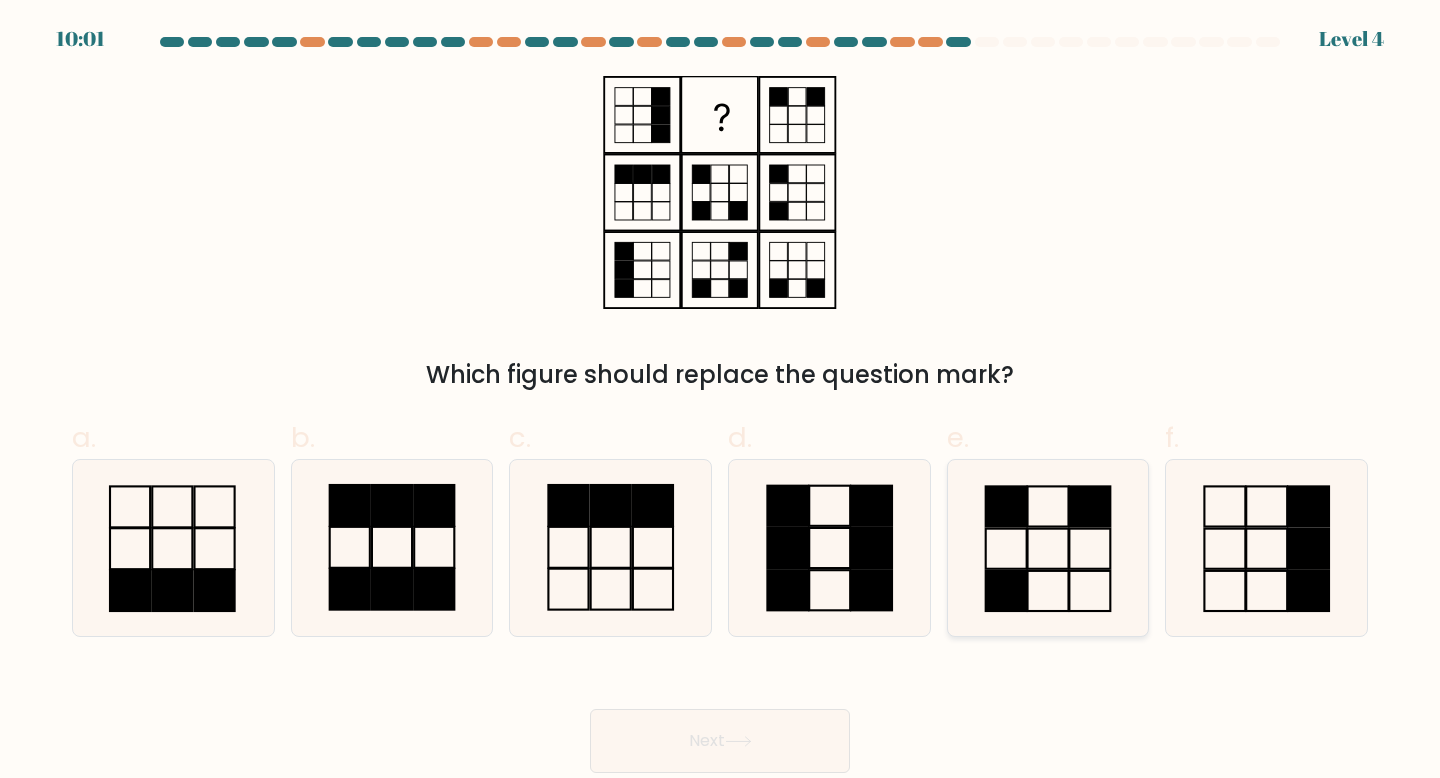 click 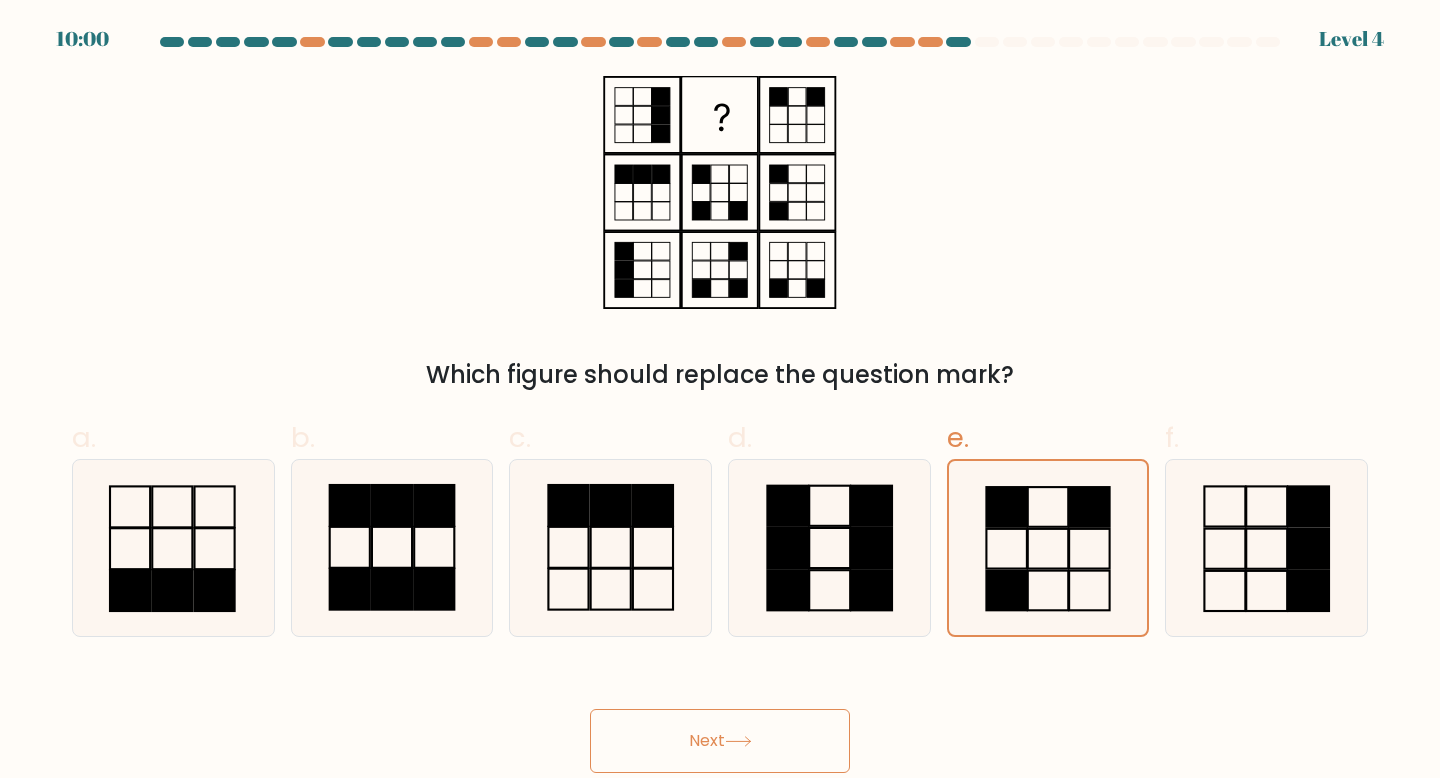 click on "Next" at bounding box center (720, 741) 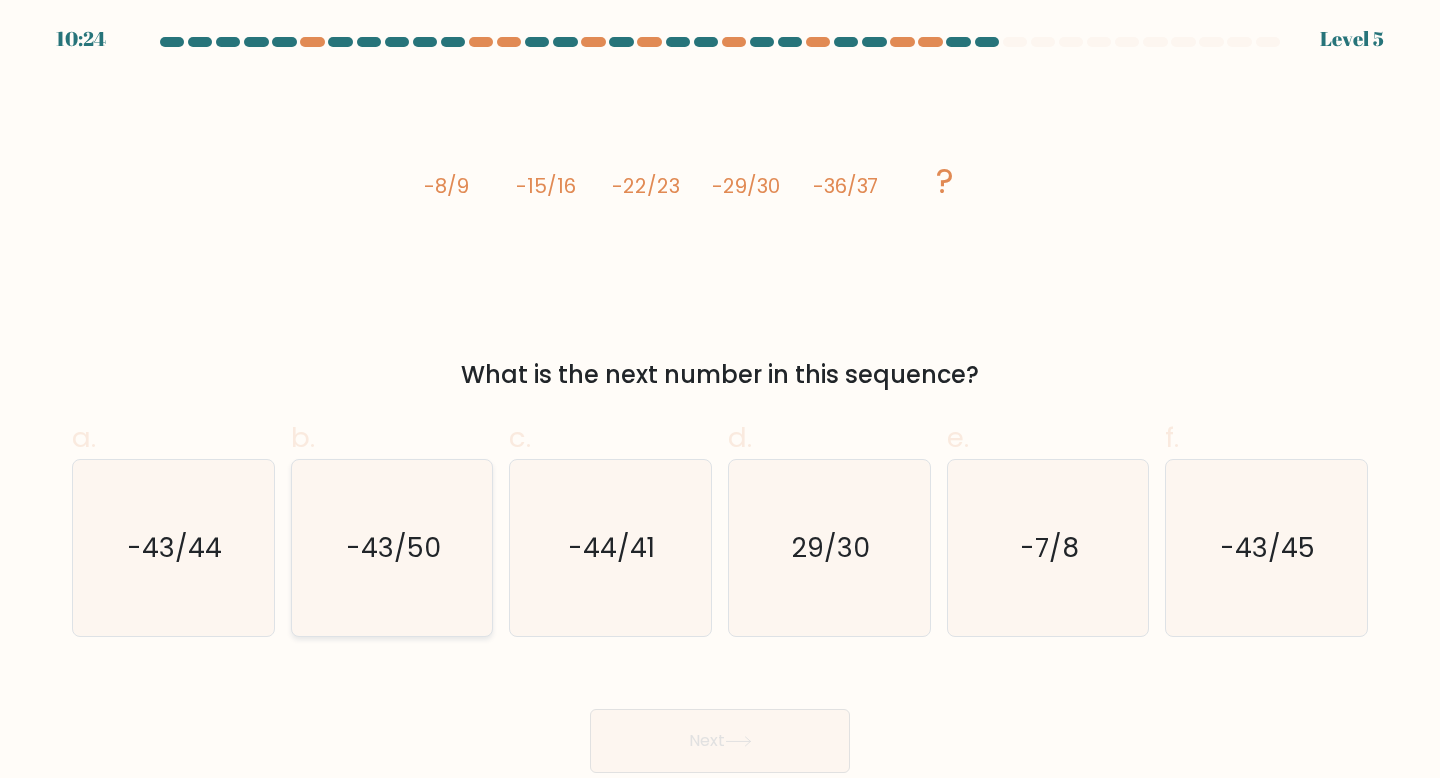 click on "-43/50" 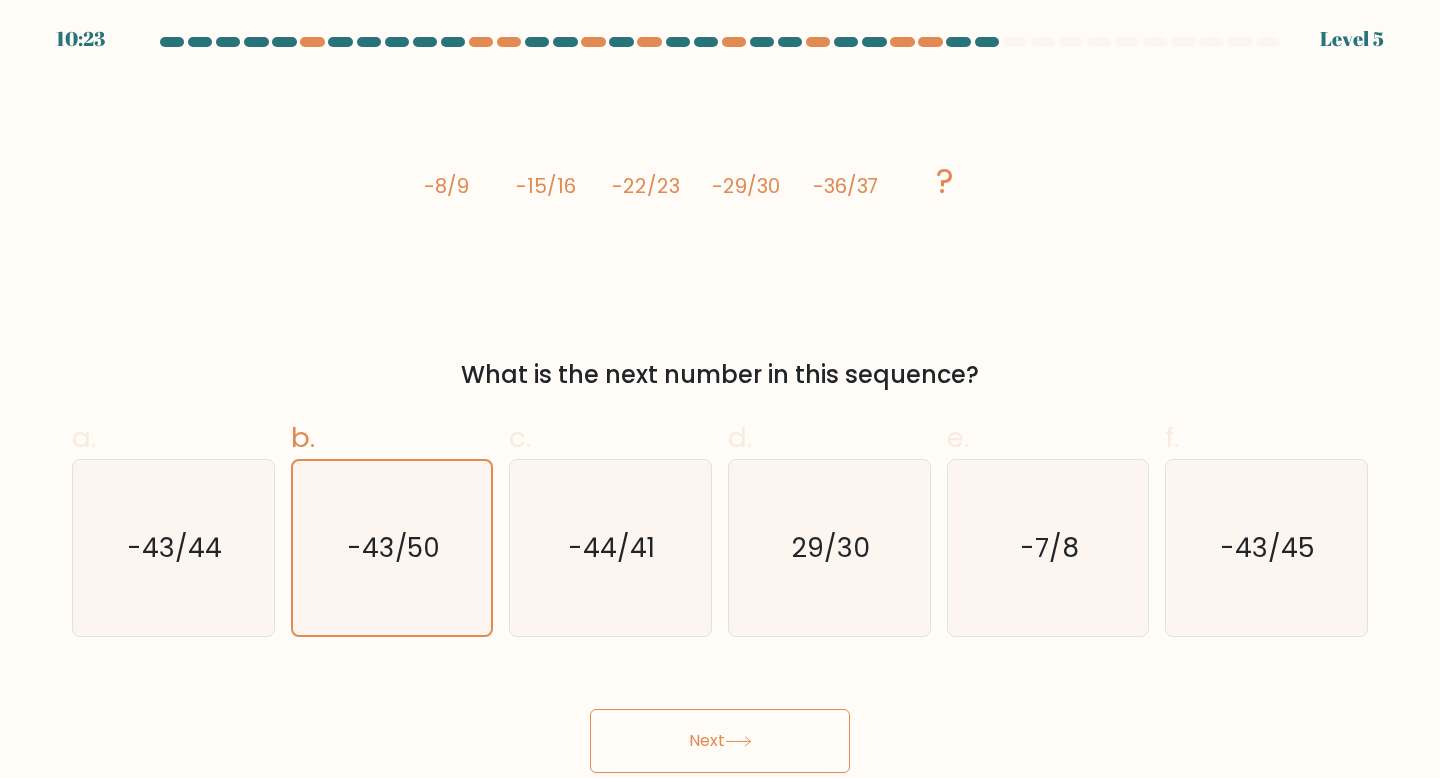 click on "Next" at bounding box center [720, 741] 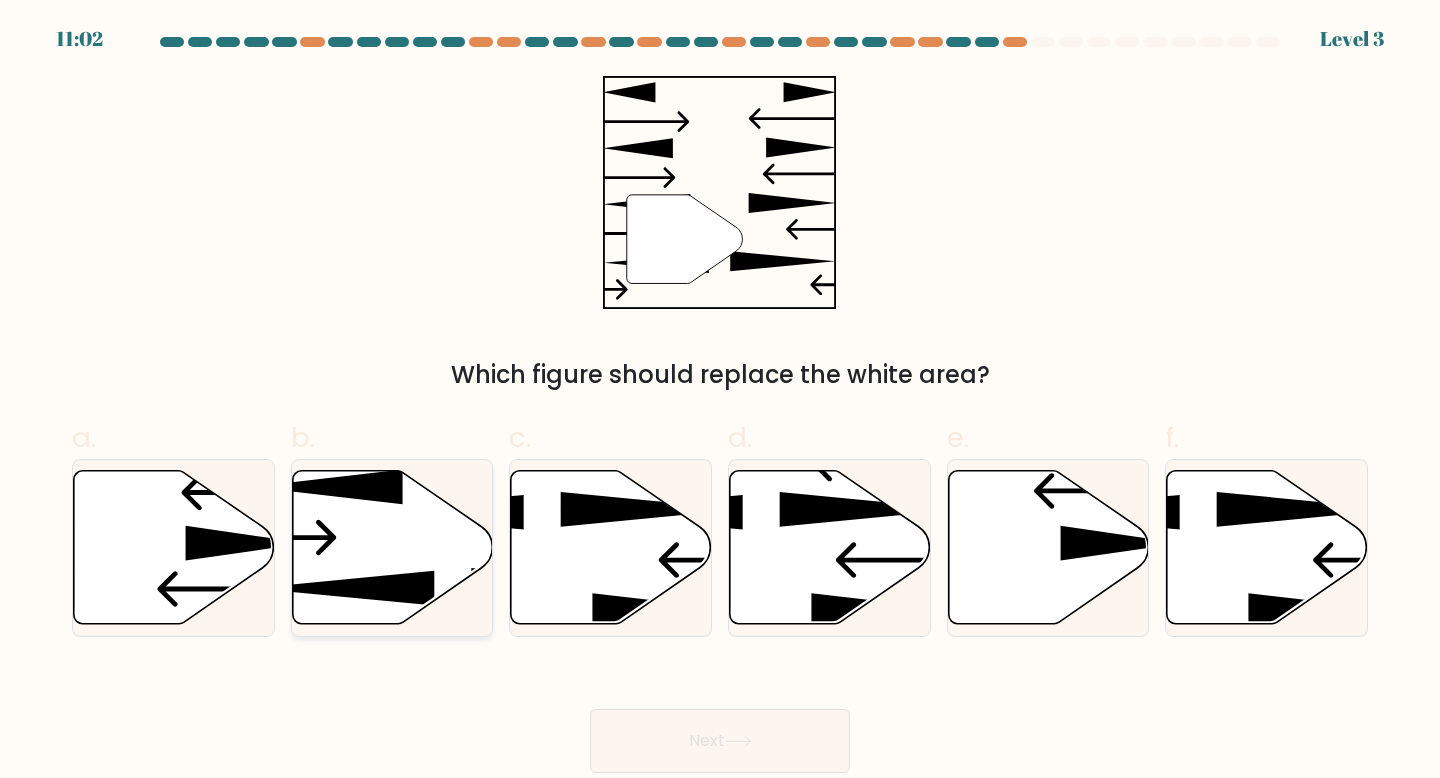 click 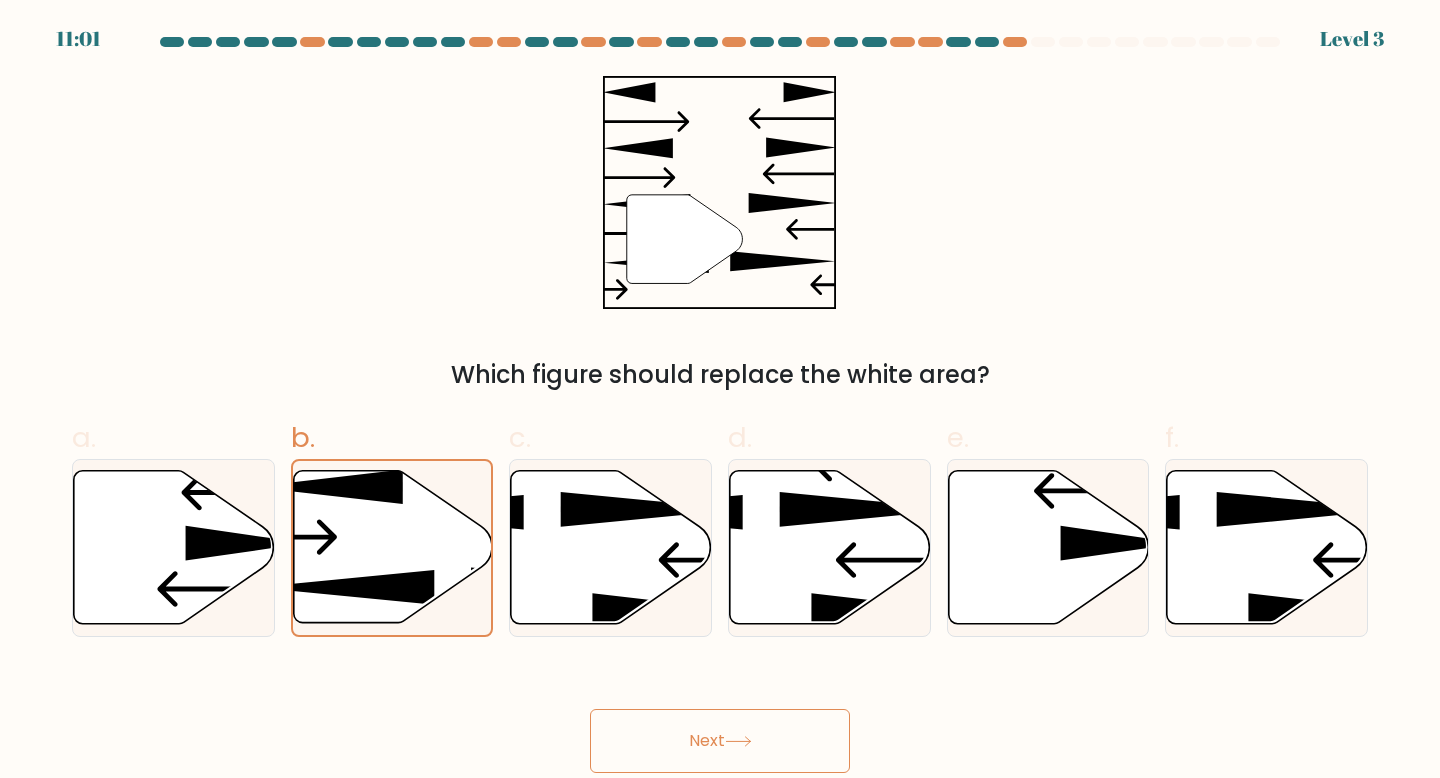 click on "Next" at bounding box center (720, 741) 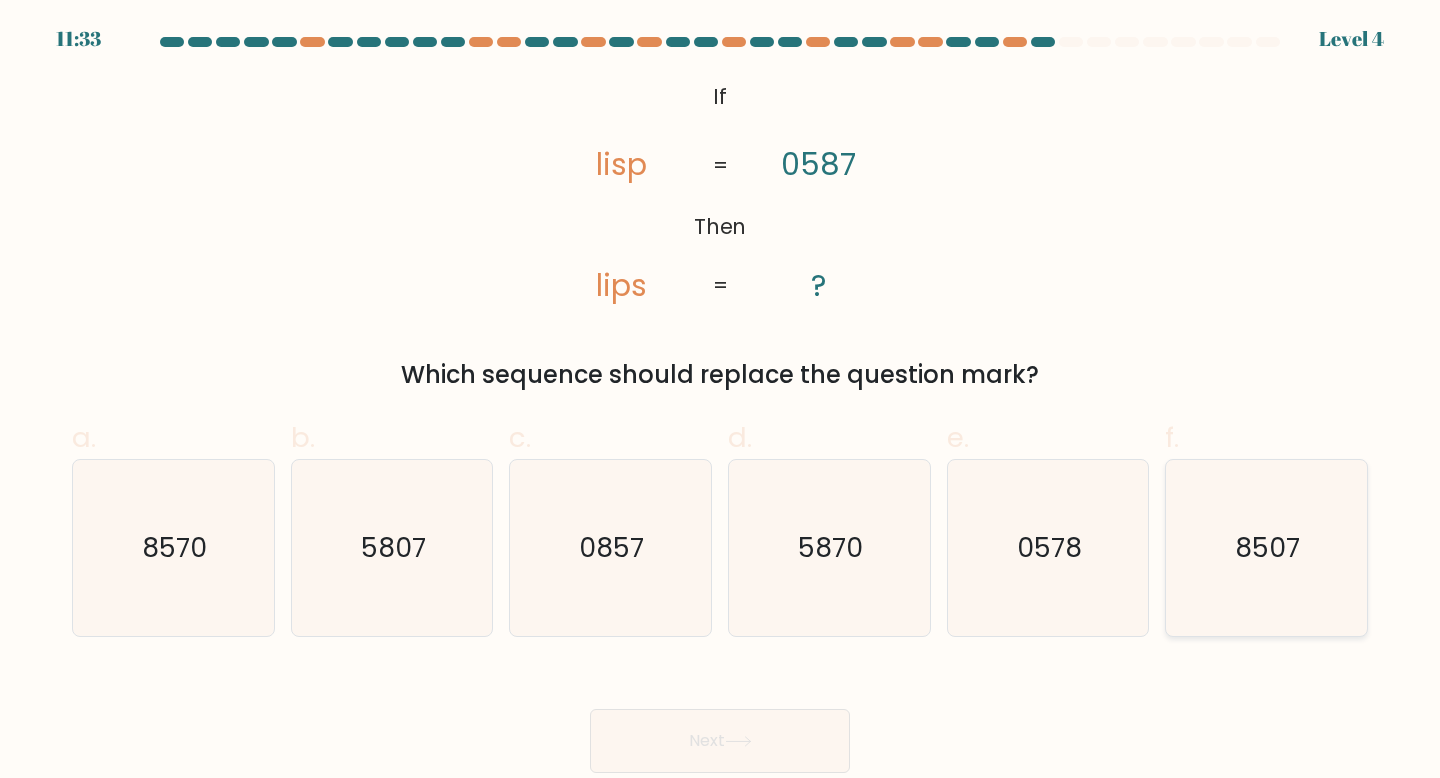 click on "8507" 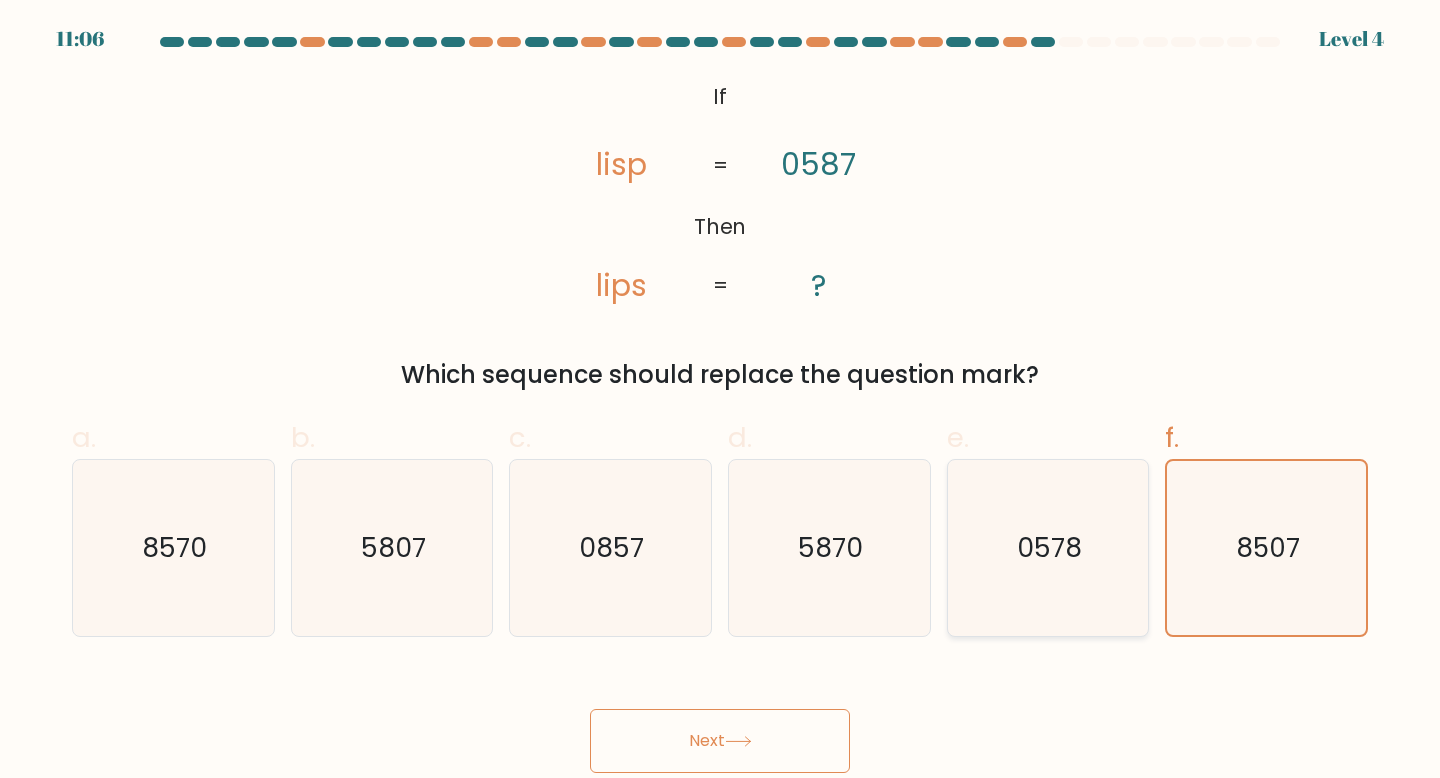 click on "0578" 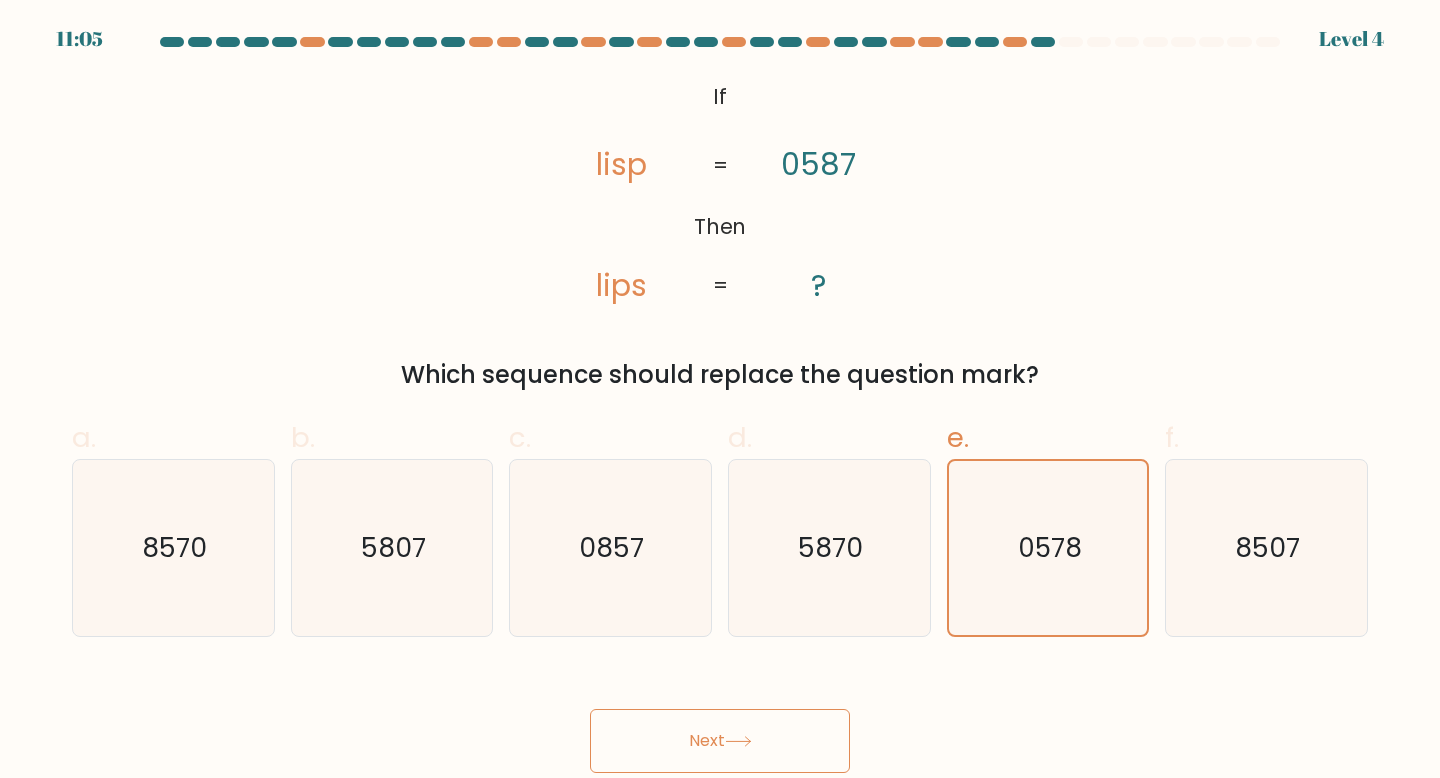 click on "Next" at bounding box center (720, 741) 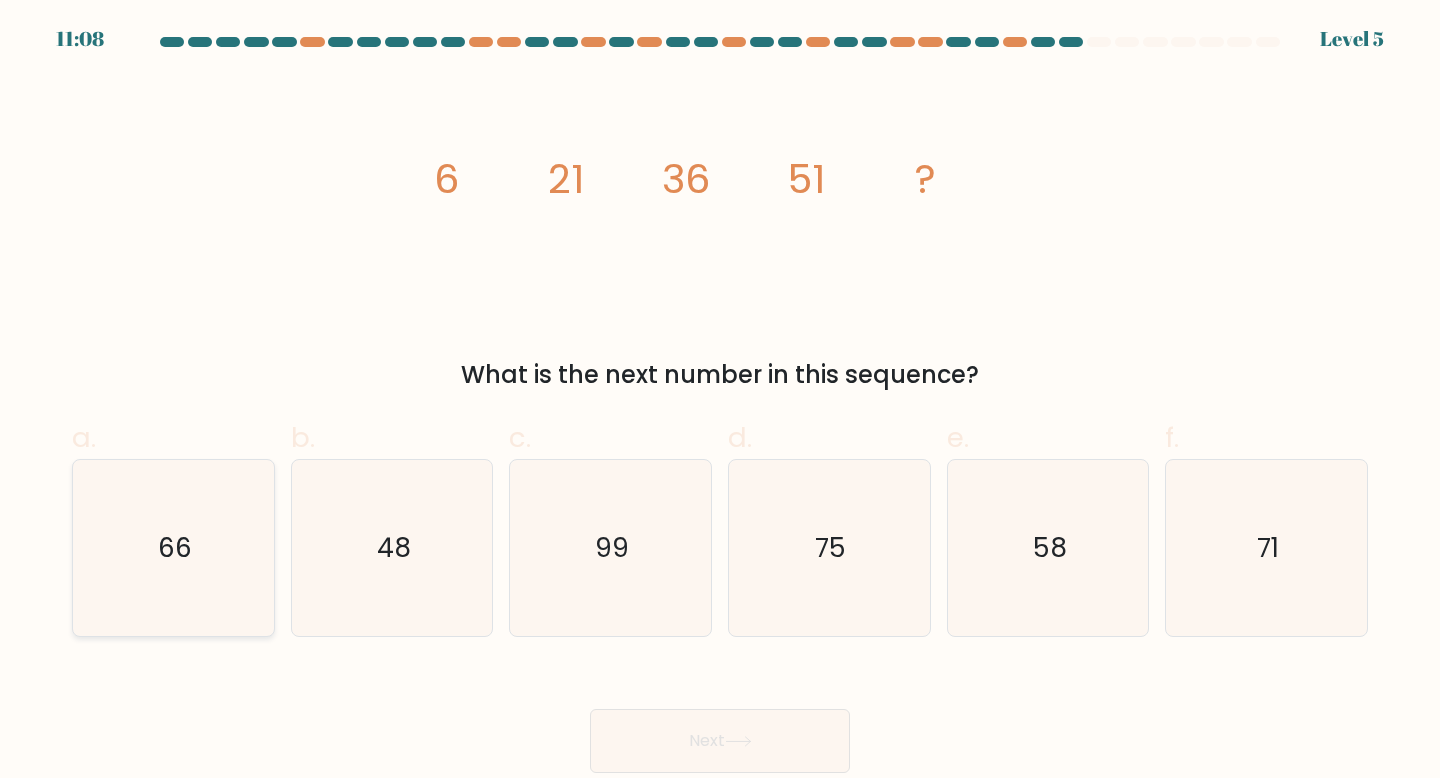 click on "66" 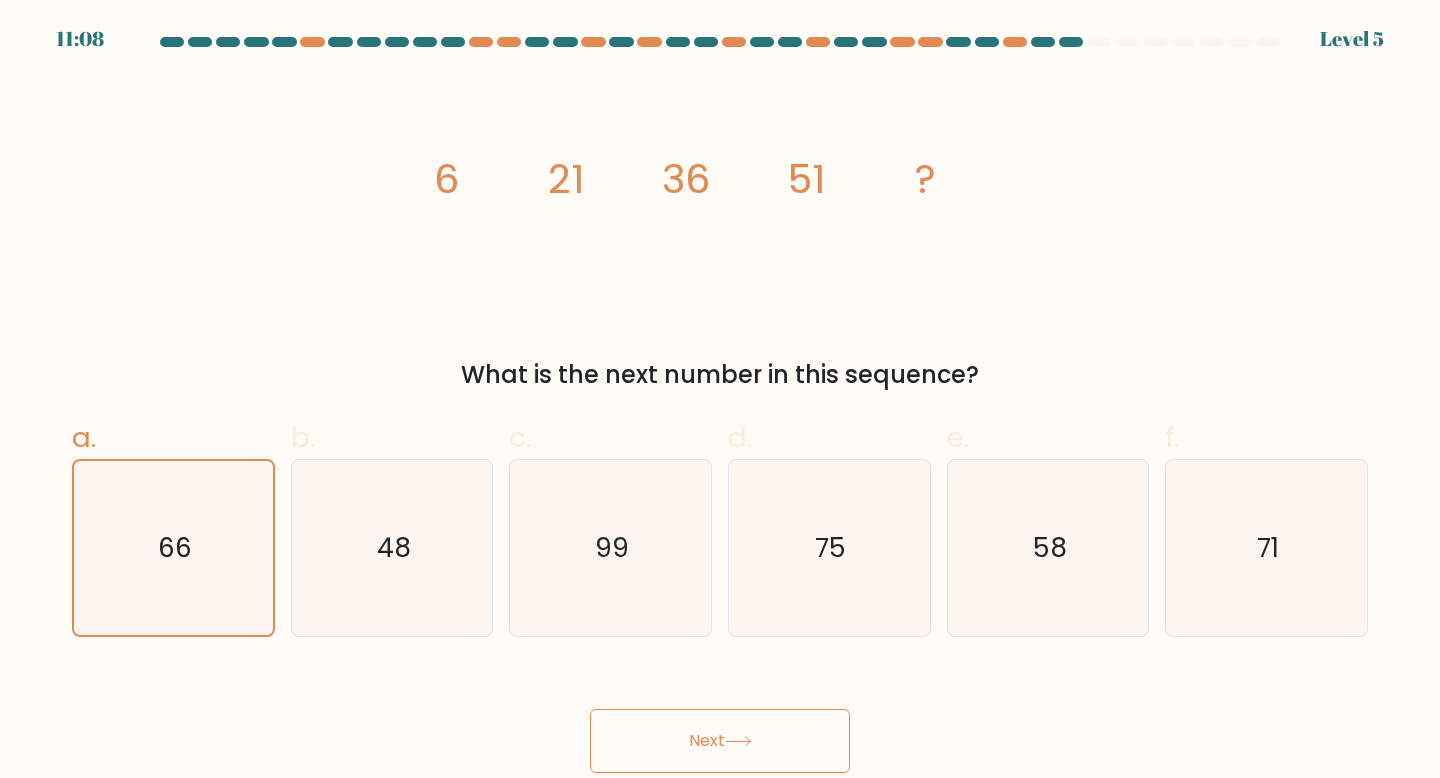 click on "Next" at bounding box center [720, 741] 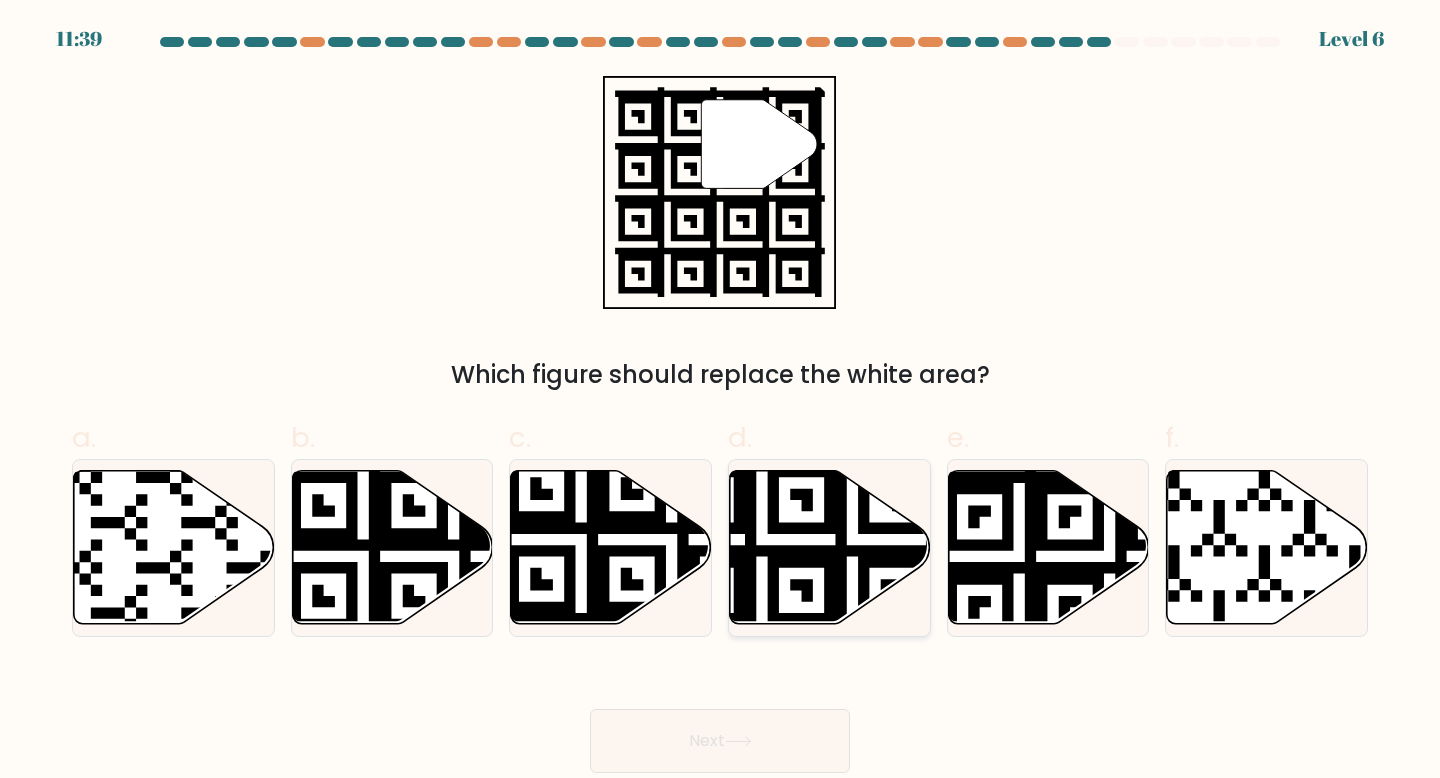 click 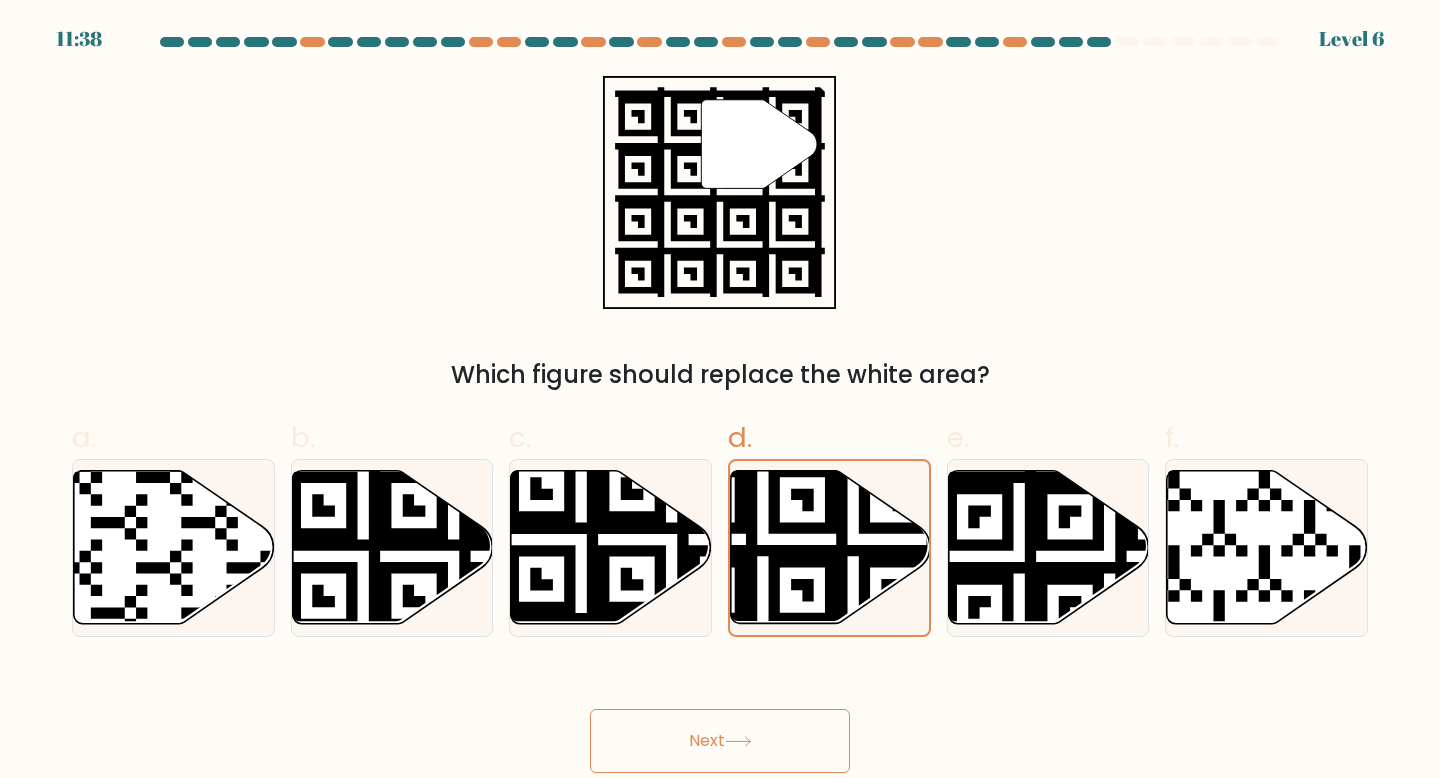 click on "Next" at bounding box center [720, 741] 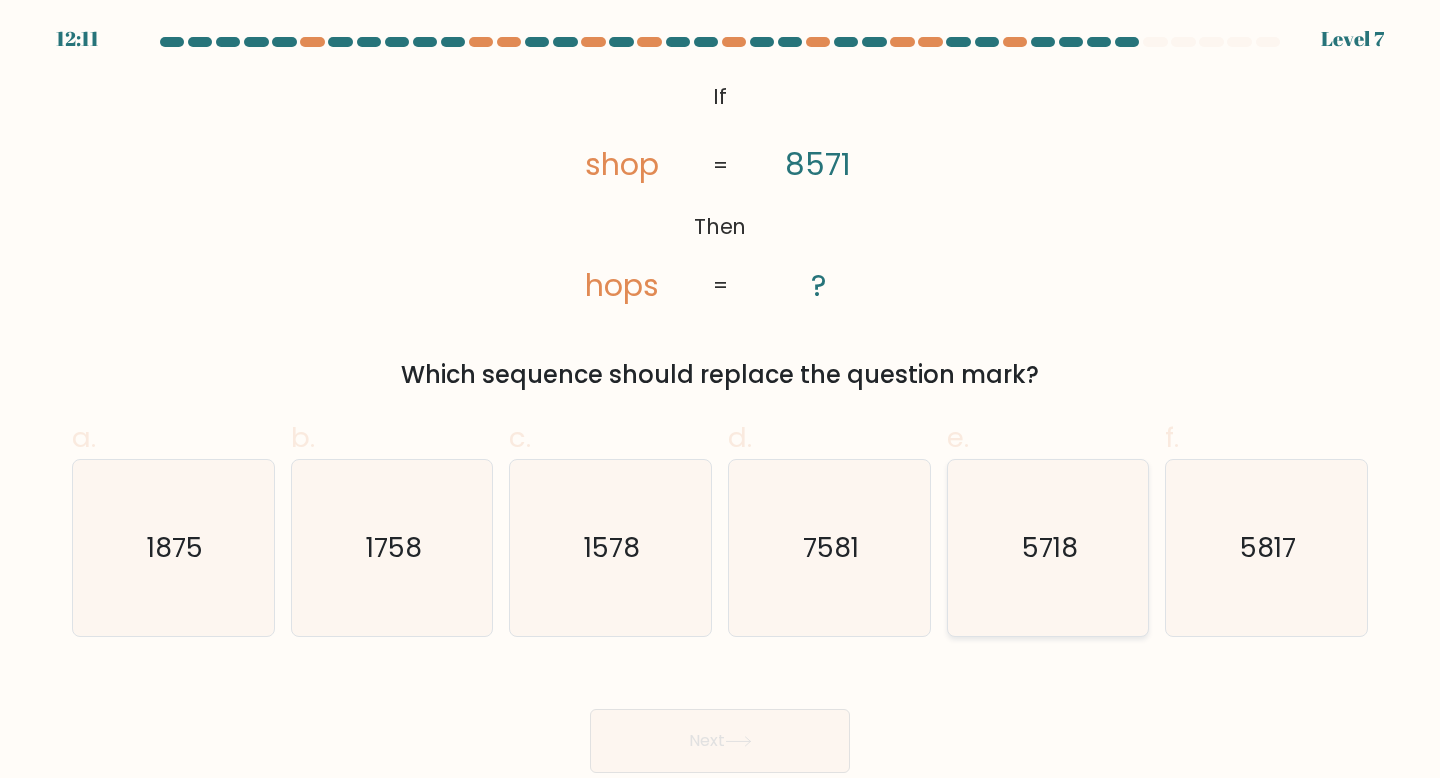 click on "5718" 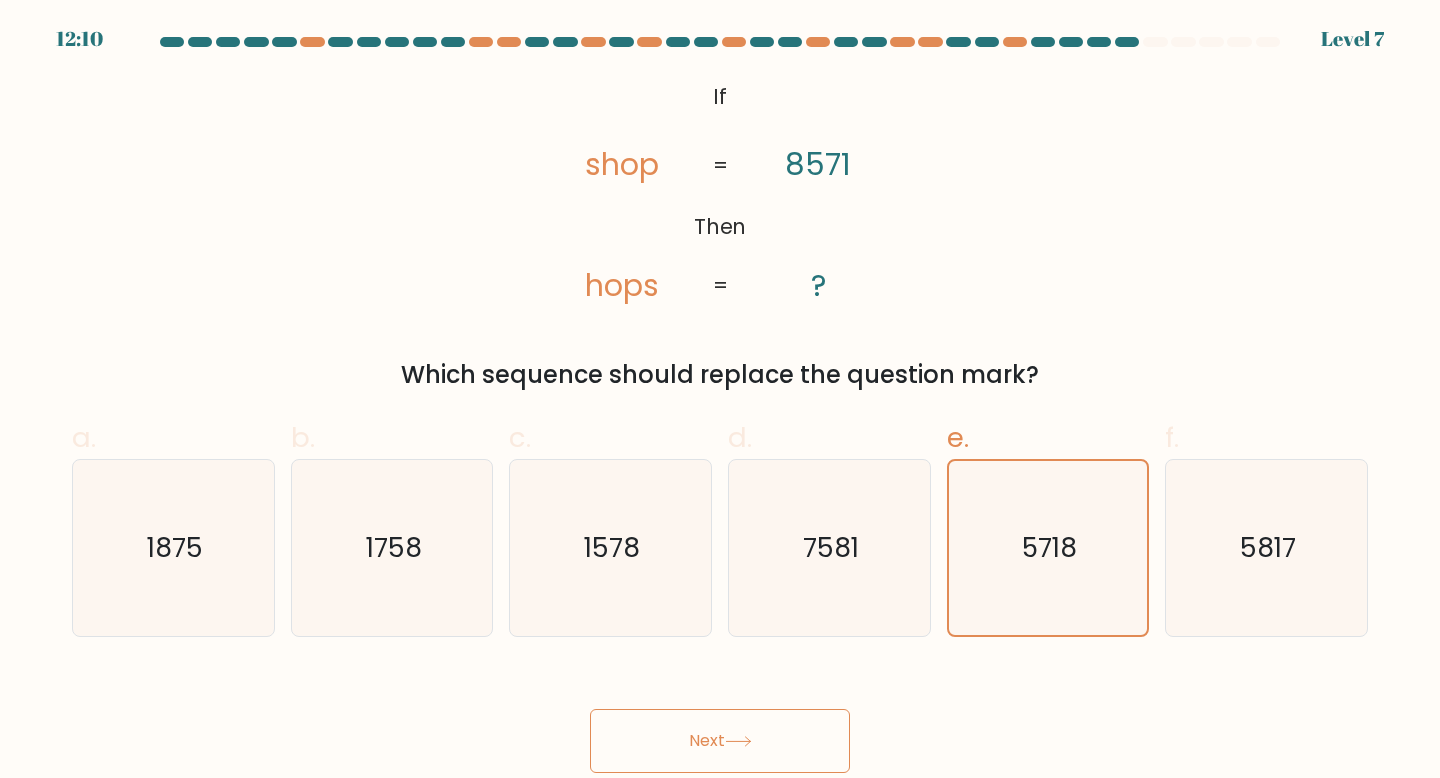 click on "Next" at bounding box center [720, 741] 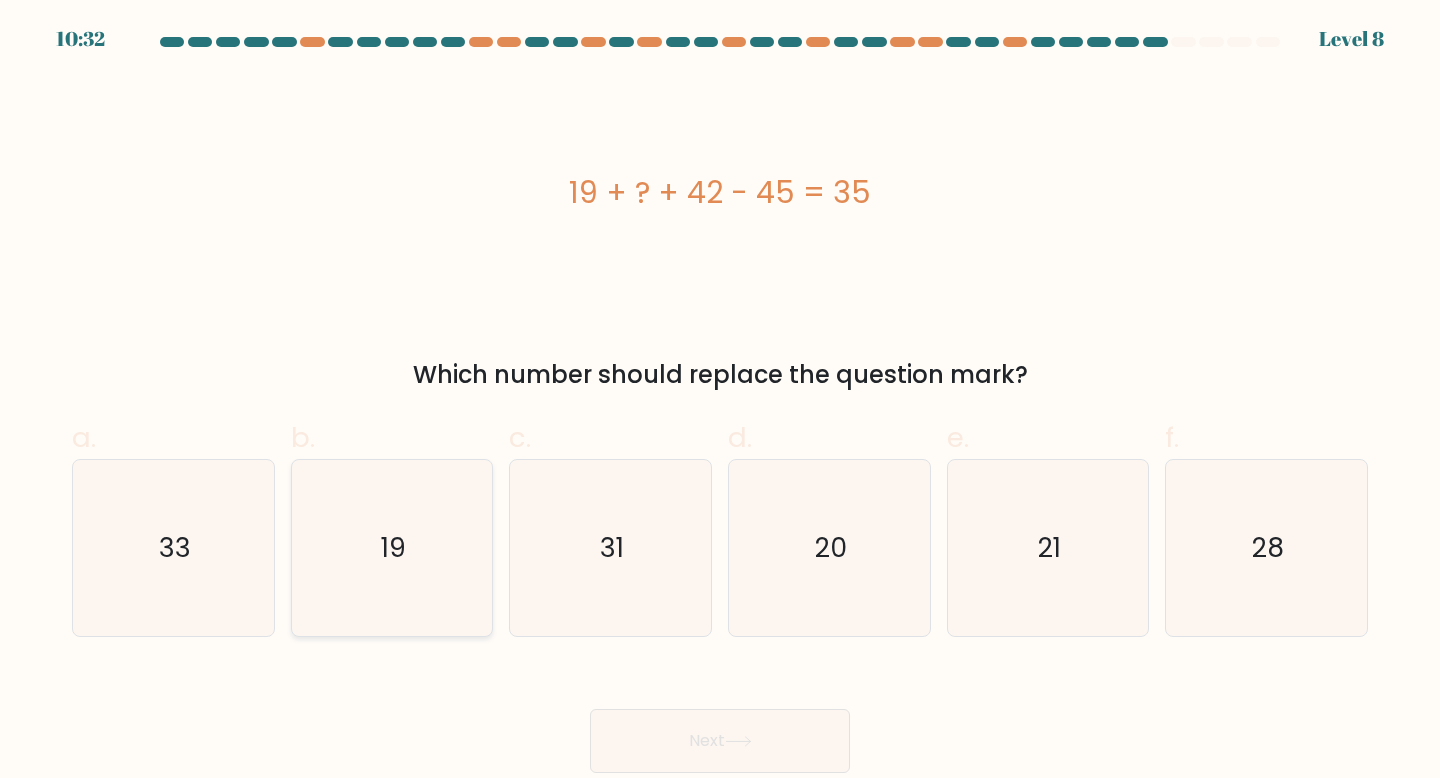 click on "19" 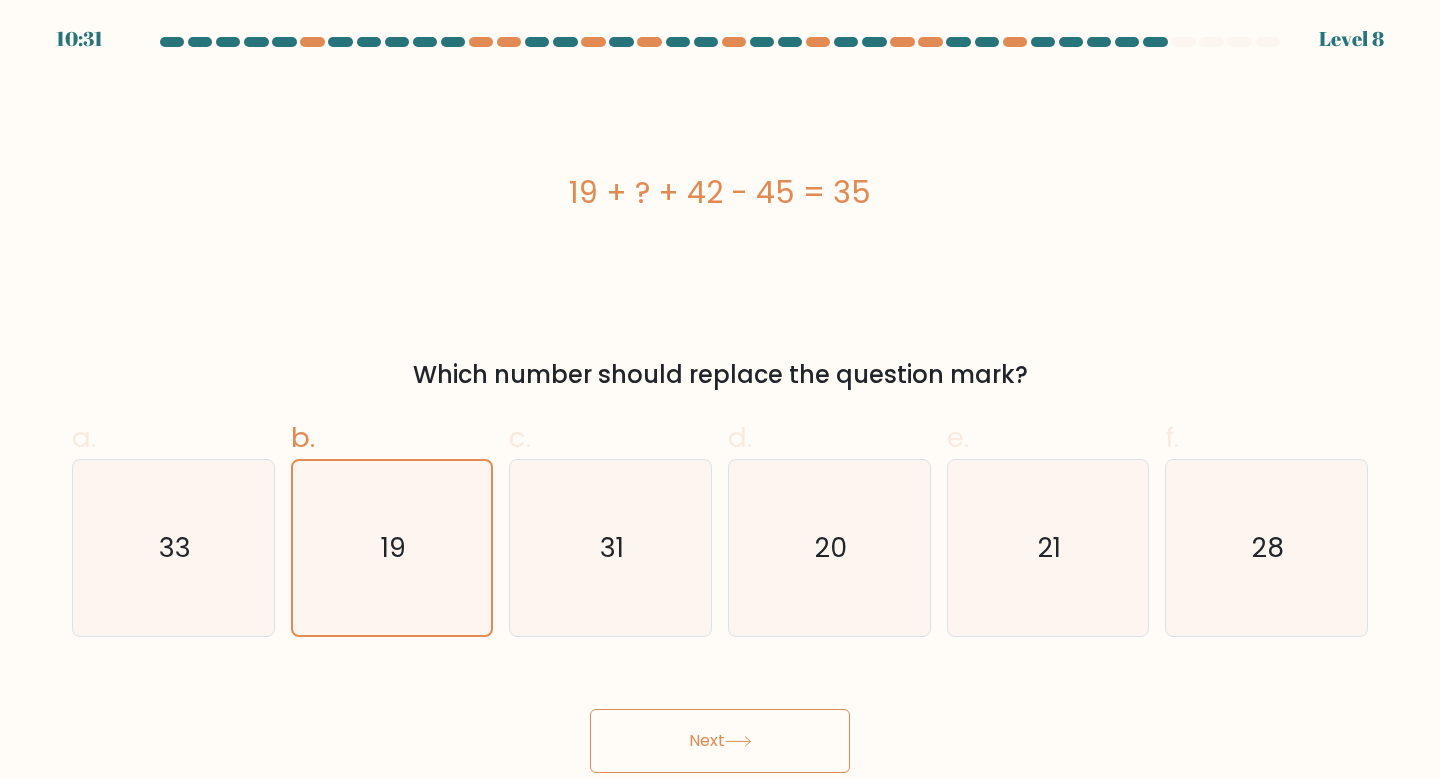 click on "Next" at bounding box center (720, 741) 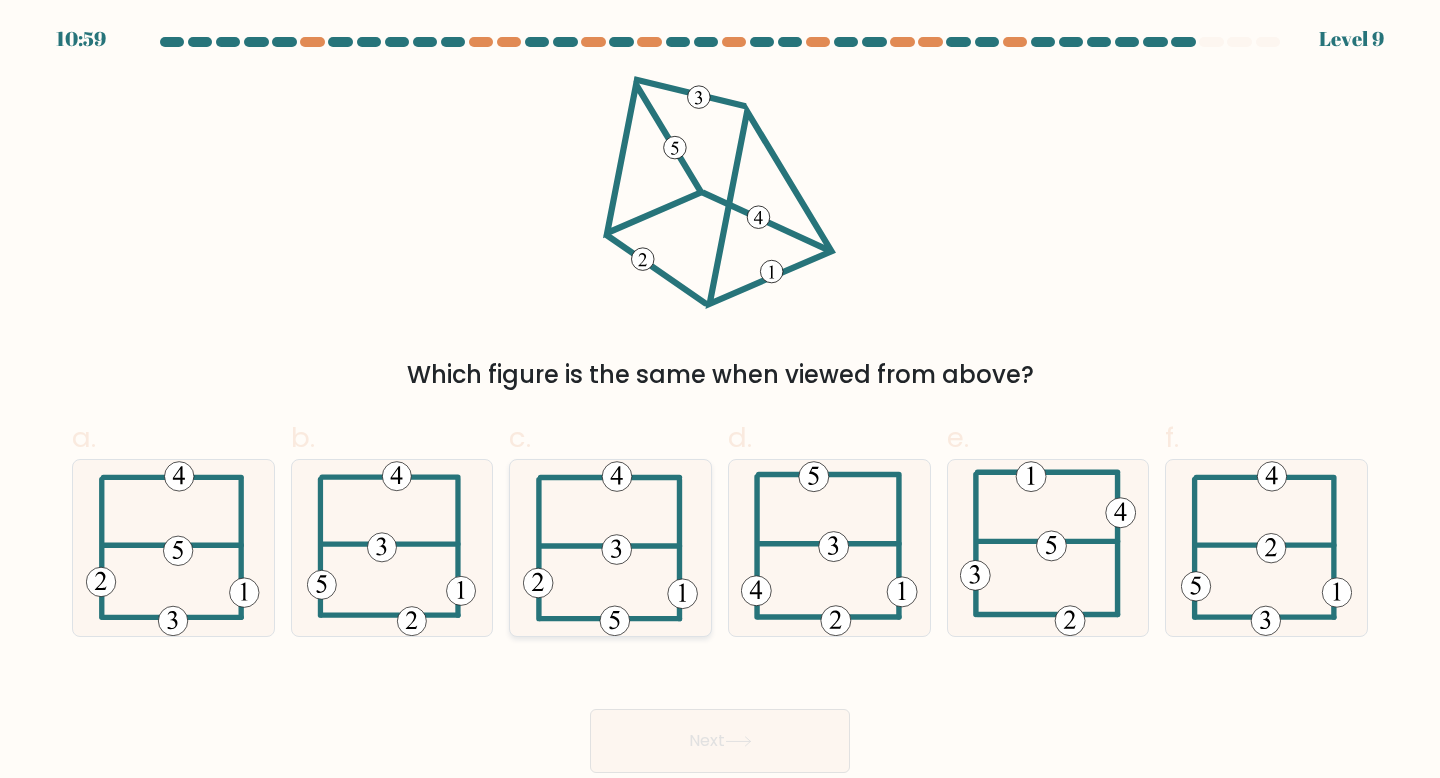 click 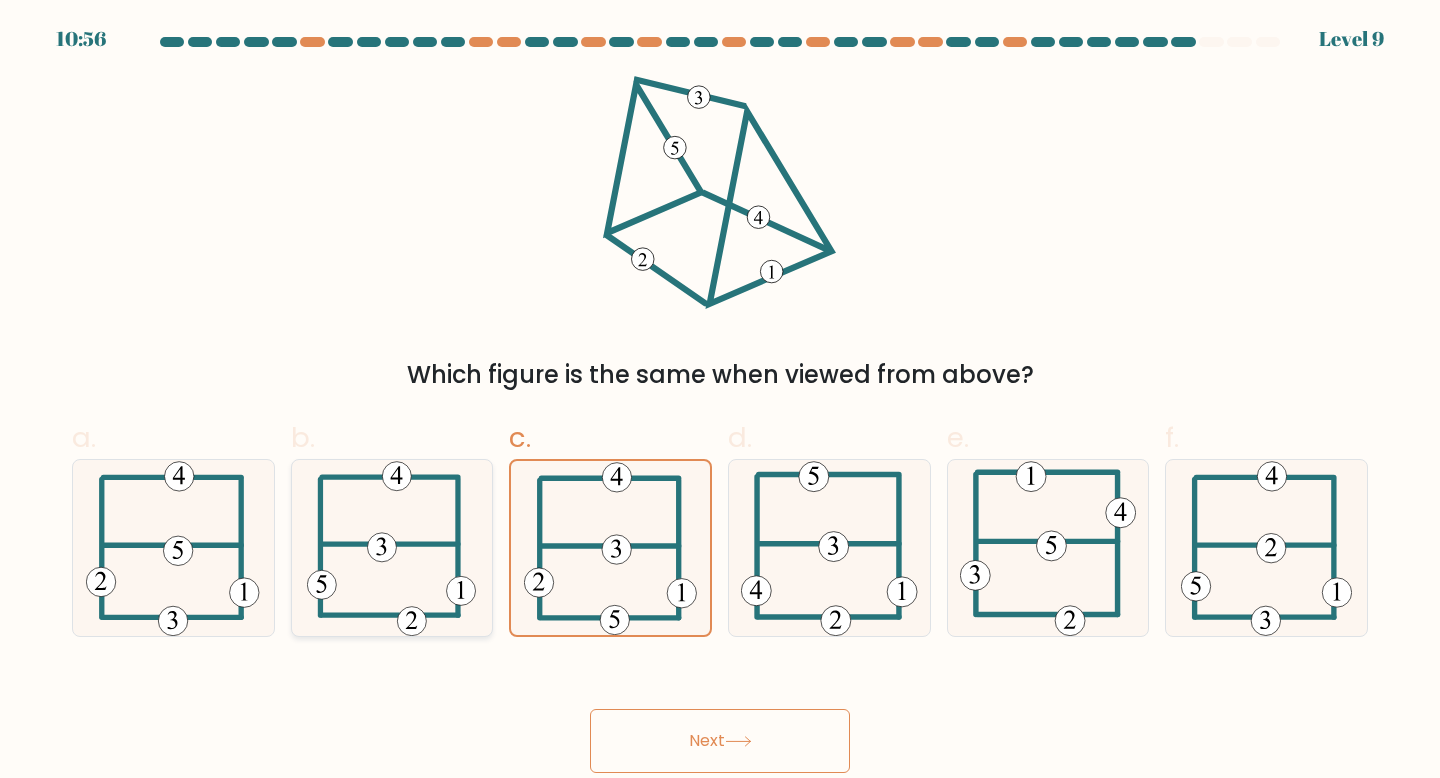 click 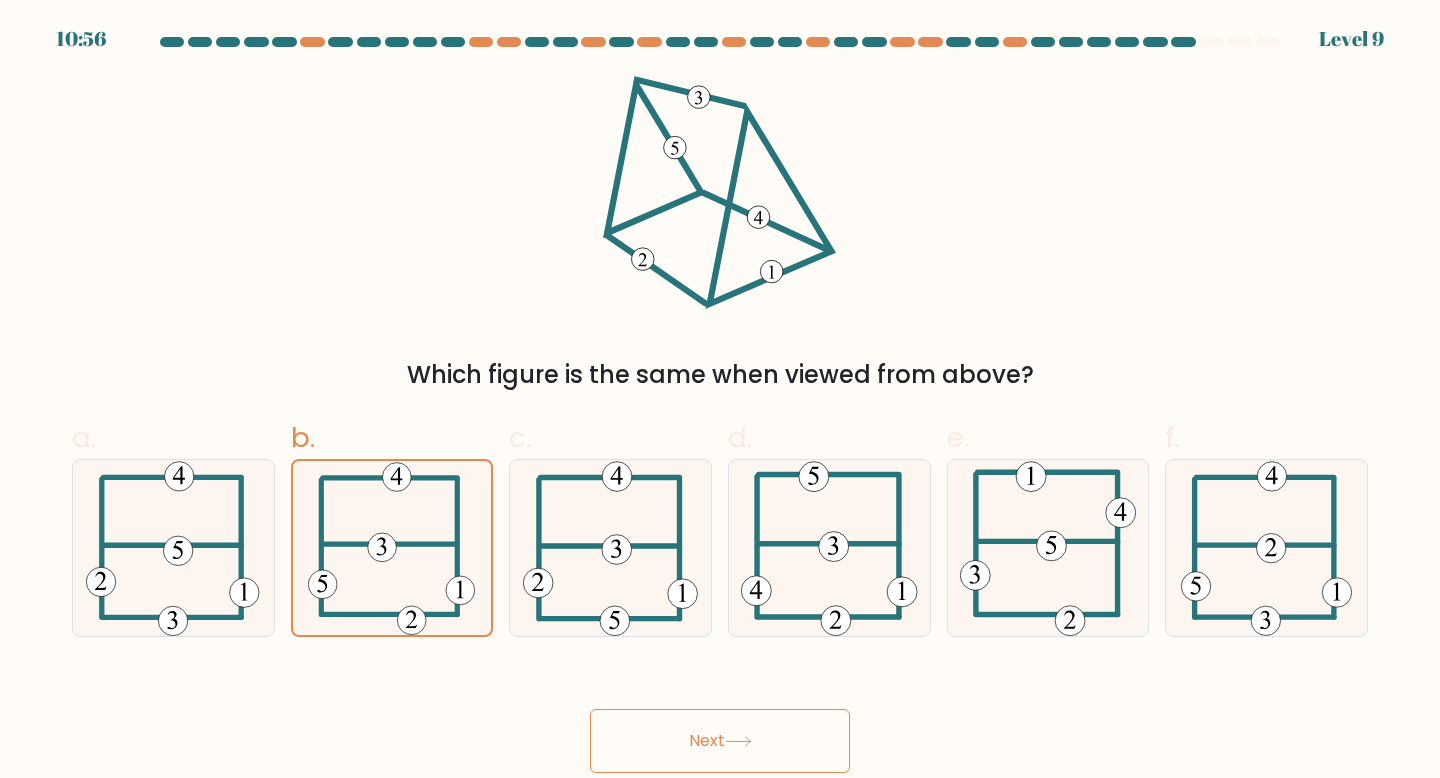 click on "Next" at bounding box center [720, 741] 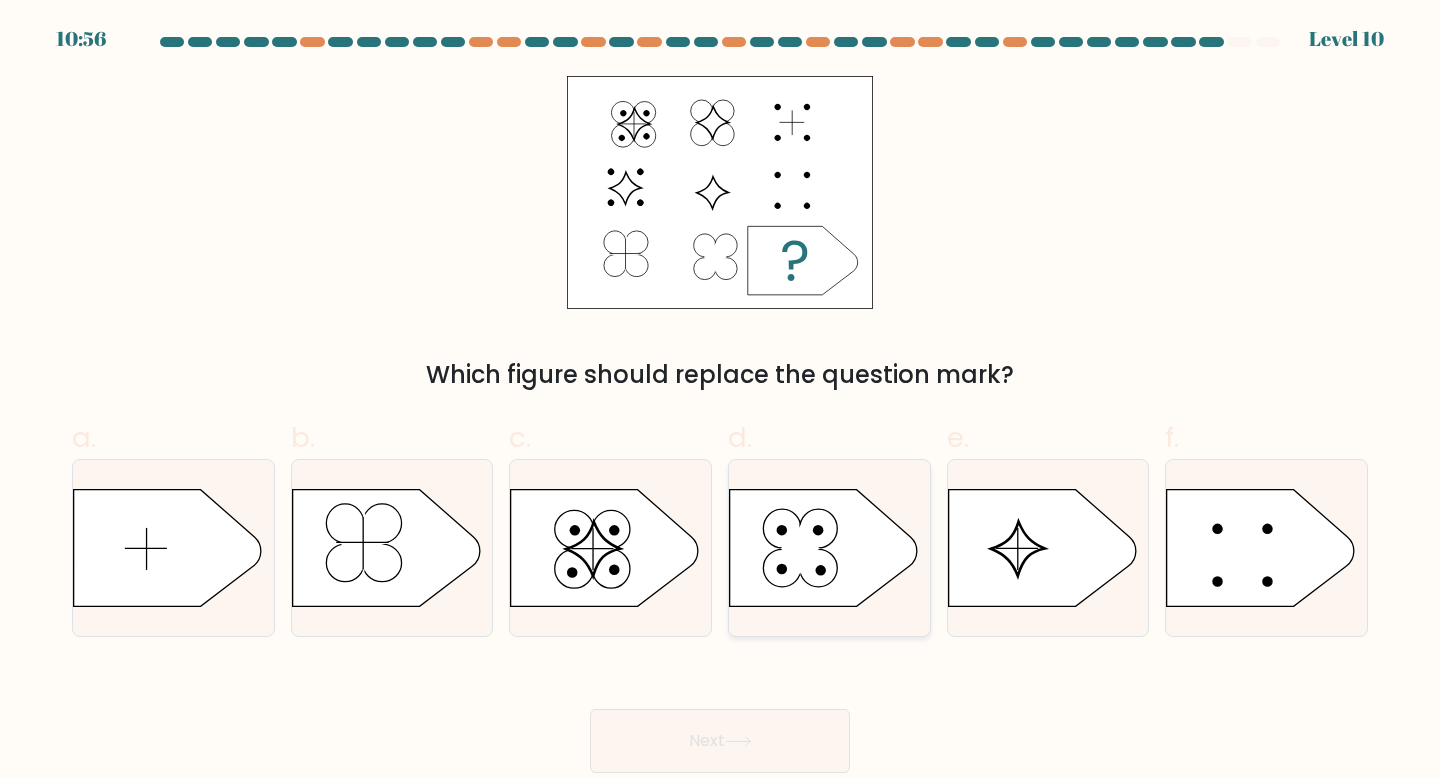 click 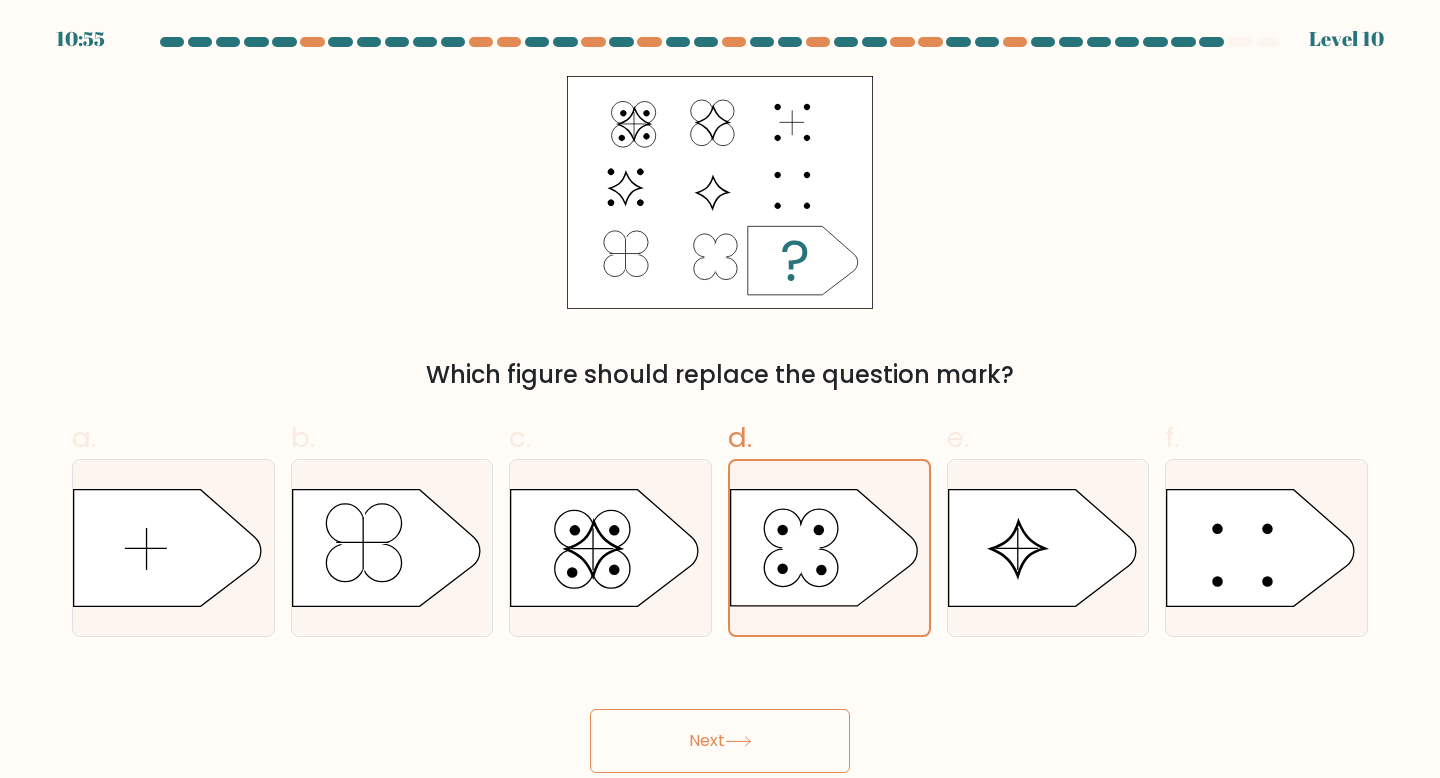click on "Next" at bounding box center (720, 741) 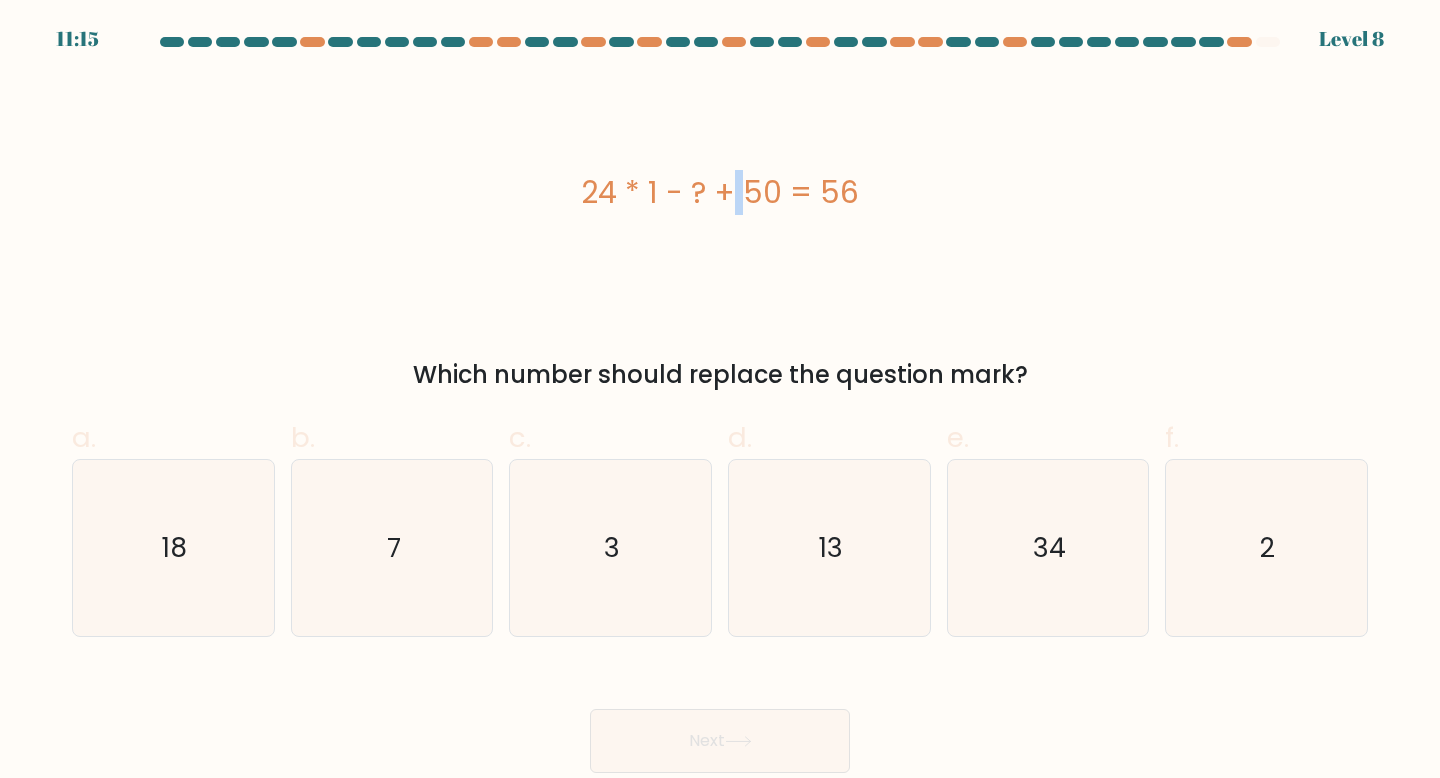 drag, startPoint x: 641, startPoint y: 187, endPoint x: 628, endPoint y: 187, distance: 13 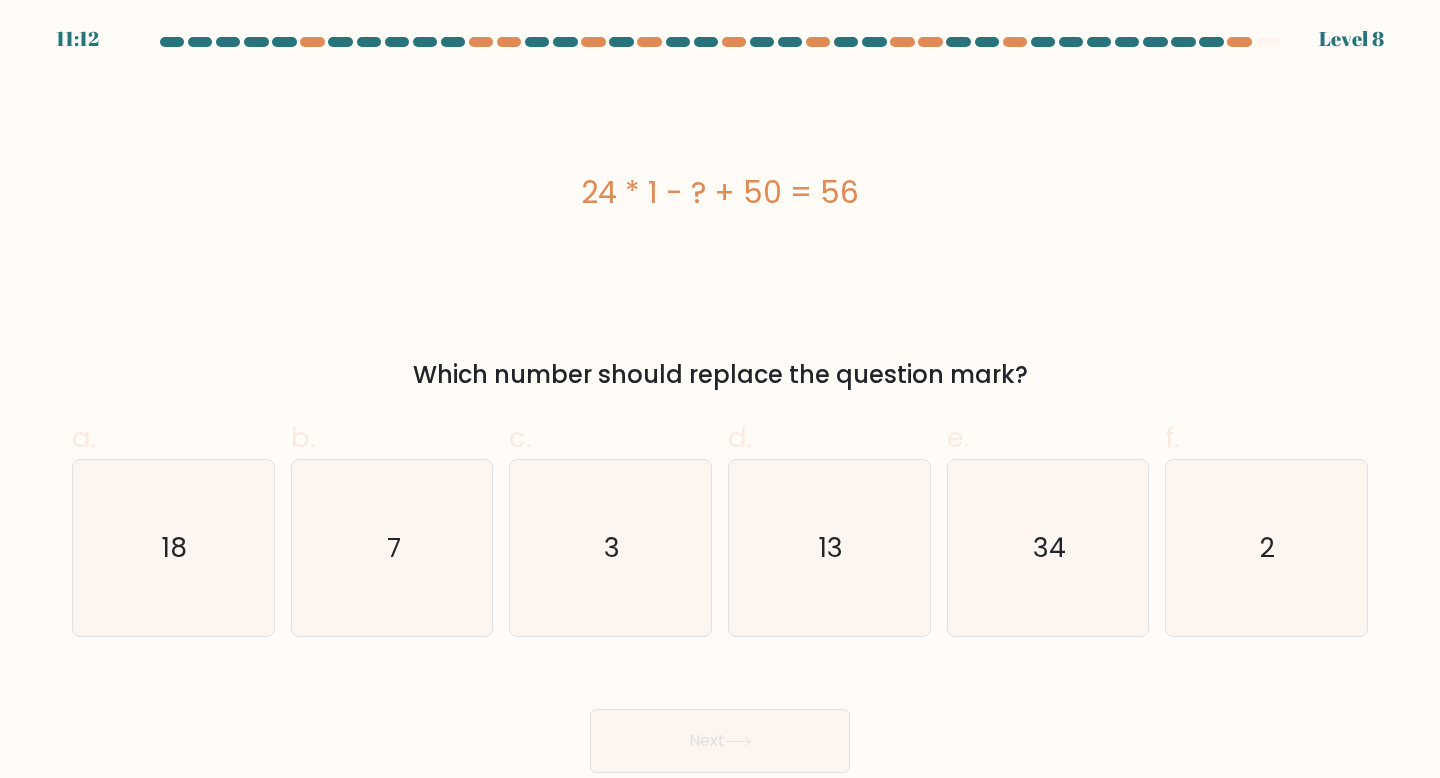 click on "24 * 1 - ? + 50 = 56" at bounding box center (720, 192) 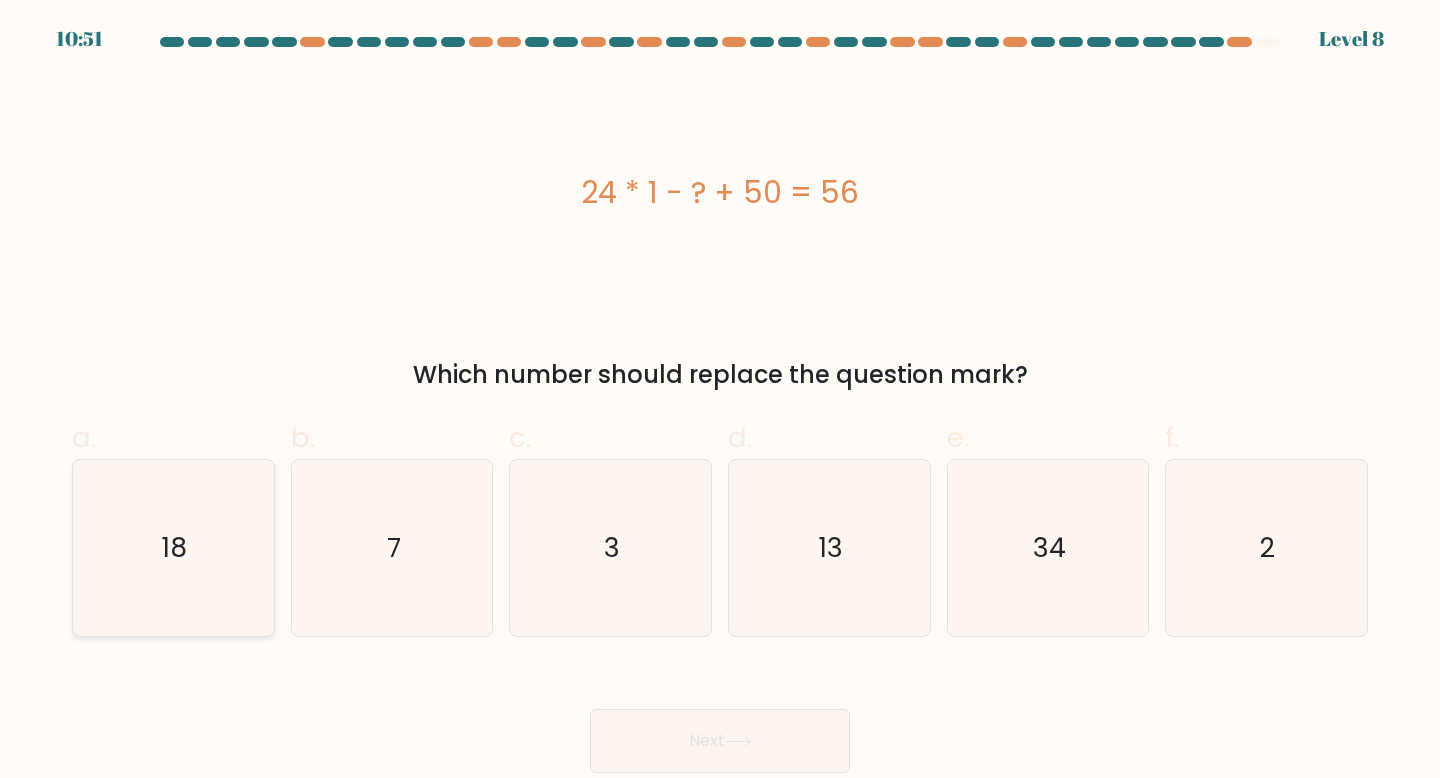 click on "18" 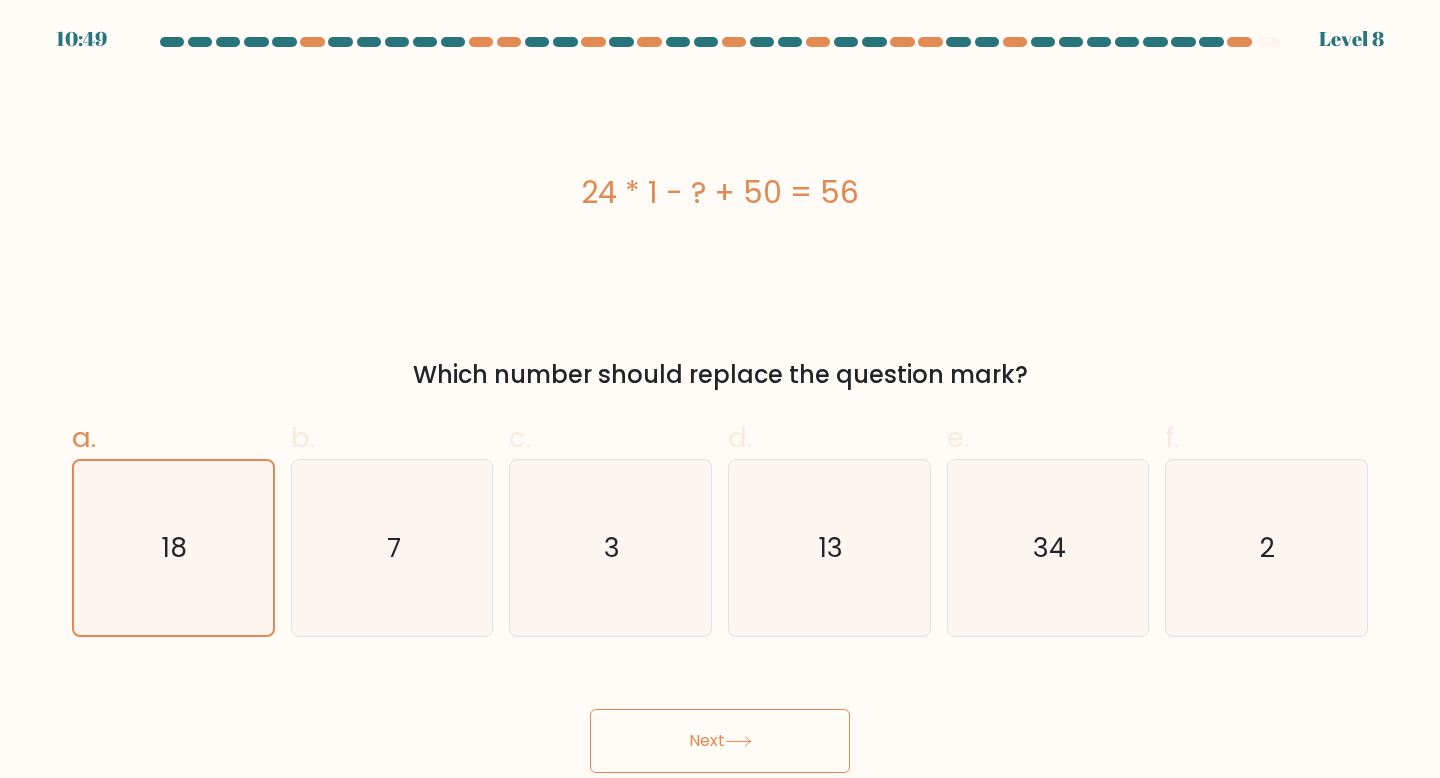 click on "Next" at bounding box center [720, 741] 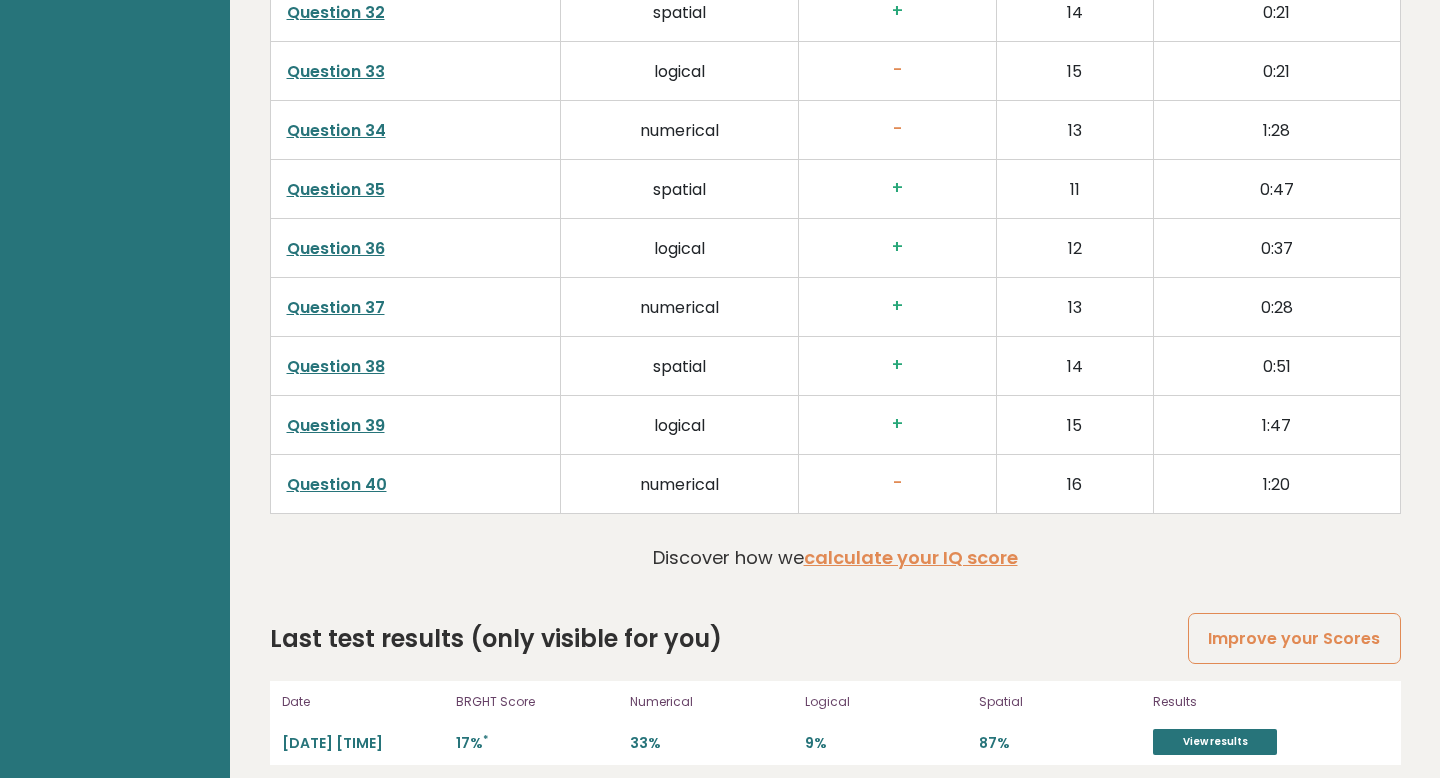 scroll, scrollTop: 5199, scrollLeft: 0, axis: vertical 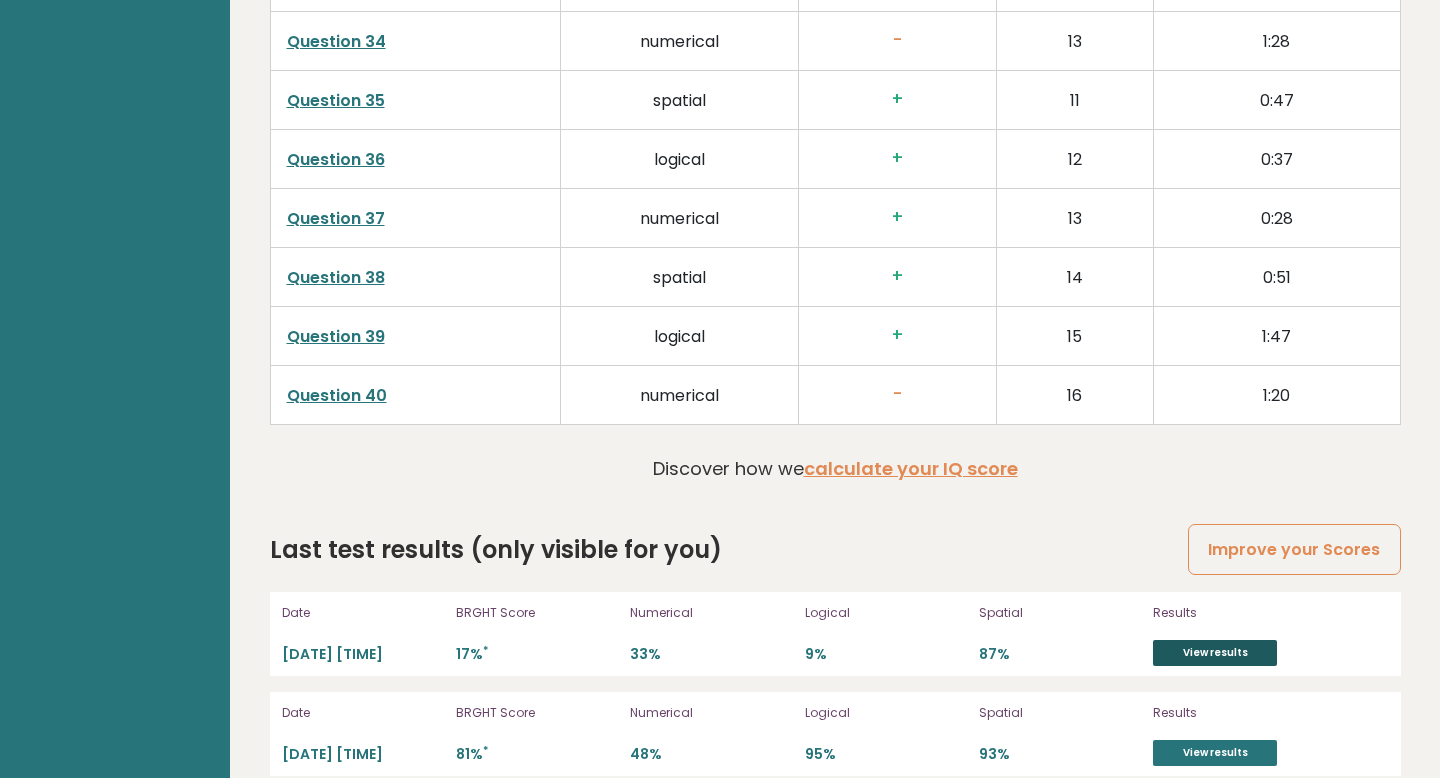 click on "View results" at bounding box center [1215, 653] 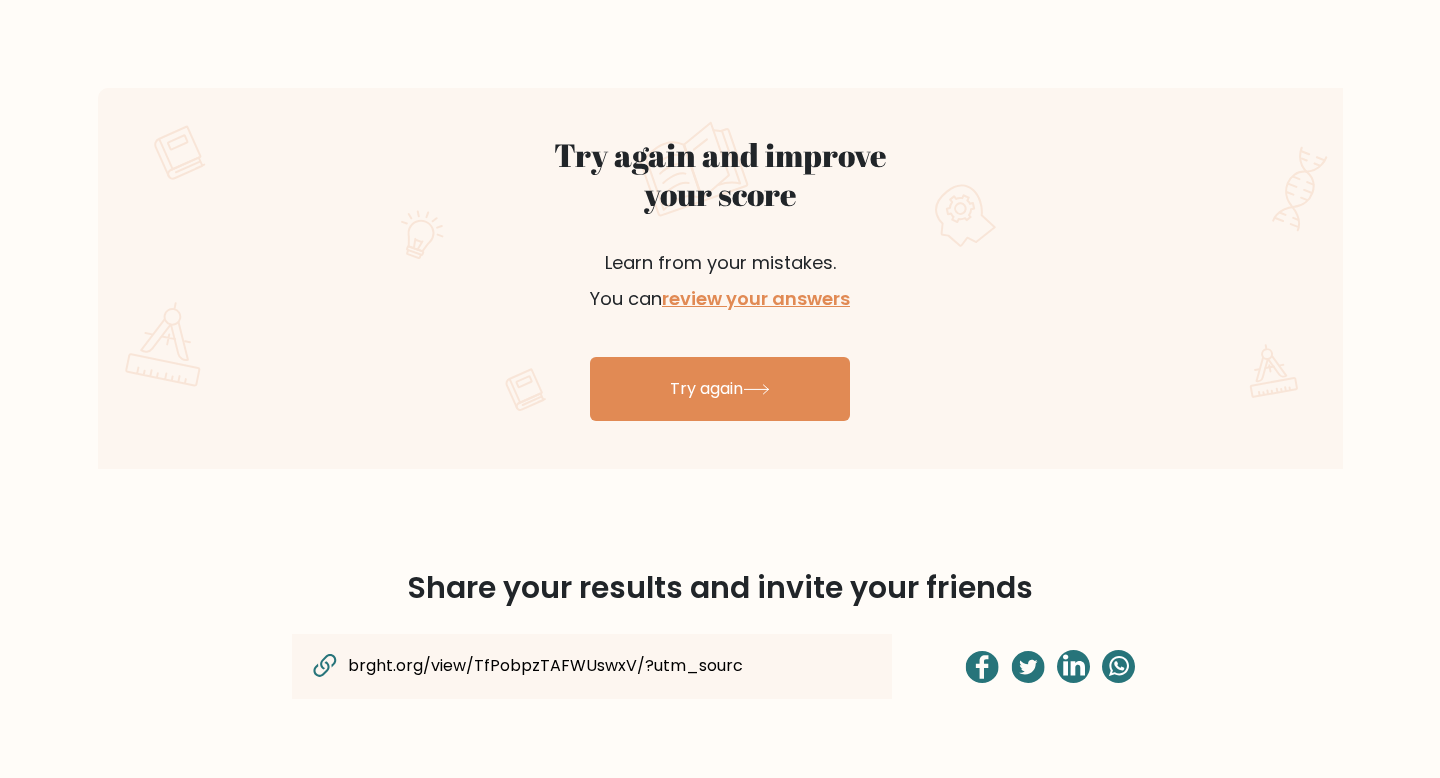 scroll, scrollTop: 1062, scrollLeft: 0, axis: vertical 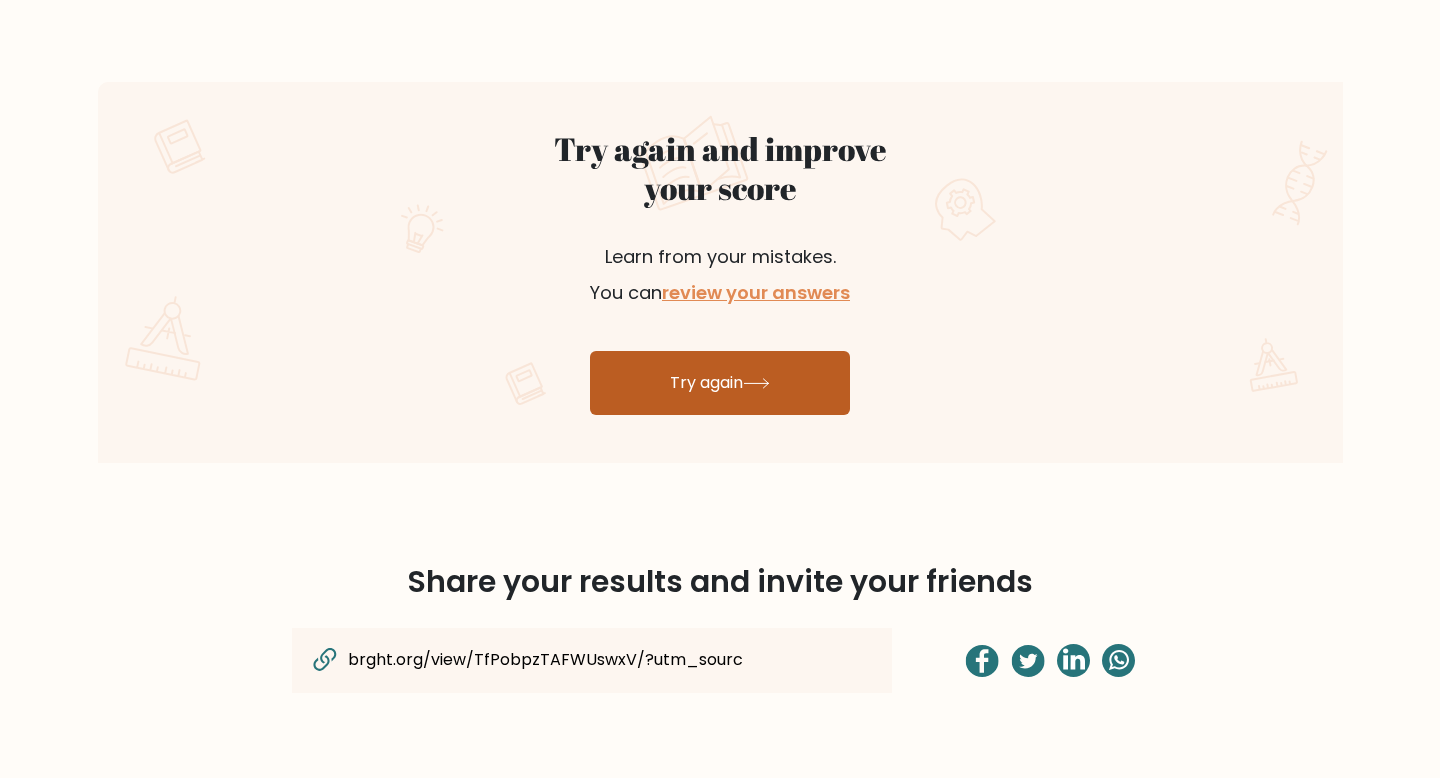 click on "Try again" at bounding box center [720, 383] 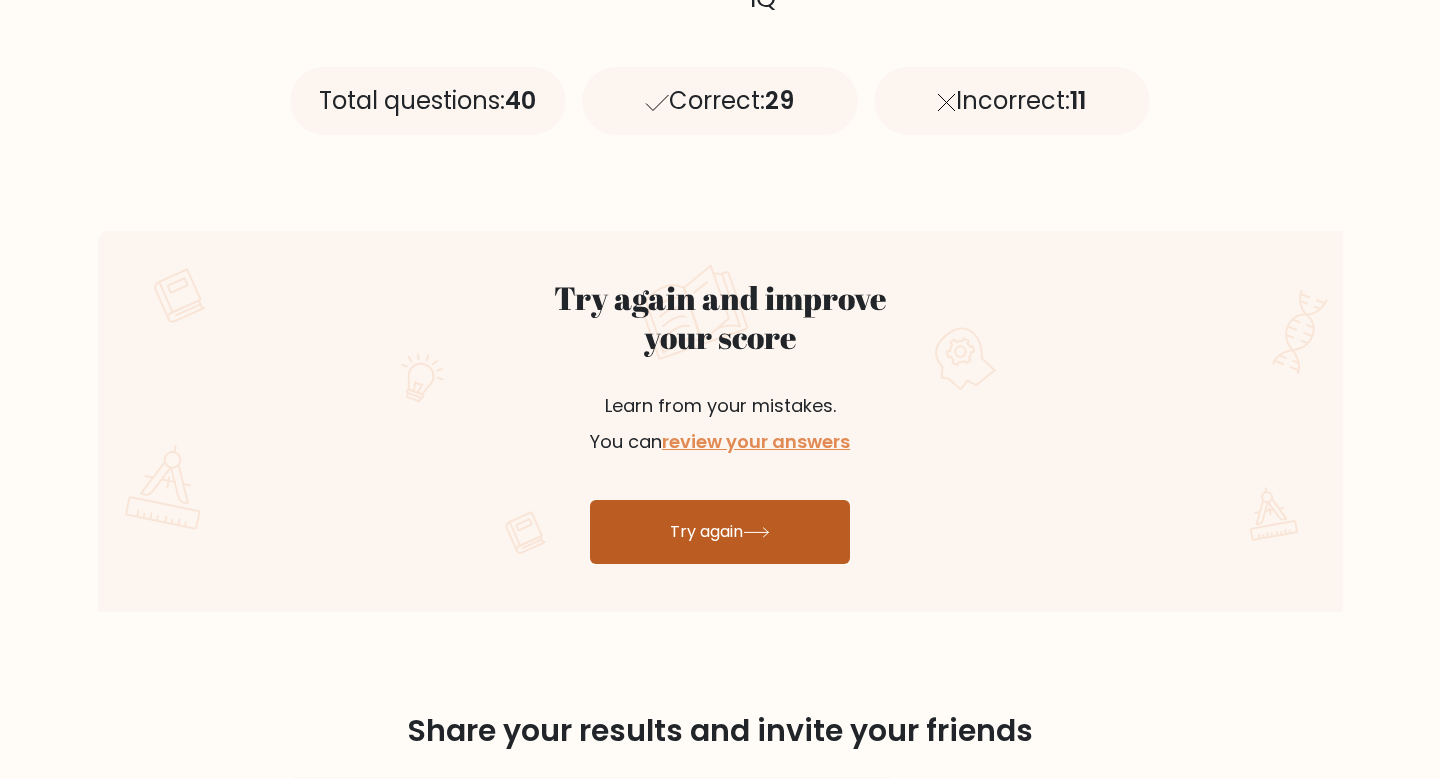 scroll, scrollTop: 933, scrollLeft: 0, axis: vertical 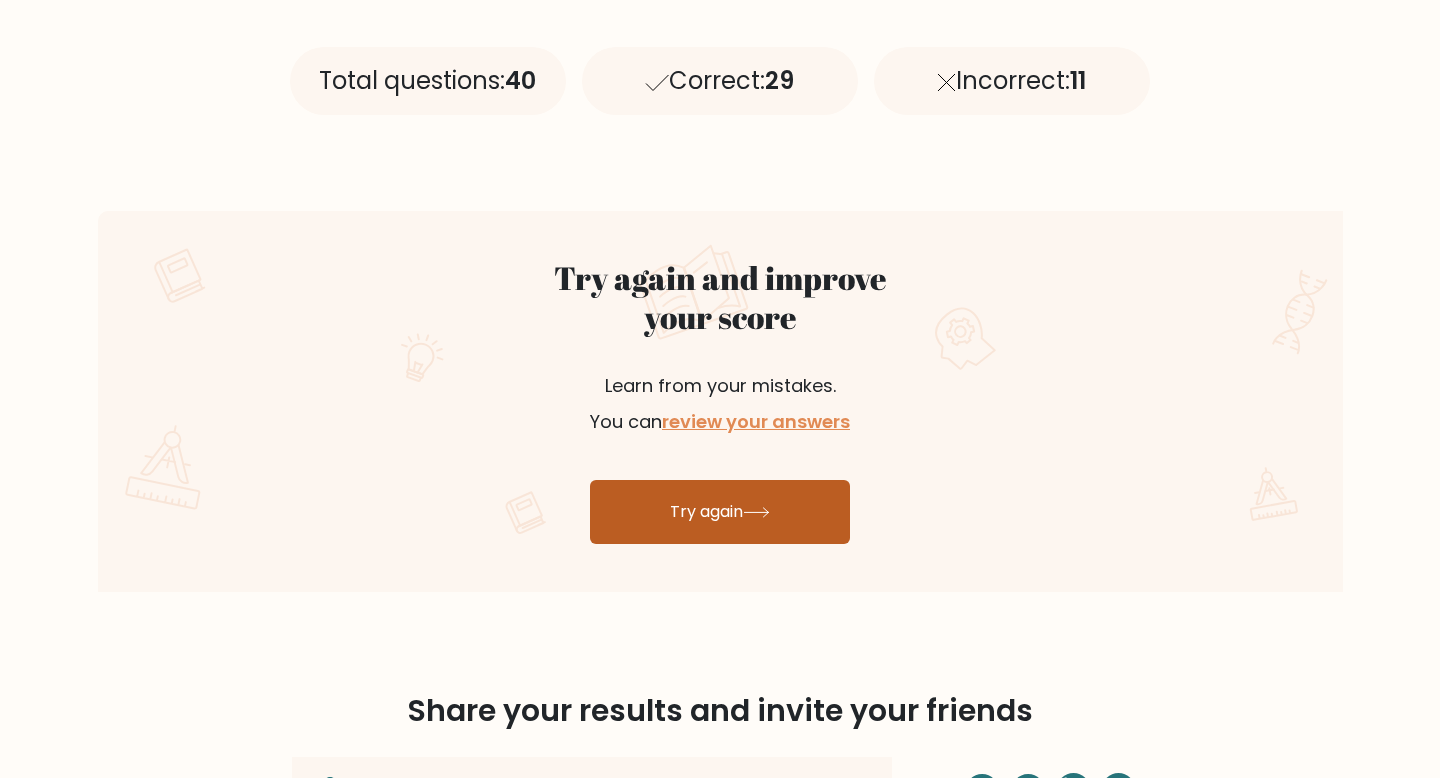 click on "Try again" at bounding box center (720, 512) 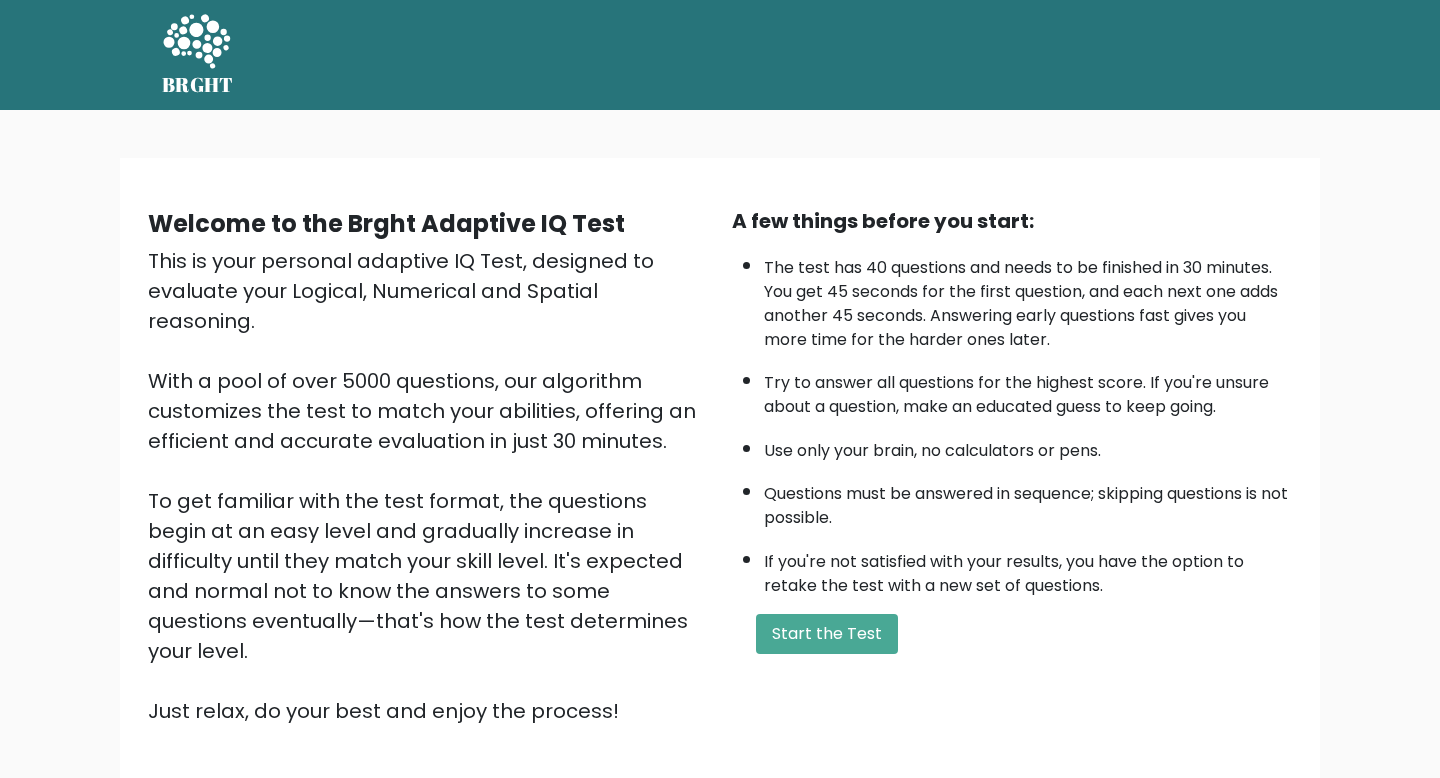 scroll, scrollTop: 0, scrollLeft: 0, axis: both 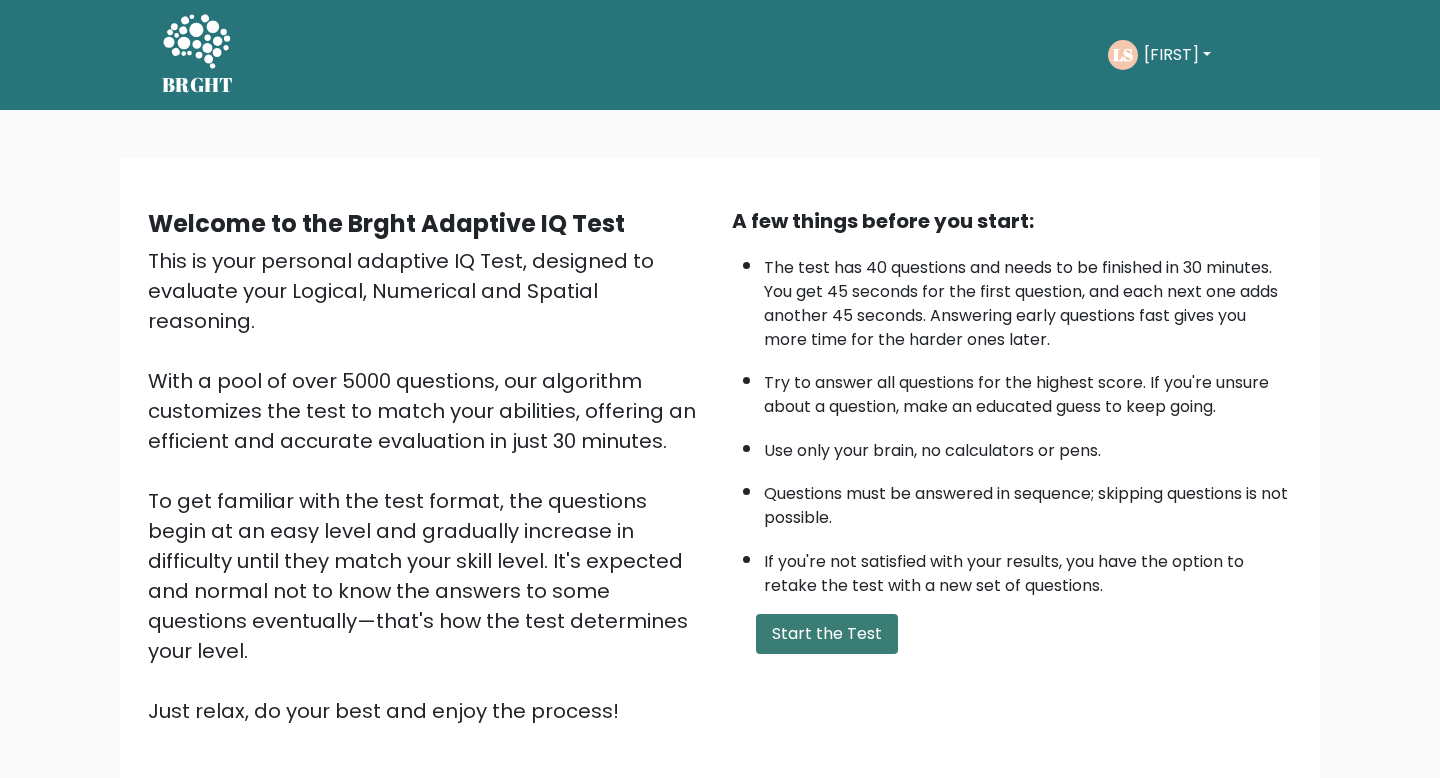 click on "Start the Test" at bounding box center [827, 634] 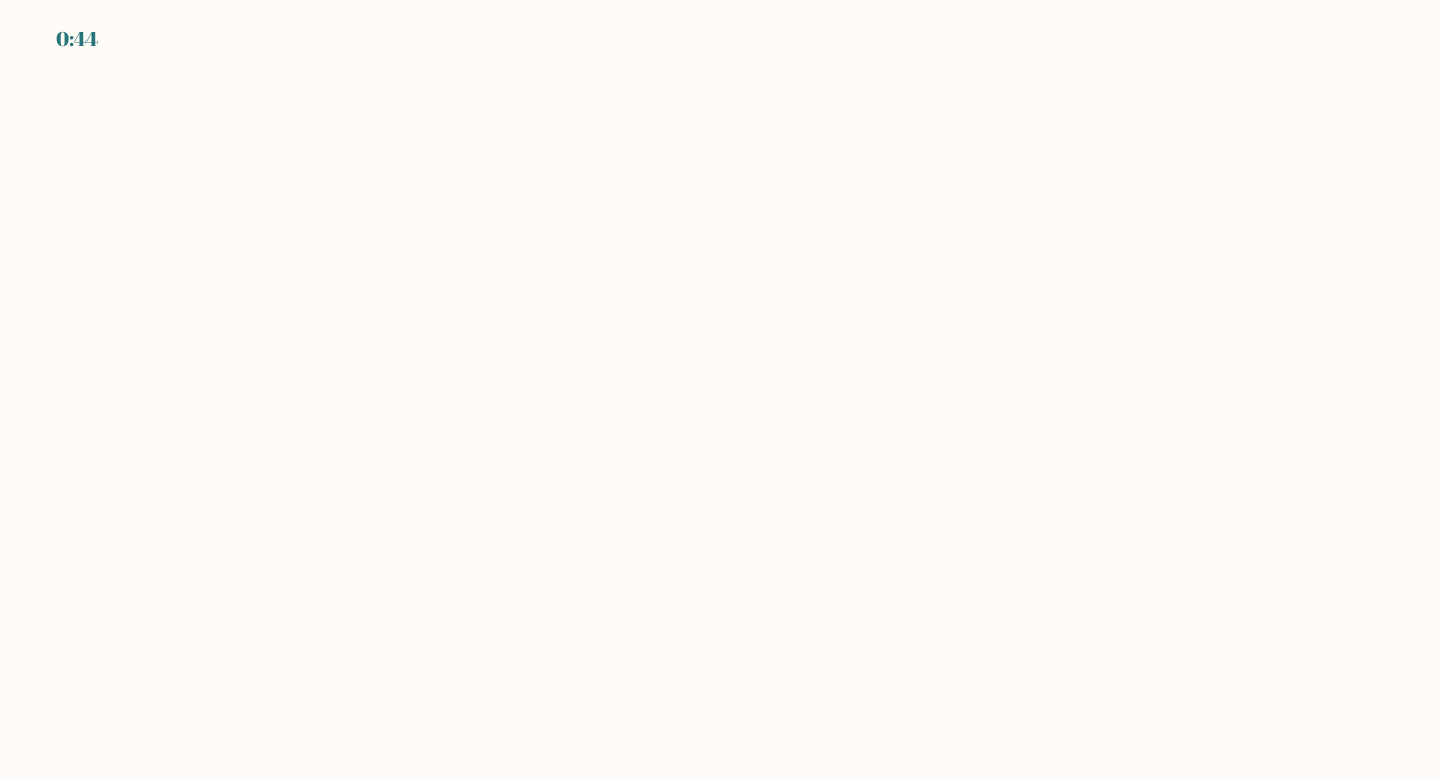 scroll, scrollTop: 0, scrollLeft: 0, axis: both 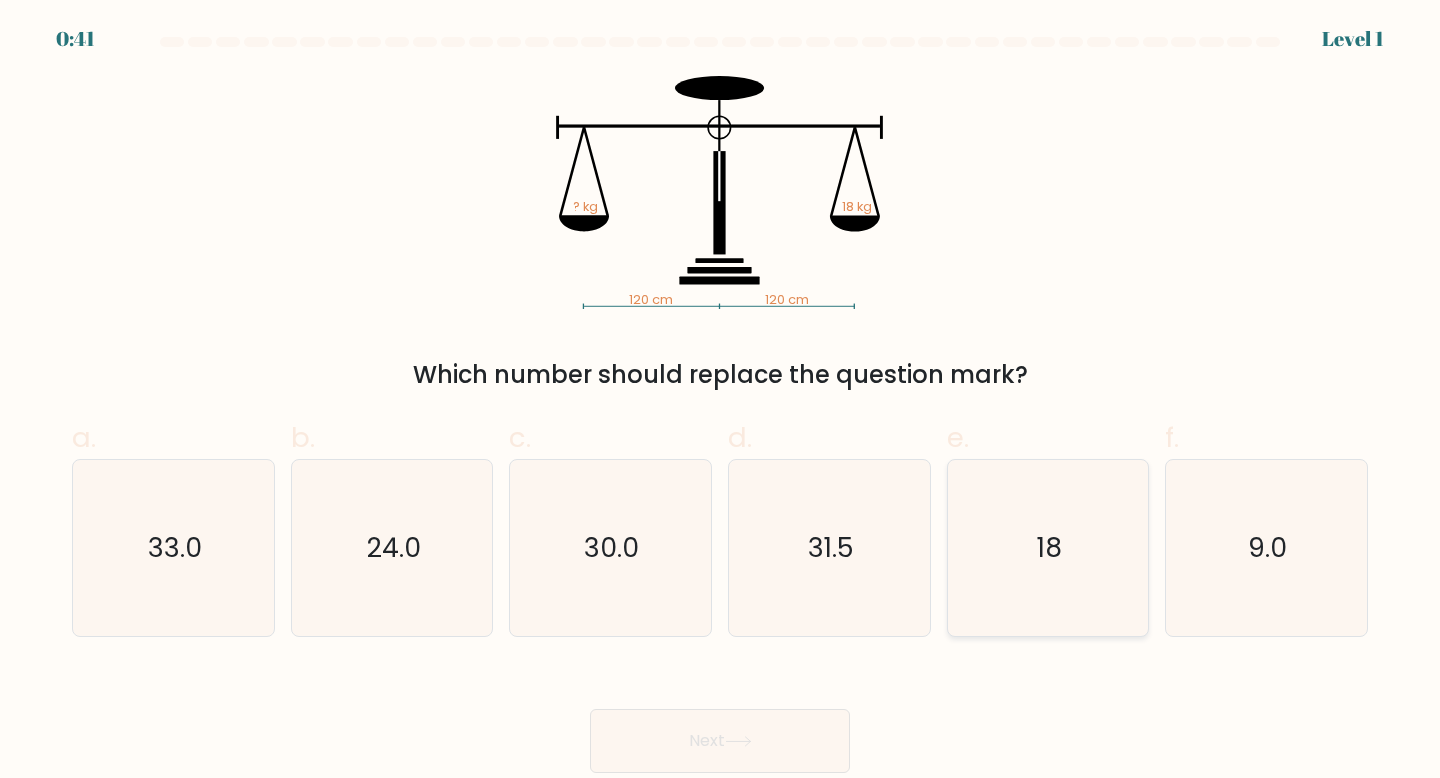 click on "18" 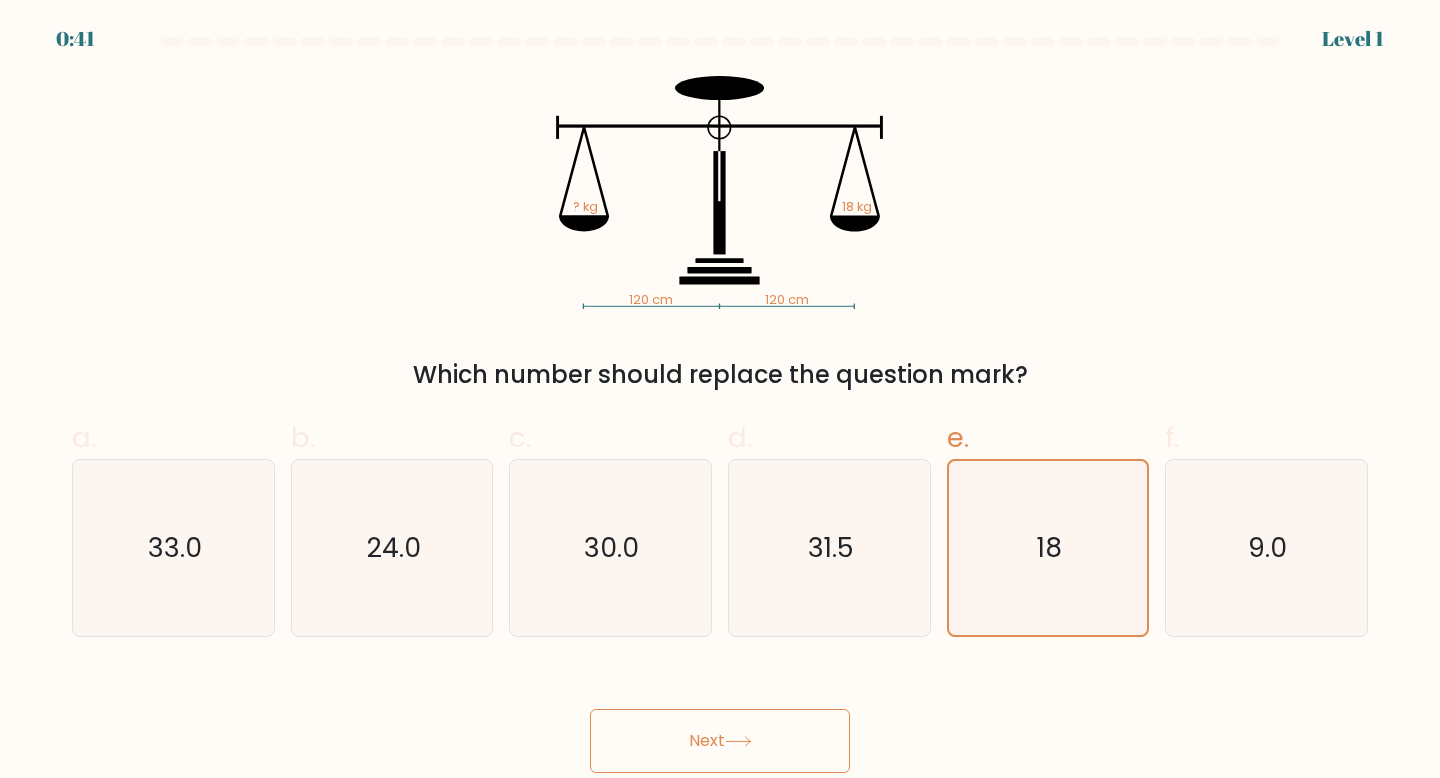 click on "Next" at bounding box center [720, 741] 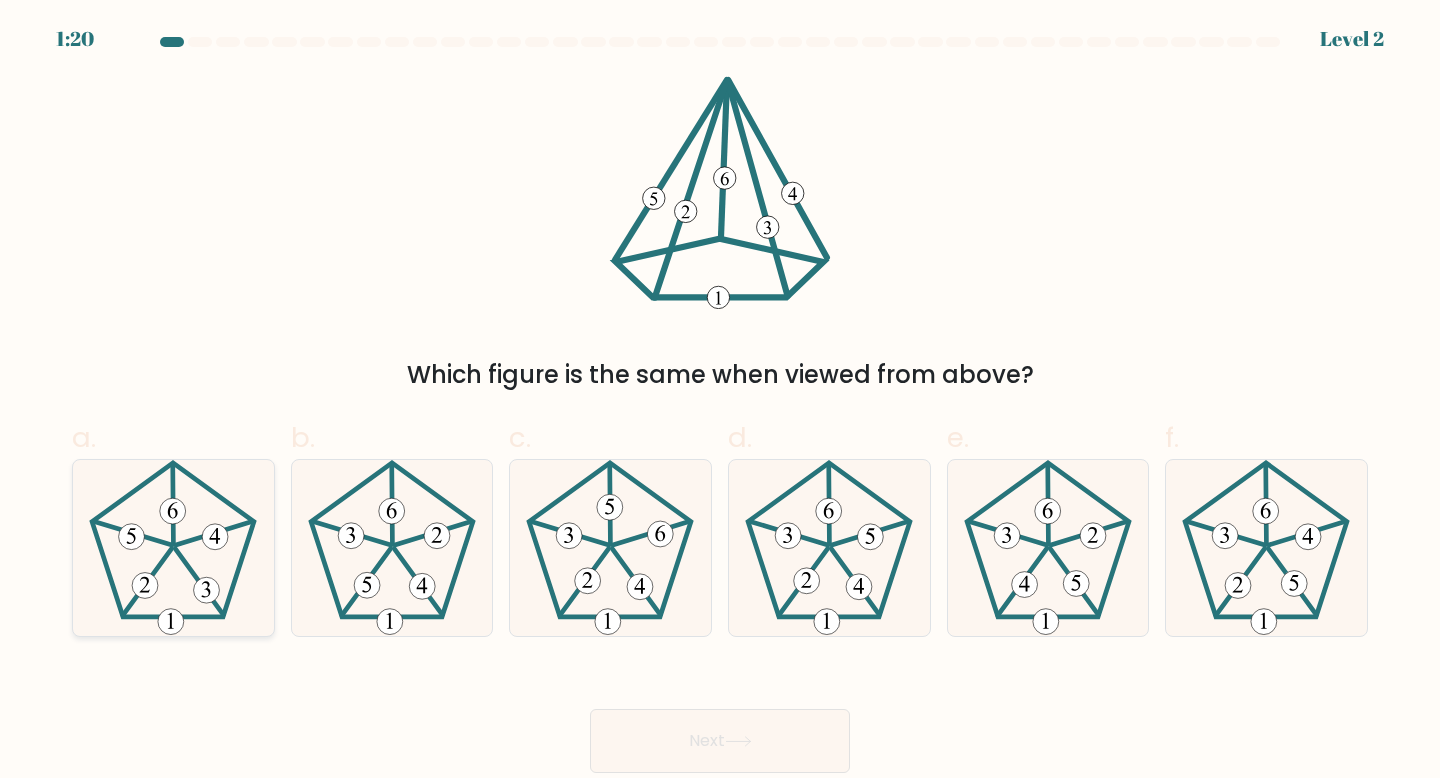 click 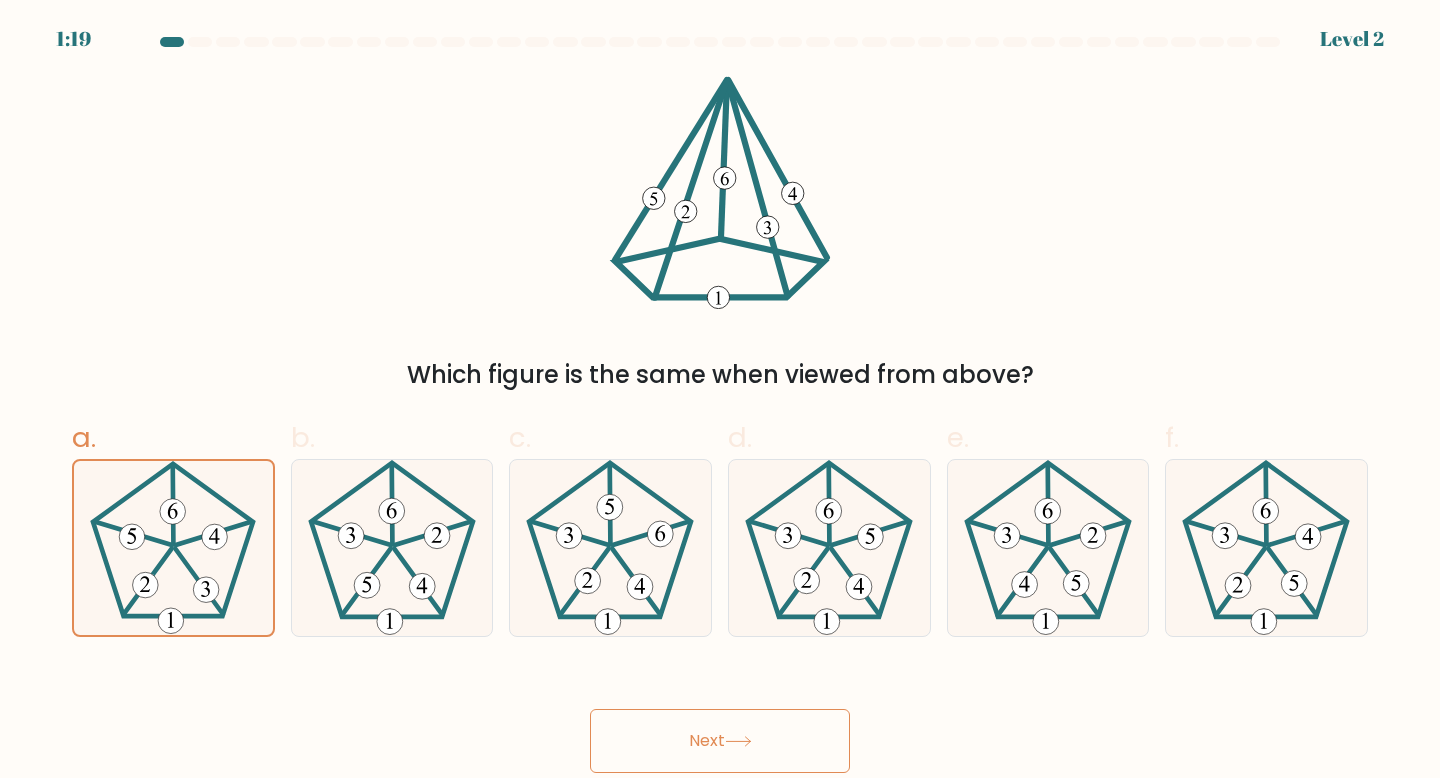 click on "Next" at bounding box center [720, 741] 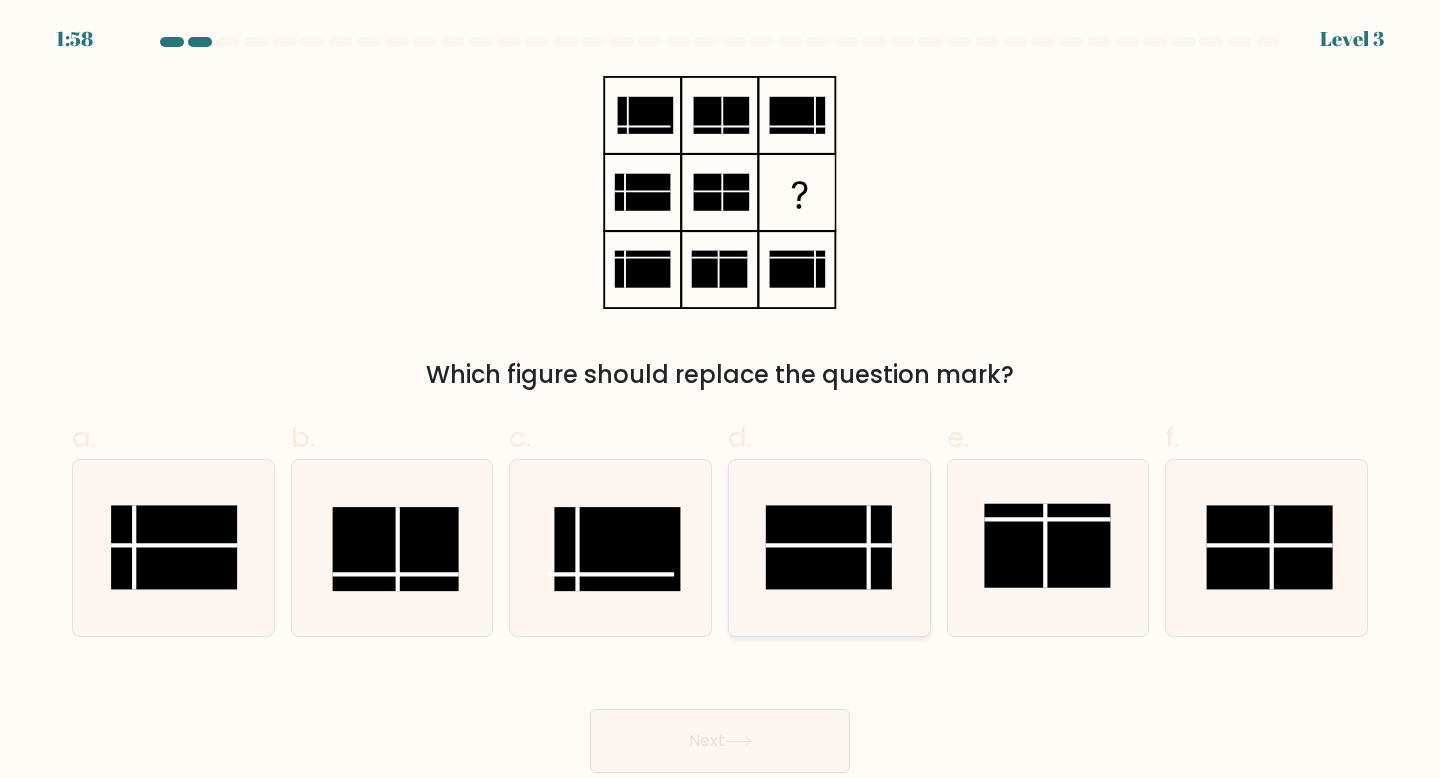 click 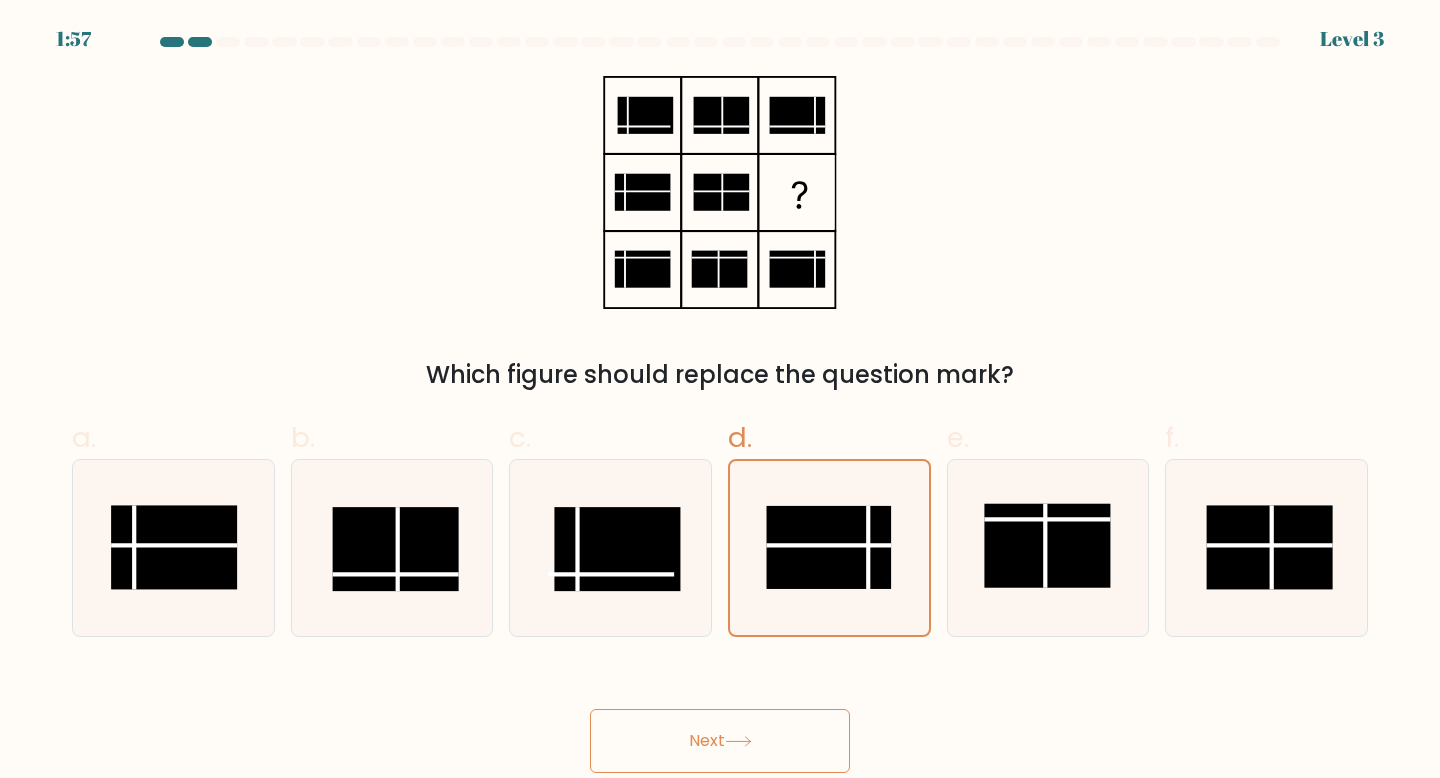 click on "Next" at bounding box center [720, 741] 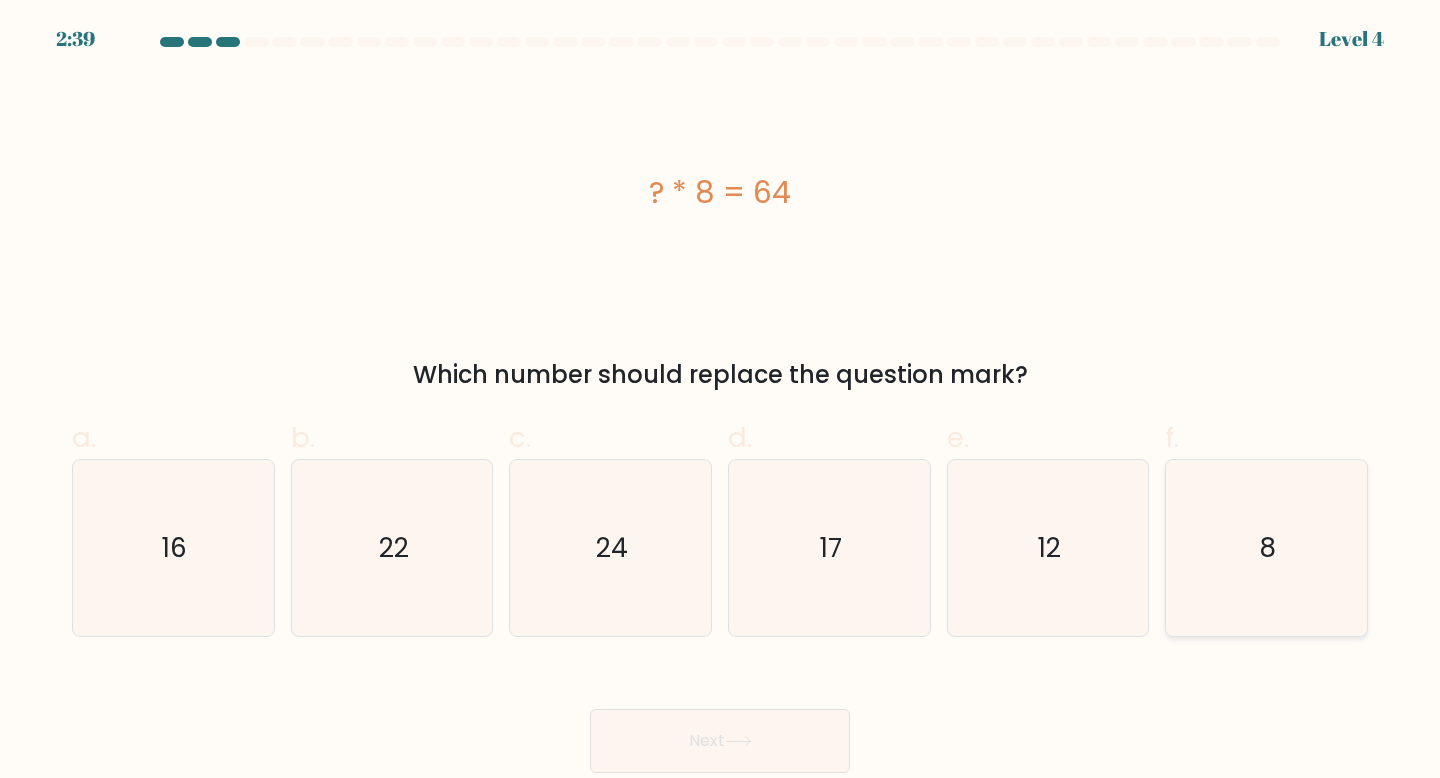 click on "8" 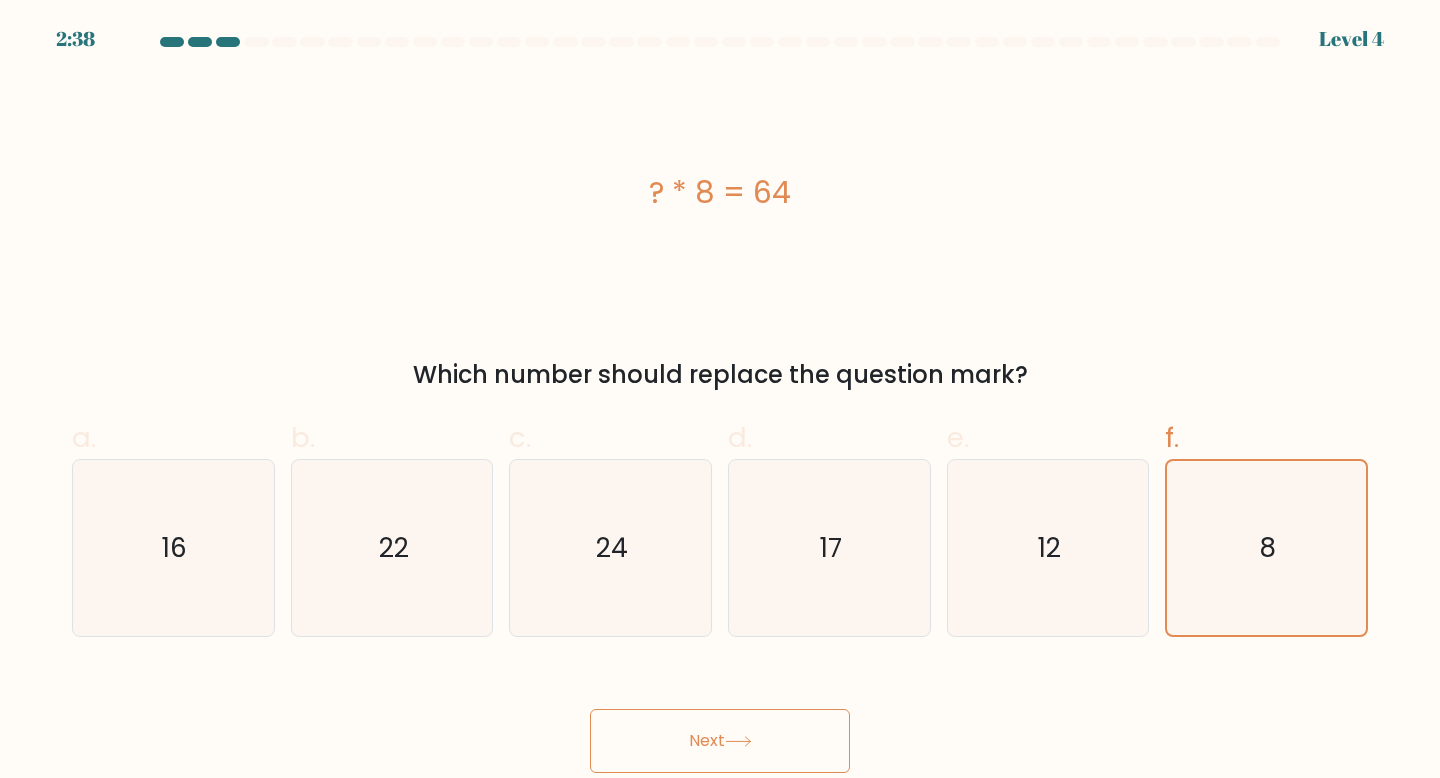 click on "Next" at bounding box center (720, 741) 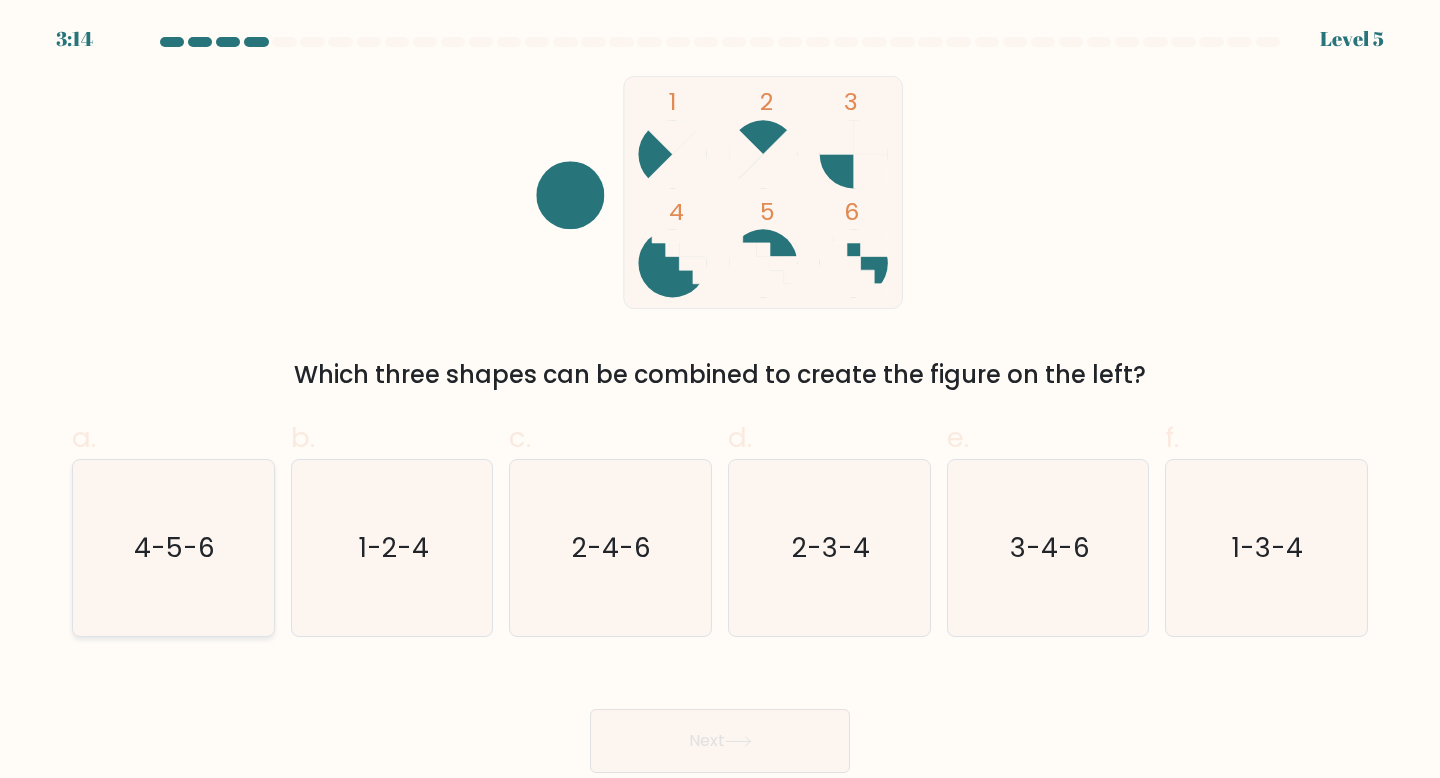click on "4-5-6" 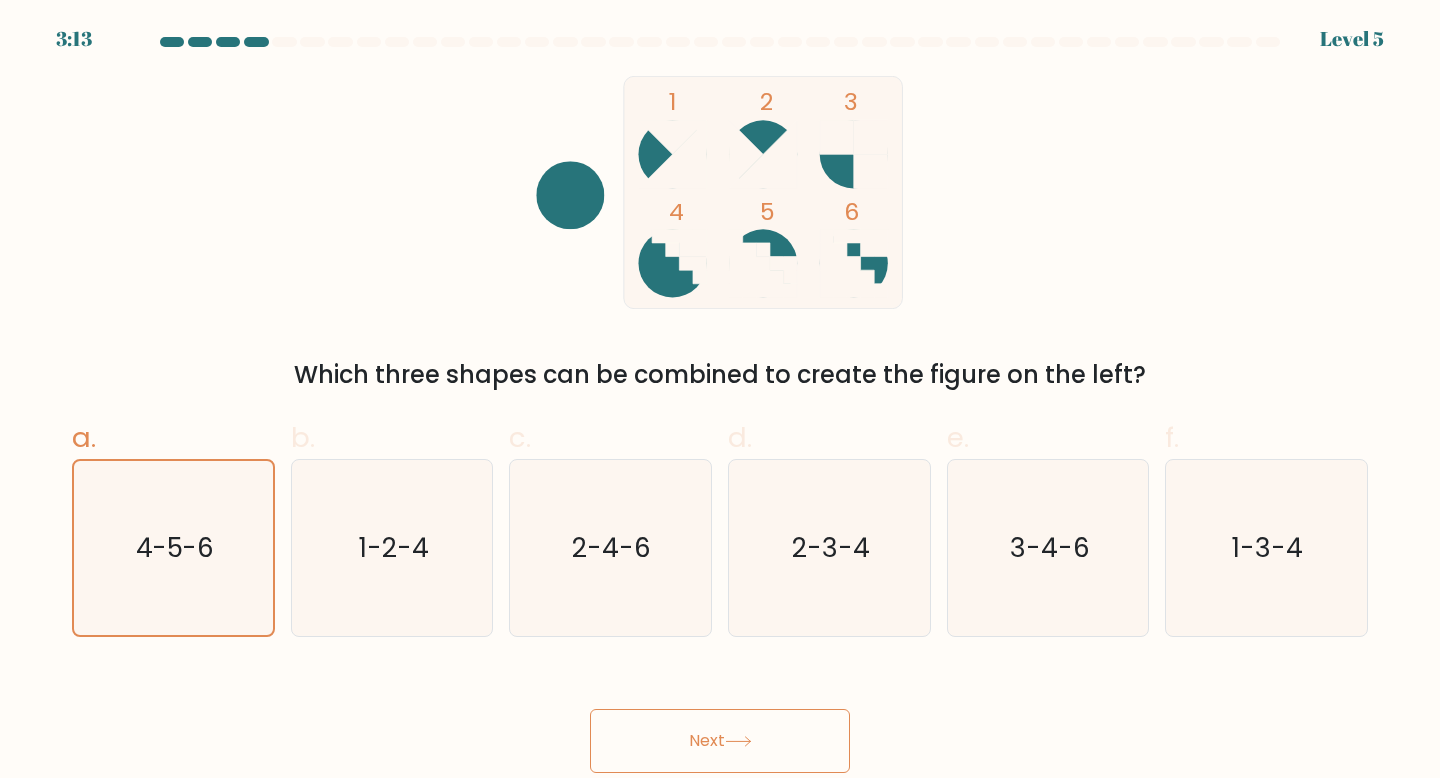 click on "Next" at bounding box center (720, 741) 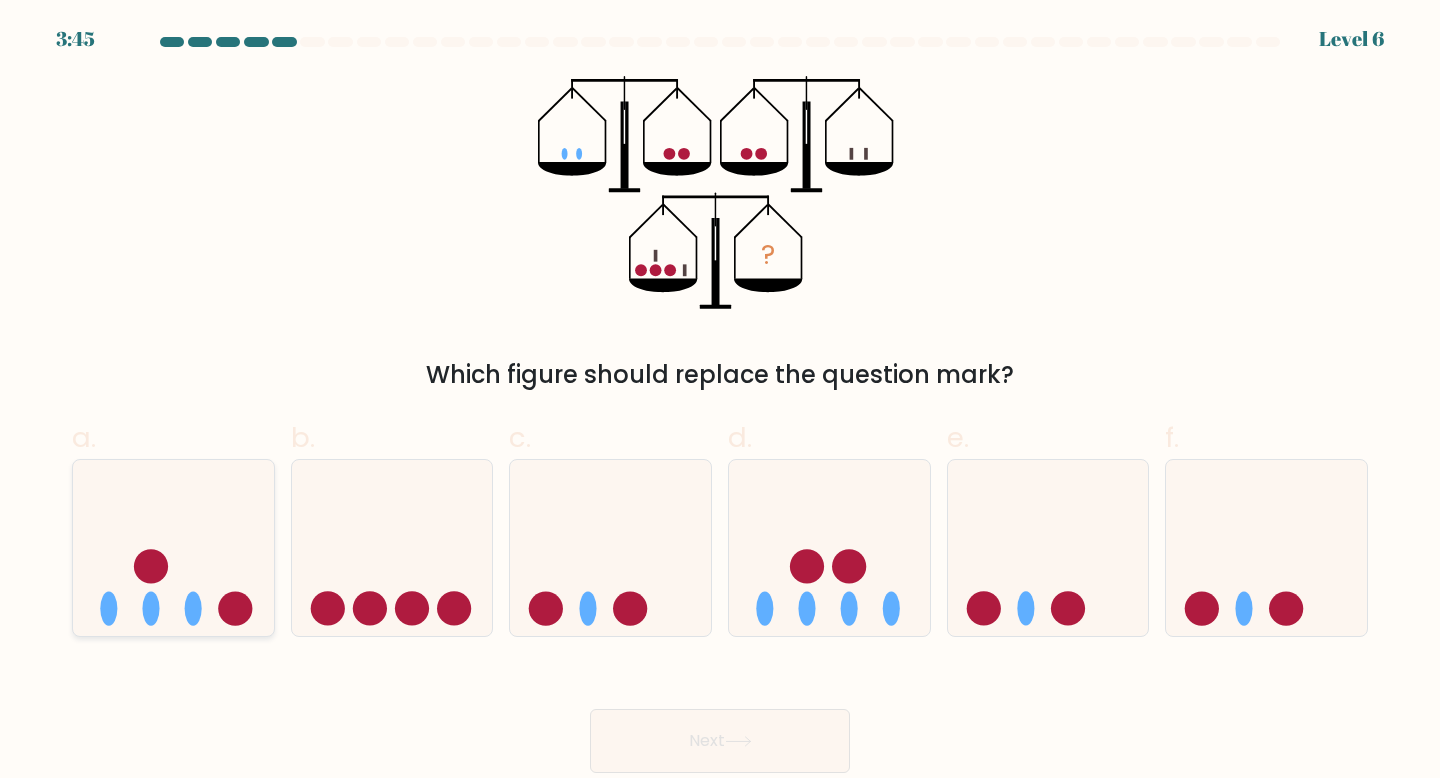 click 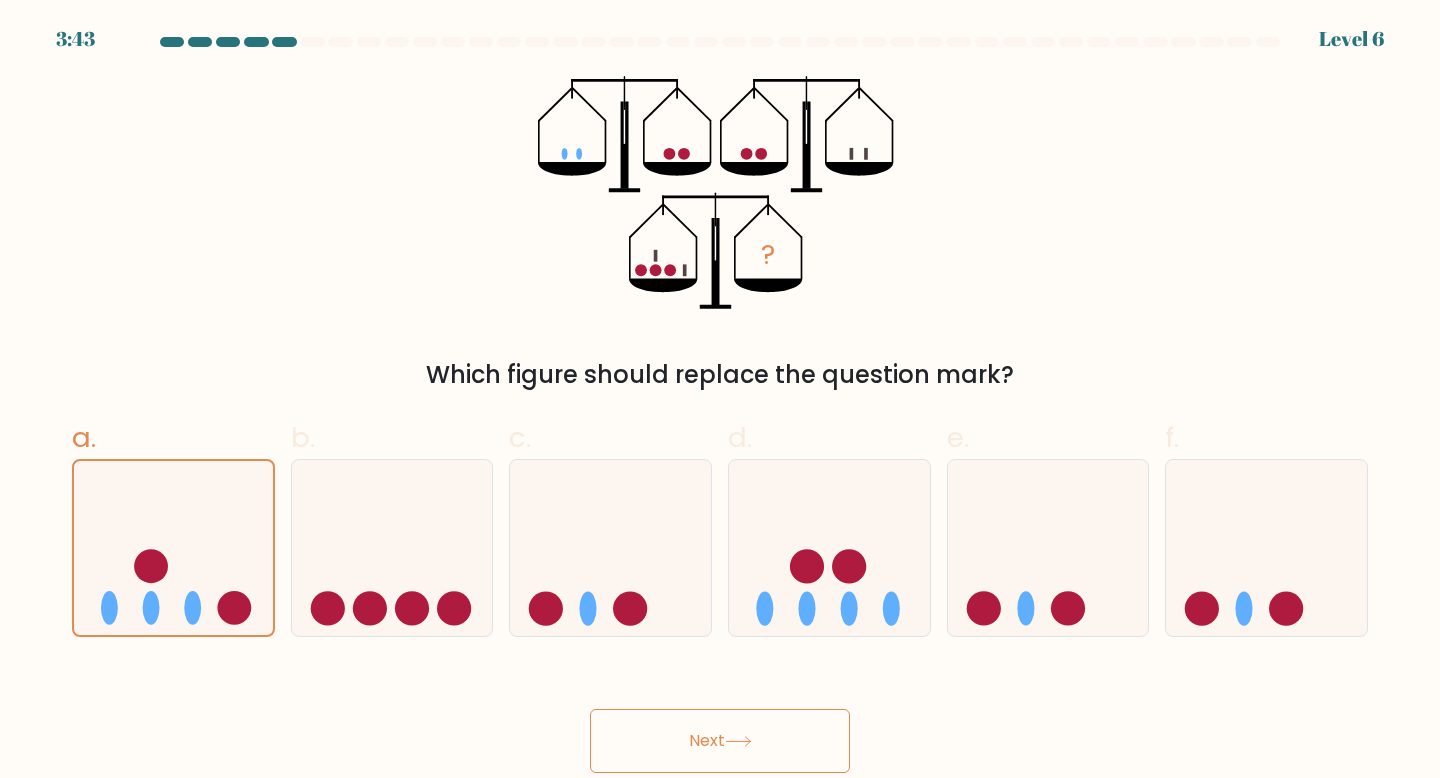 click on "Next" at bounding box center (720, 741) 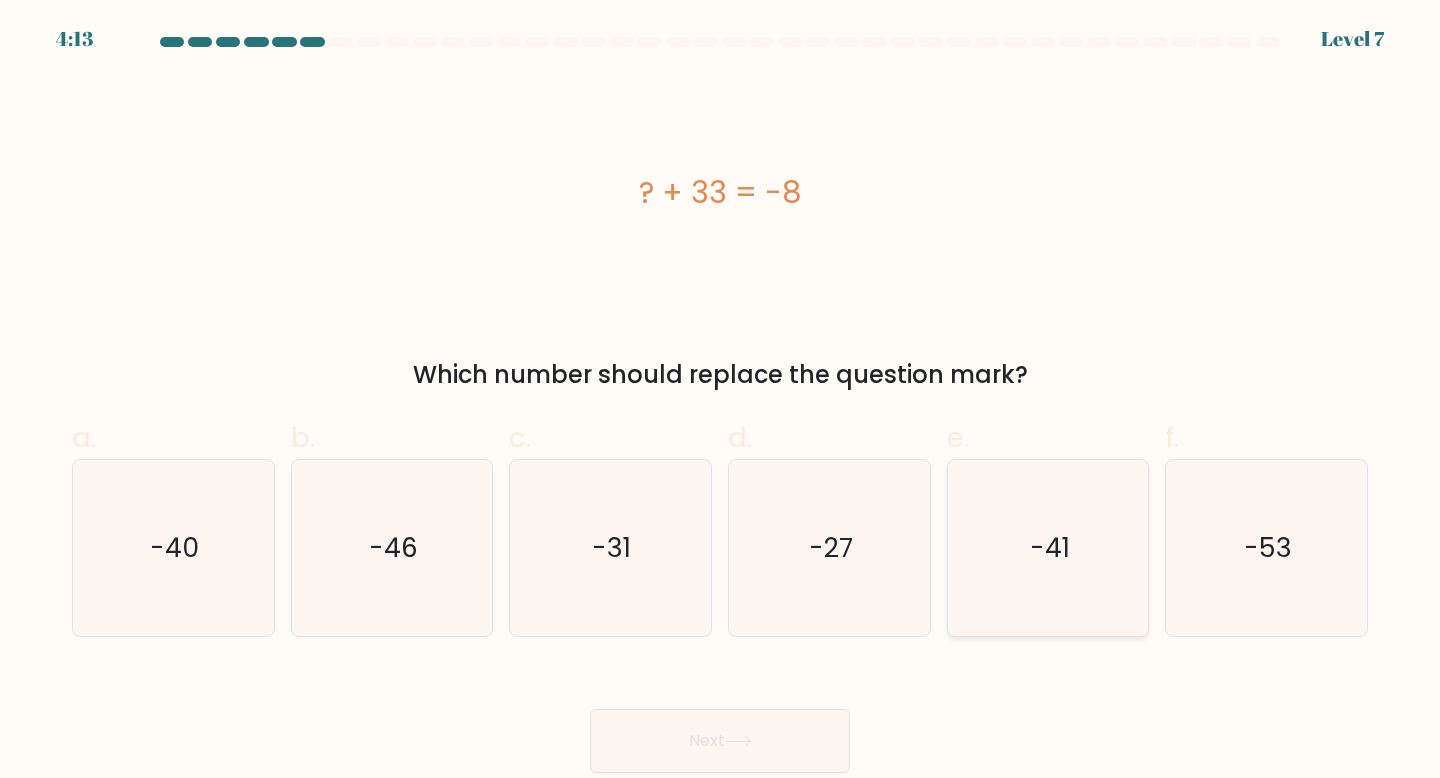 click on "-41" 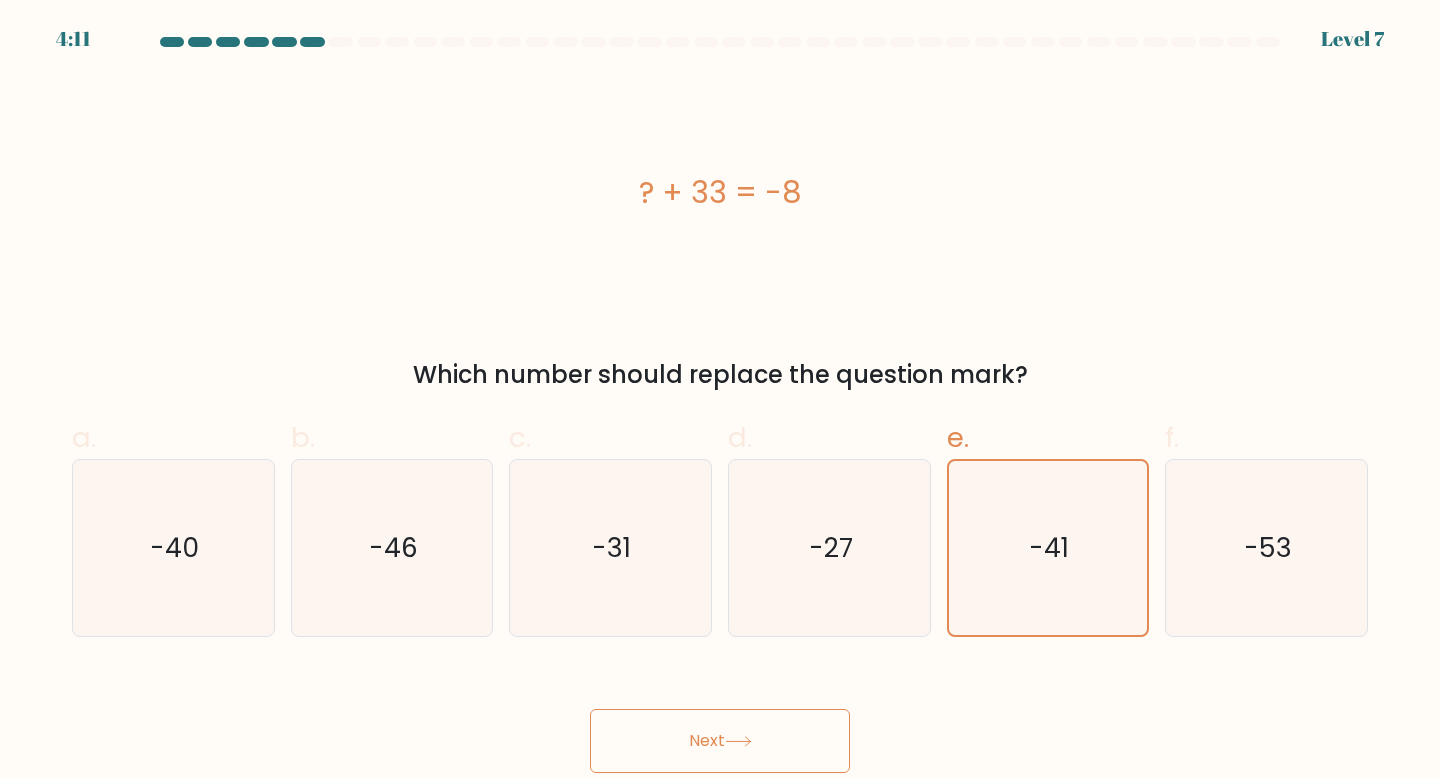 click on "Next" at bounding box center [720, 741] 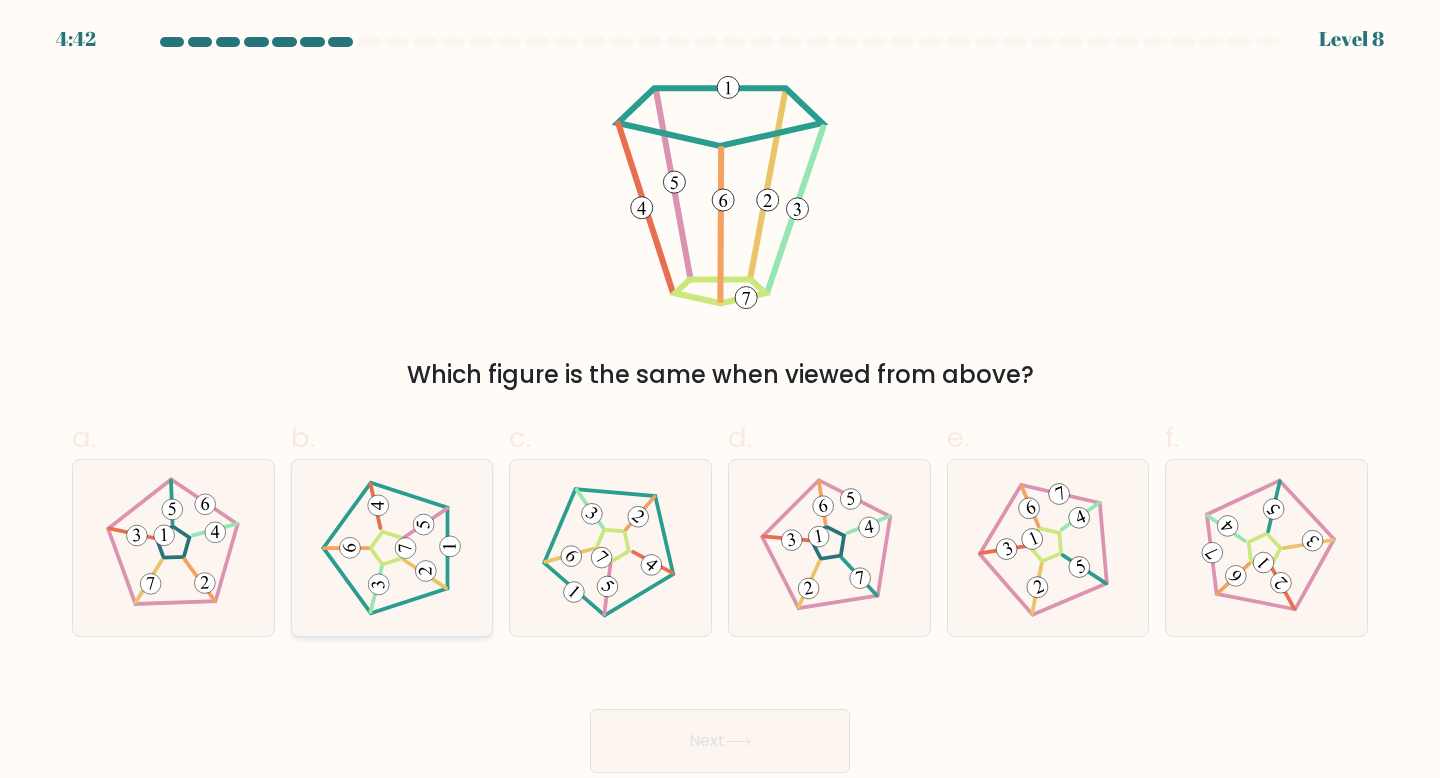 click 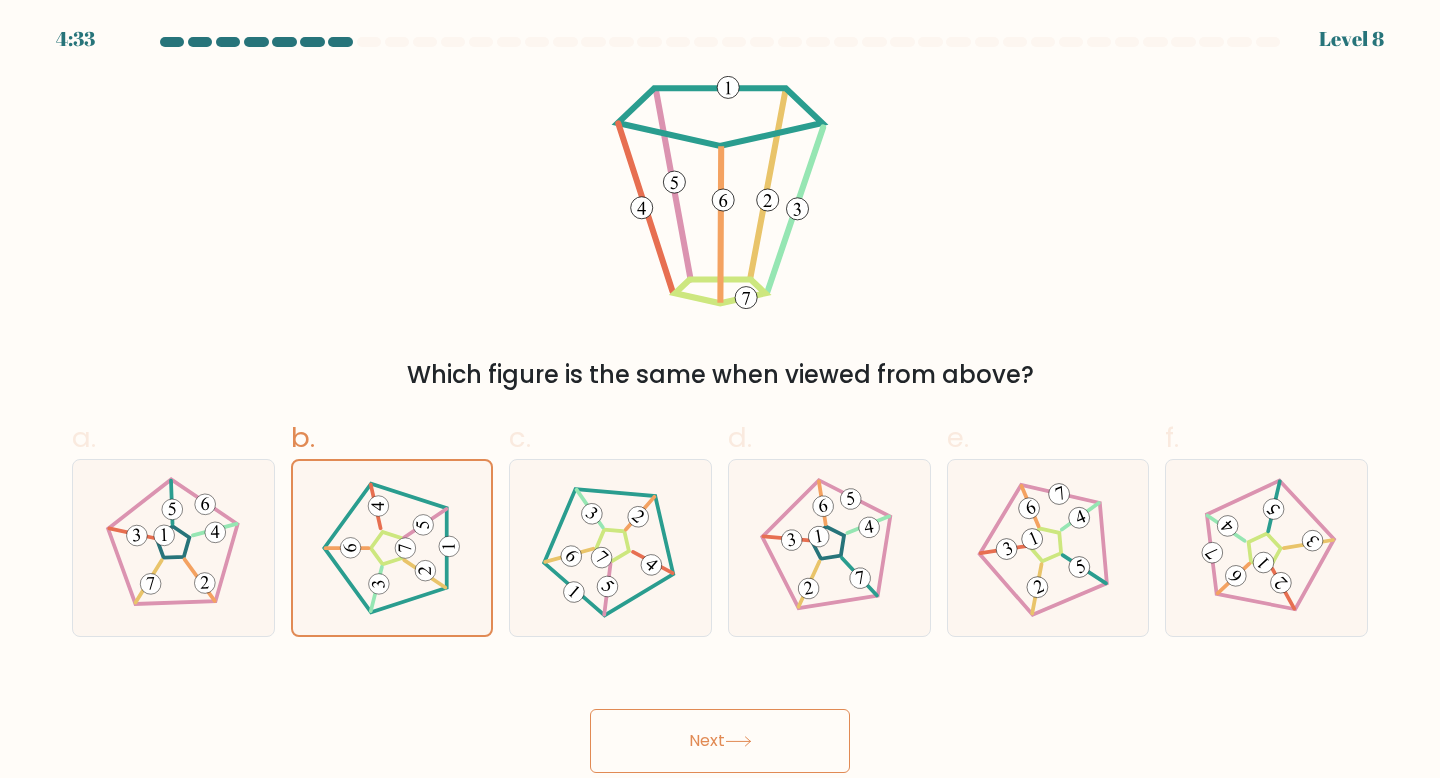 click on "Next" at bounding box center (720, 741) 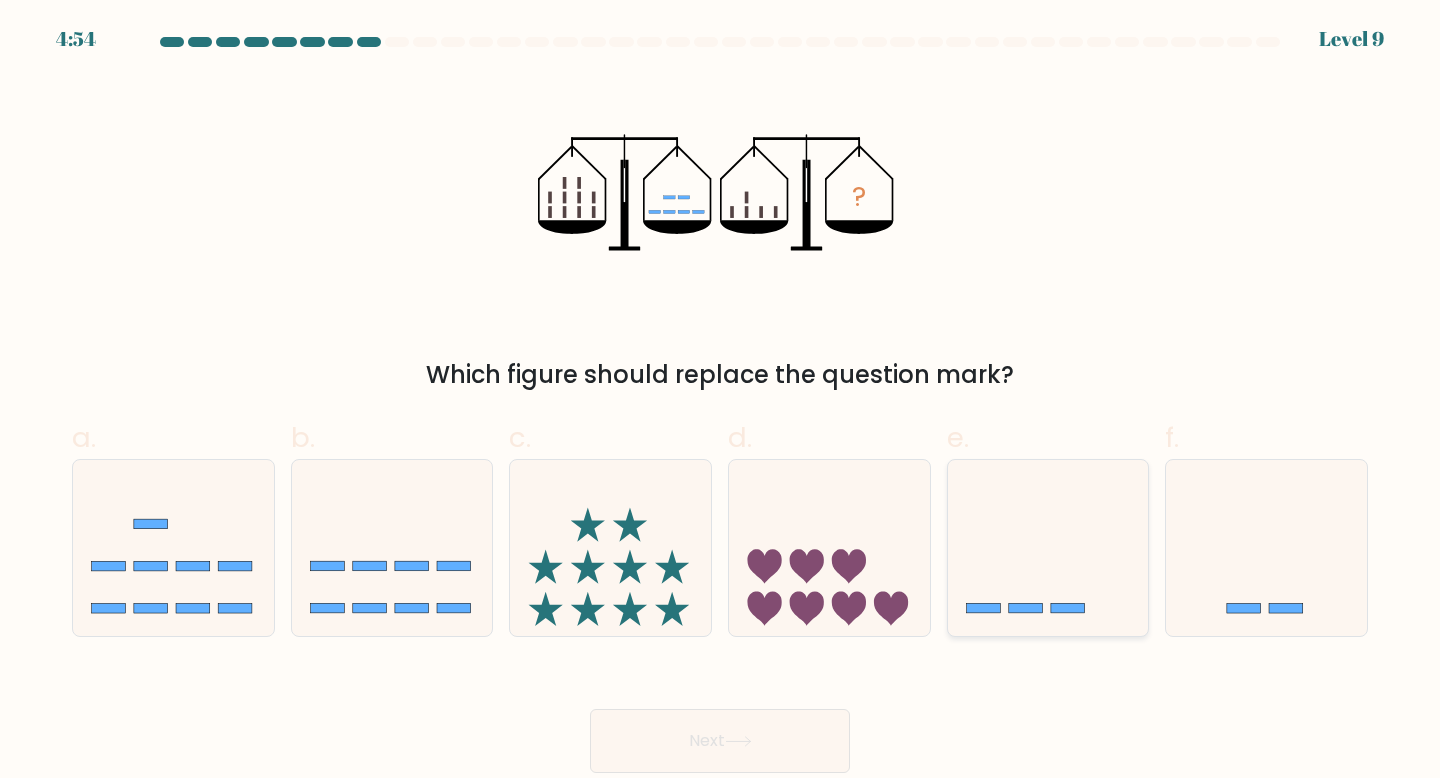 click 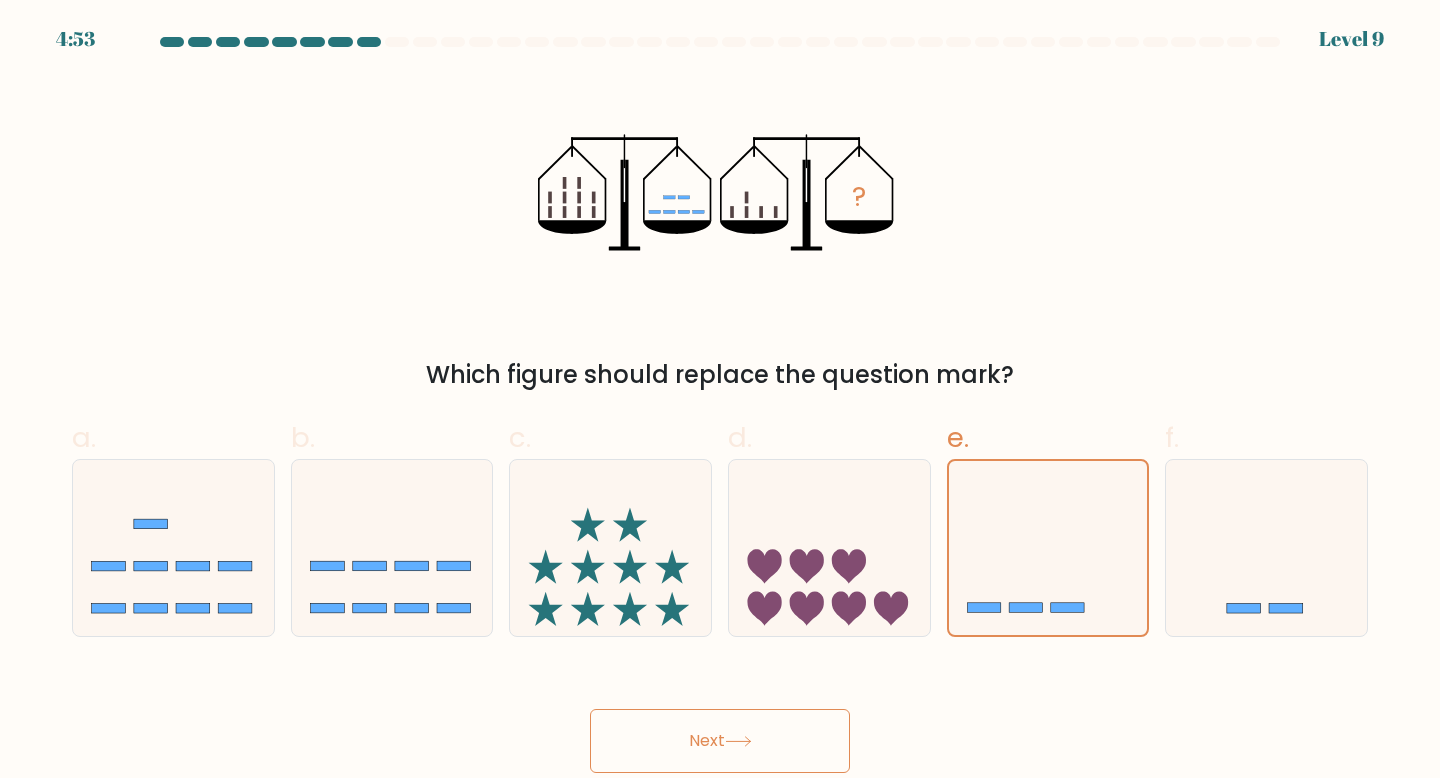 click on "Next" at bounding box center (720, 741) 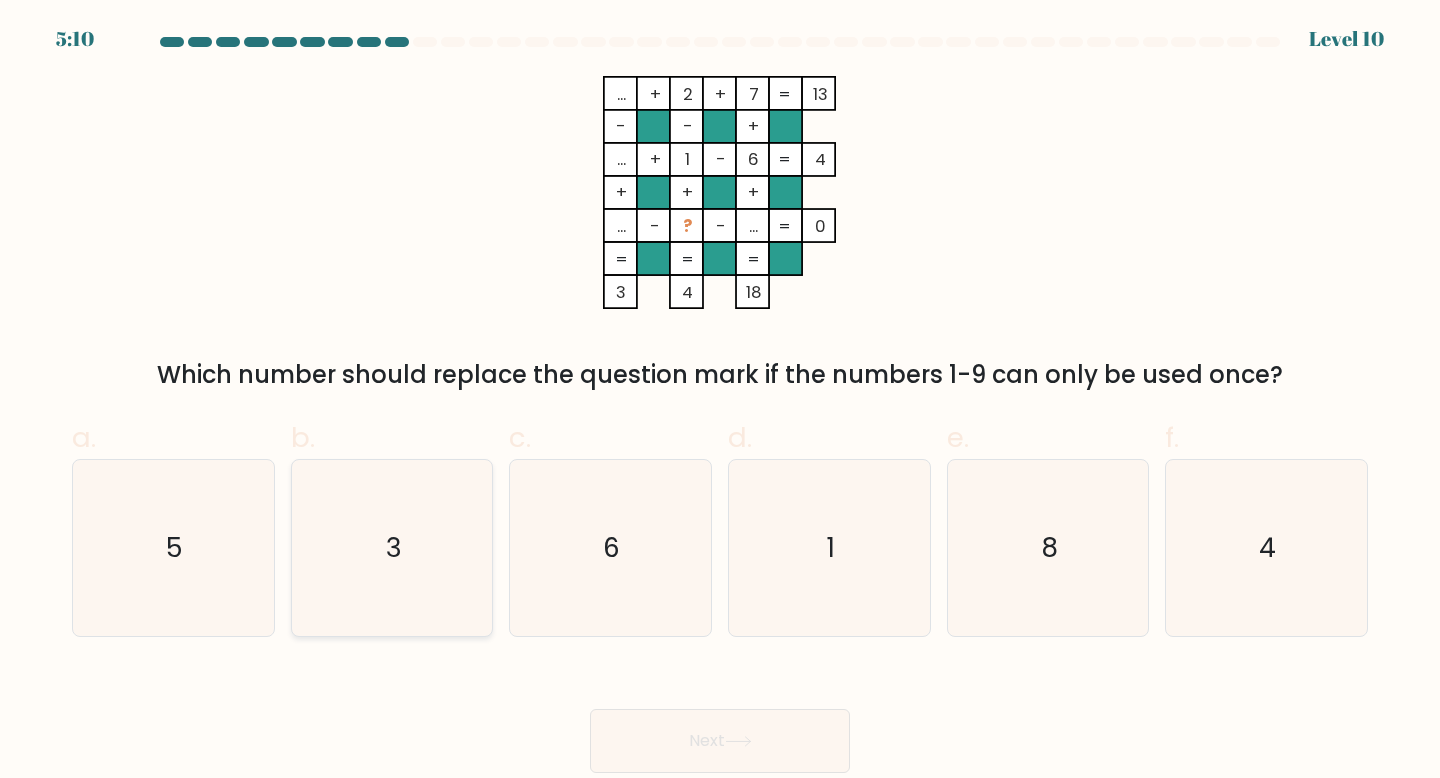 click on "3" 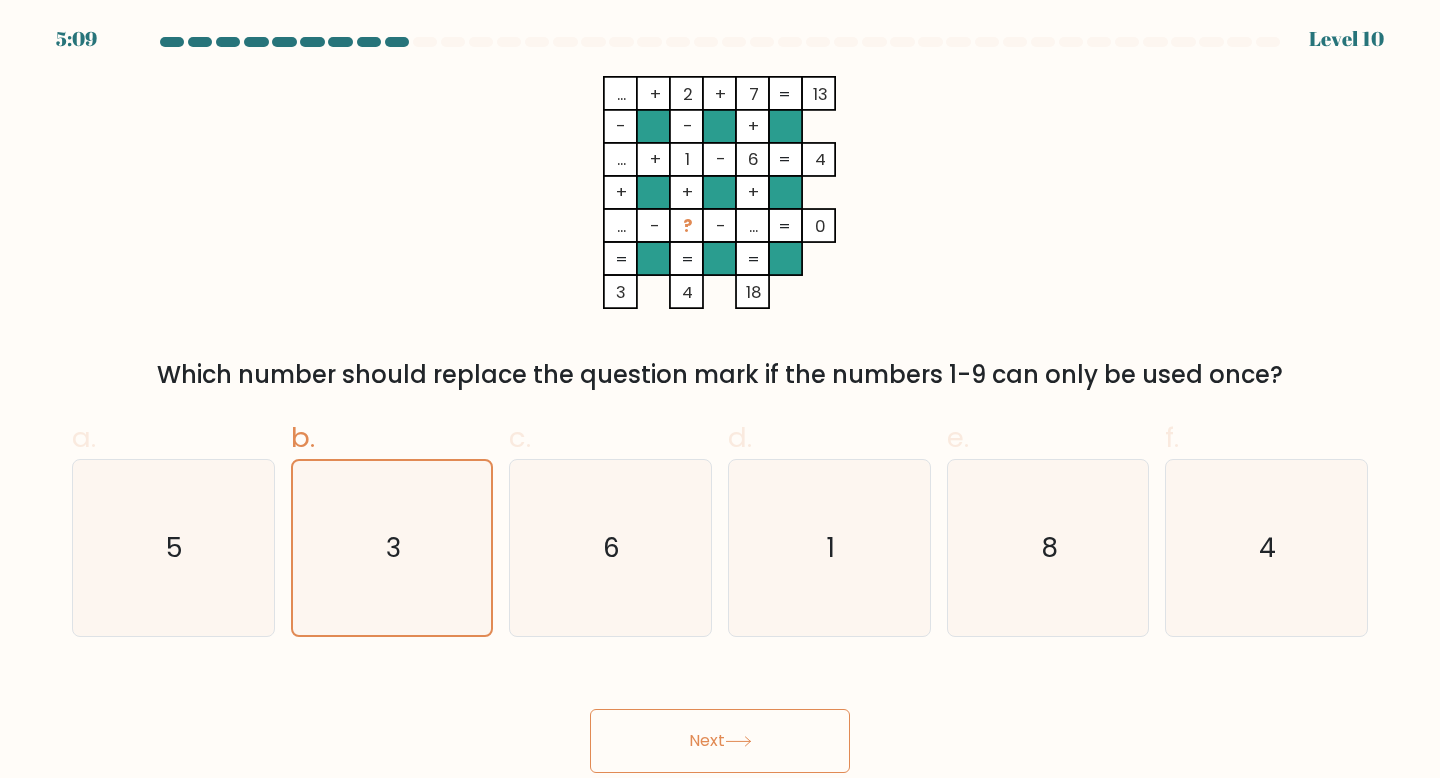 click 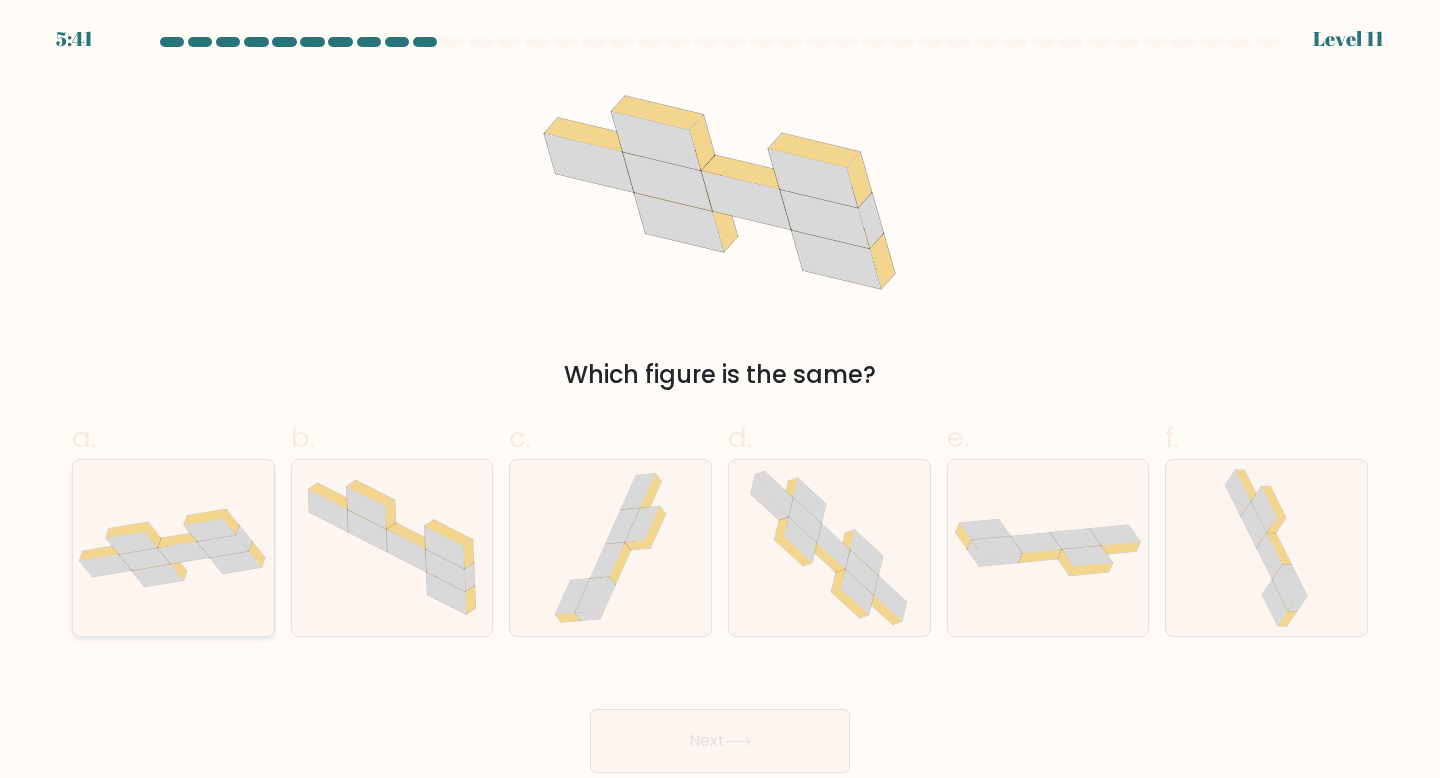 click 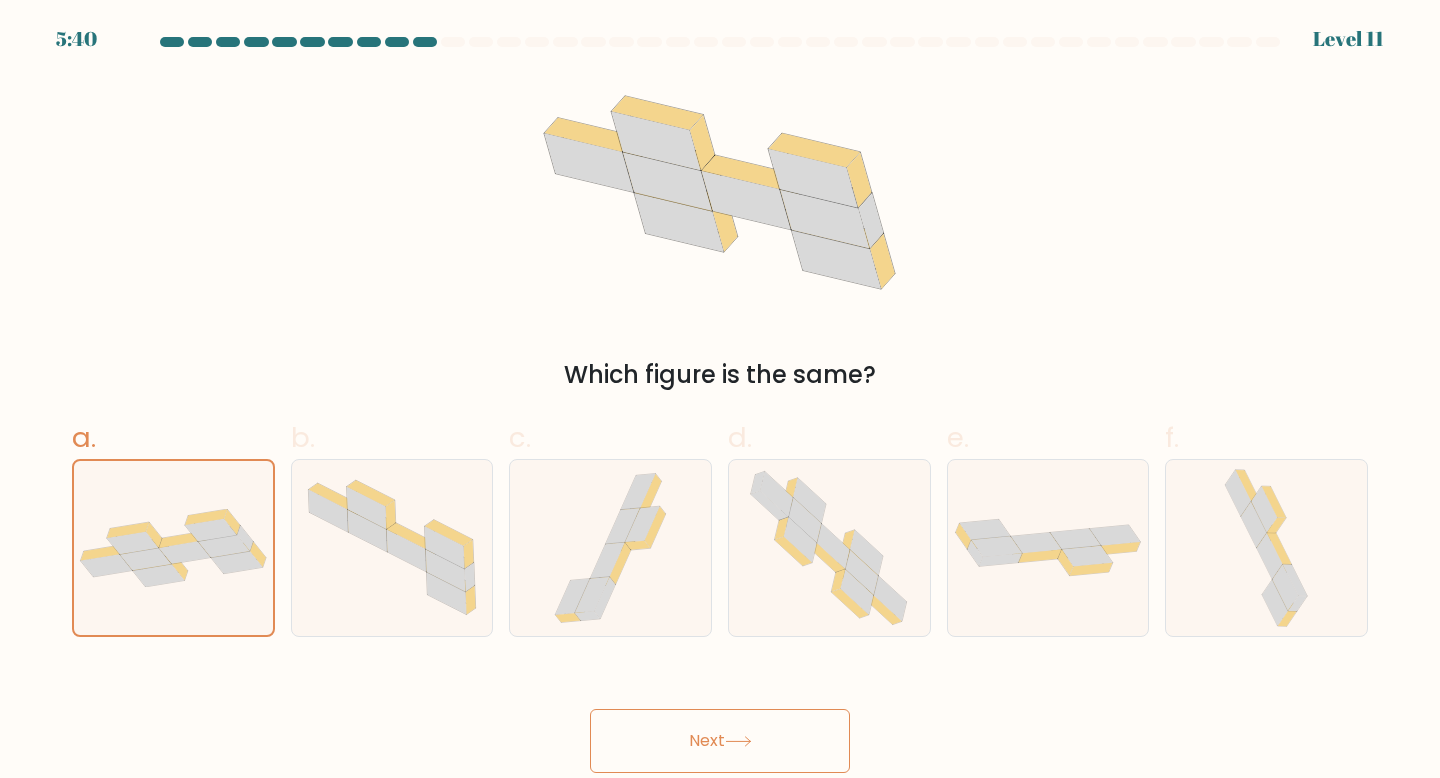 click on "Next" at bounding box center [720, 741] 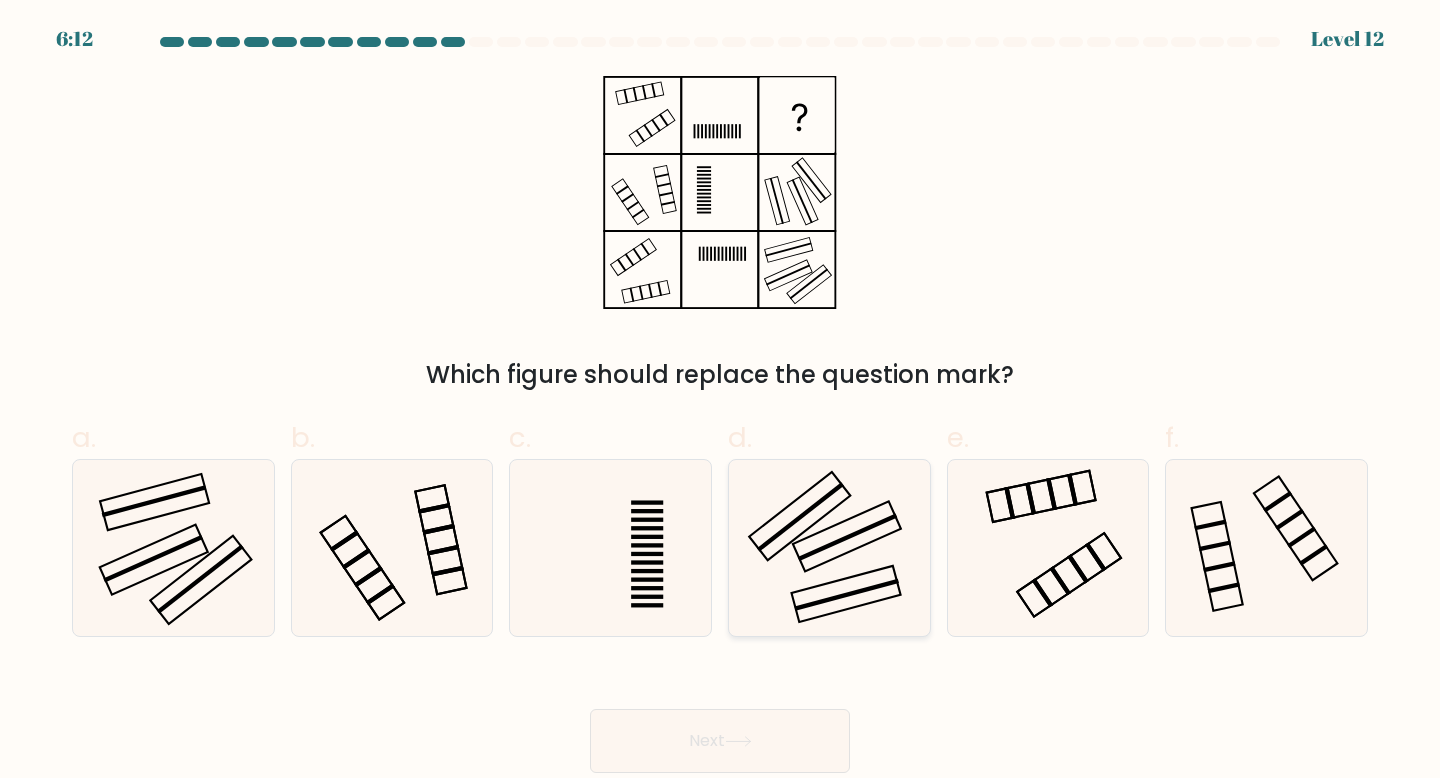 click 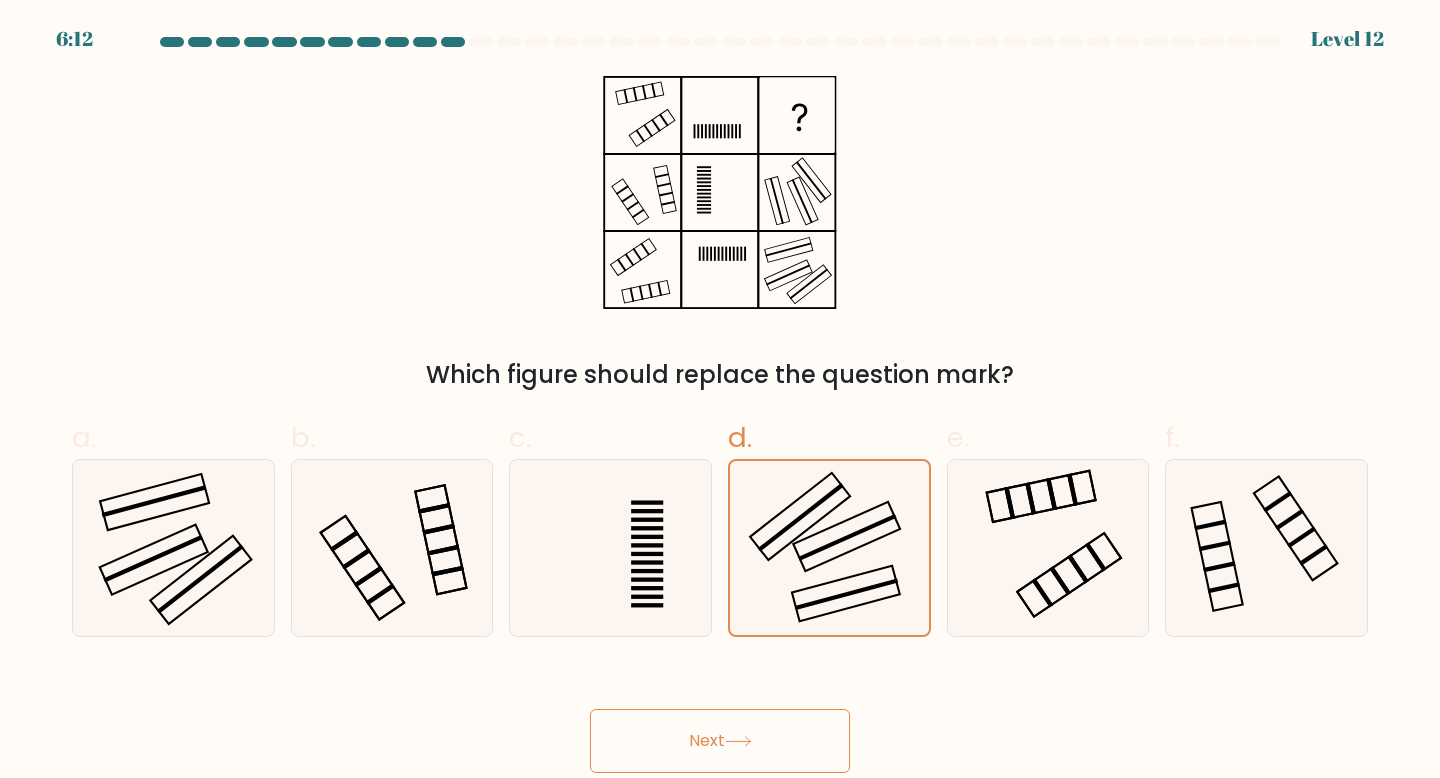 click on "Next" at bounding box center [720, 741] 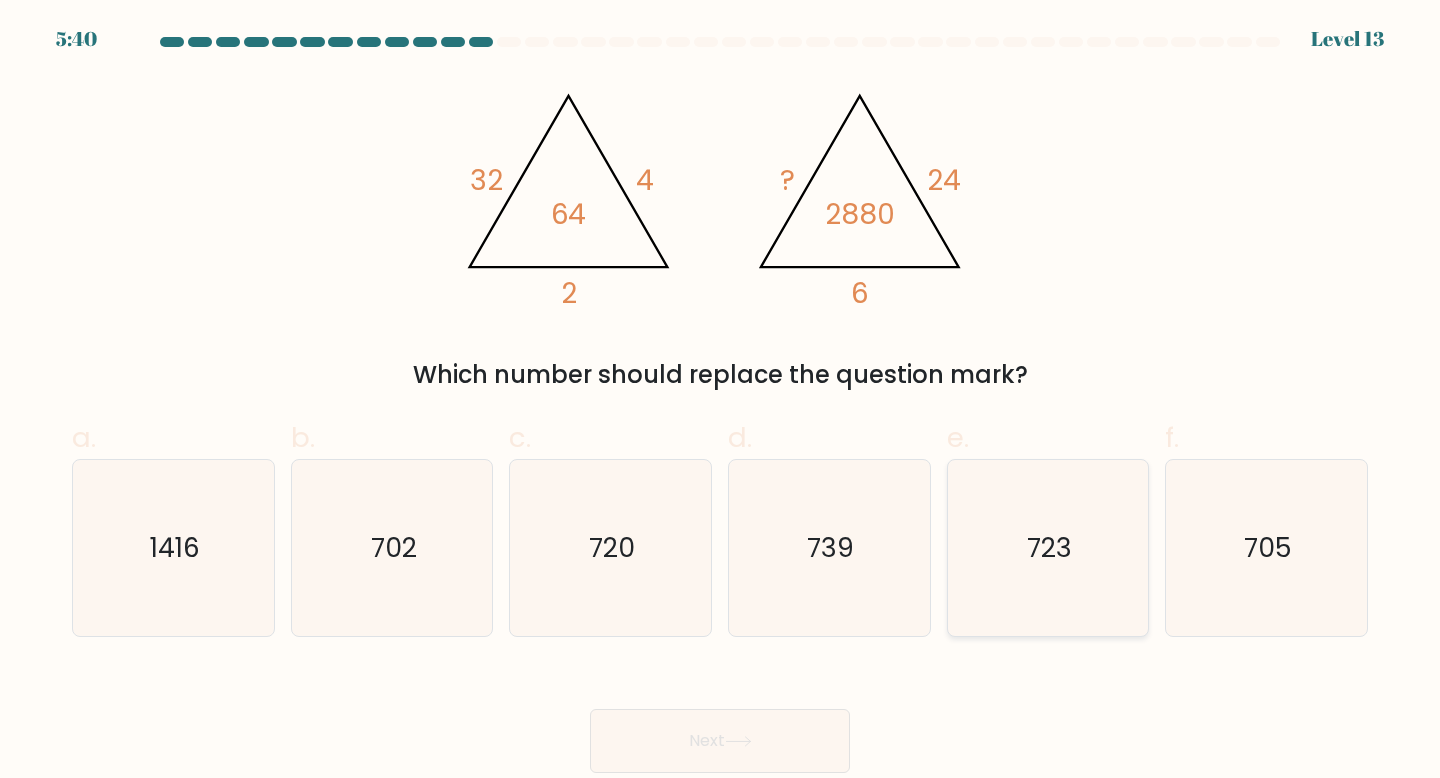 click on "723" 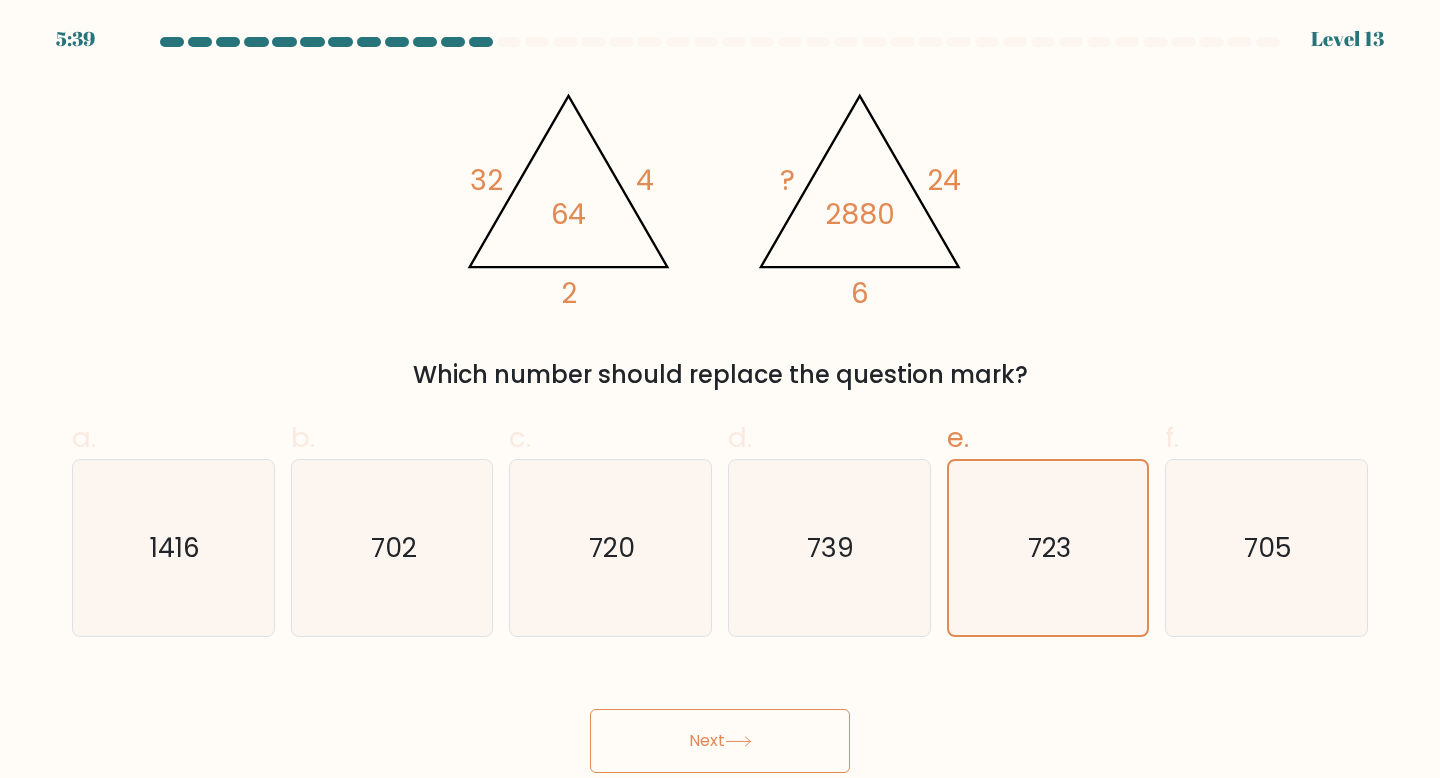 click on "Next" at bounding box center [720, 741] 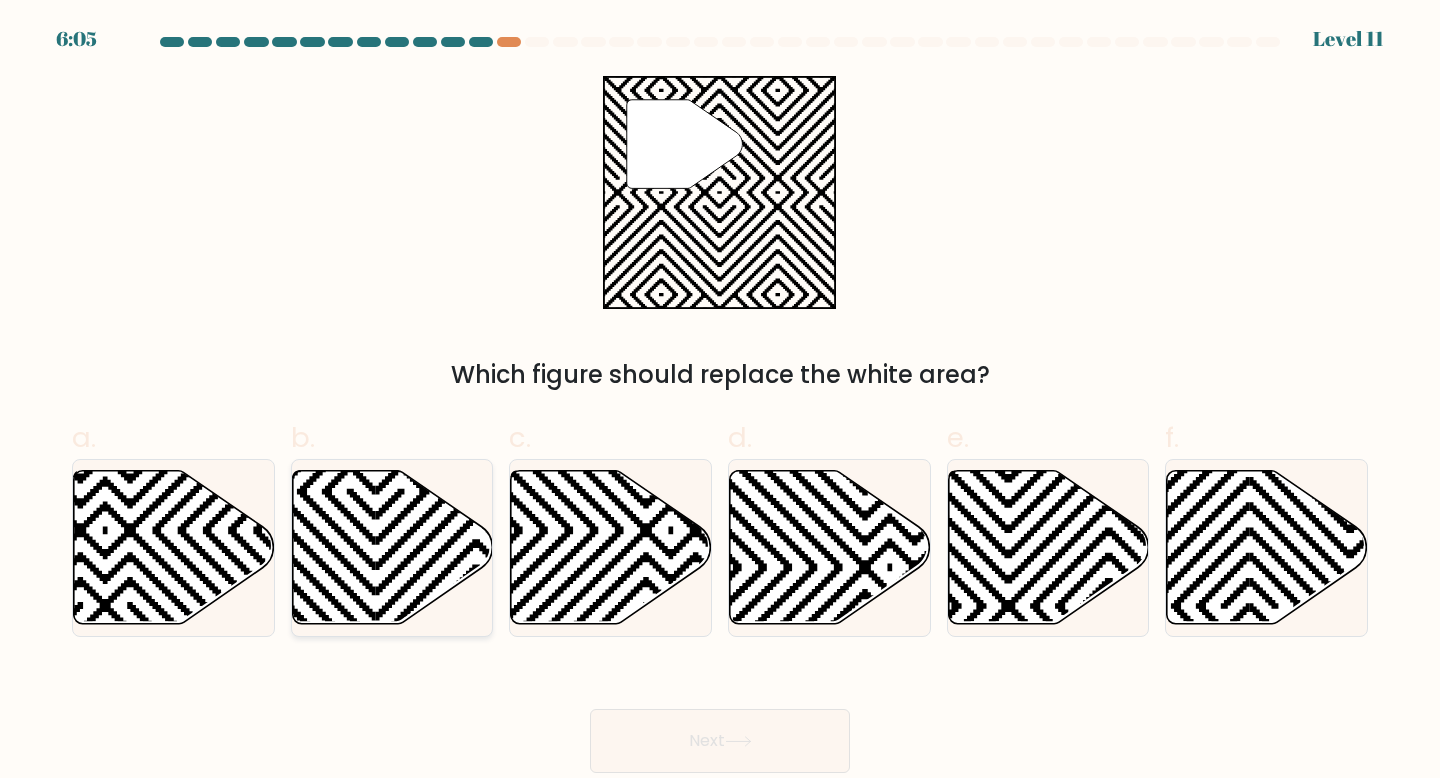 click 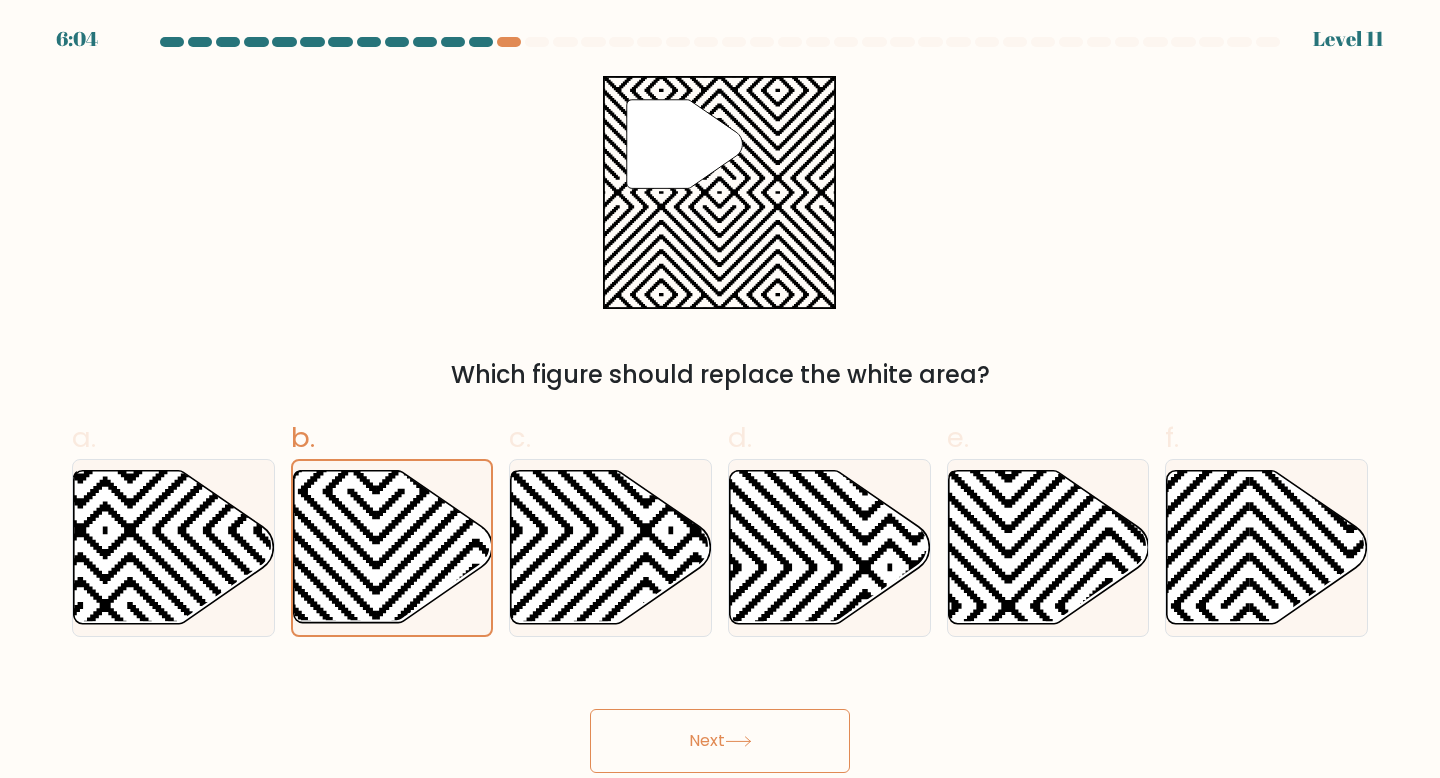 click on "Next" at bounding box center (720, 741) 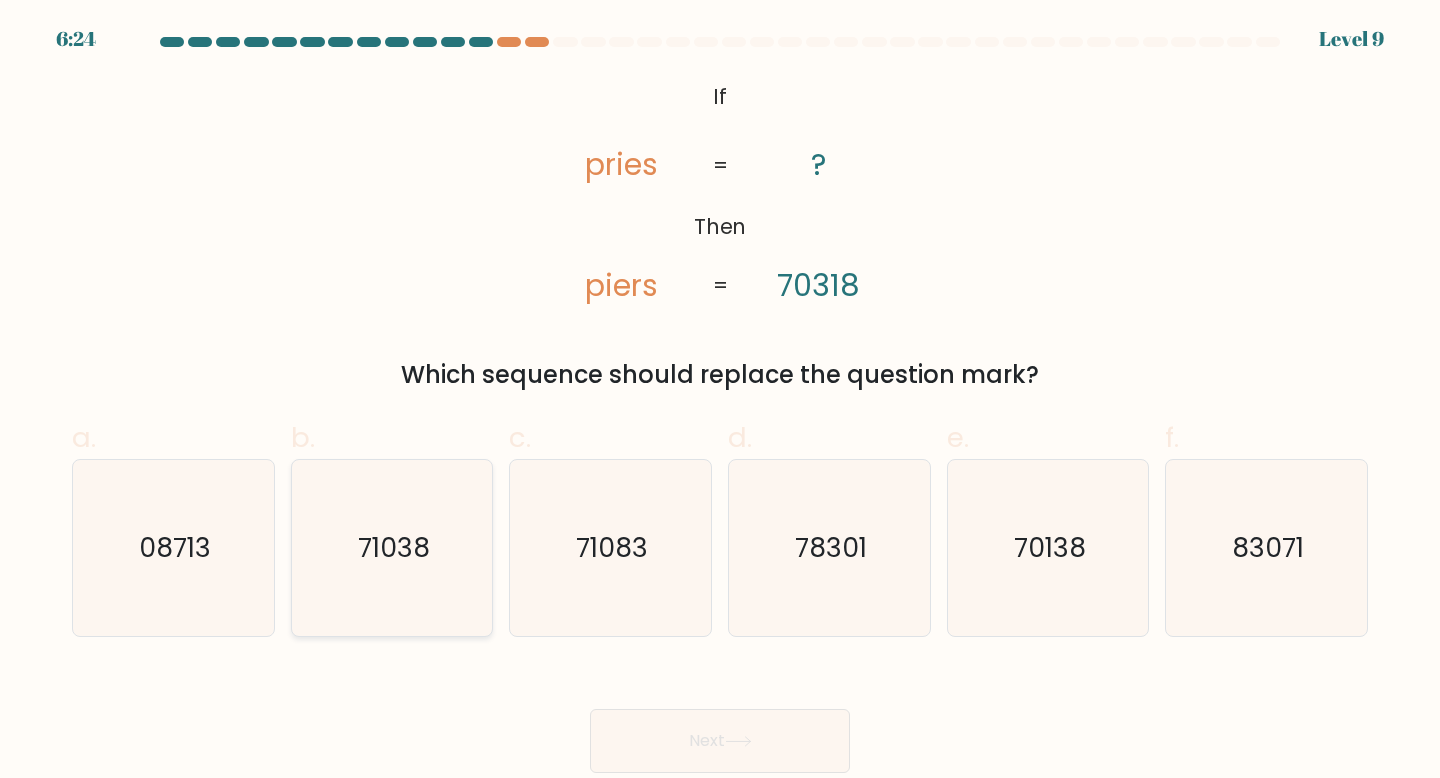 click on "71038" 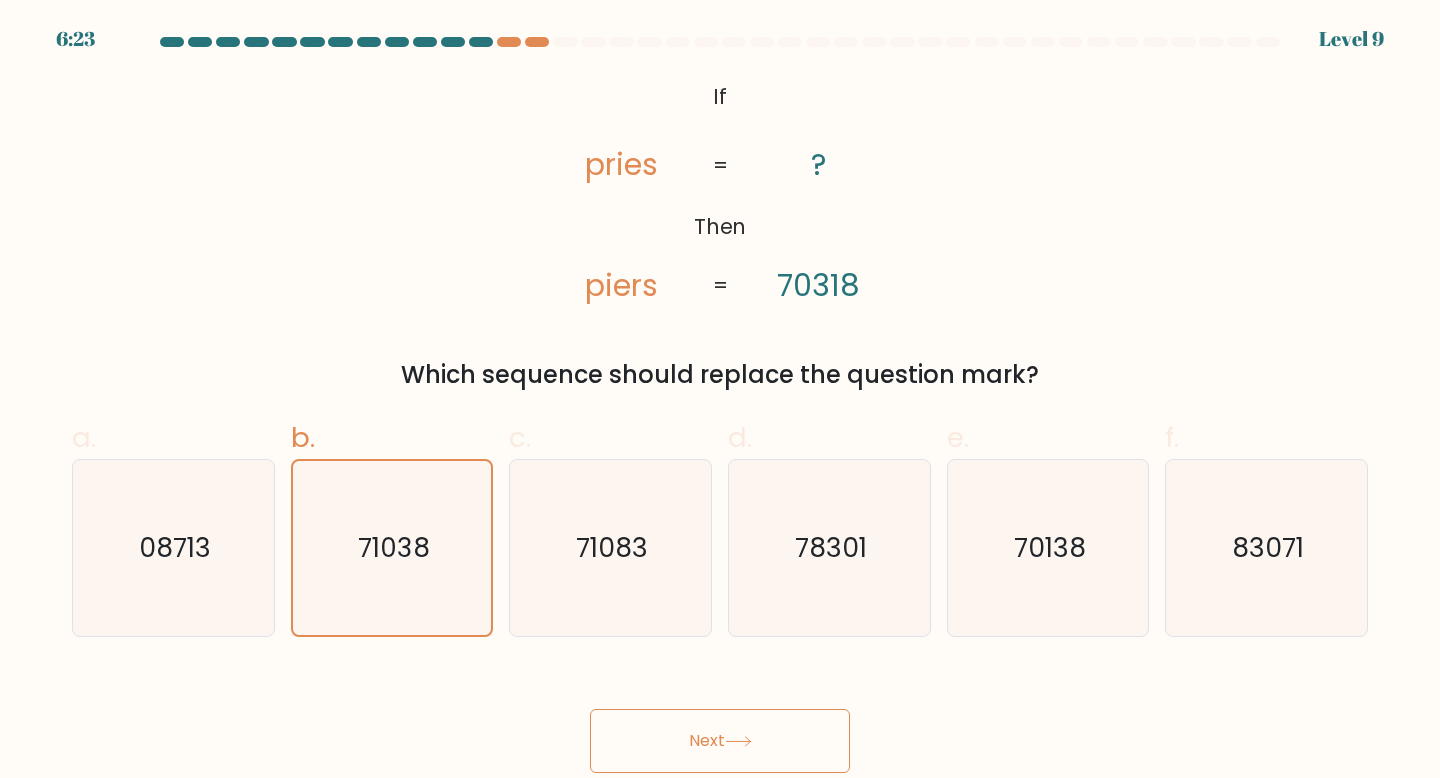 click on "Next" at bounding box center [720, 741] 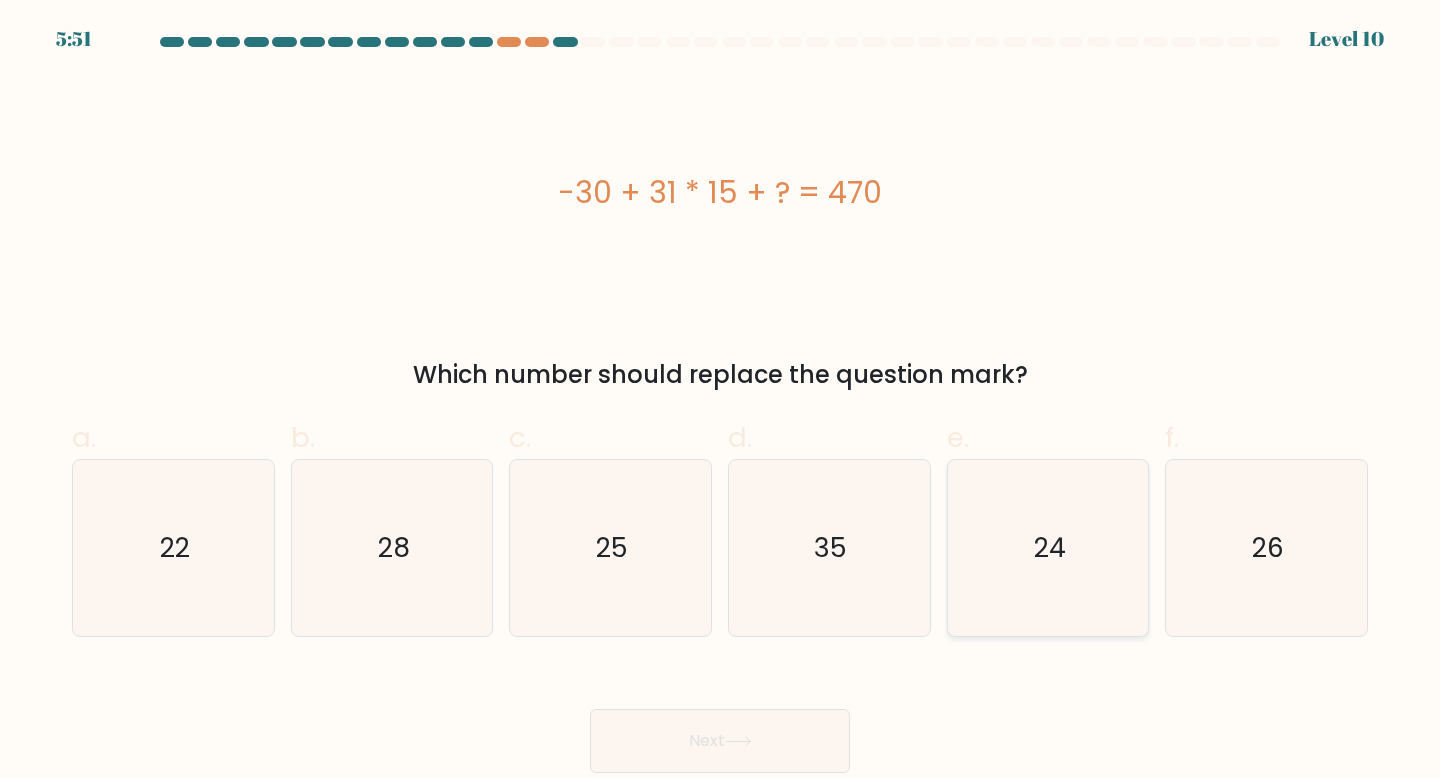 click on "24" 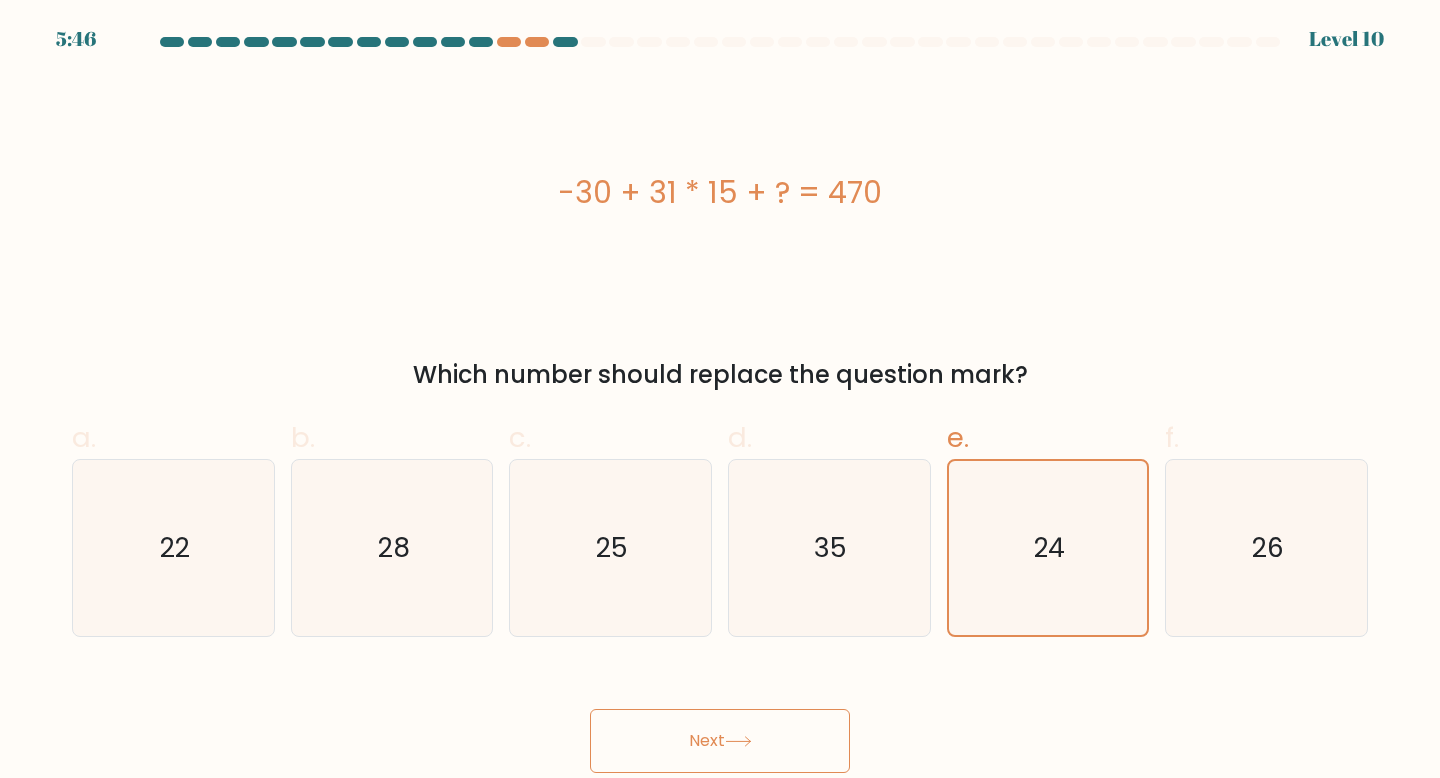 click on "Next" at bounding box center [720, 741] 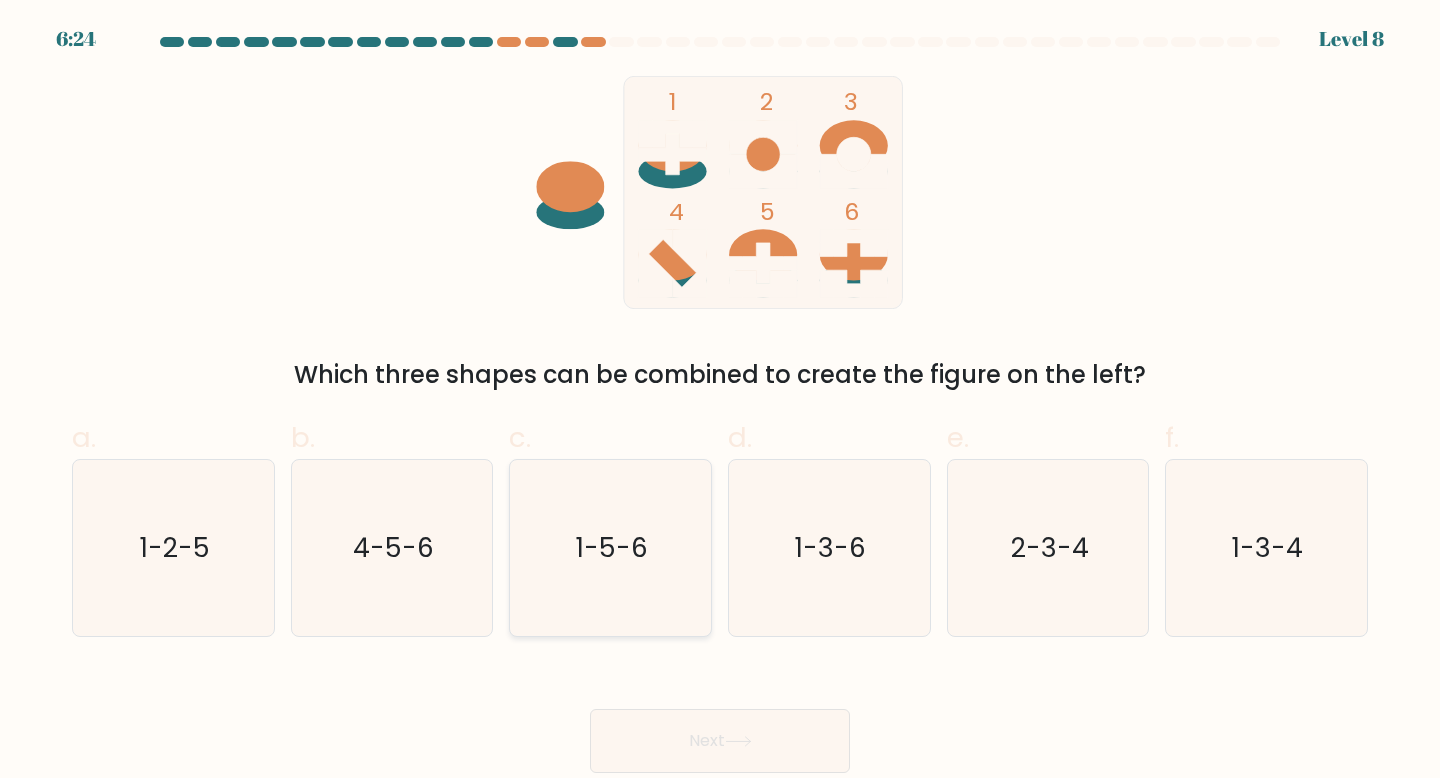 click on "1-5-6" at bounding box center (610, 548) 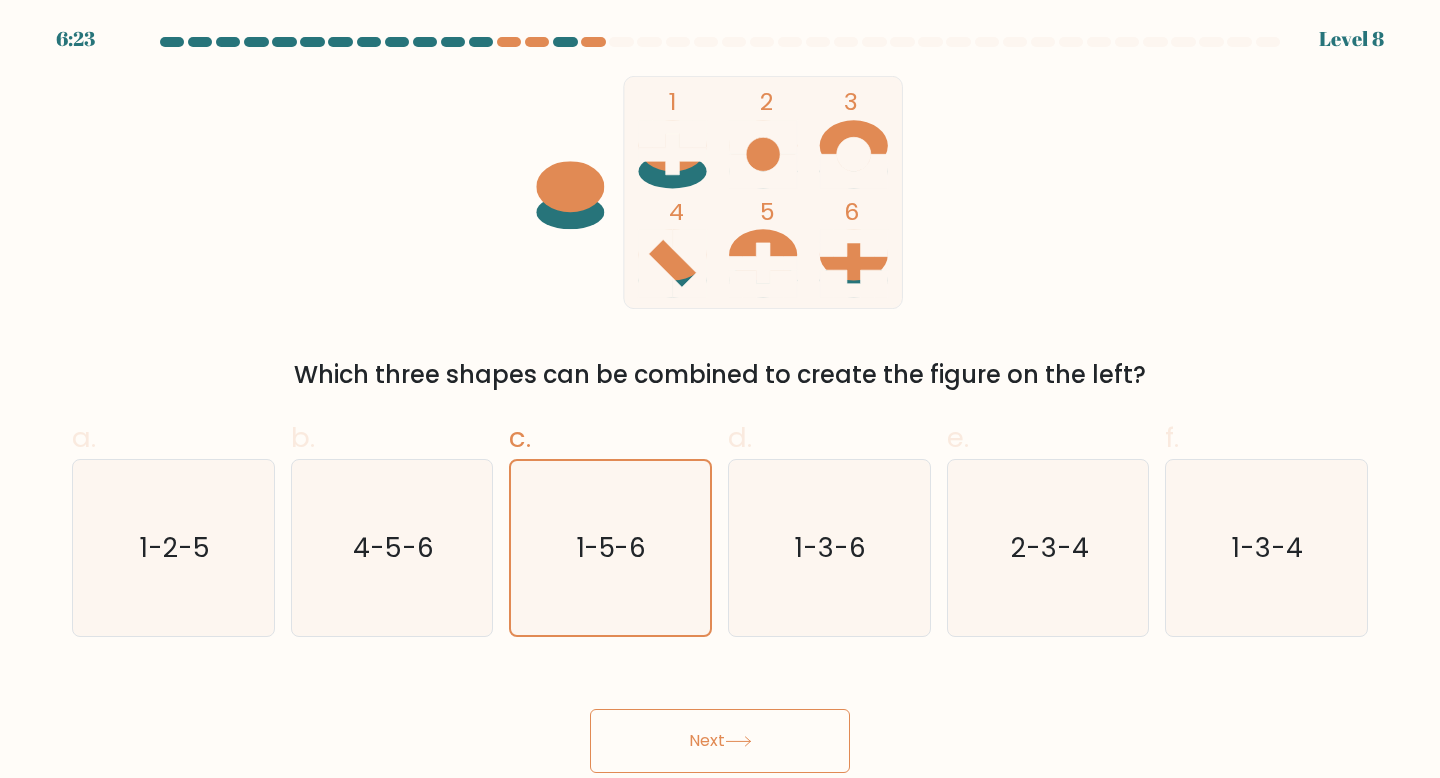 click on "Next" at bounding box center (720, 741) 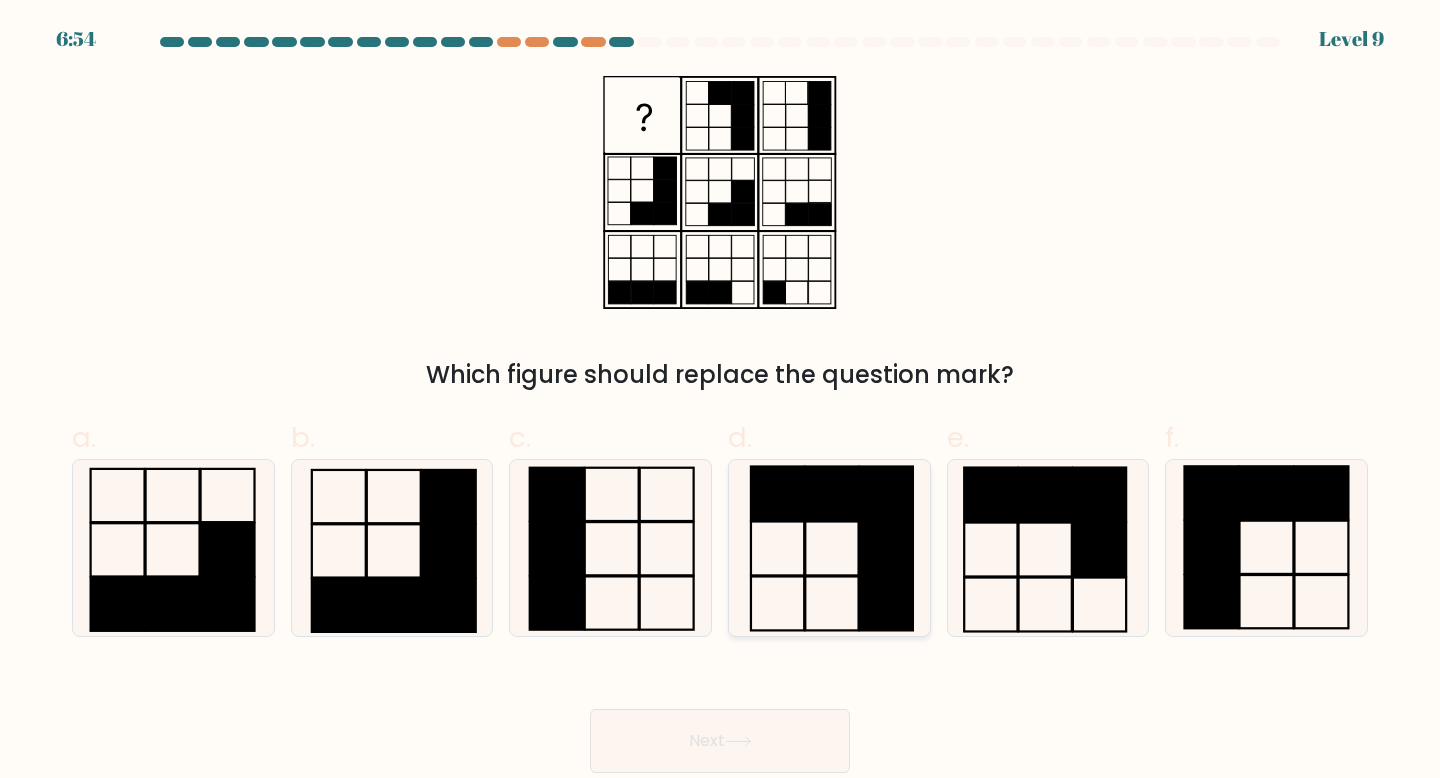 click 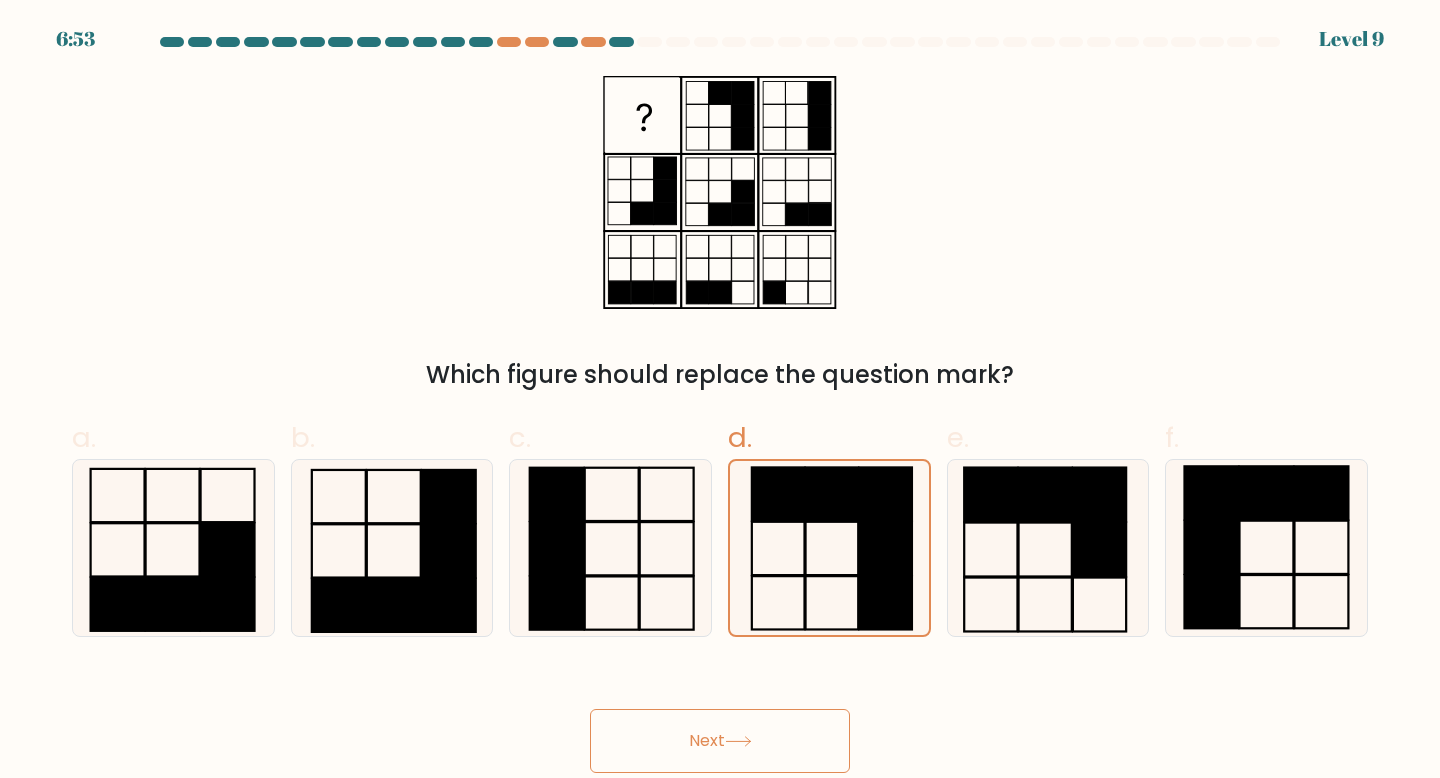 click on "Next" at bounding box center (720, 741) 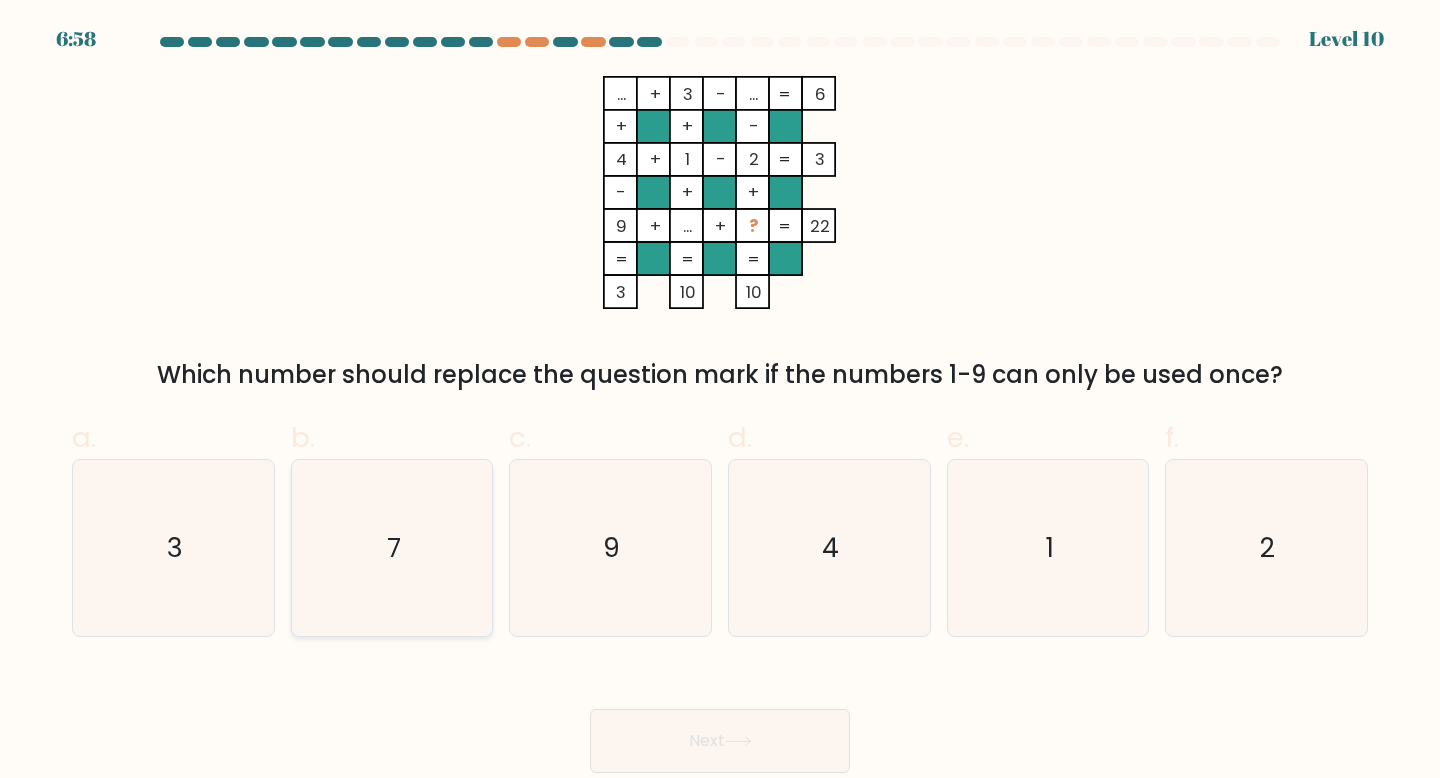 click on "7" 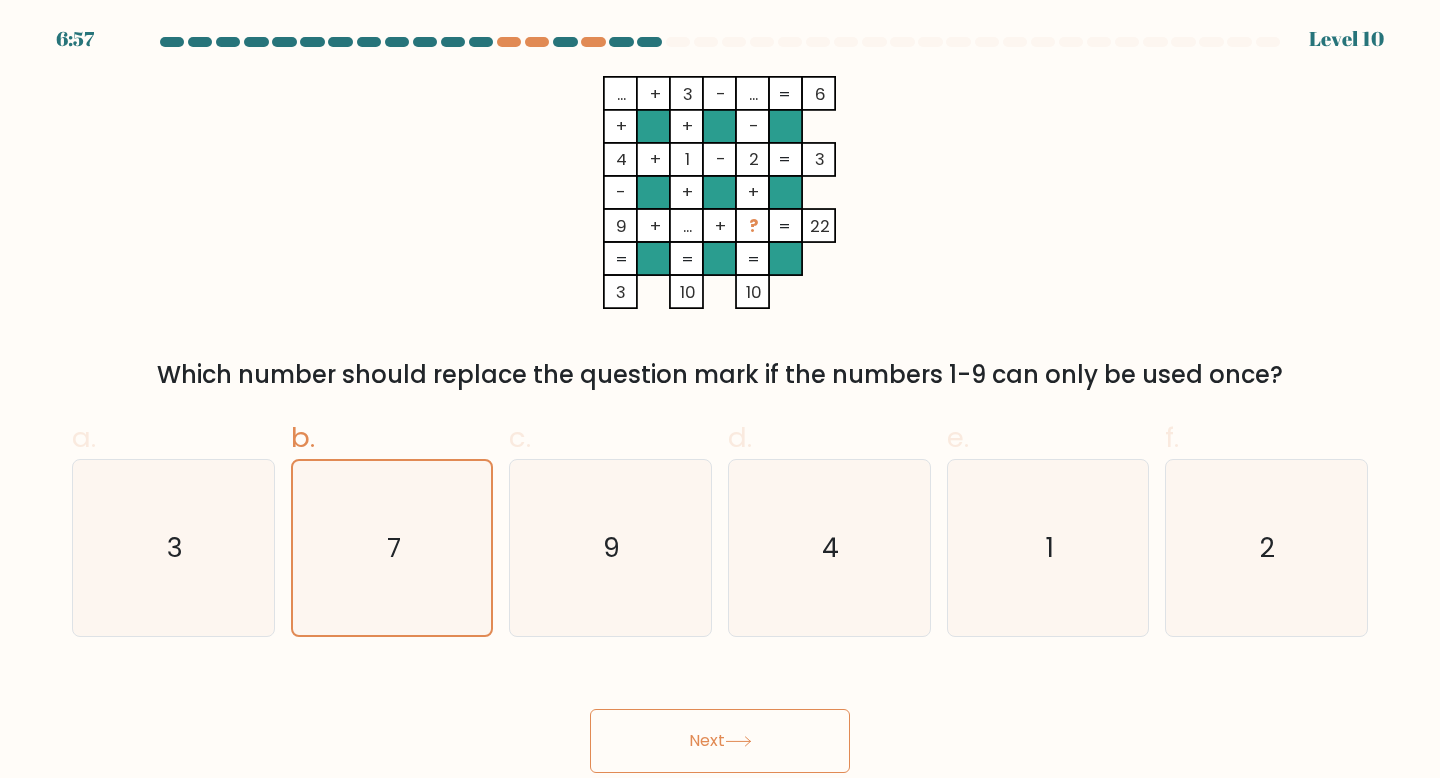 click on "Next" at bounding box center (720, 741) 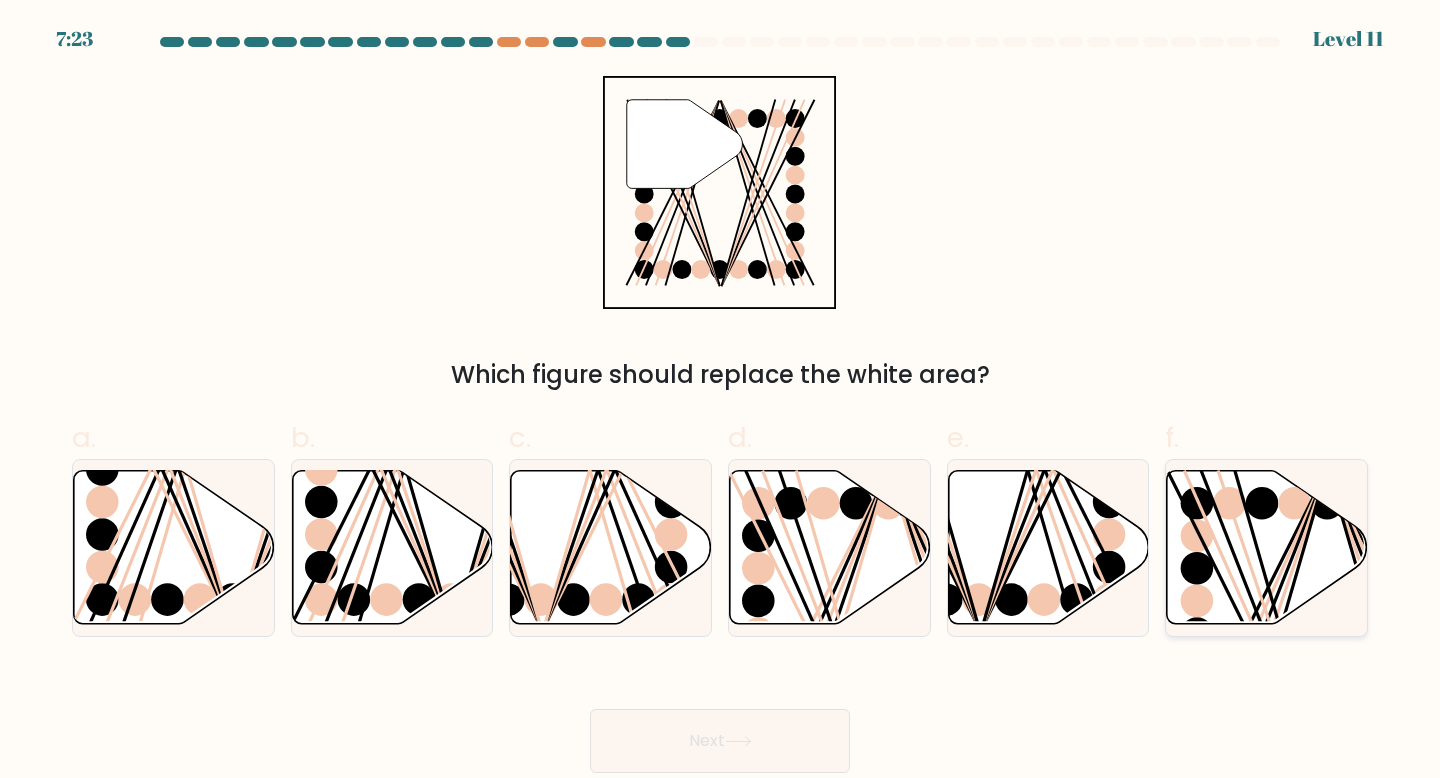 click 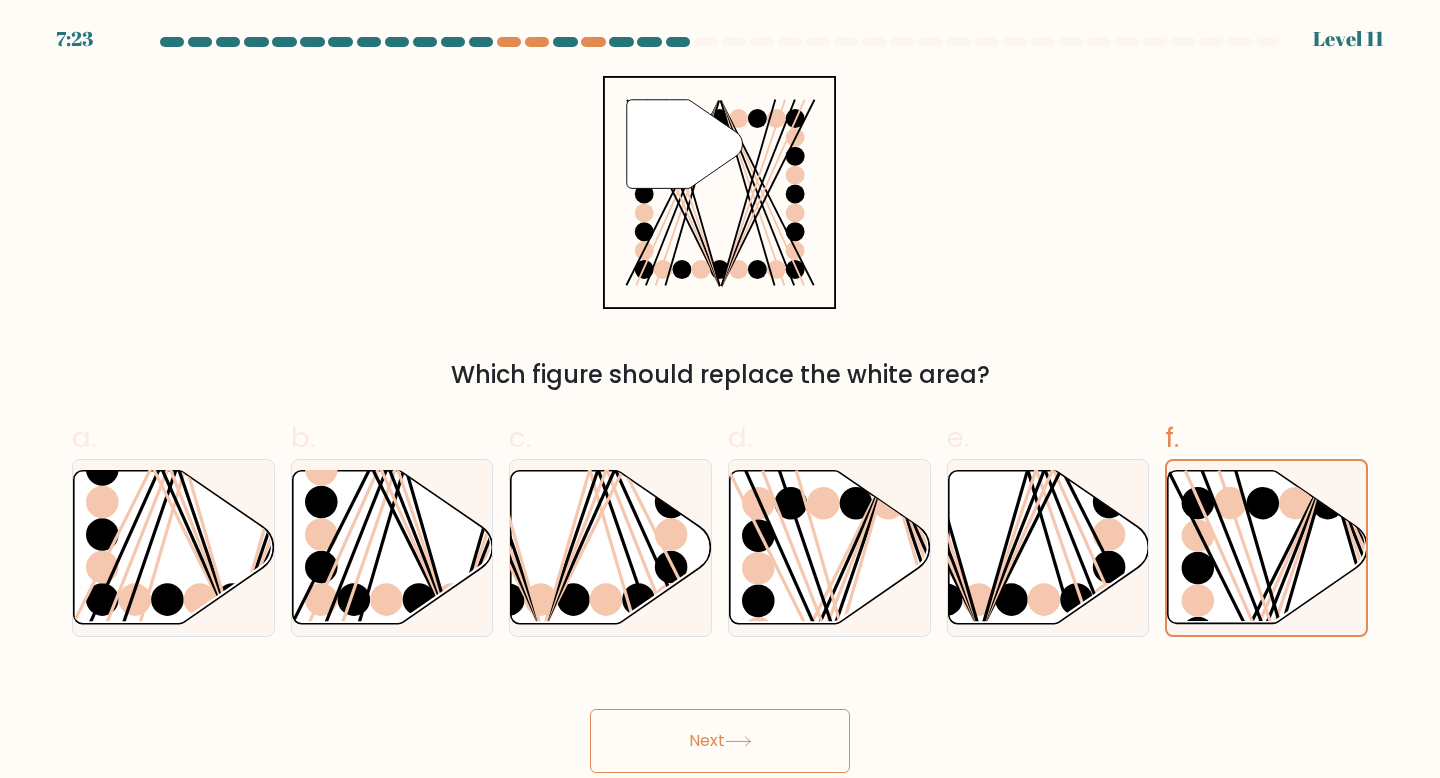 click on "Next" at bounding box center (720, 741) 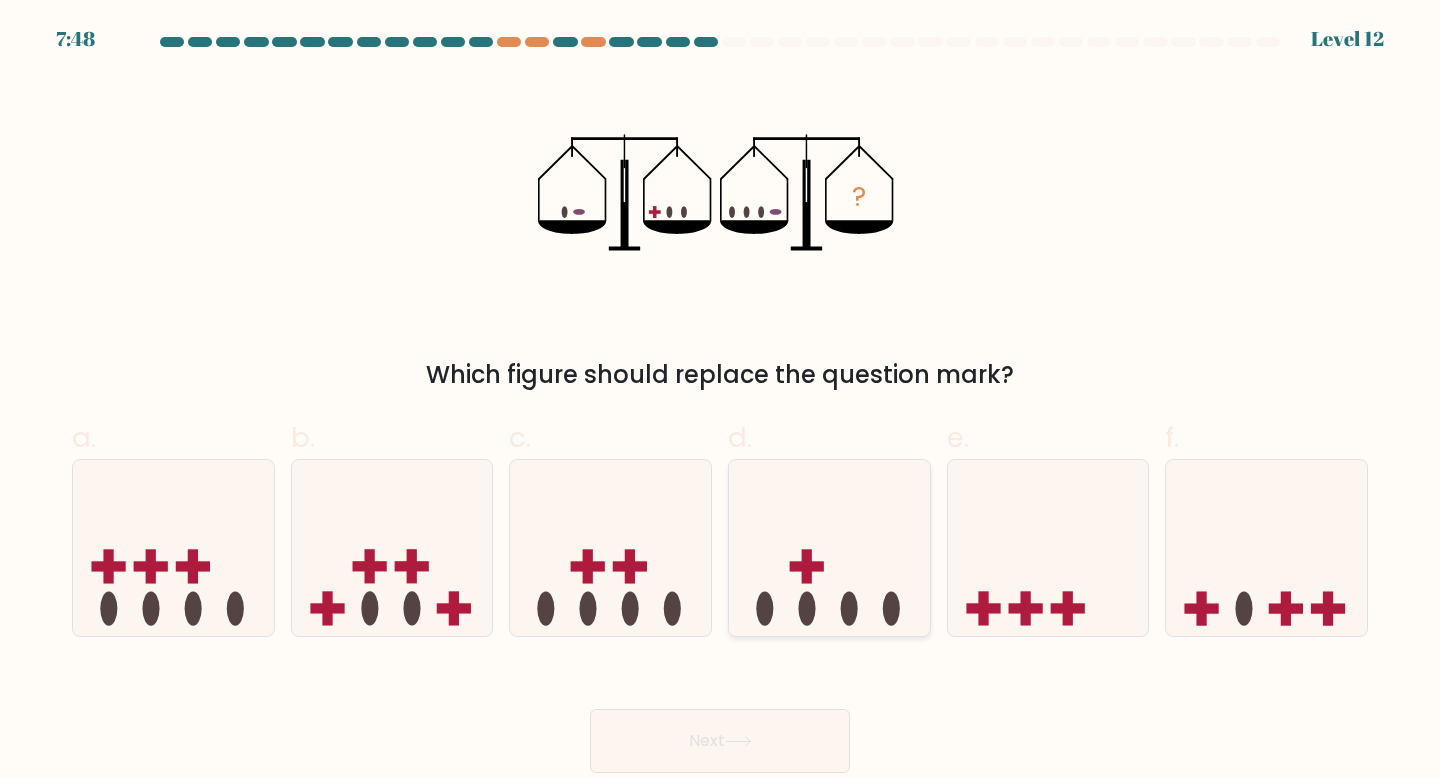 click 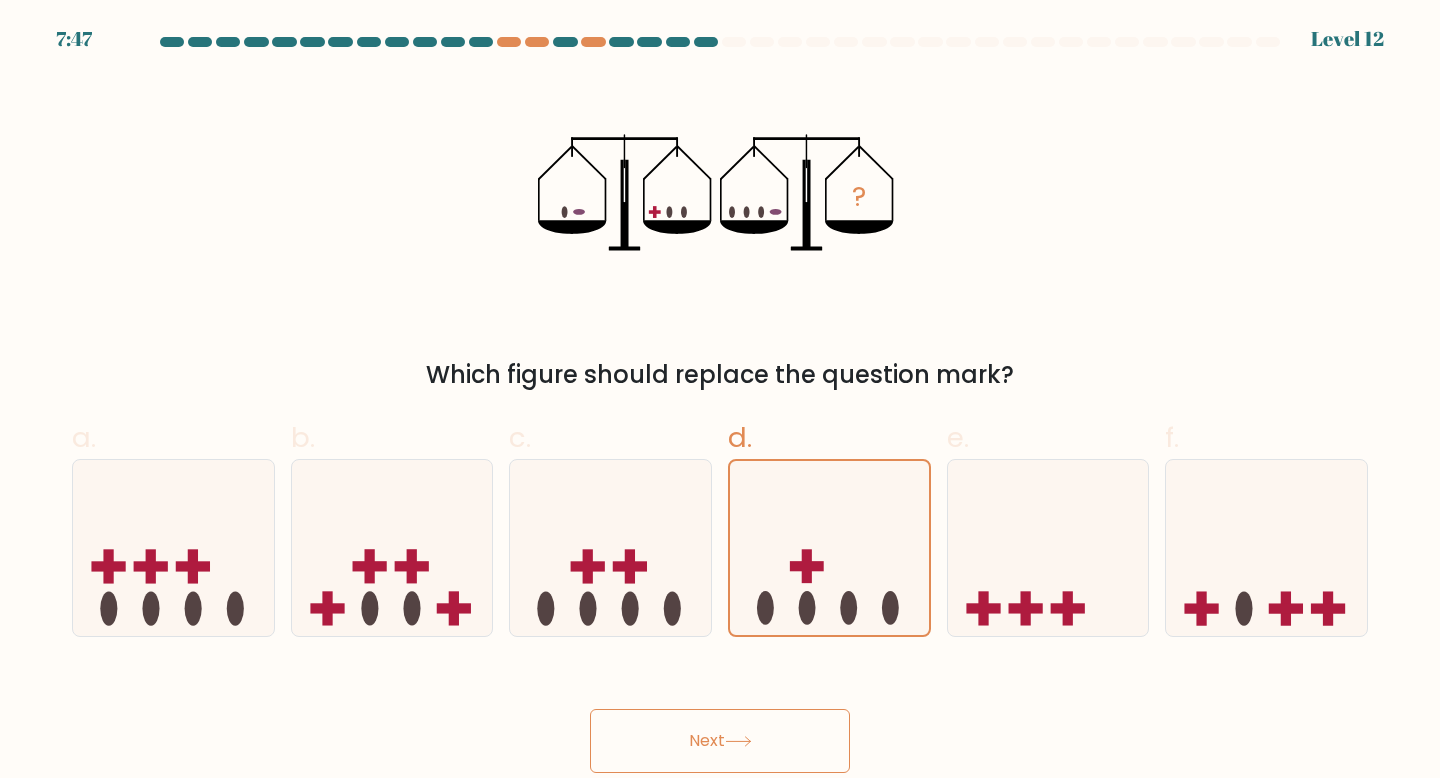 click on "Next" at bounding box center [720, 741] 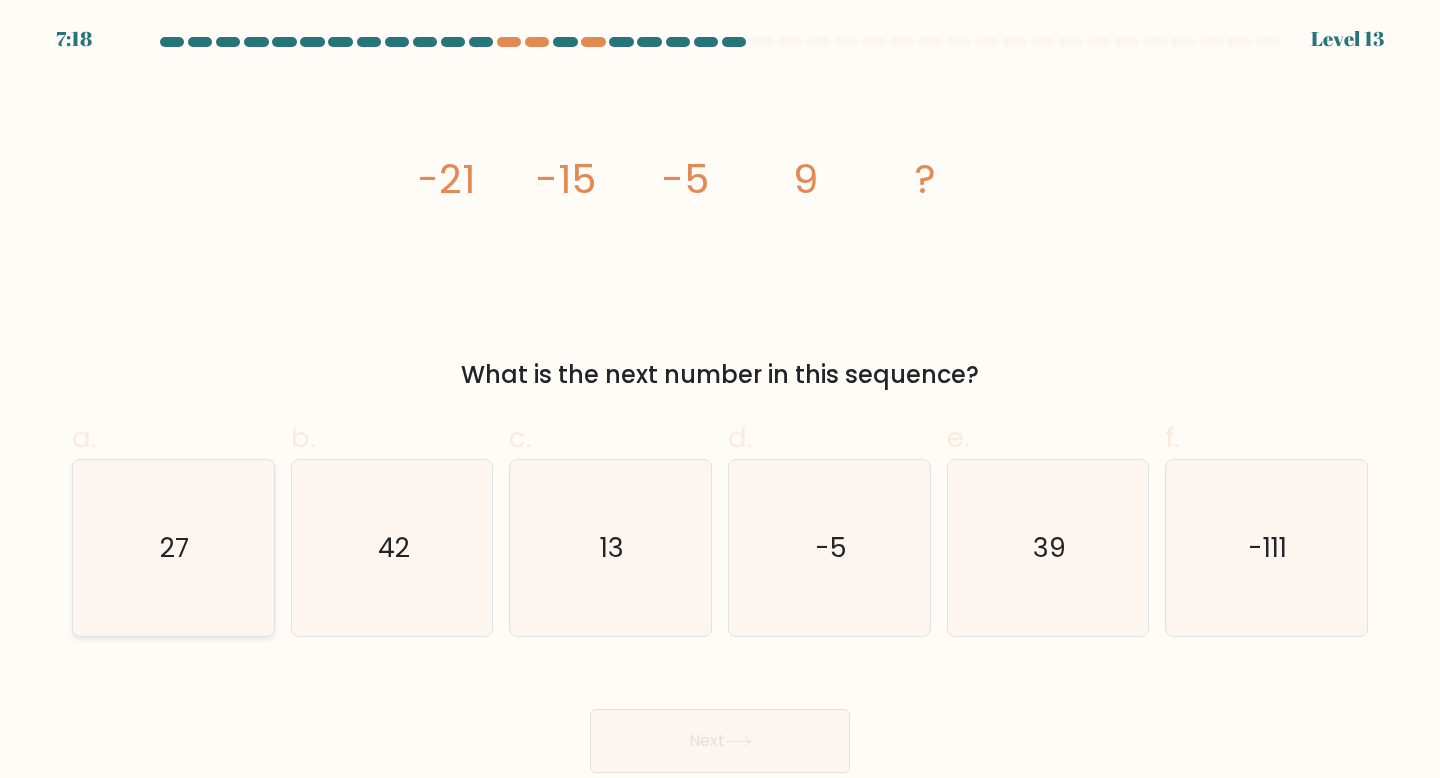 click on "27" 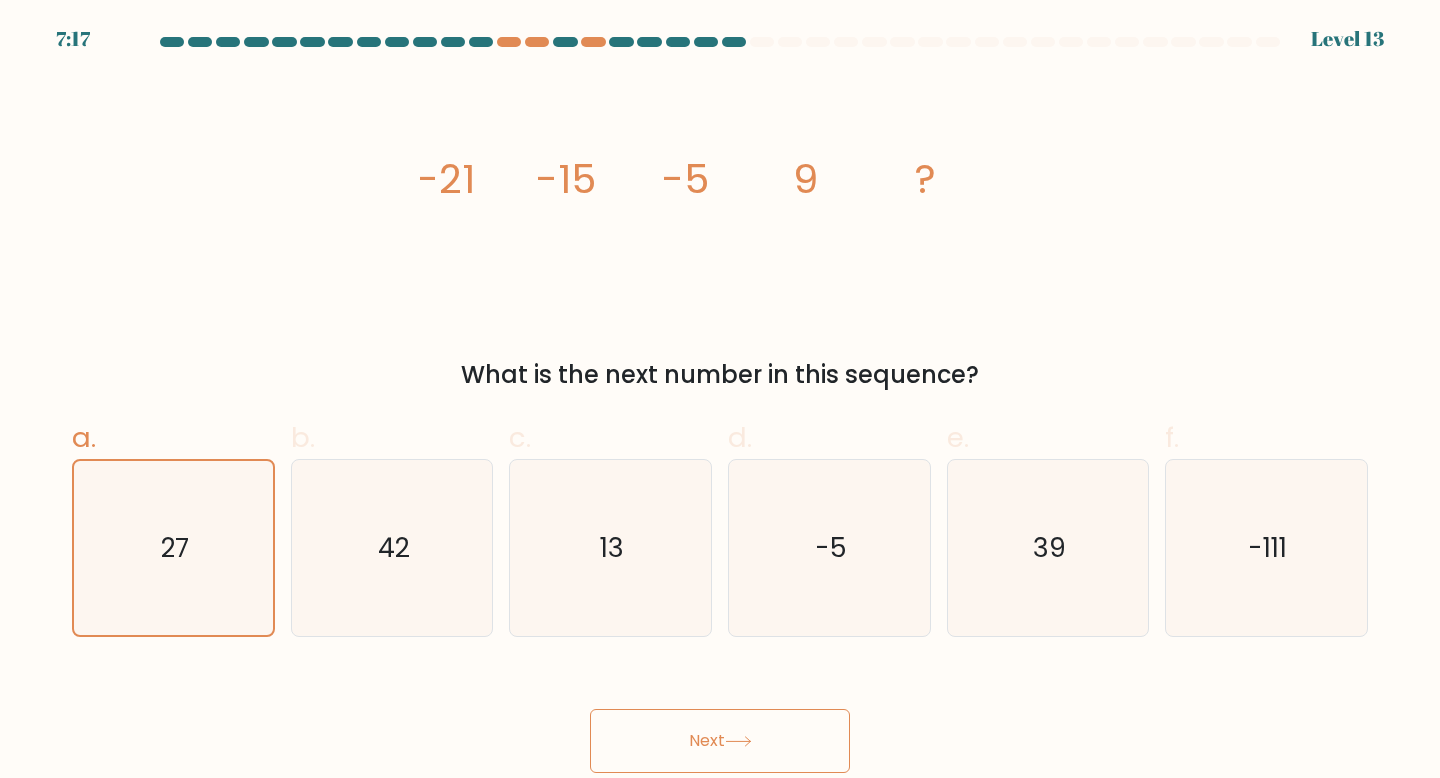 click on "Next" at bounding box center (720, 741) 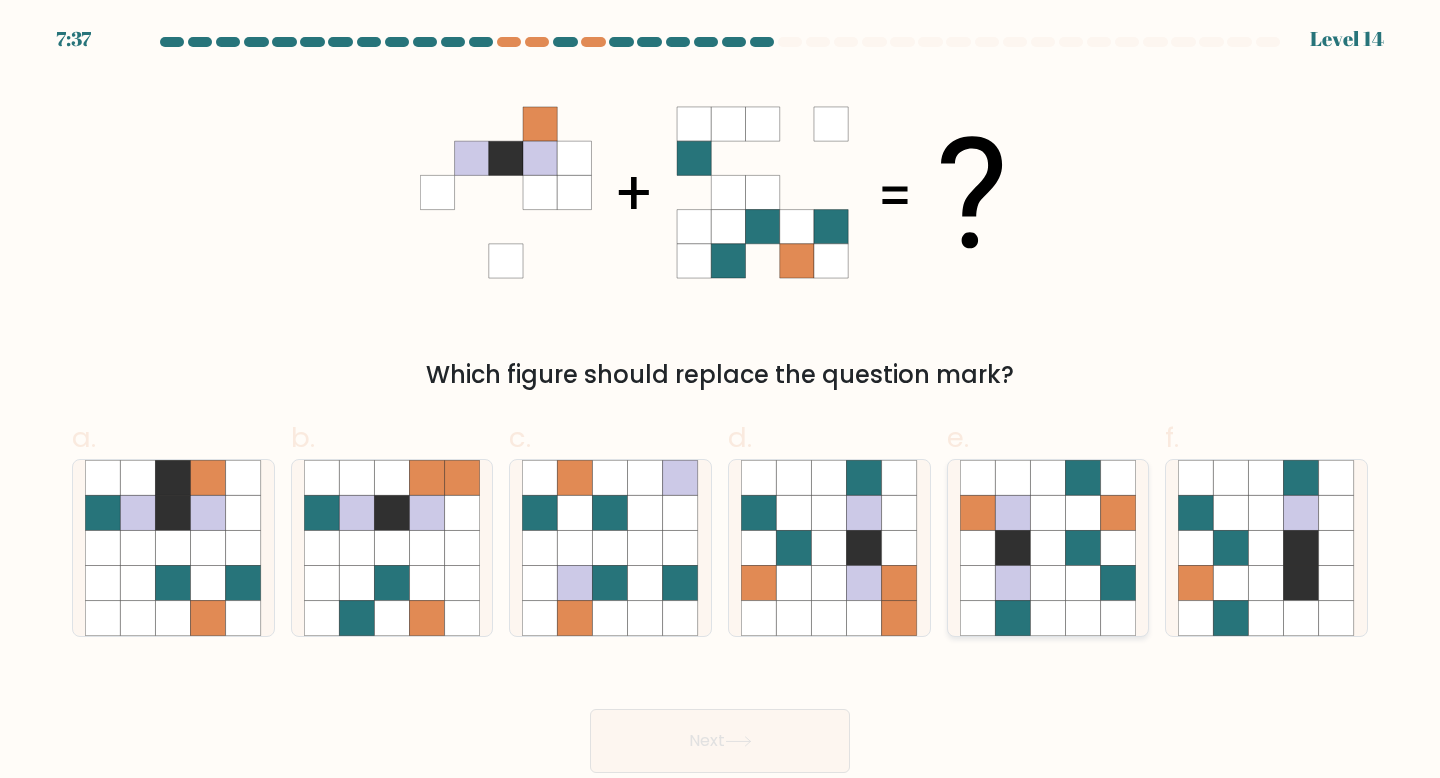 click 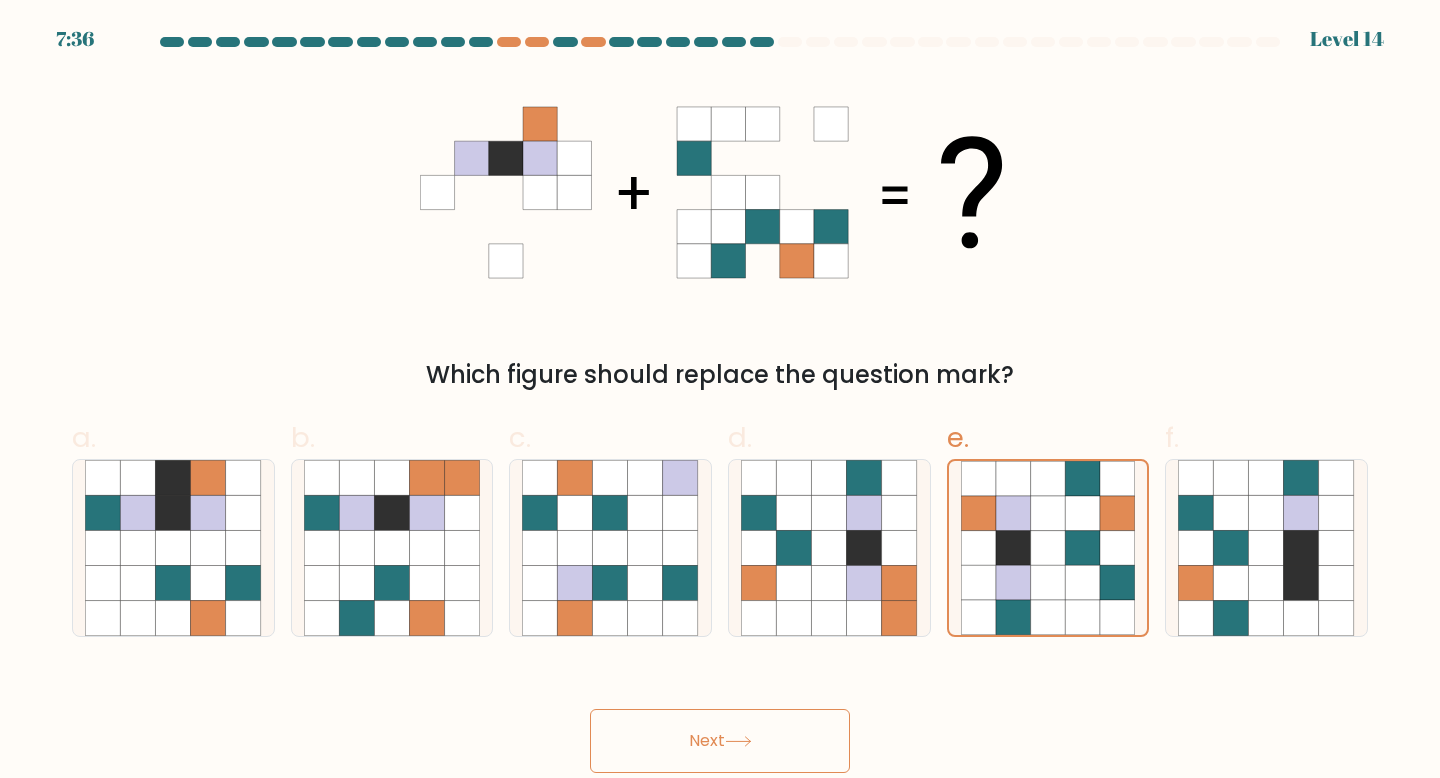 click on "Next" at bounding box center [720, 741] 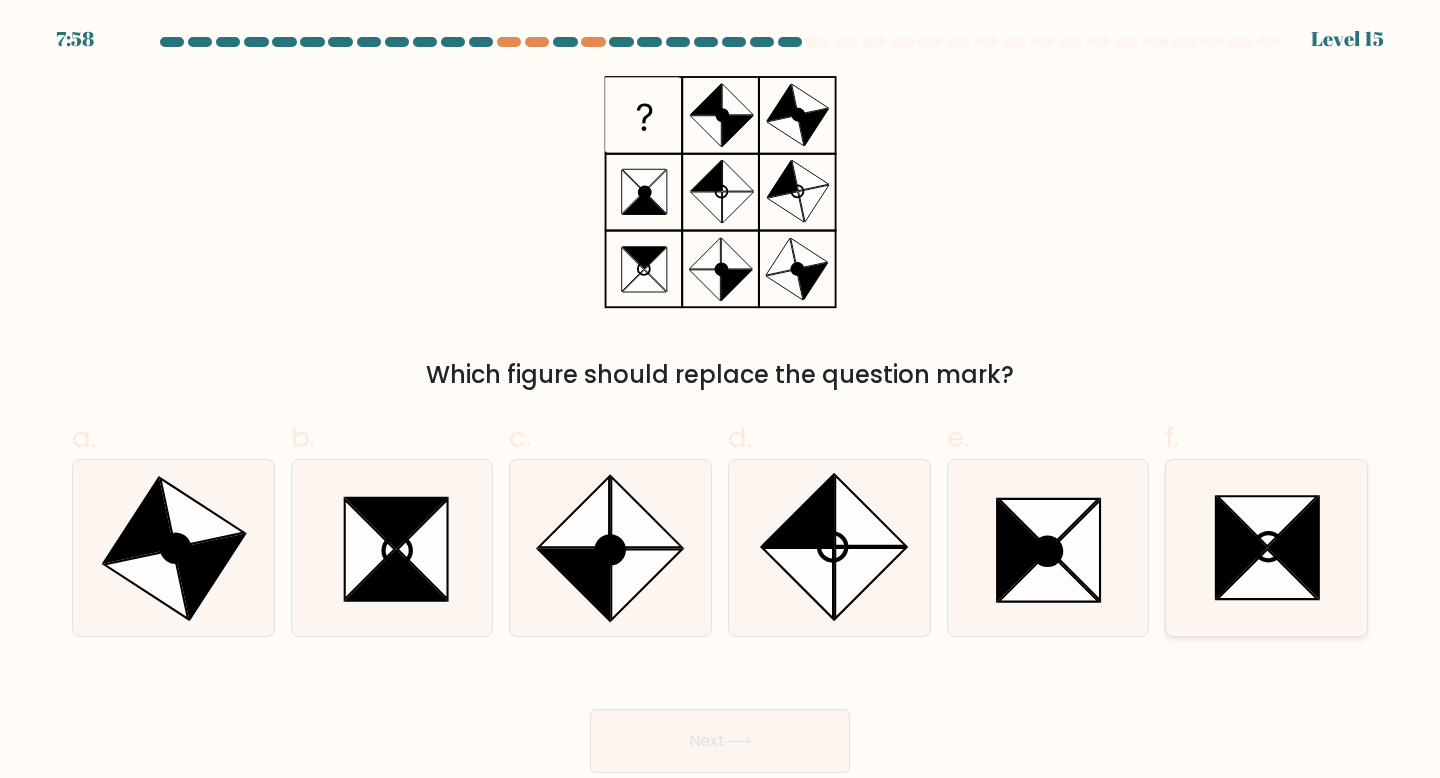 click 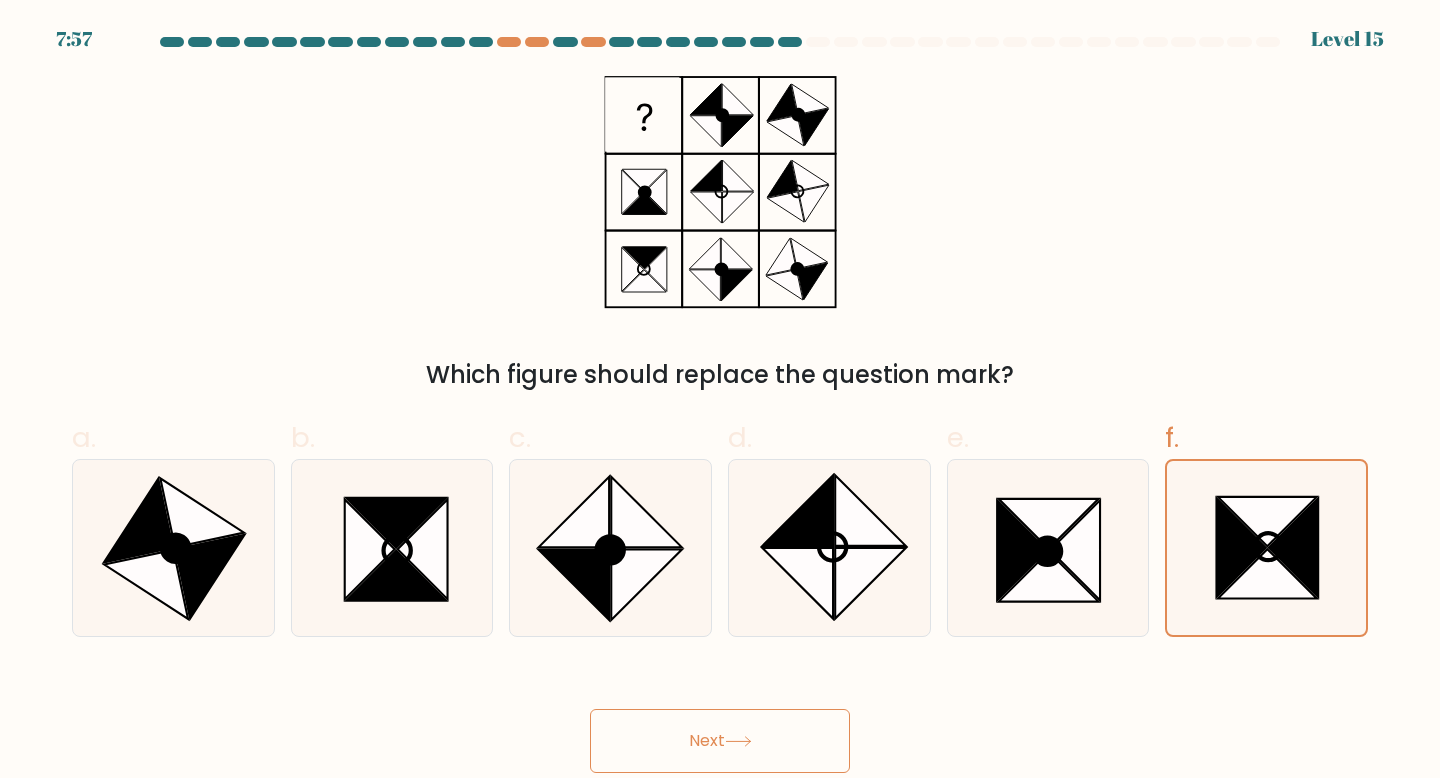 click on "Next" at bounding box center (720, 741) 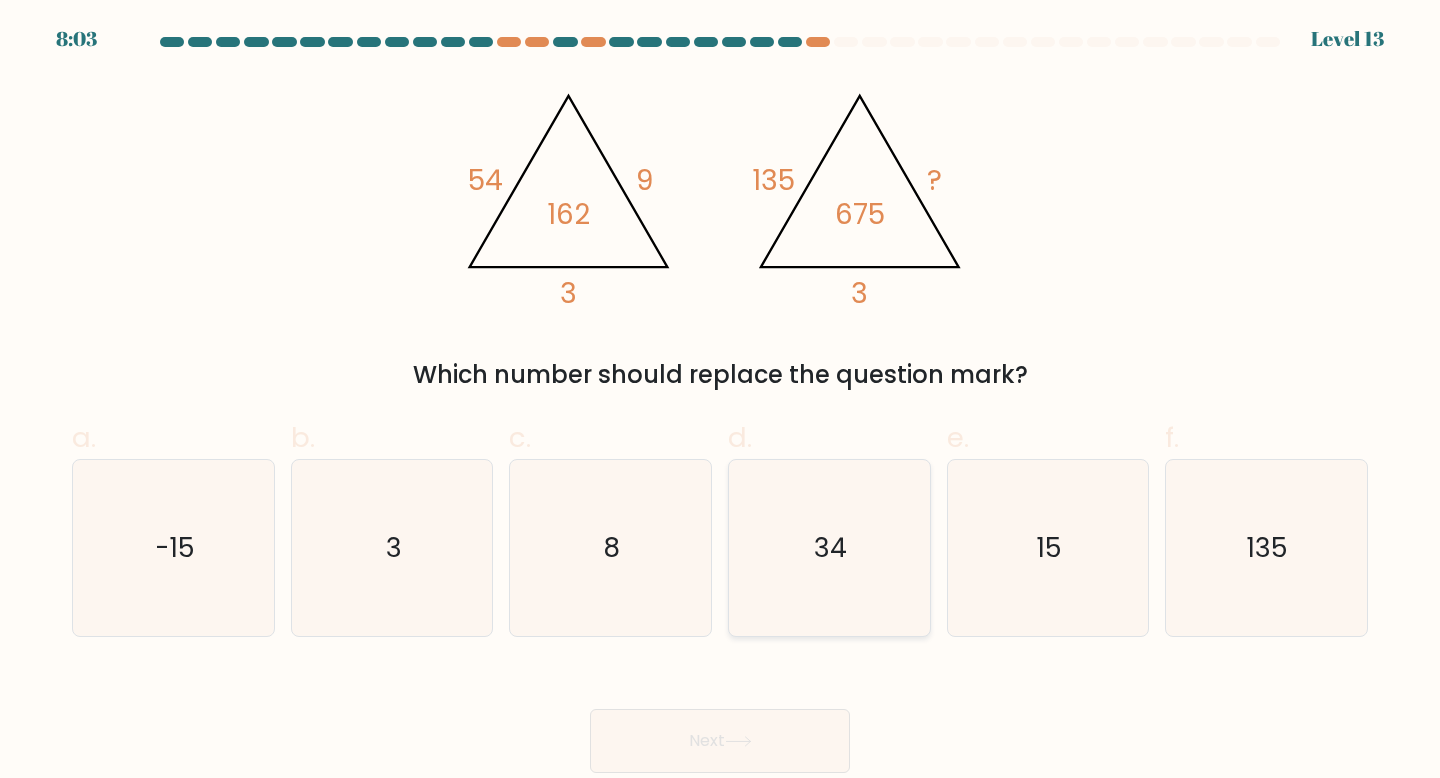 click on "34" 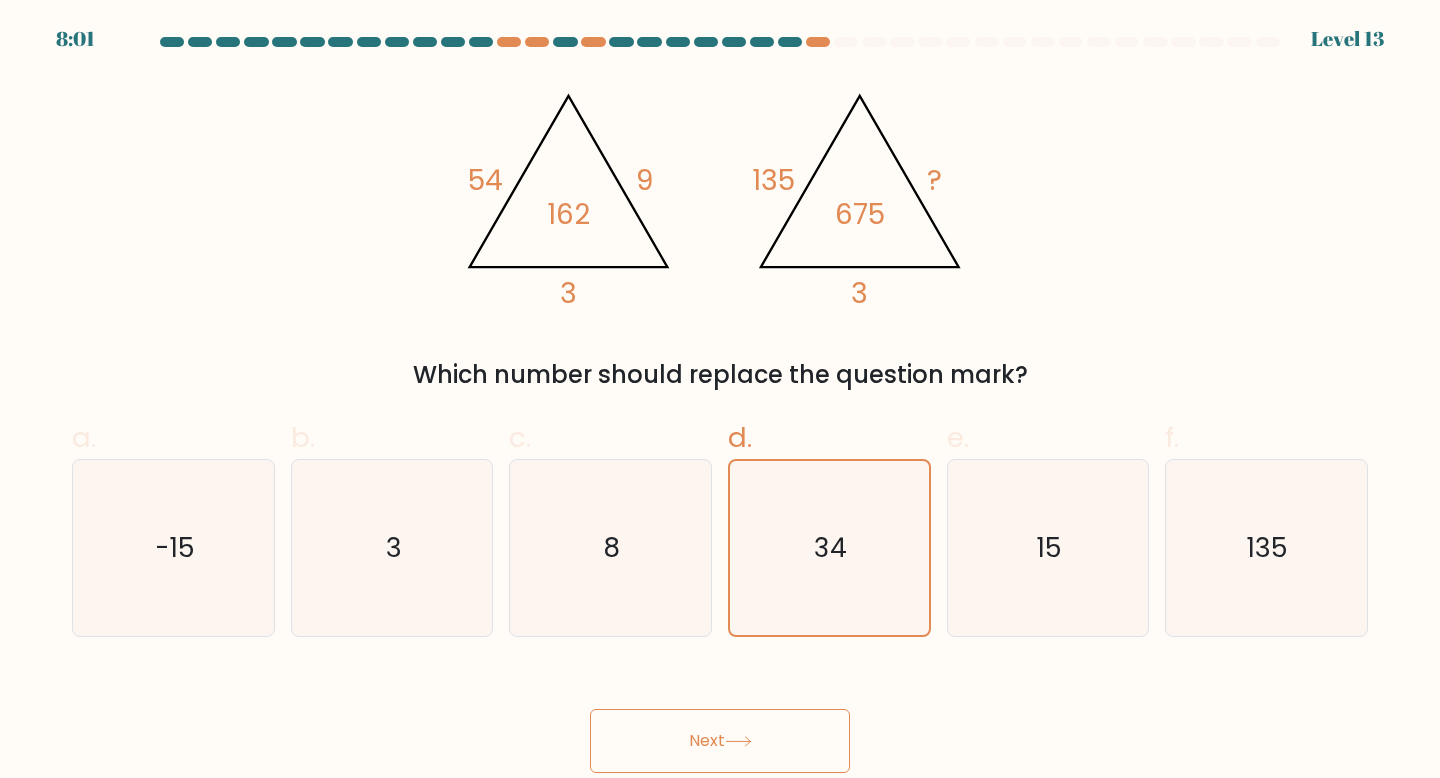 click on "Next" at bounding box center (720, 741) 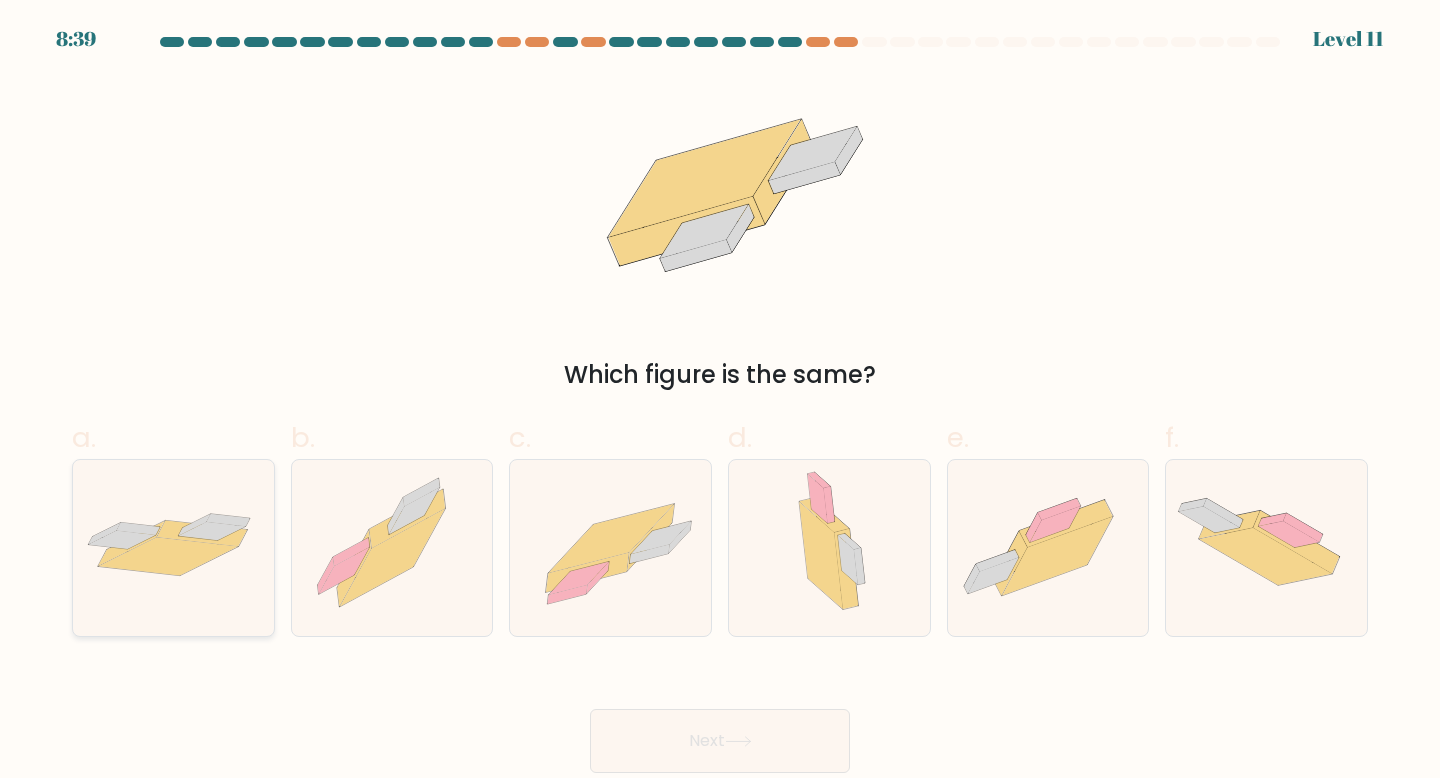 click 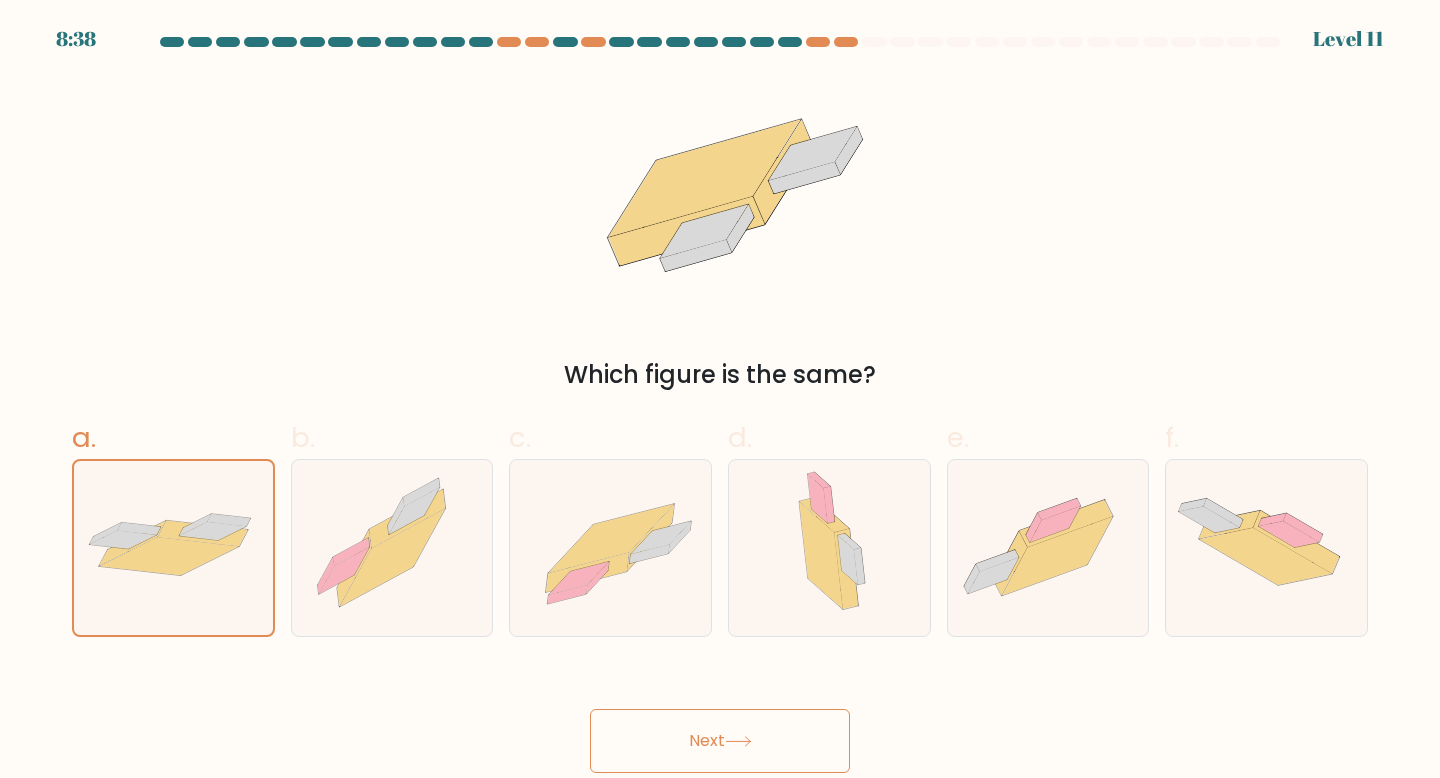 click on "Next" at bounding box center (720, 741) 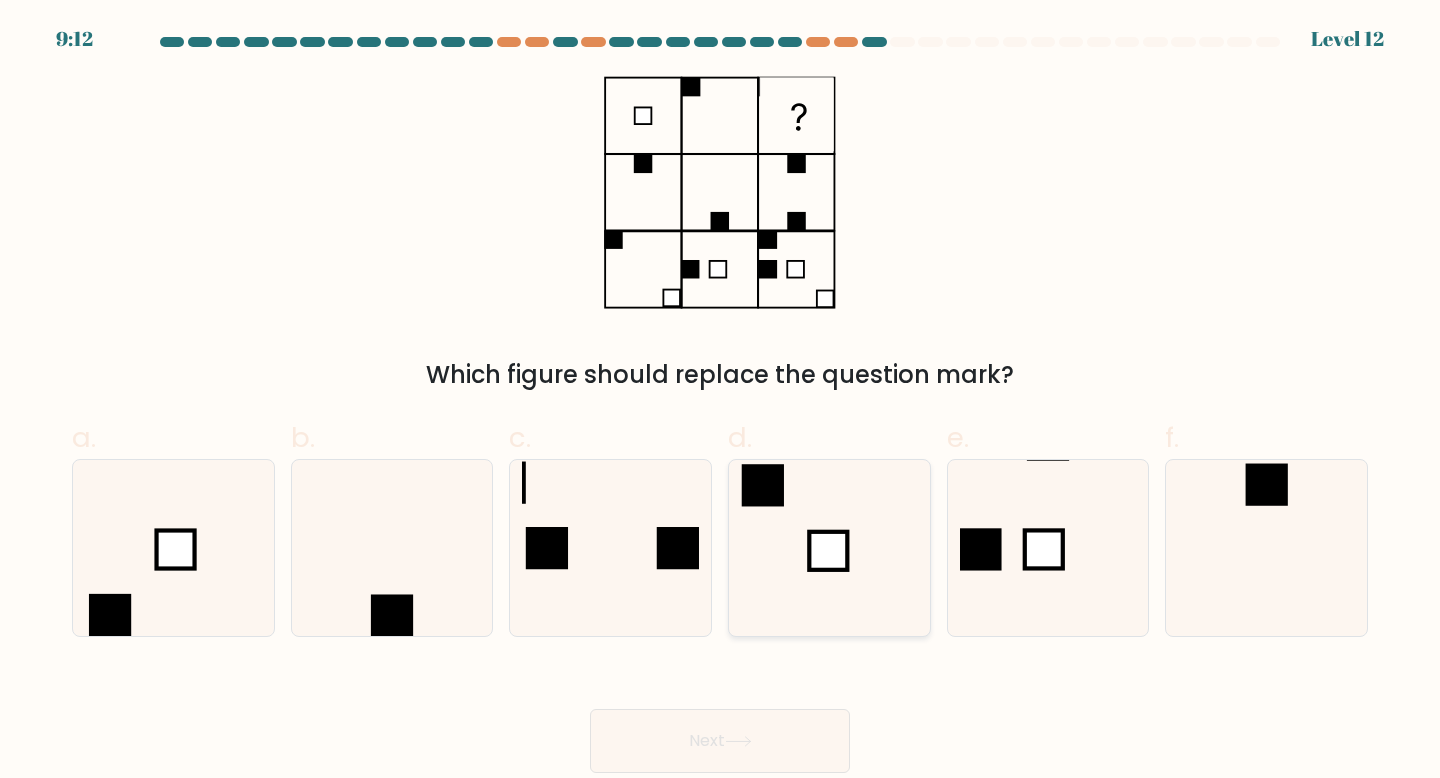 click 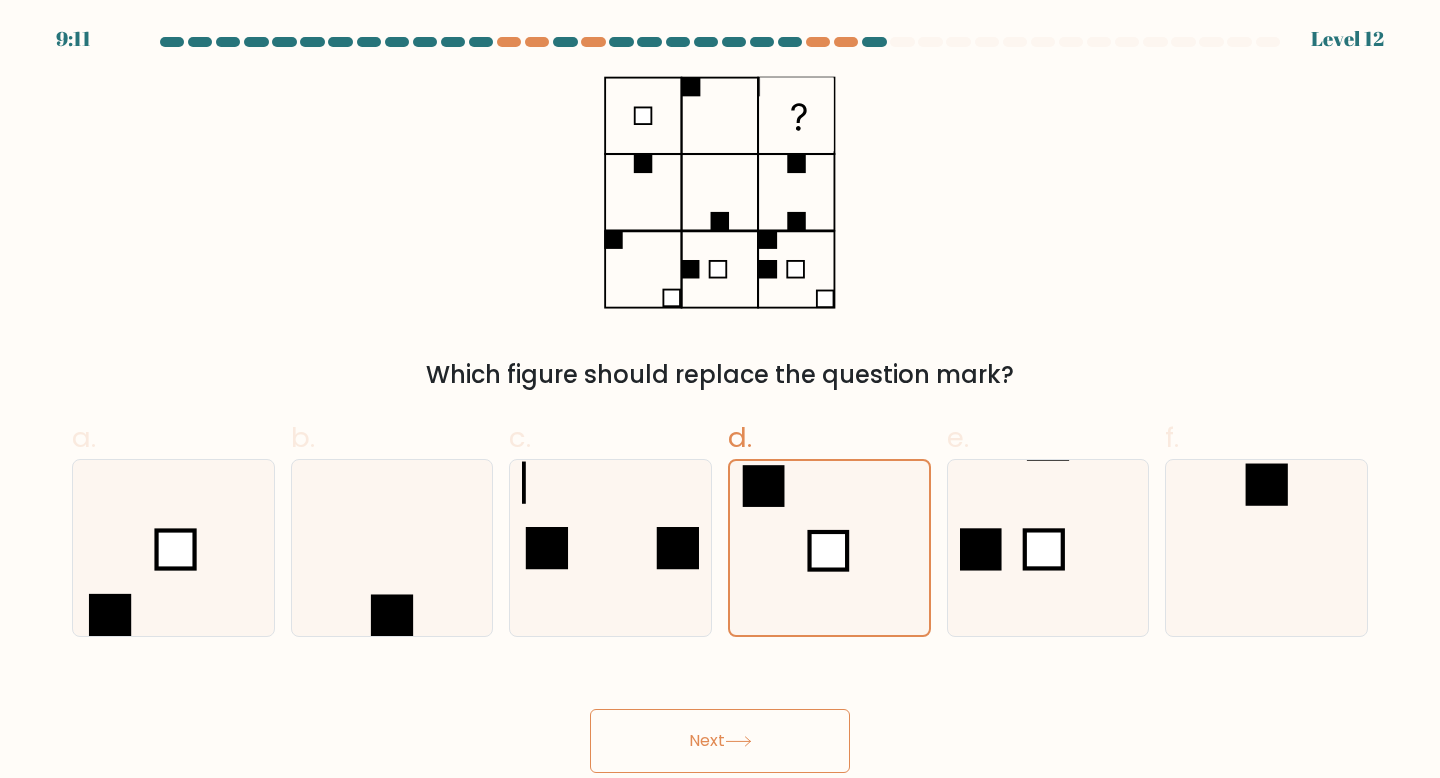 click on "Next" at bounding box center (720, 741) 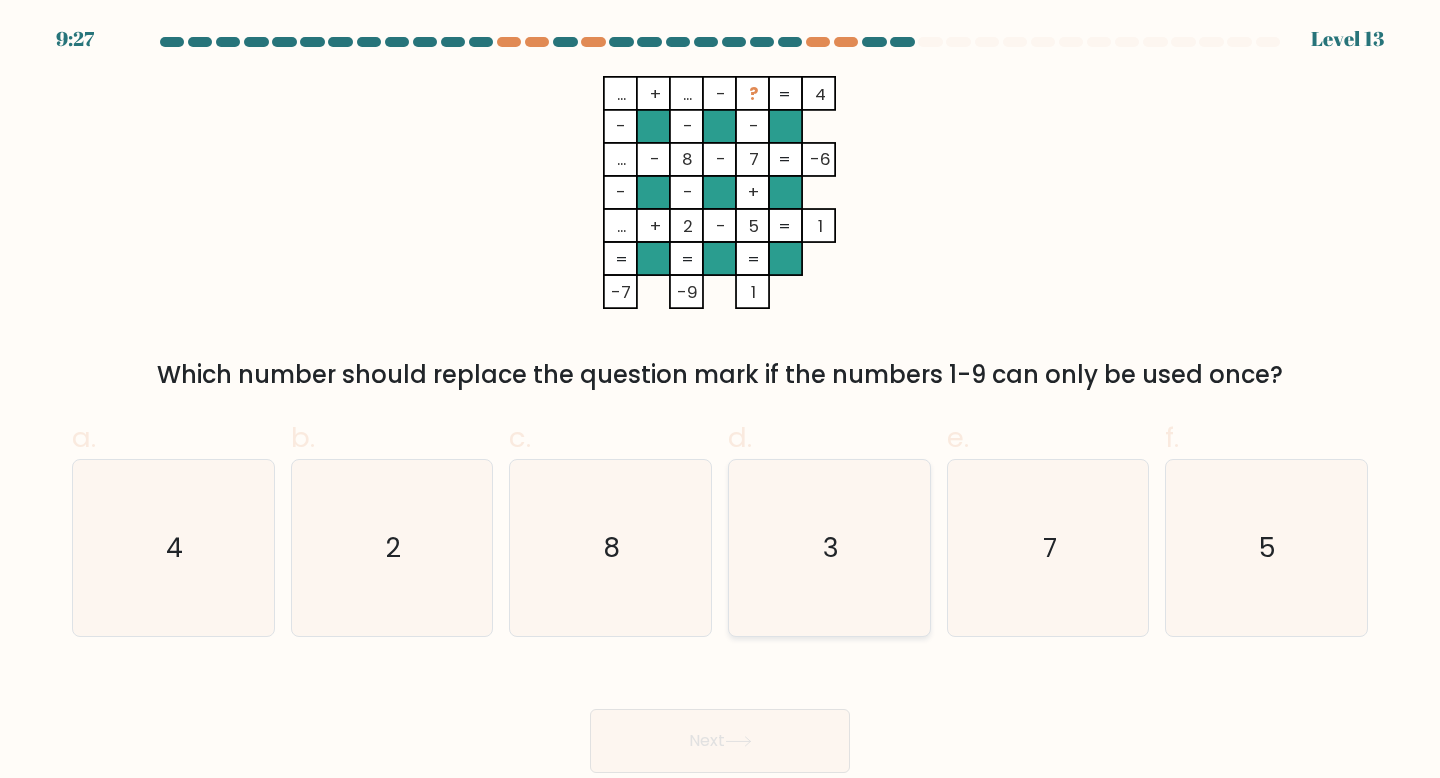 click on "3" 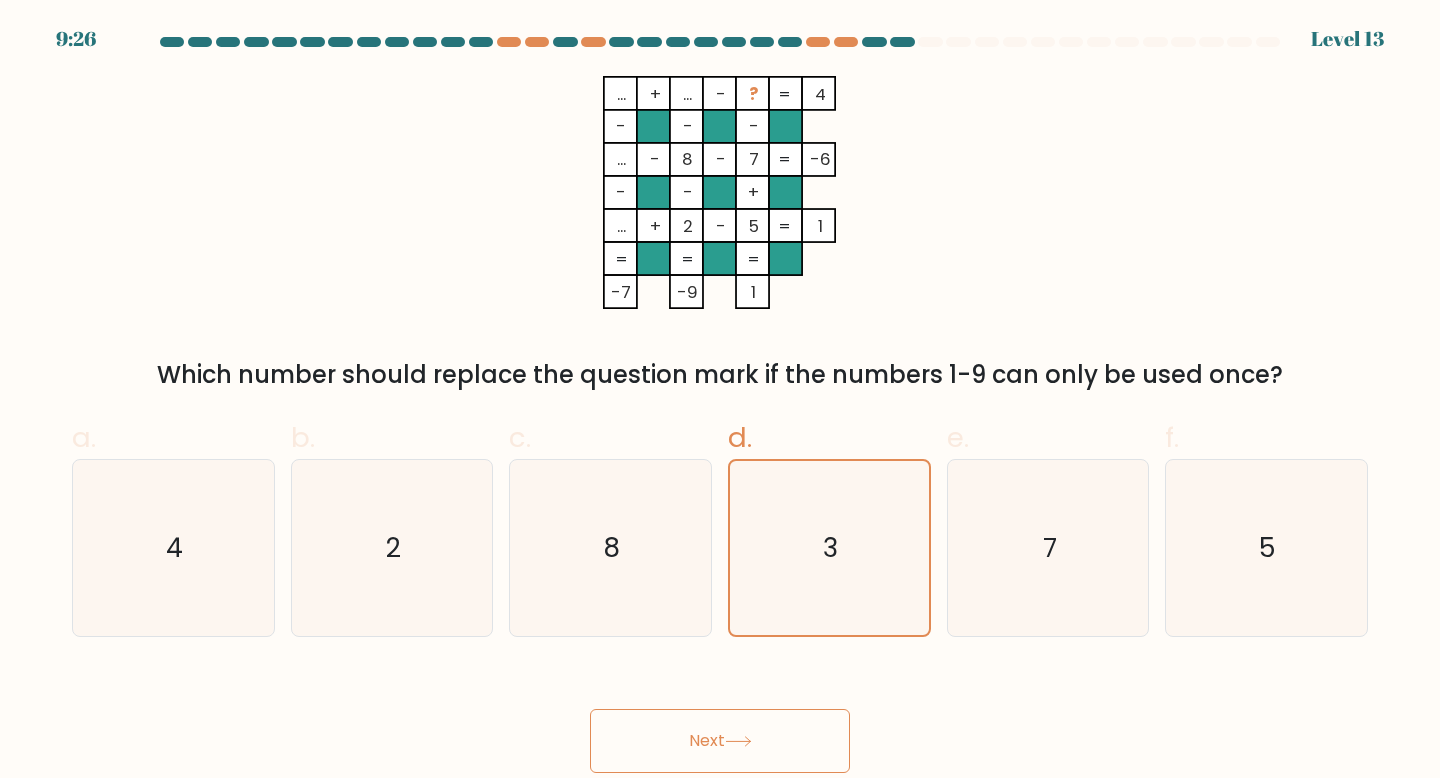 click on "Next" at bounding box center (720, 741) 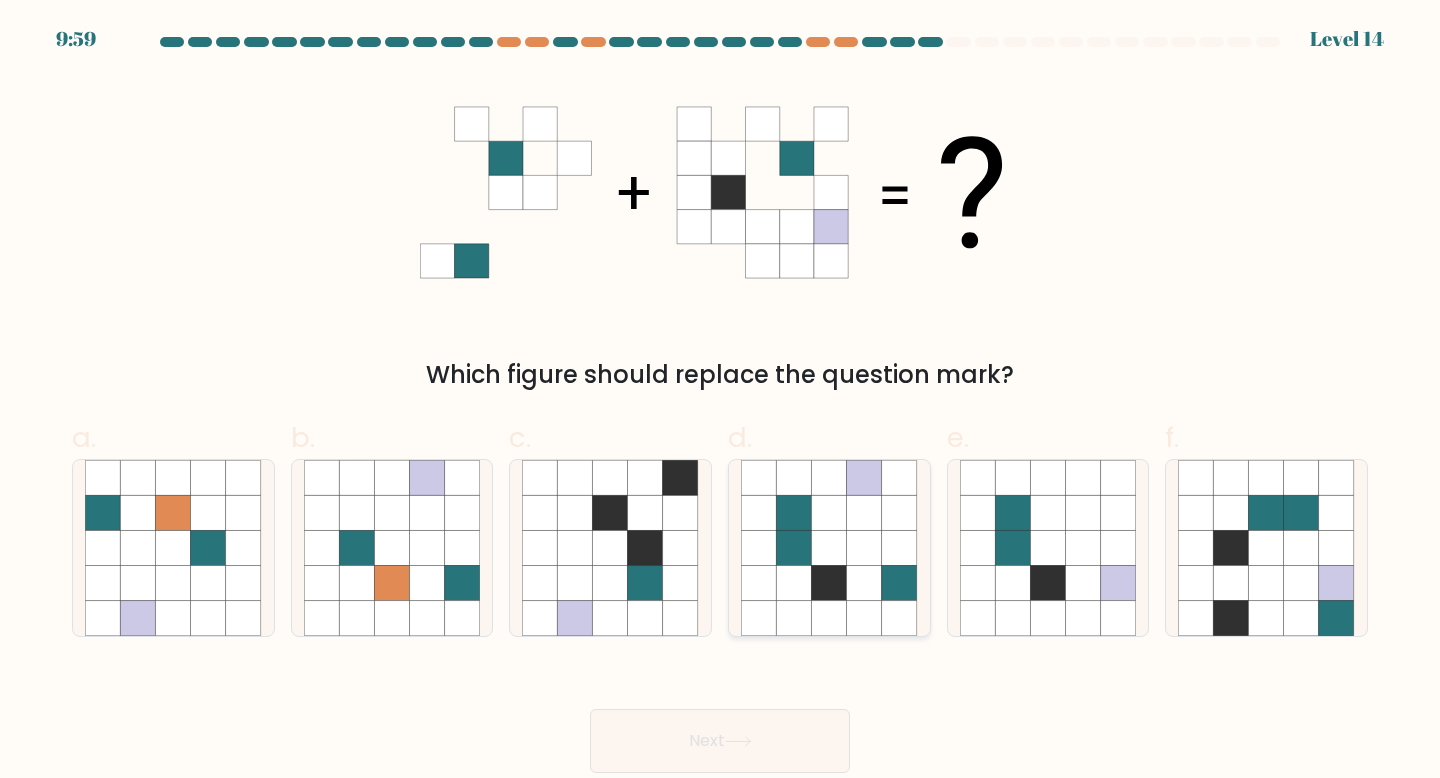 click 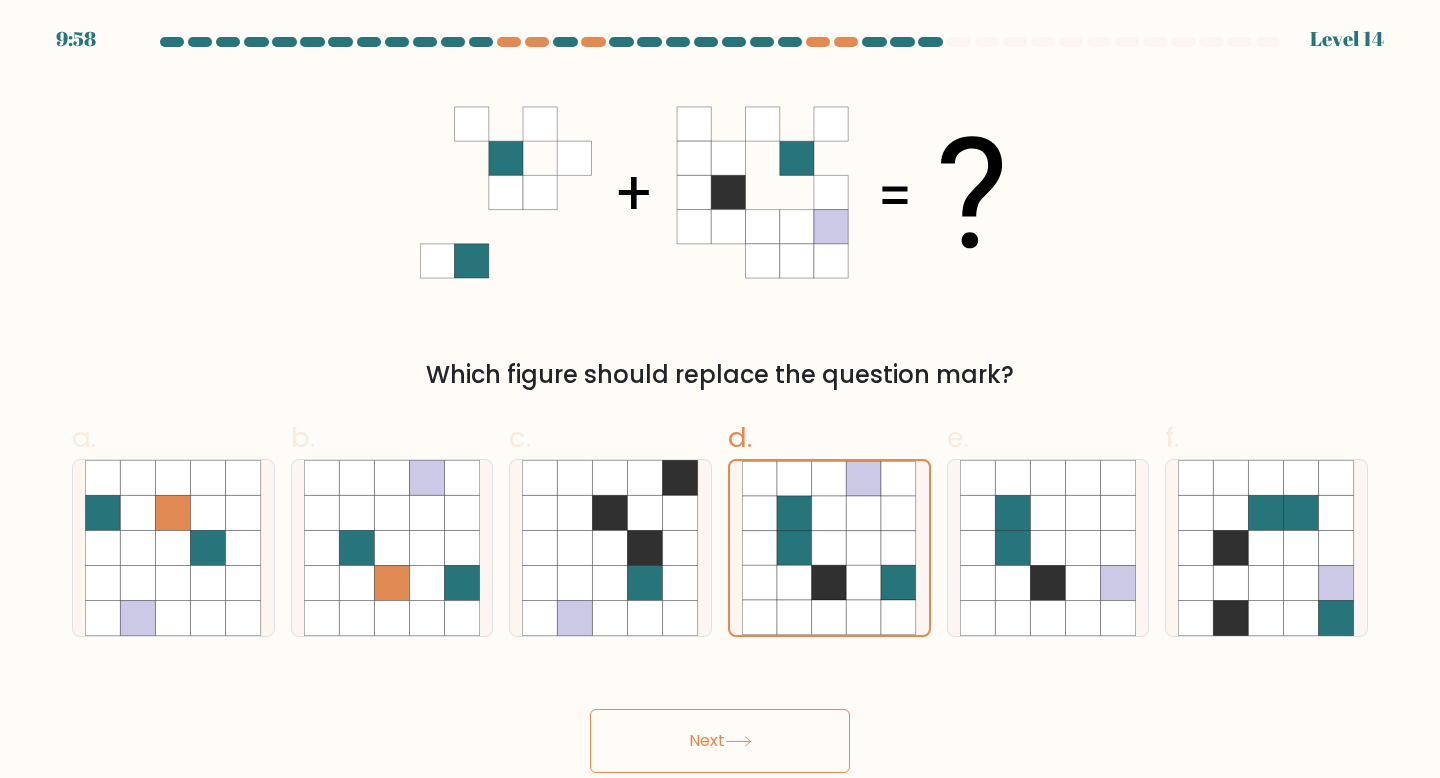 click on "Next" at bounding box center (720, 741) 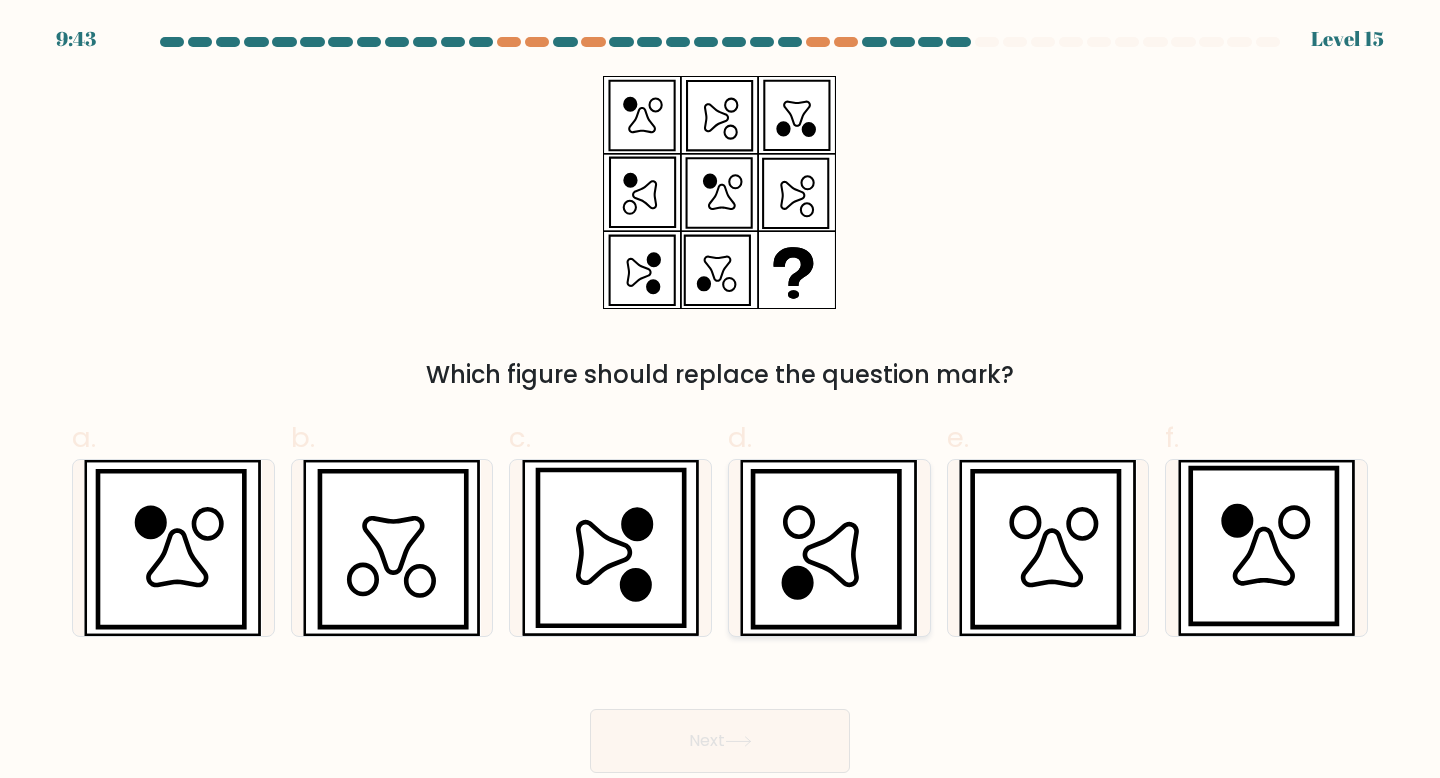 click 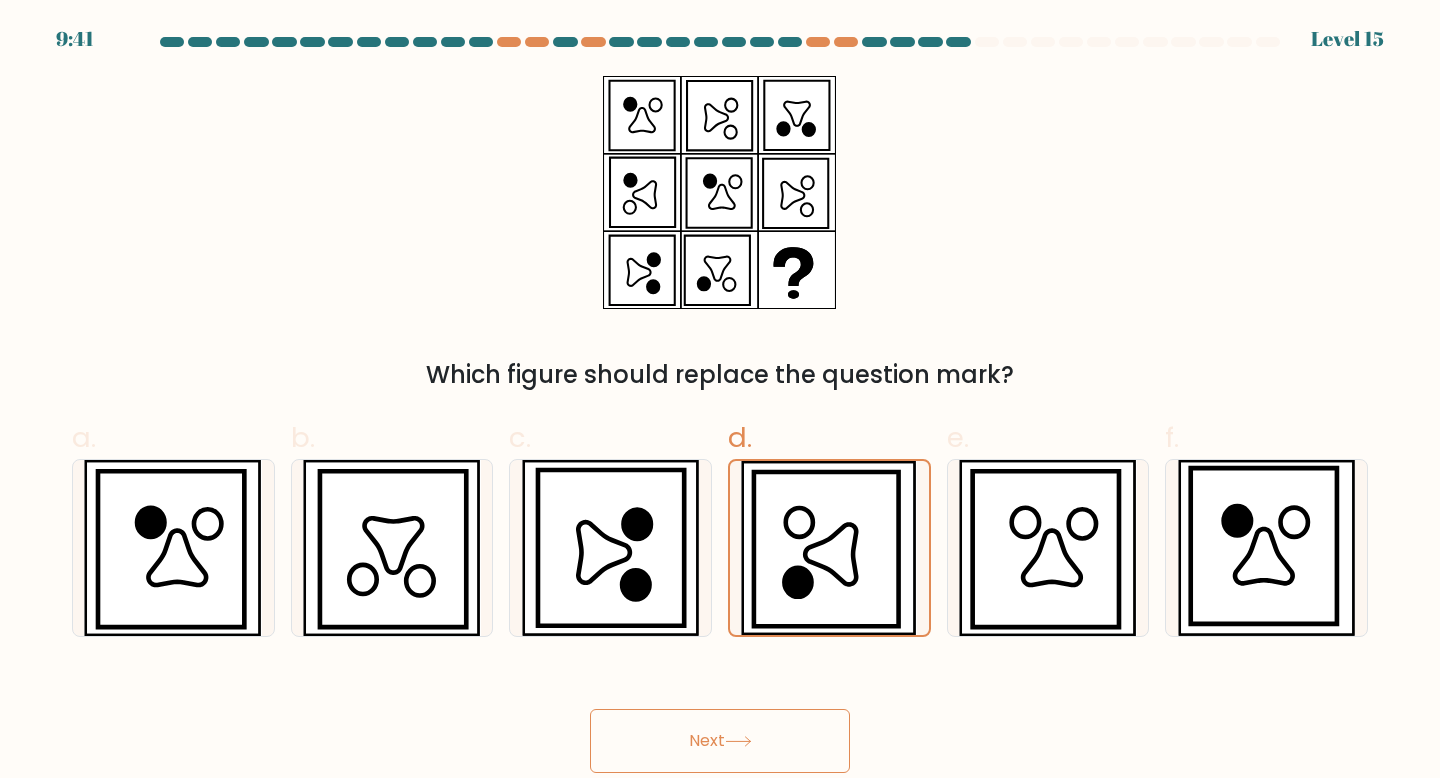 click on "Next" at bounding box center (720, 741) 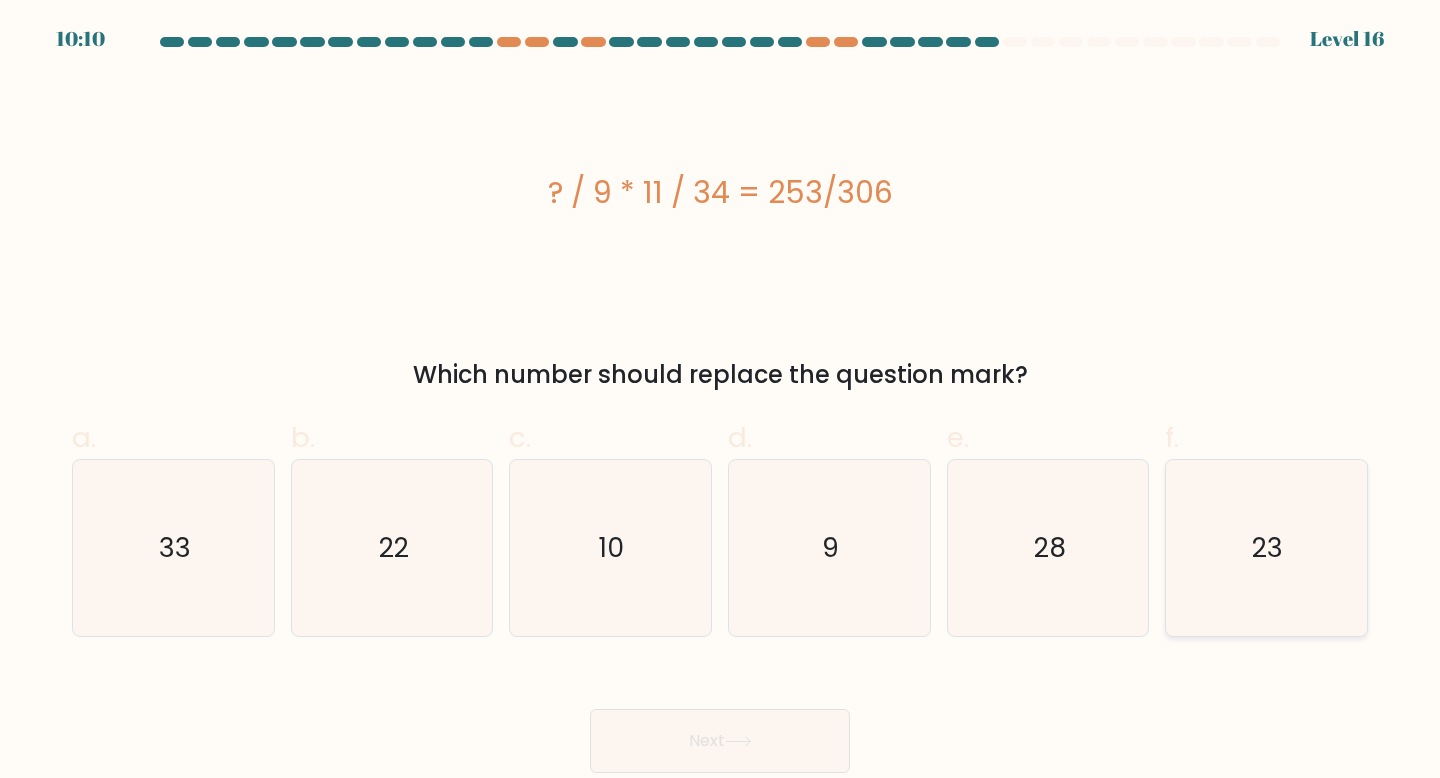 click on "23" 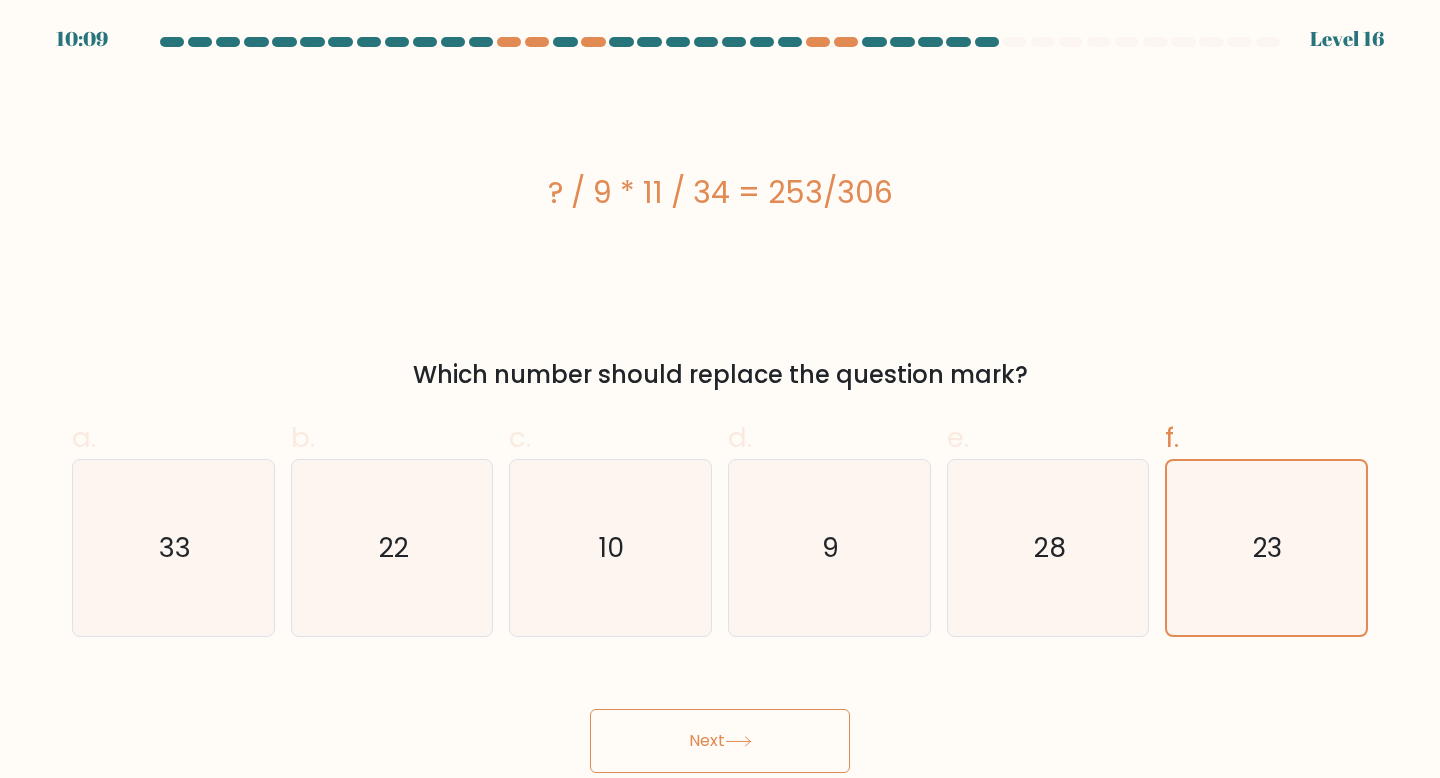 click on "Next" at bounding box center (720, 741) 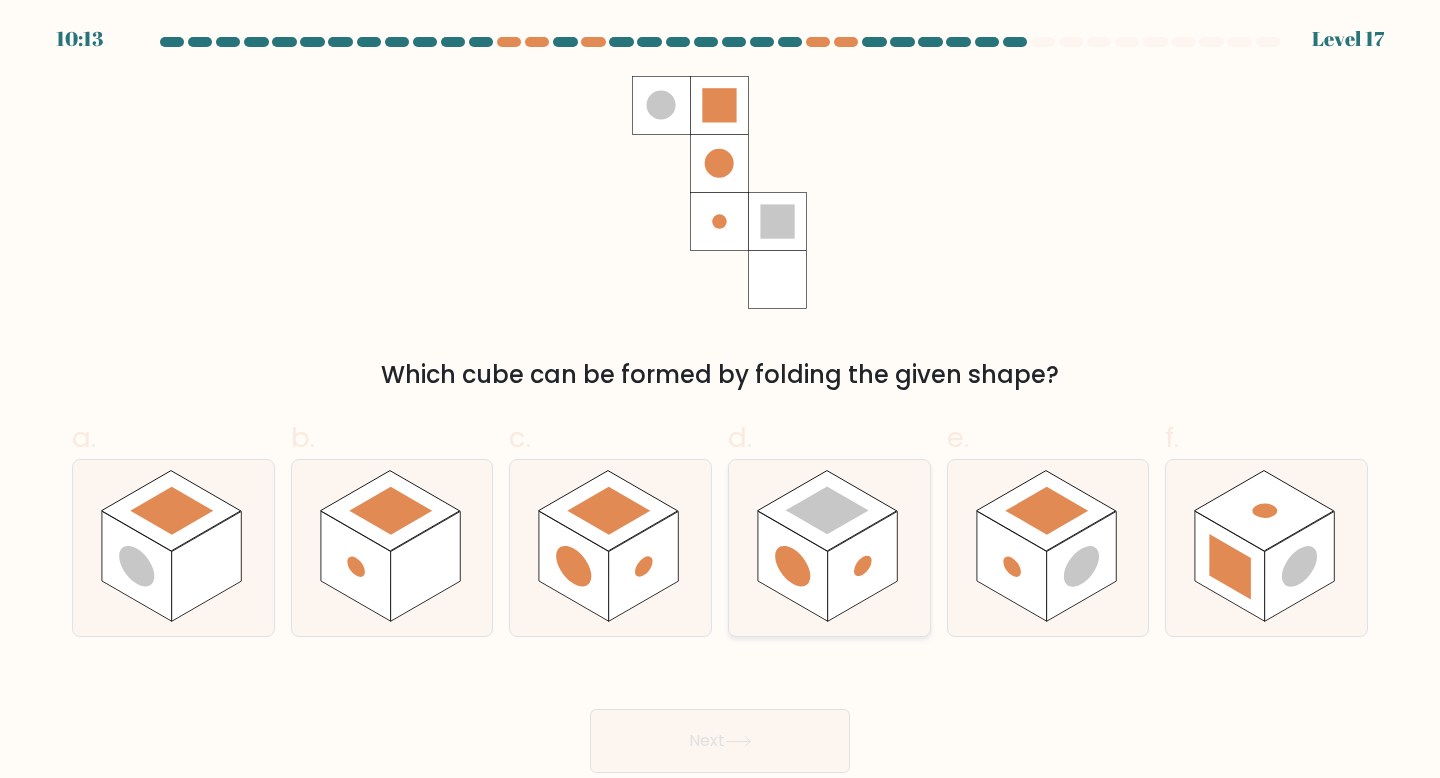 click 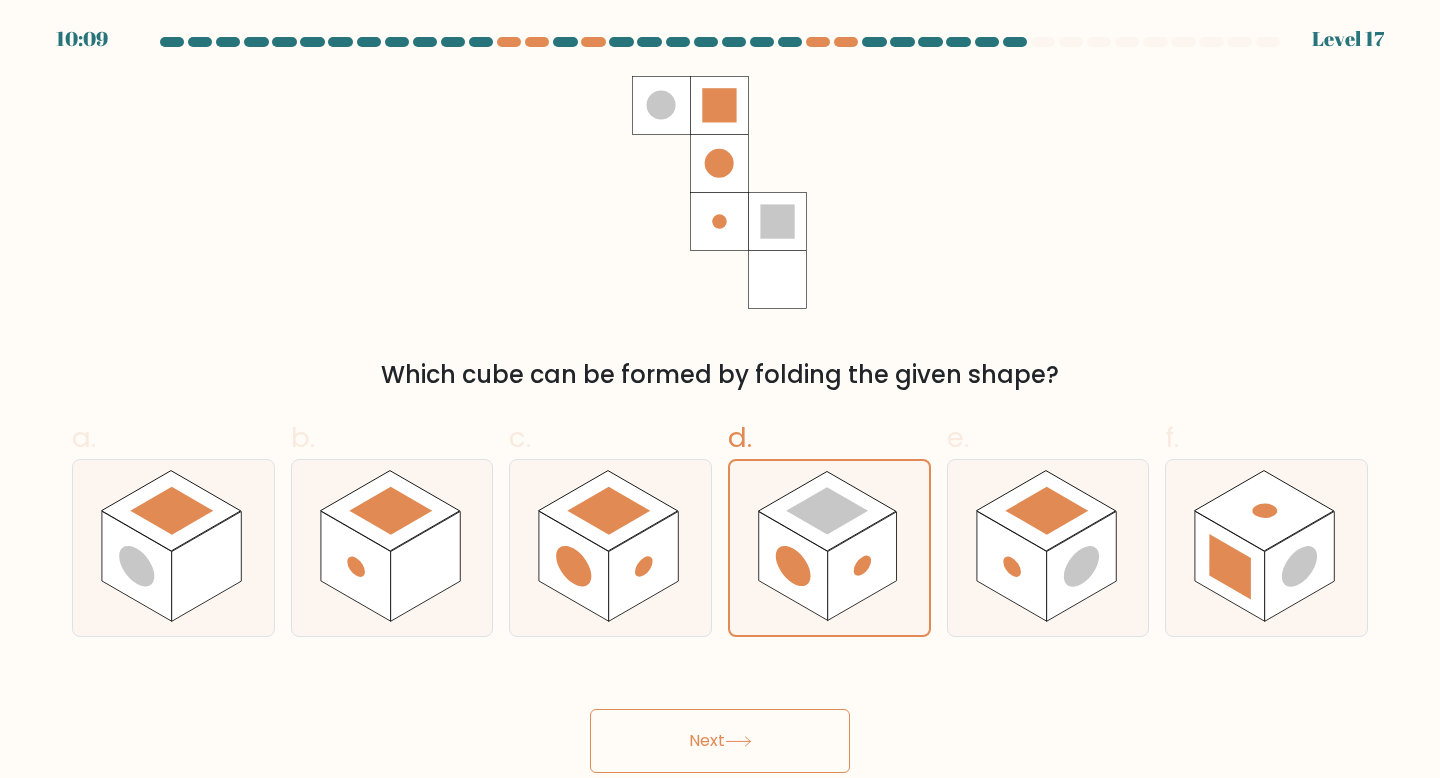 click on "Next" at bounding box center (720, 741) 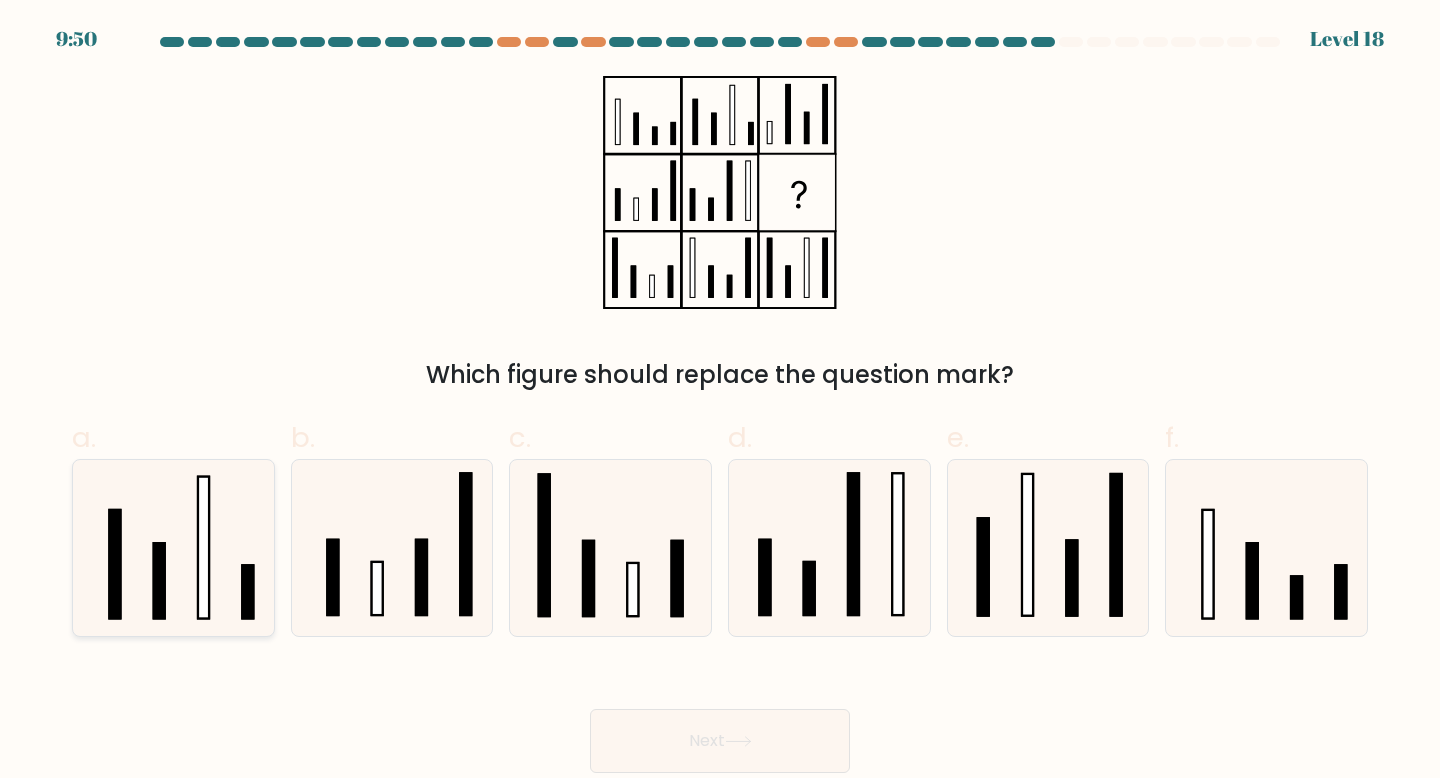 click at bounding box center (173, 548) 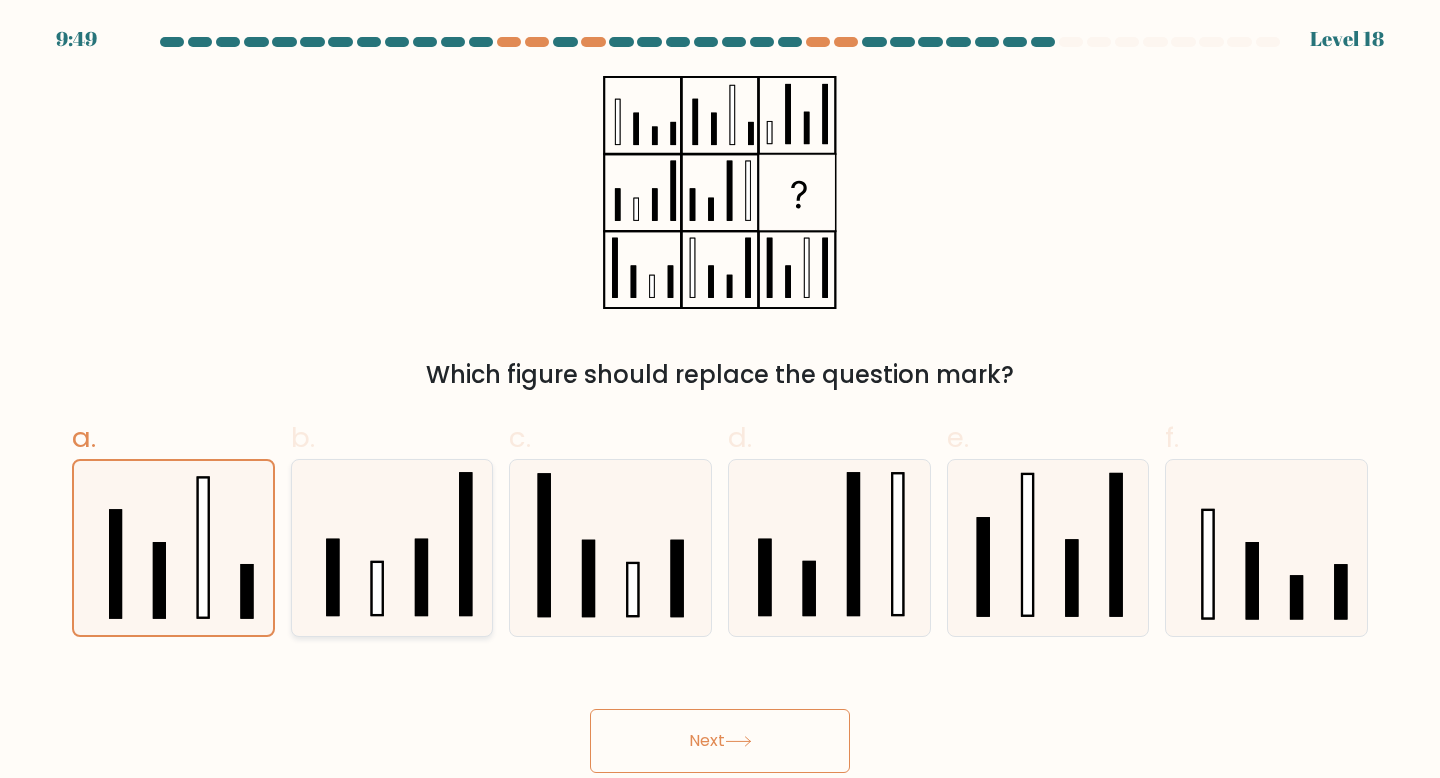click 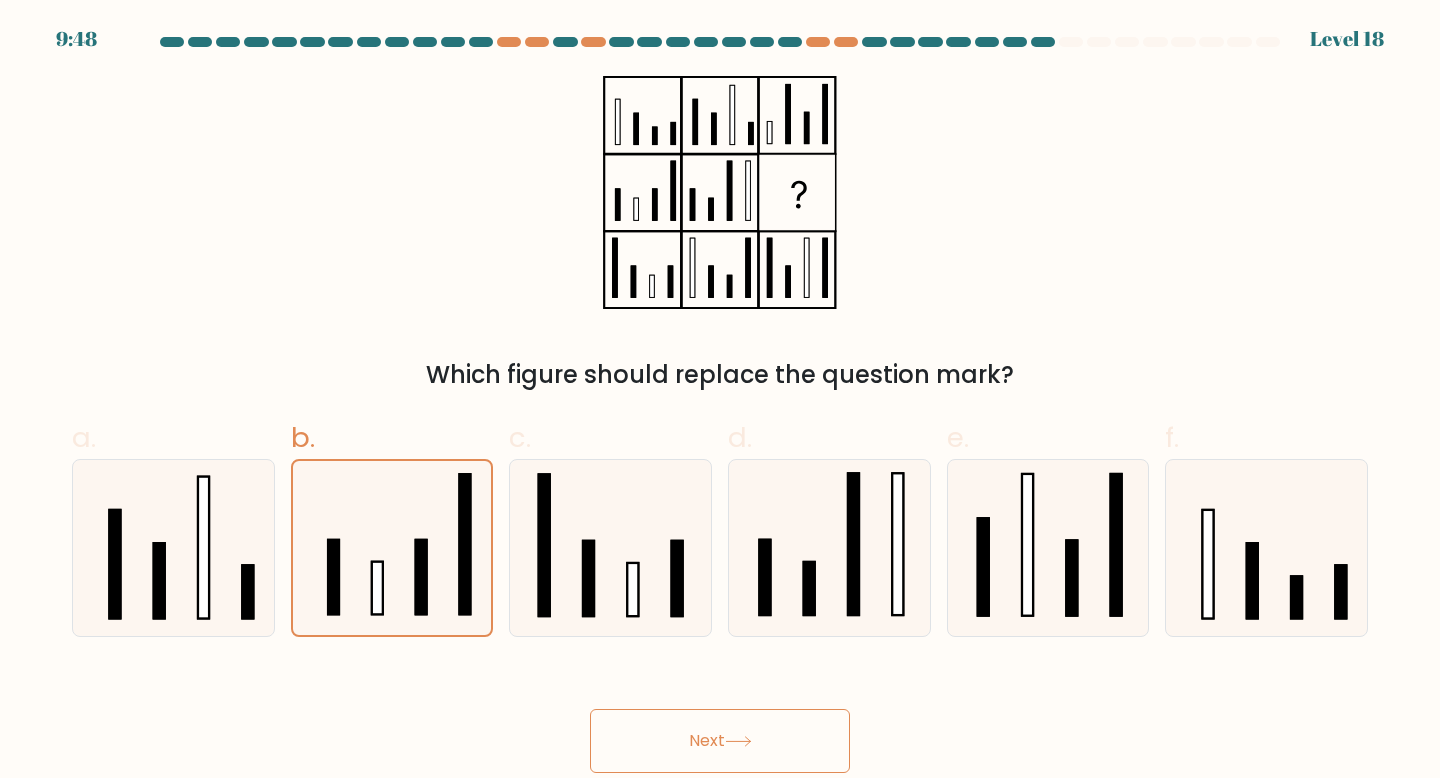 click on "Next" at bounding box center [720, 741] 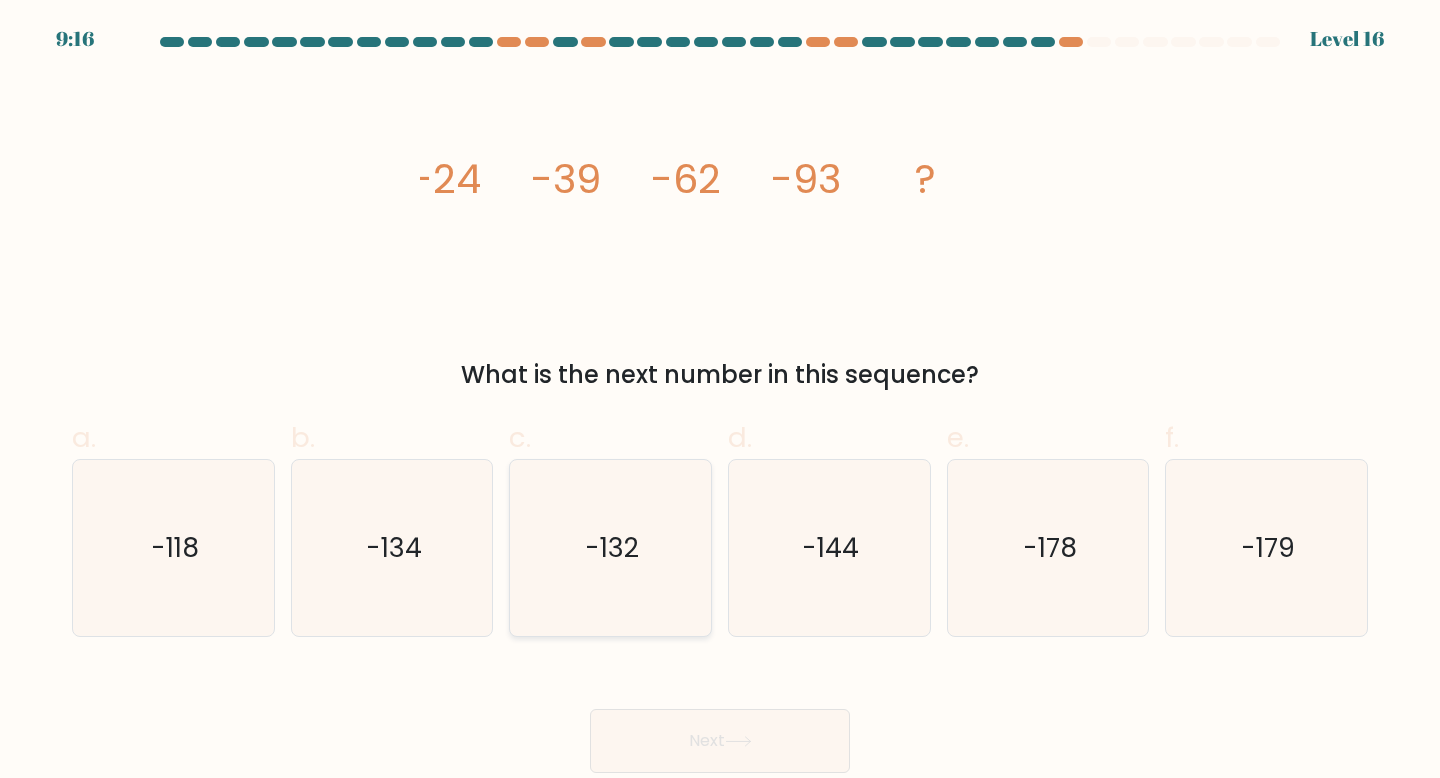 click on "-132" 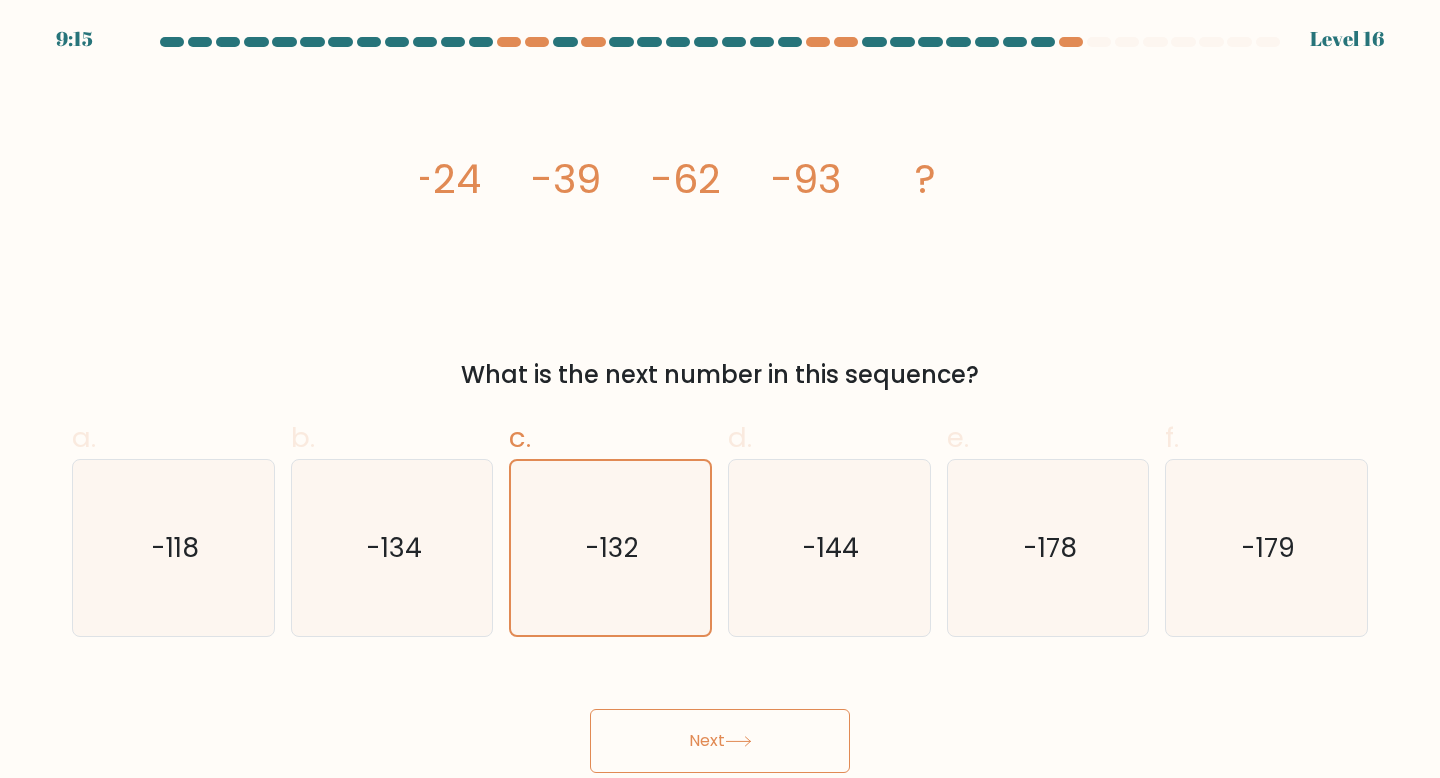 click on "Next" at bounding box center (720, 741) 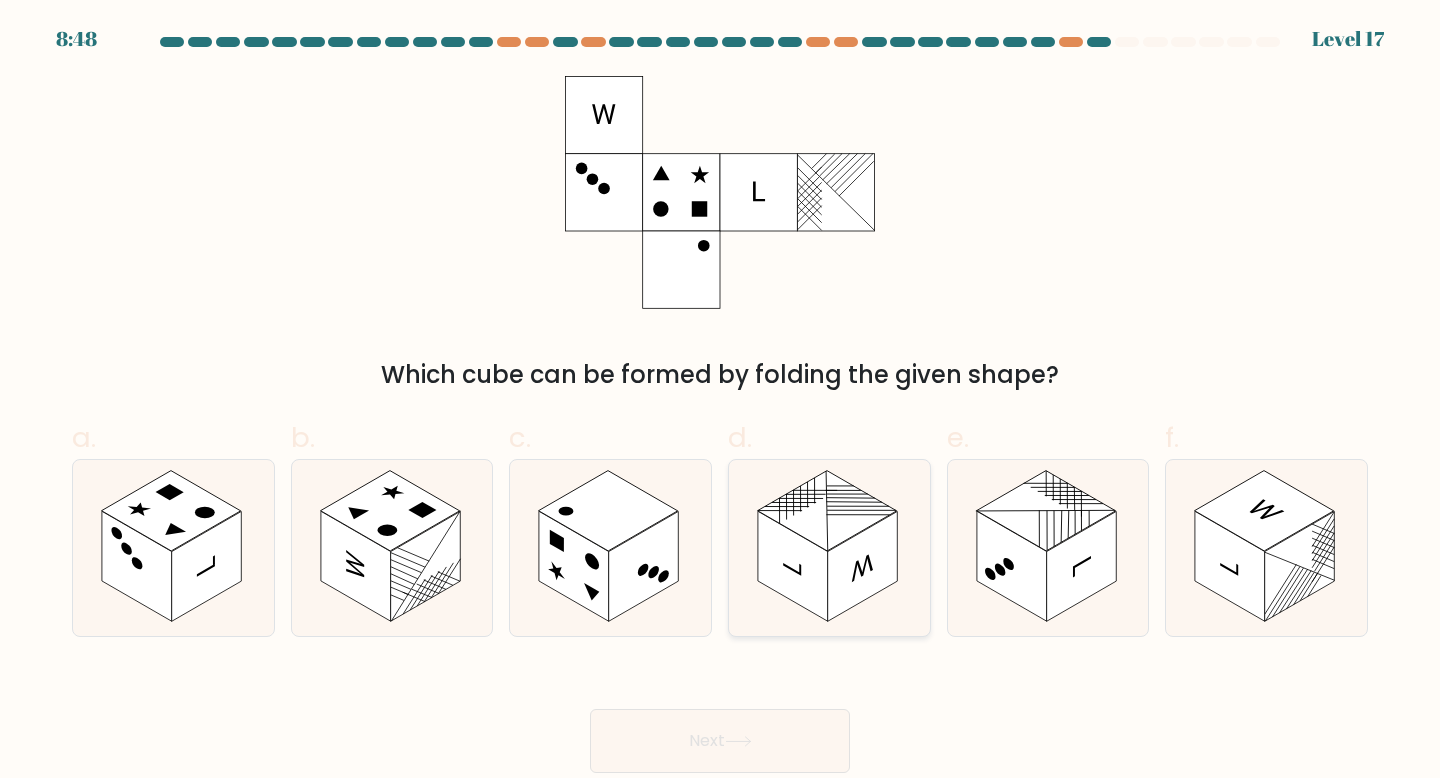 click 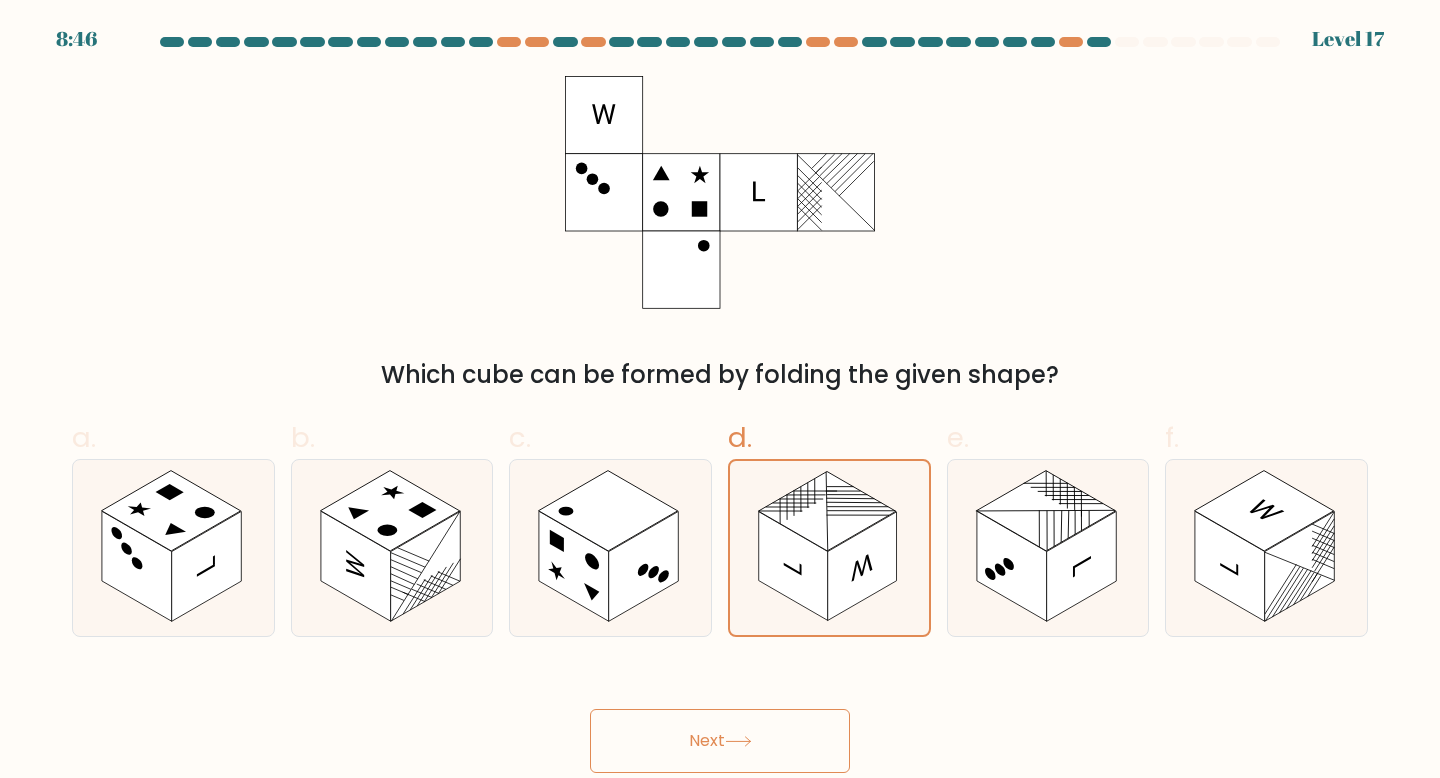 click on "Next" at bounding box center (720, 741) 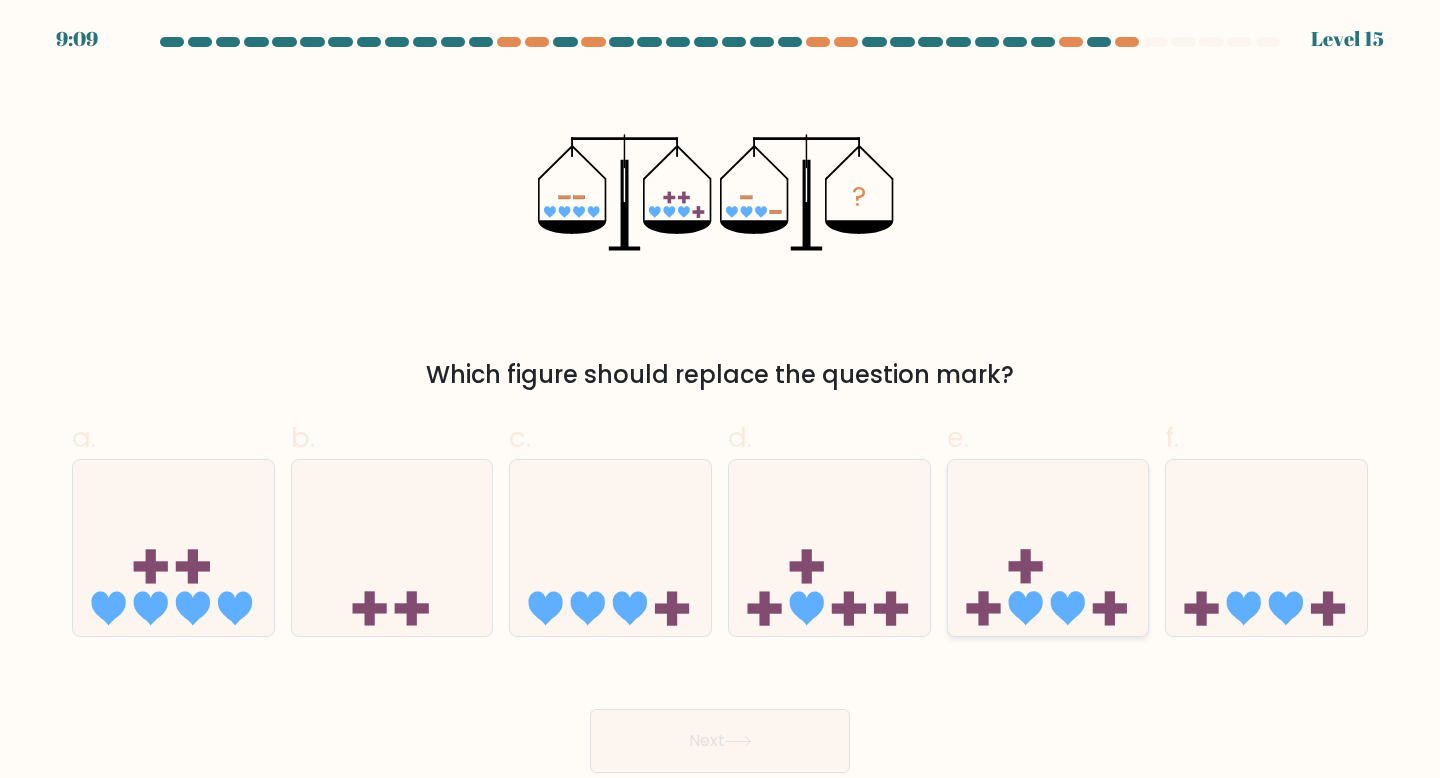click 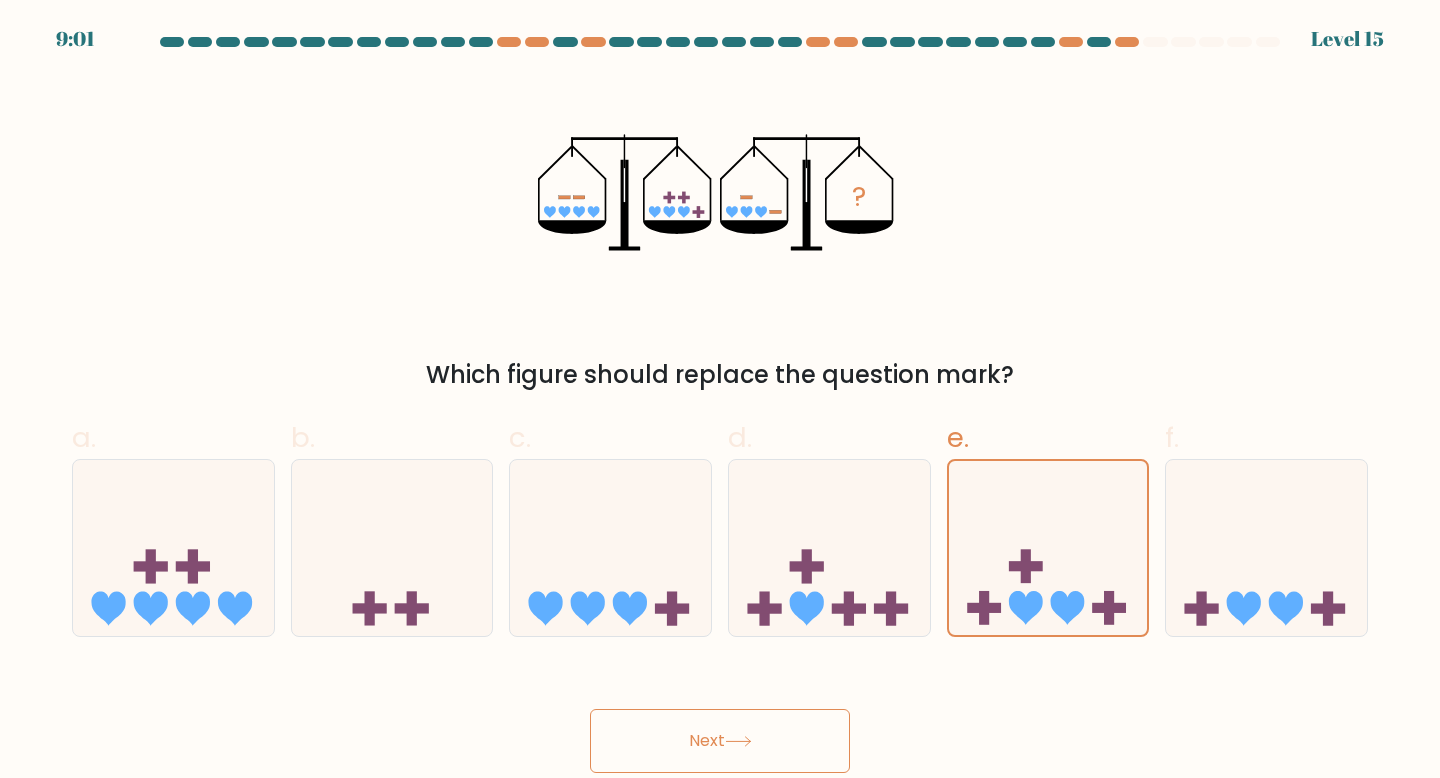 click on "Next" at bounding box center [720, 741] 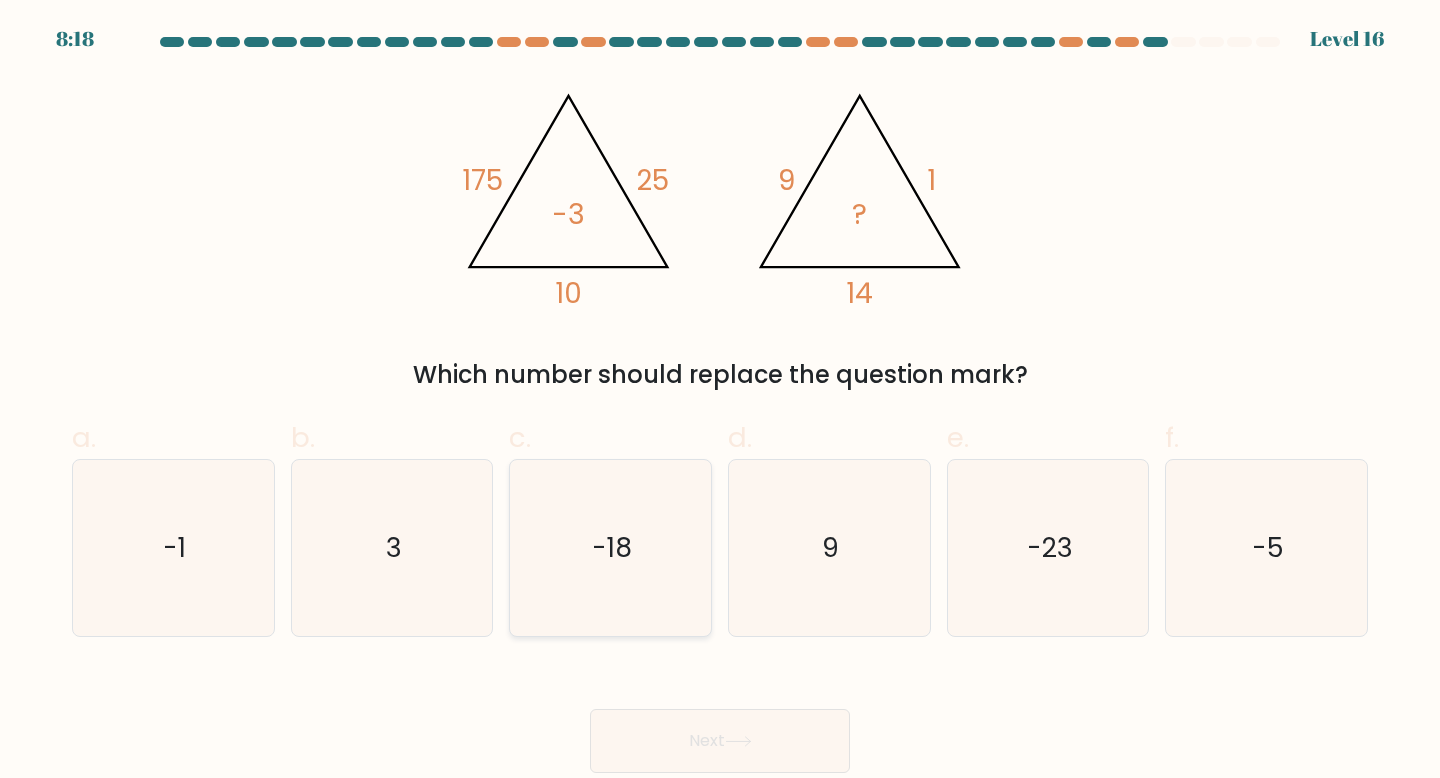 click on "-18" 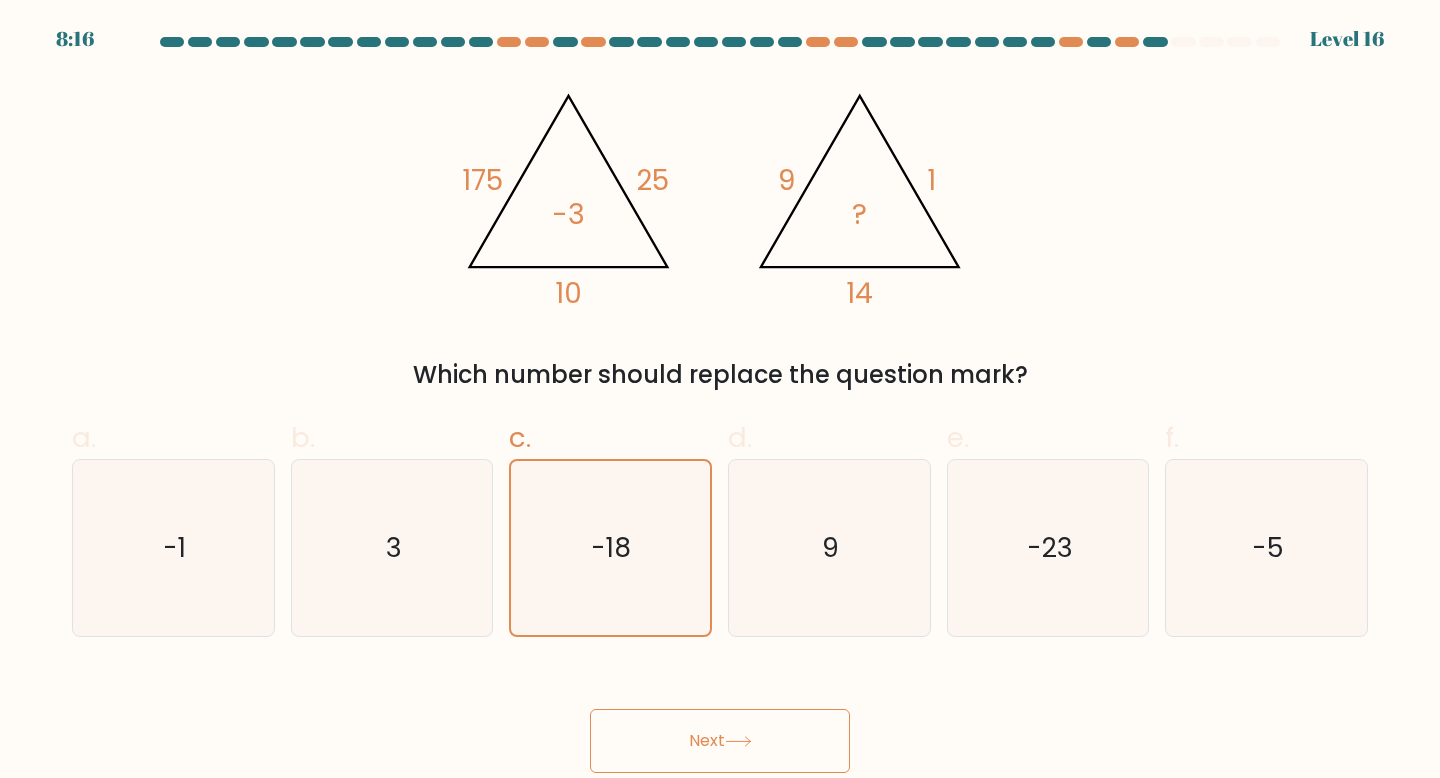 click on "Next" at bounding box center [720, 741] 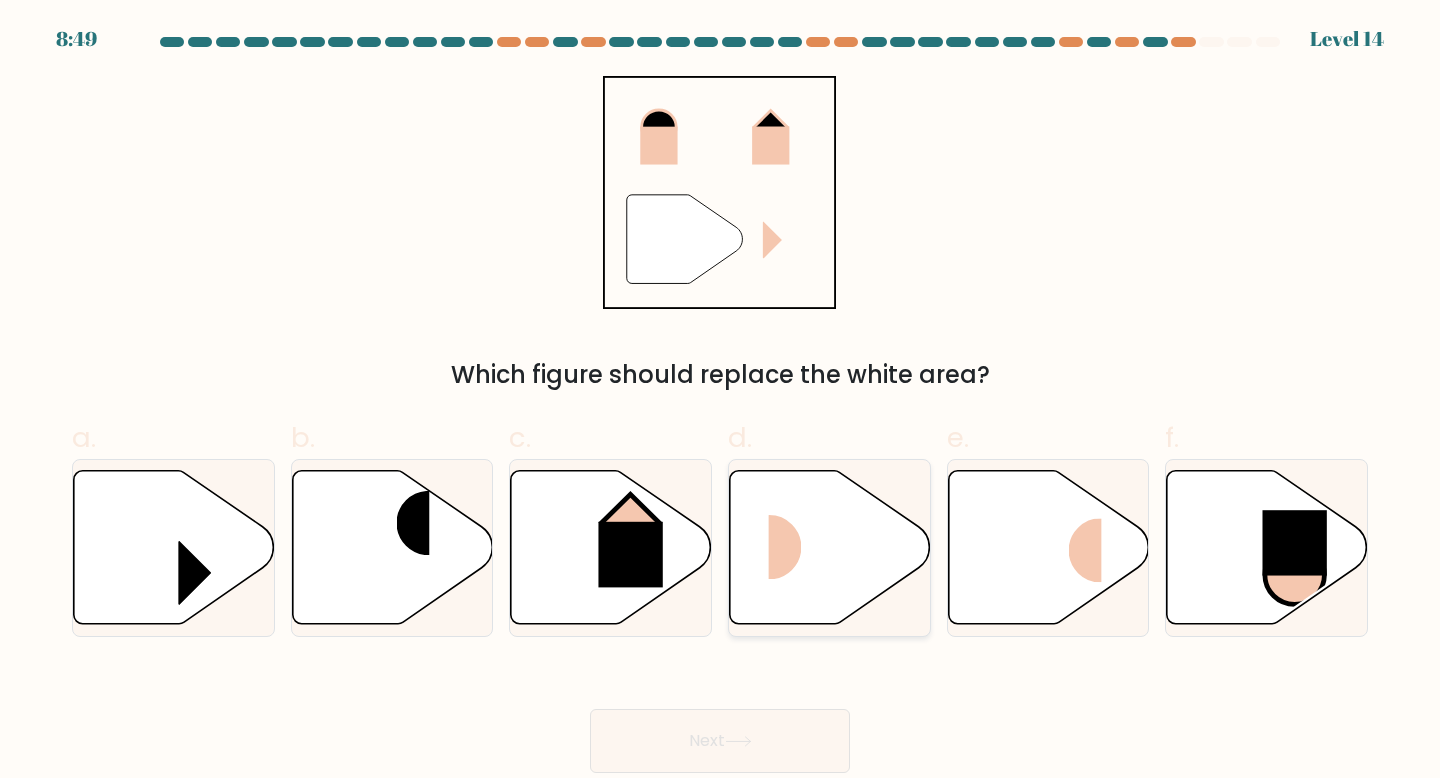 click 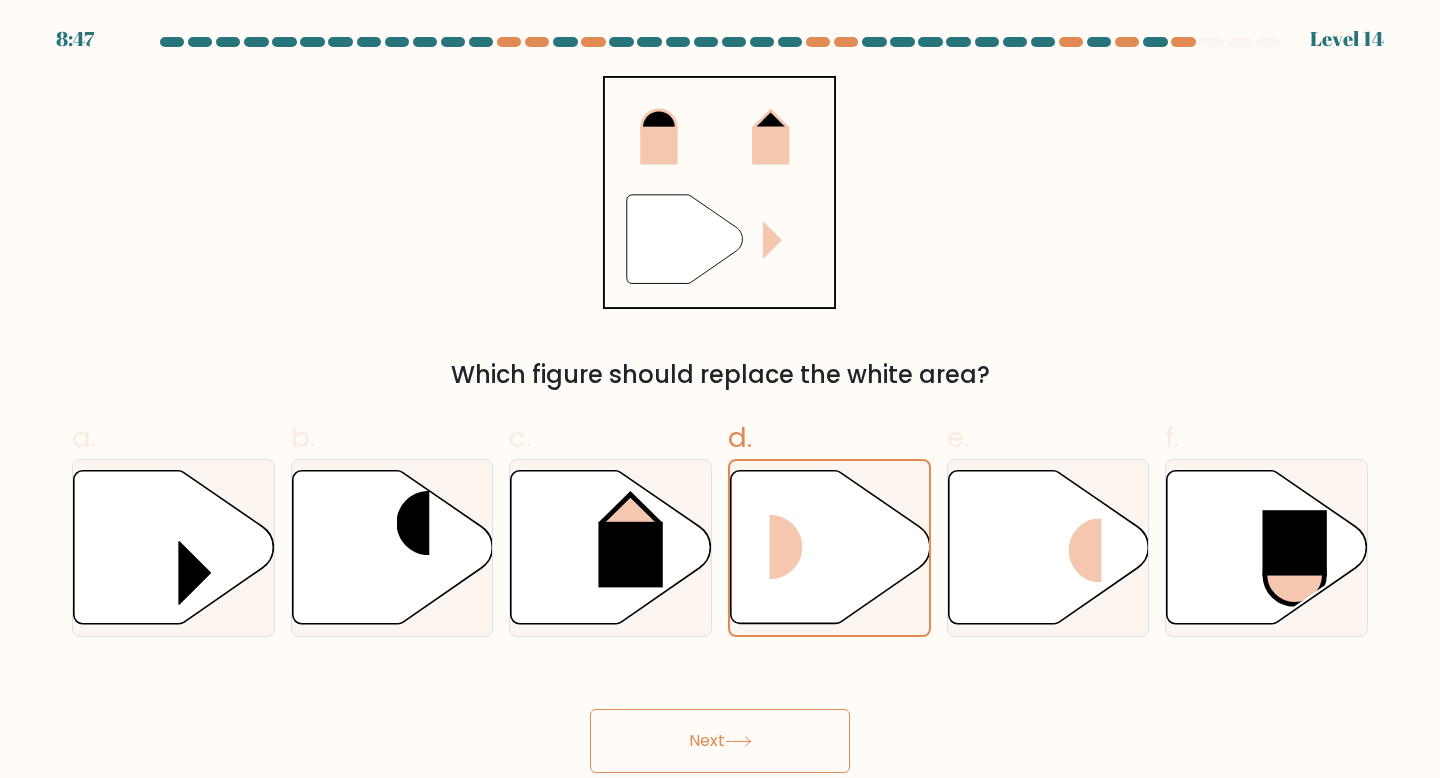 click on "Next" at bounding box center (720, 741) 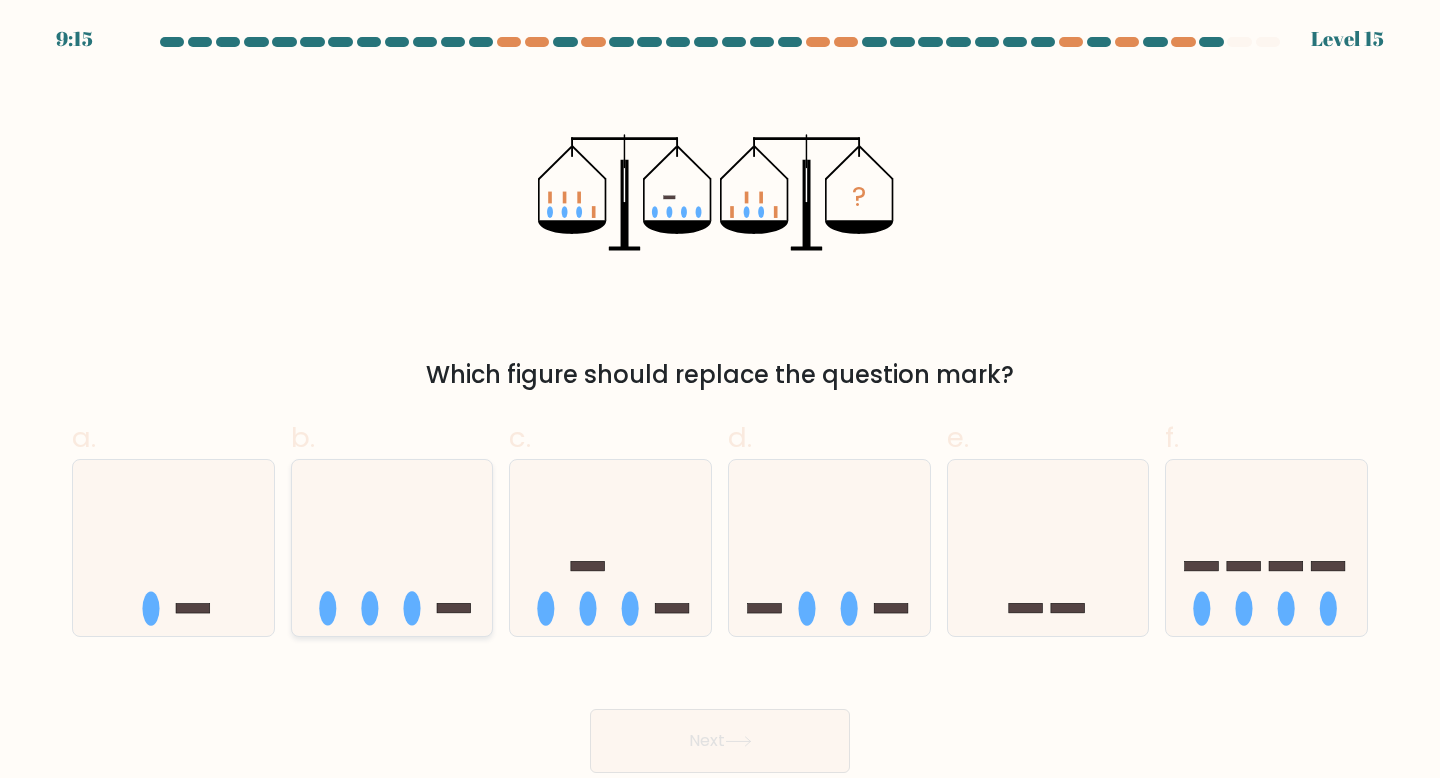click 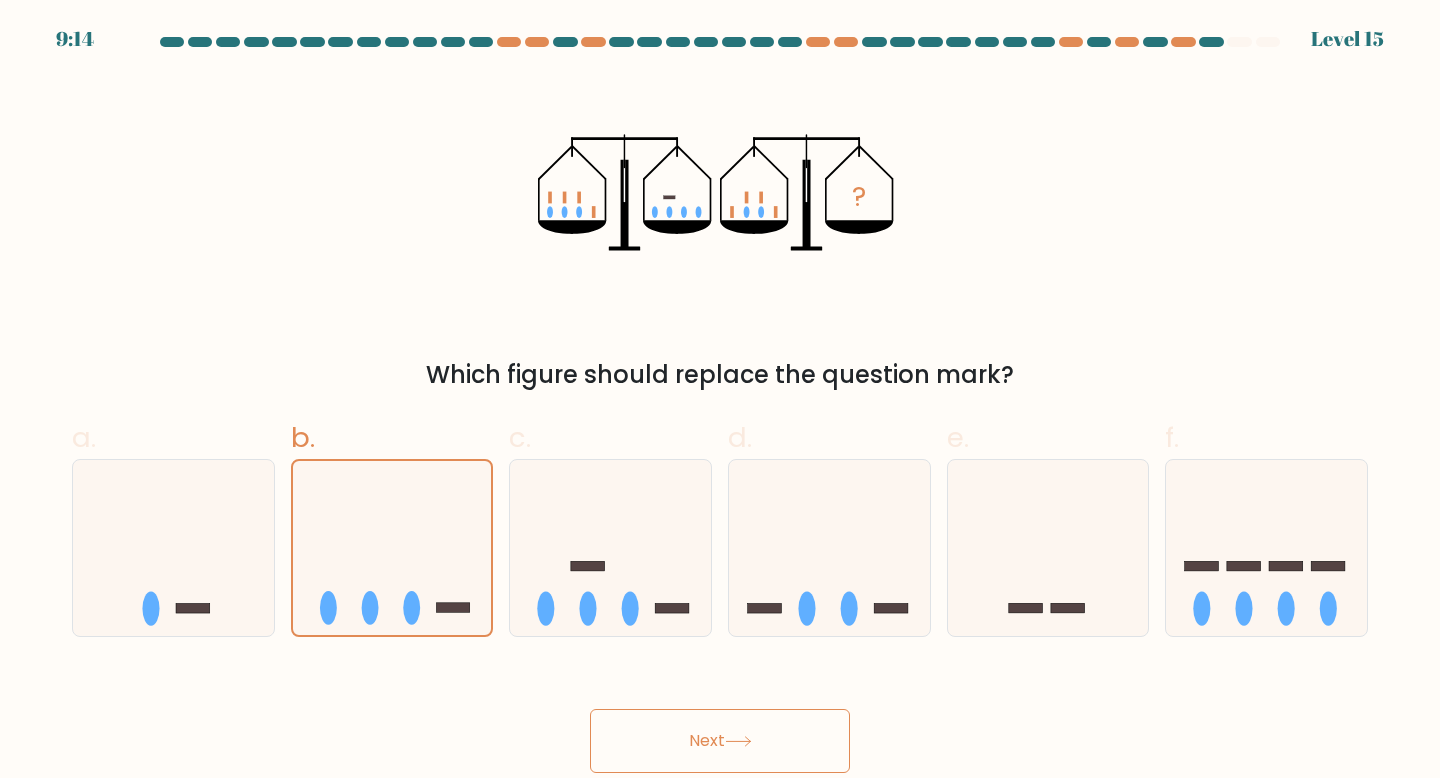 click on "Next" at bounding box center [720, 741] 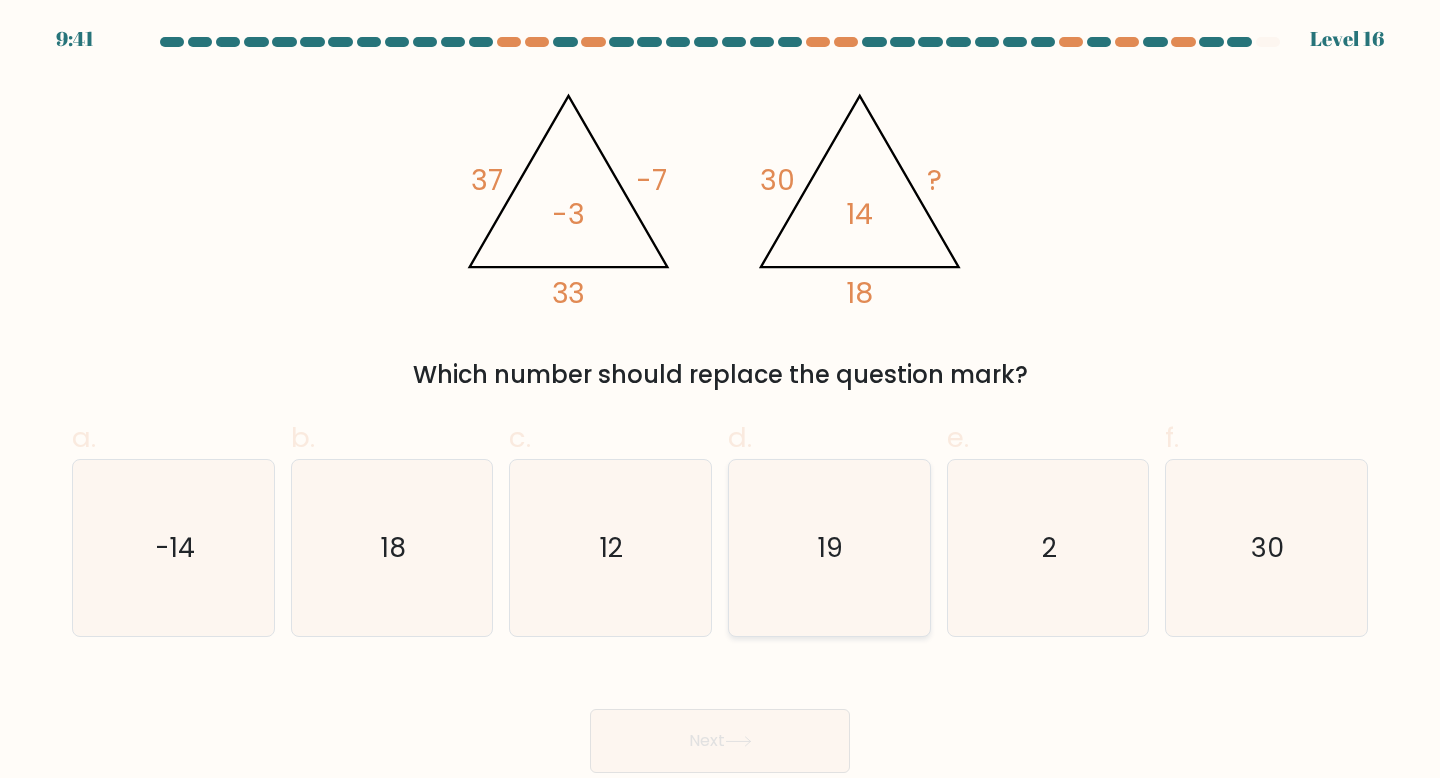 click on "19" 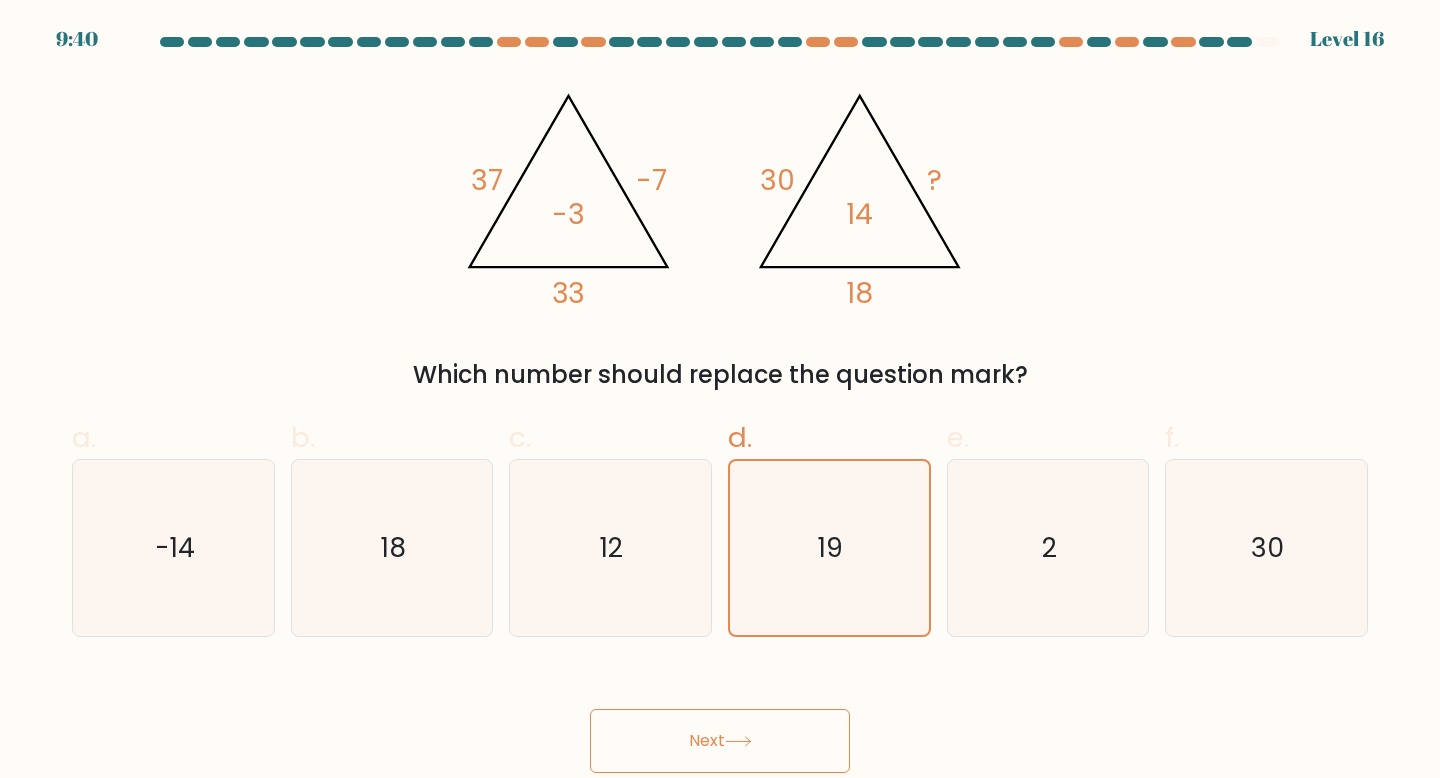 click on "Next" at bounding box center (720, 741) 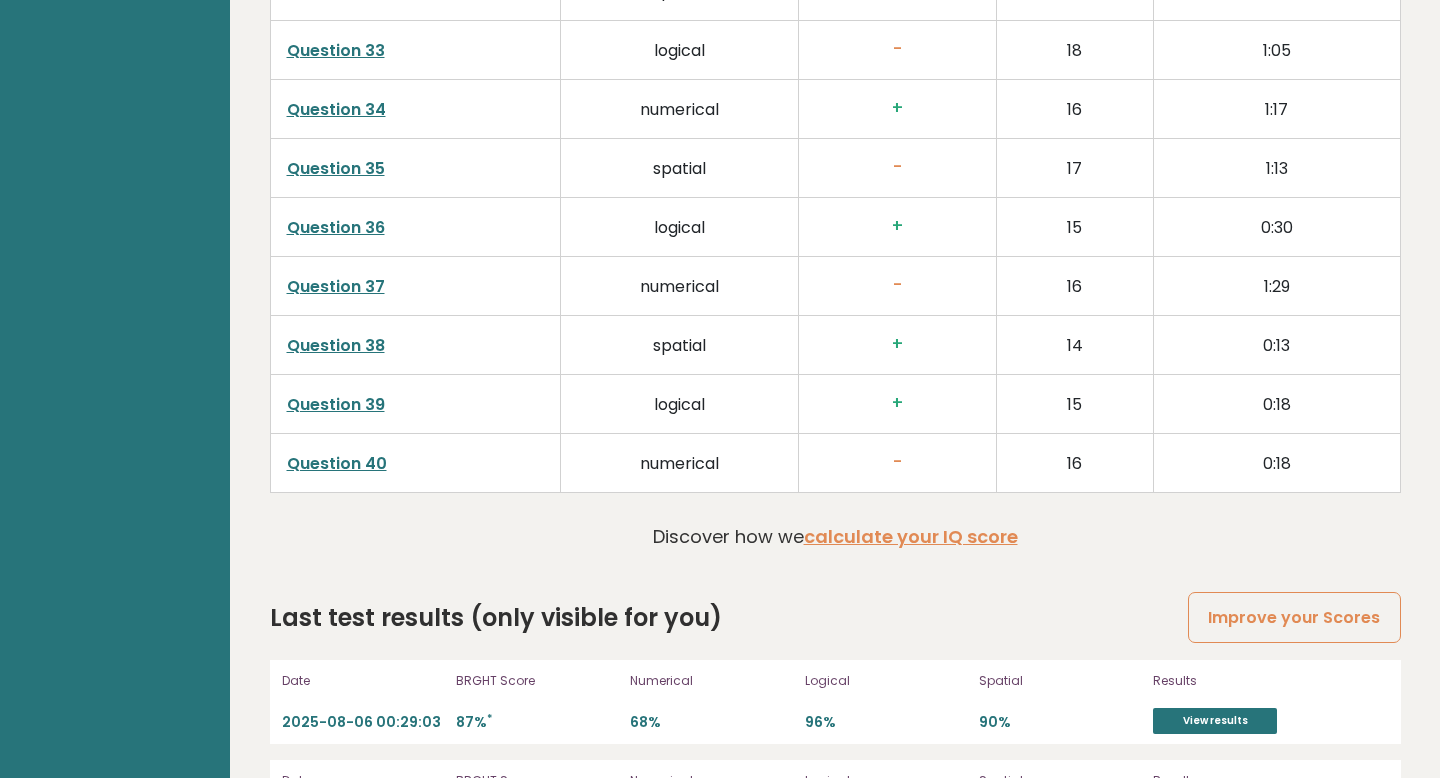 scroll, scrollTop: 5299, scrollLeft: 0, axis: vertical 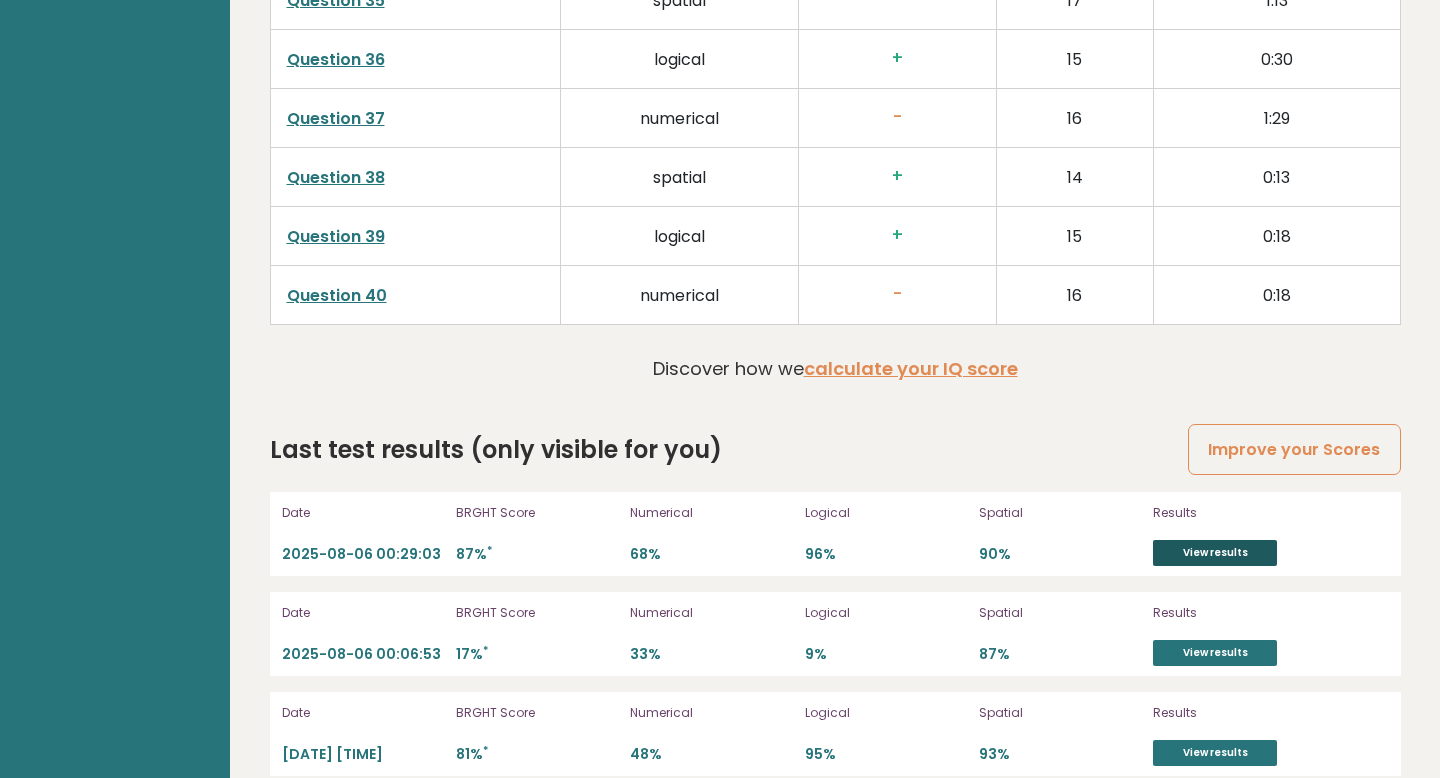 click on "View results" at bounding box center (1215, 553) 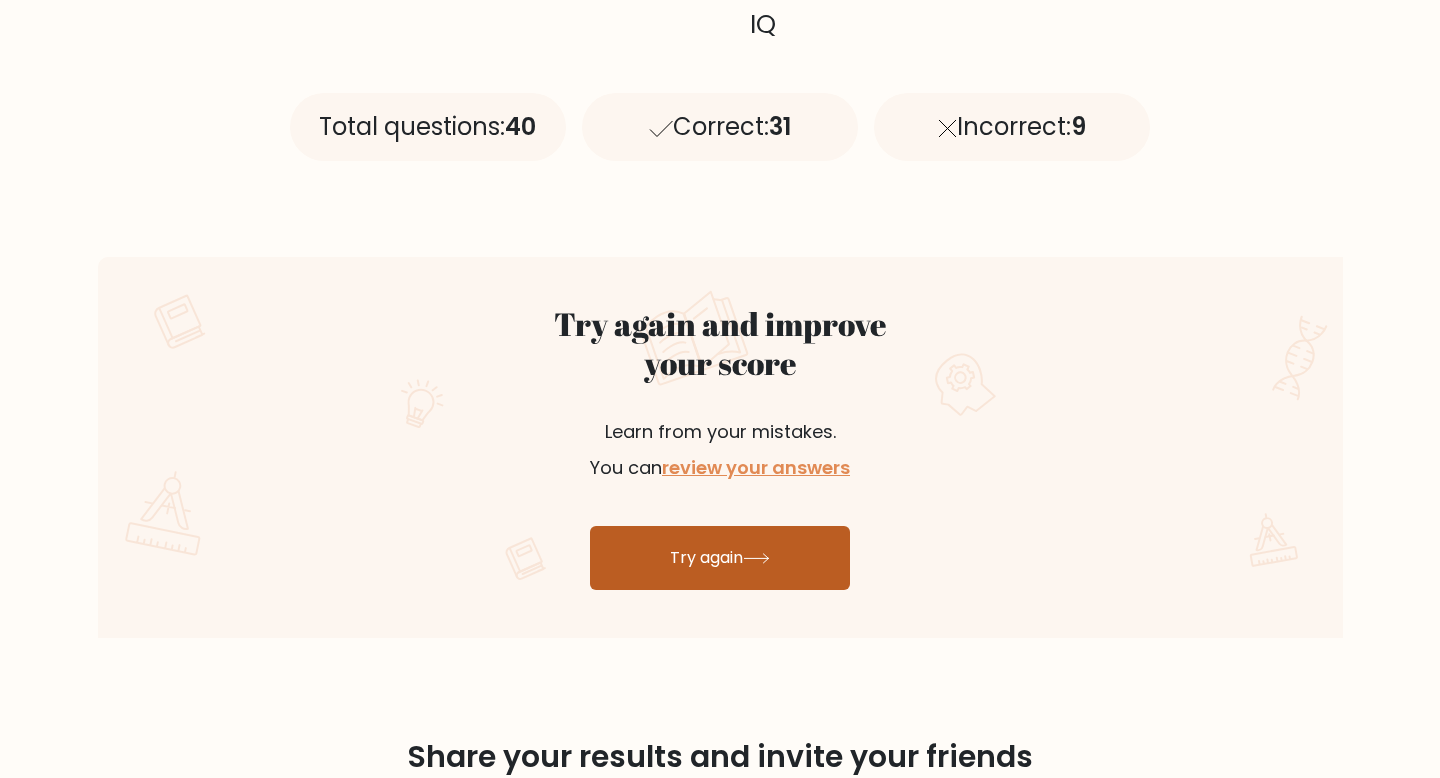 scroll, scrollTop: 886, scrollLeft: 0, axis: vertical 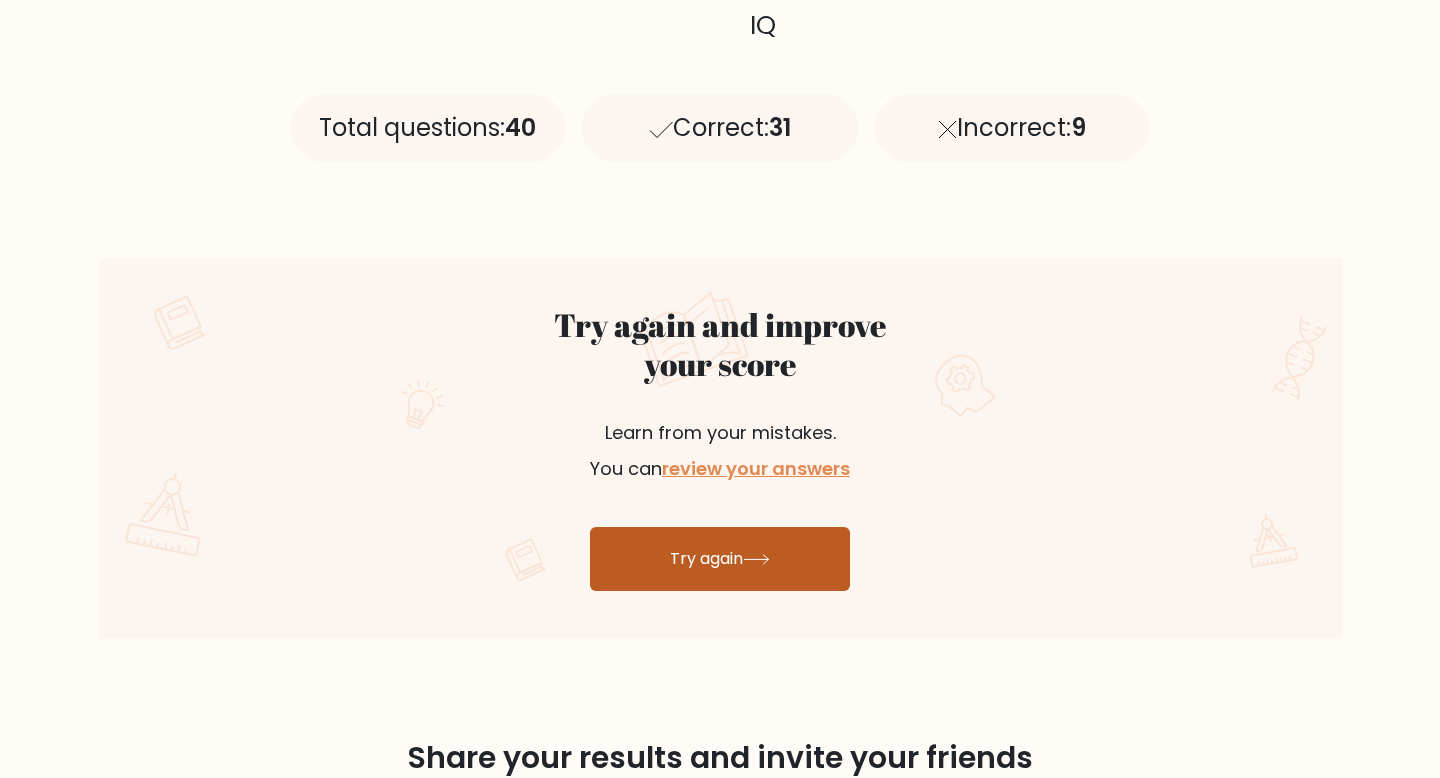 click on "Try again" at bounding box center [720, 559] 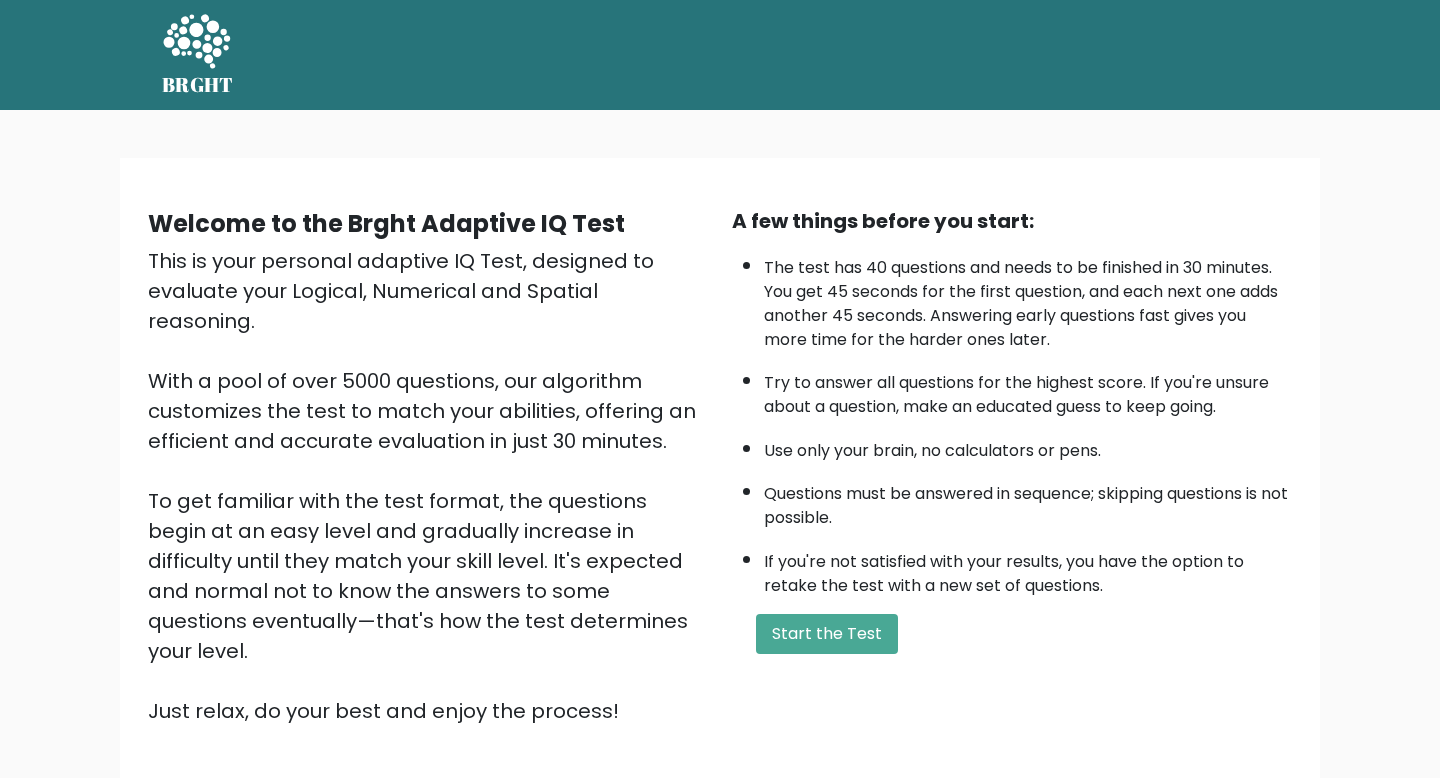 scroll, scrollTop: 0, scrollLeft: 0, axis: both 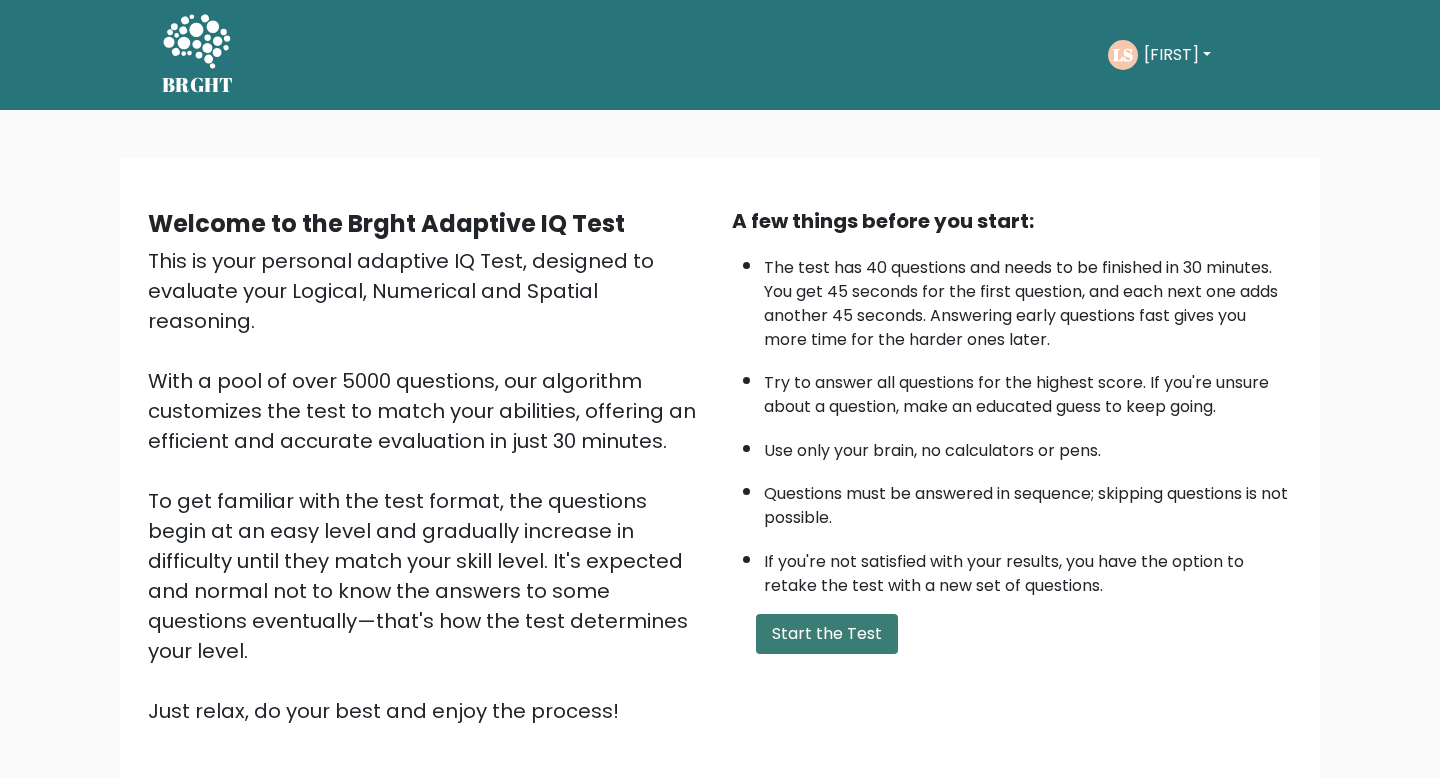 click on "Start the Test" at bounding box center [827, 634] 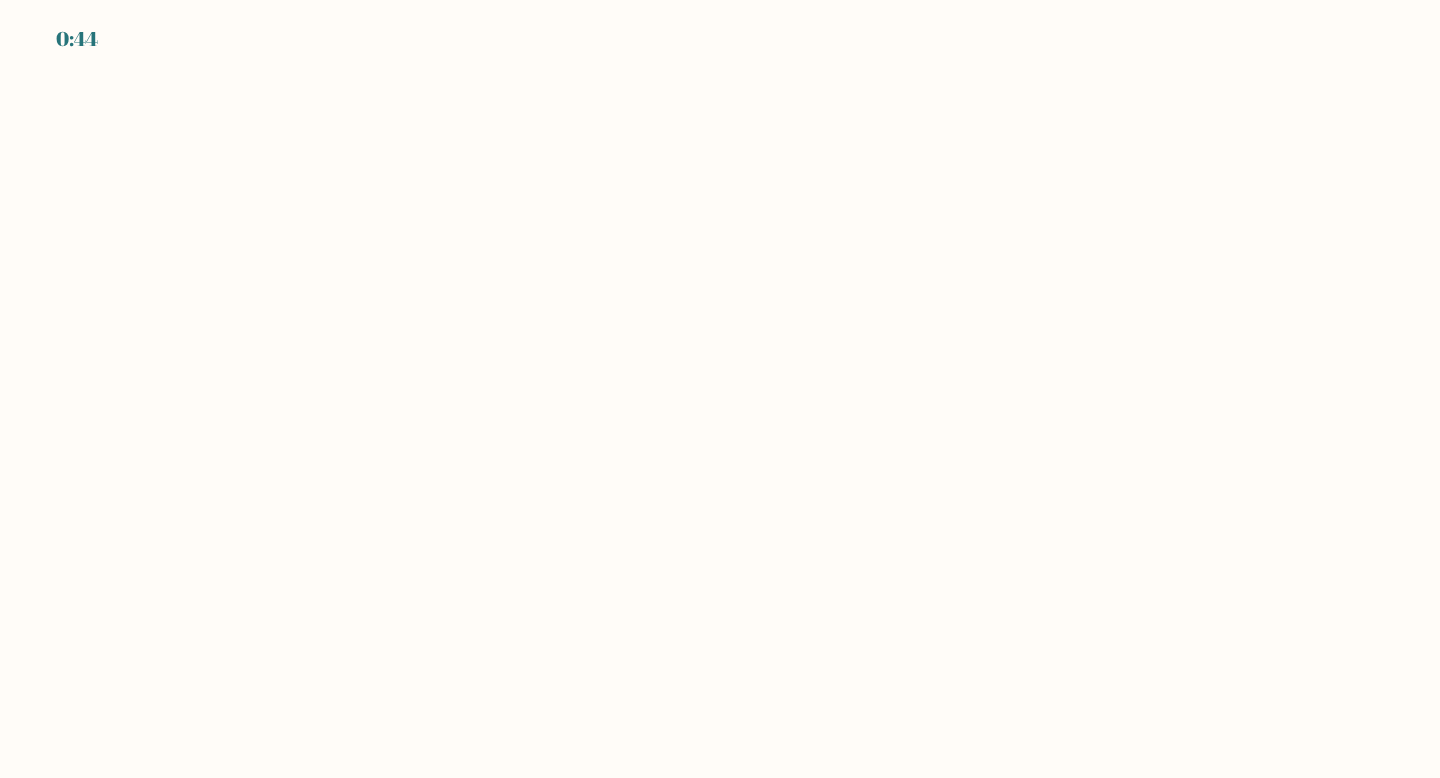 scroll, scrollTop: 0, scrollLeft: 0, axis: both 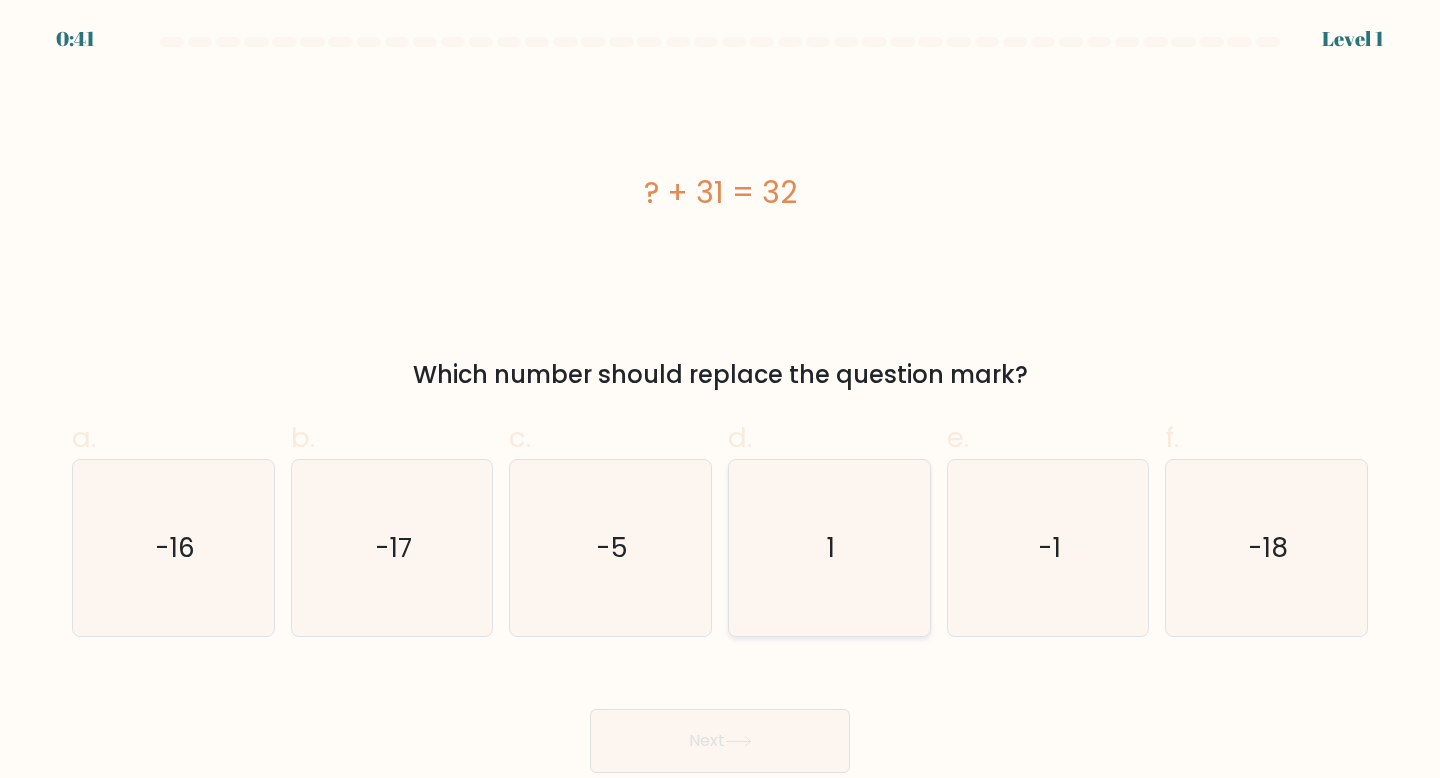 click on "1" 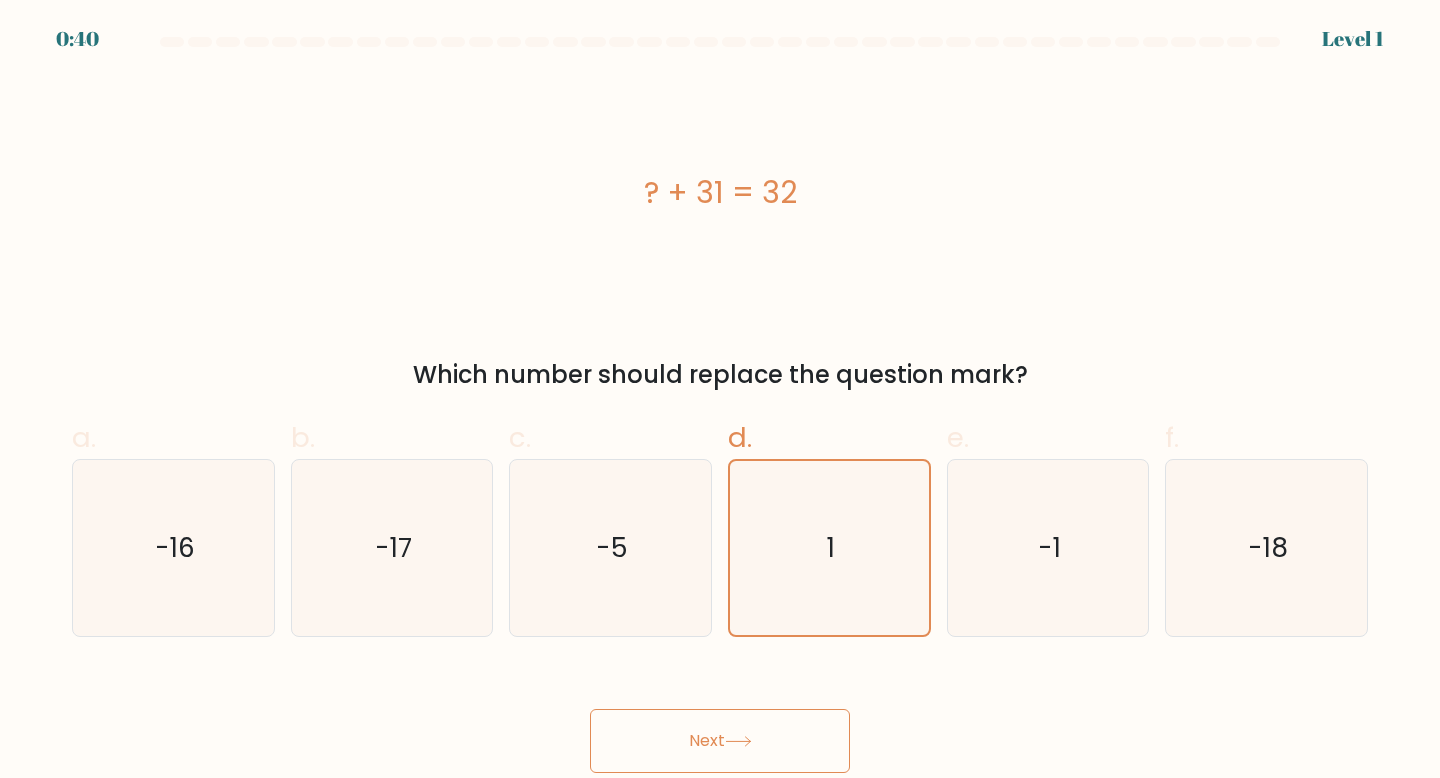 click on "Next" at bounding box center (720, 741) 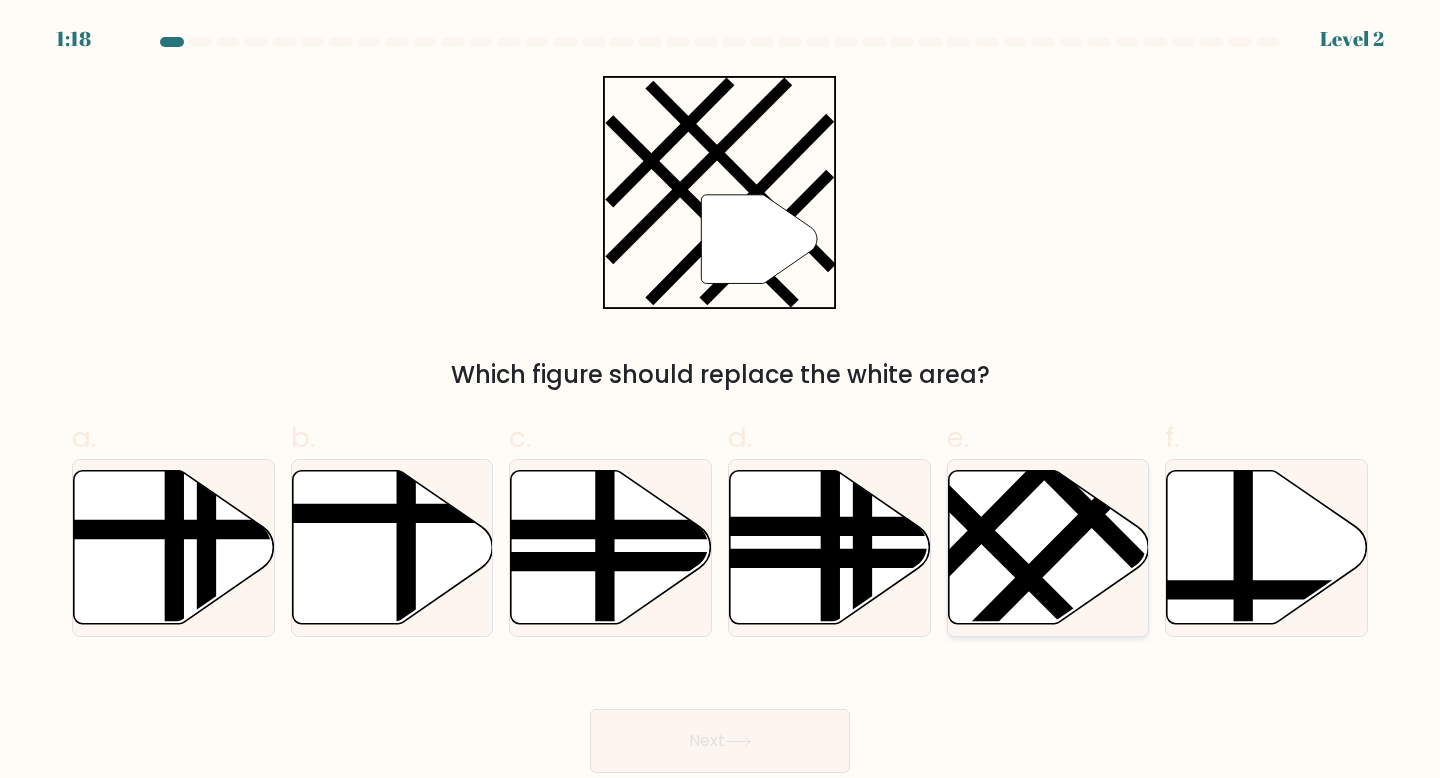 click 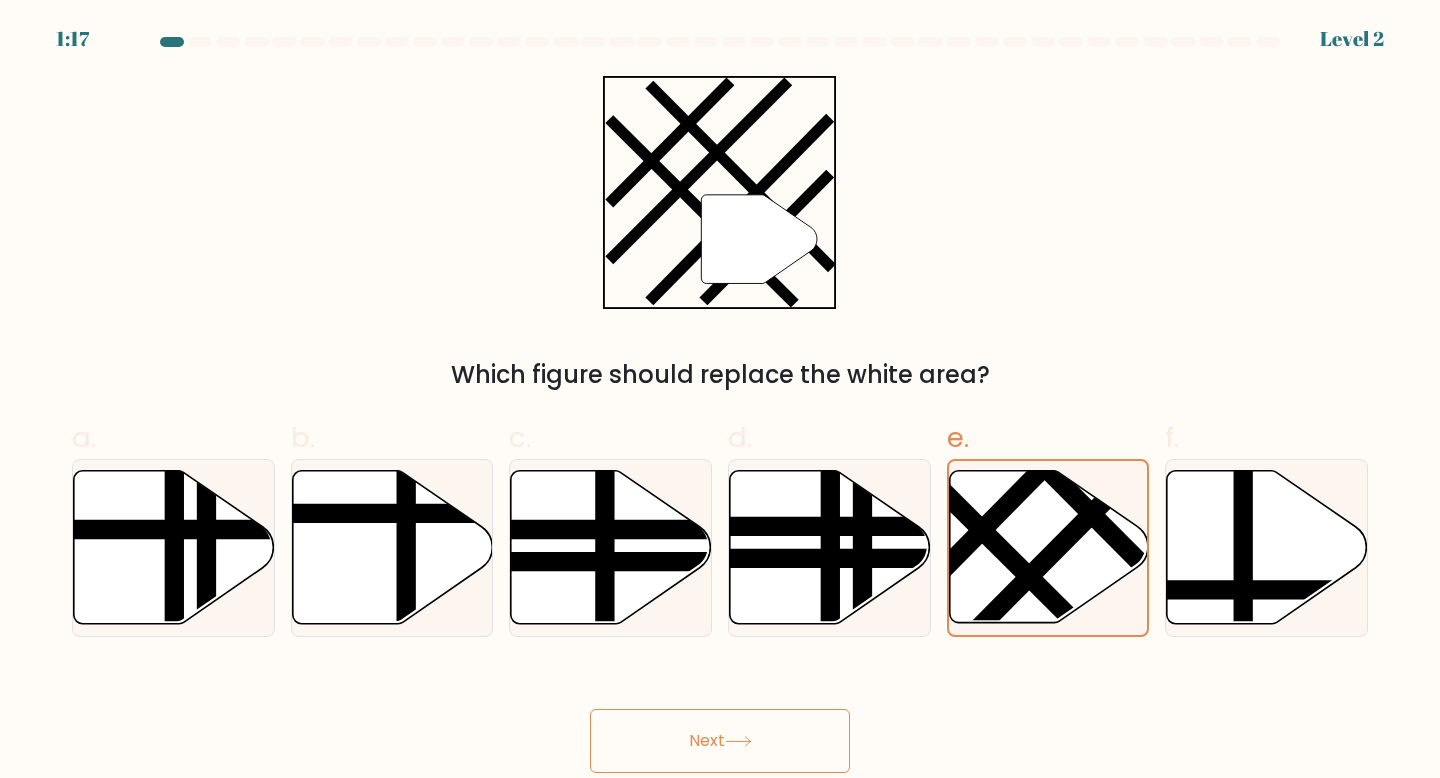 click on "Next" at bounding box center [720, 741] 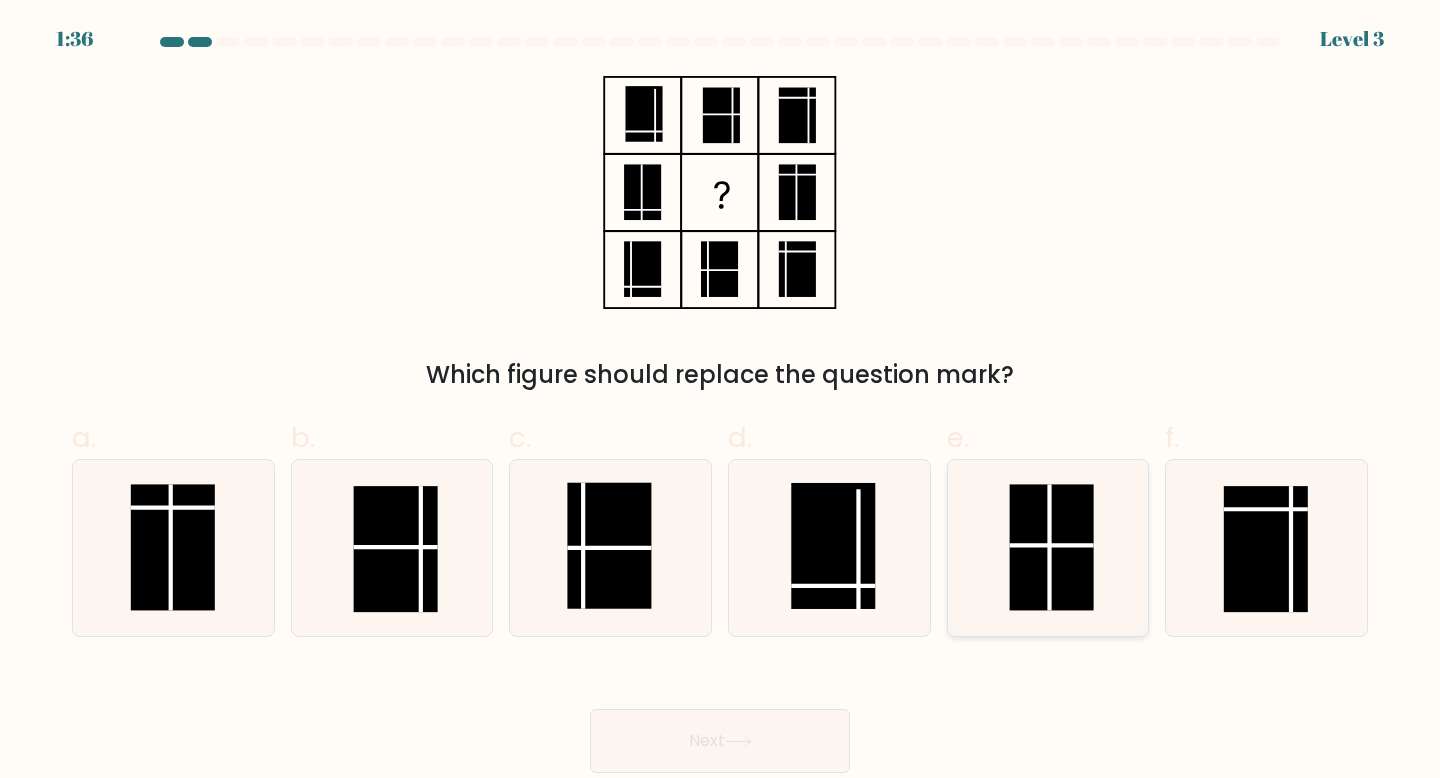 click 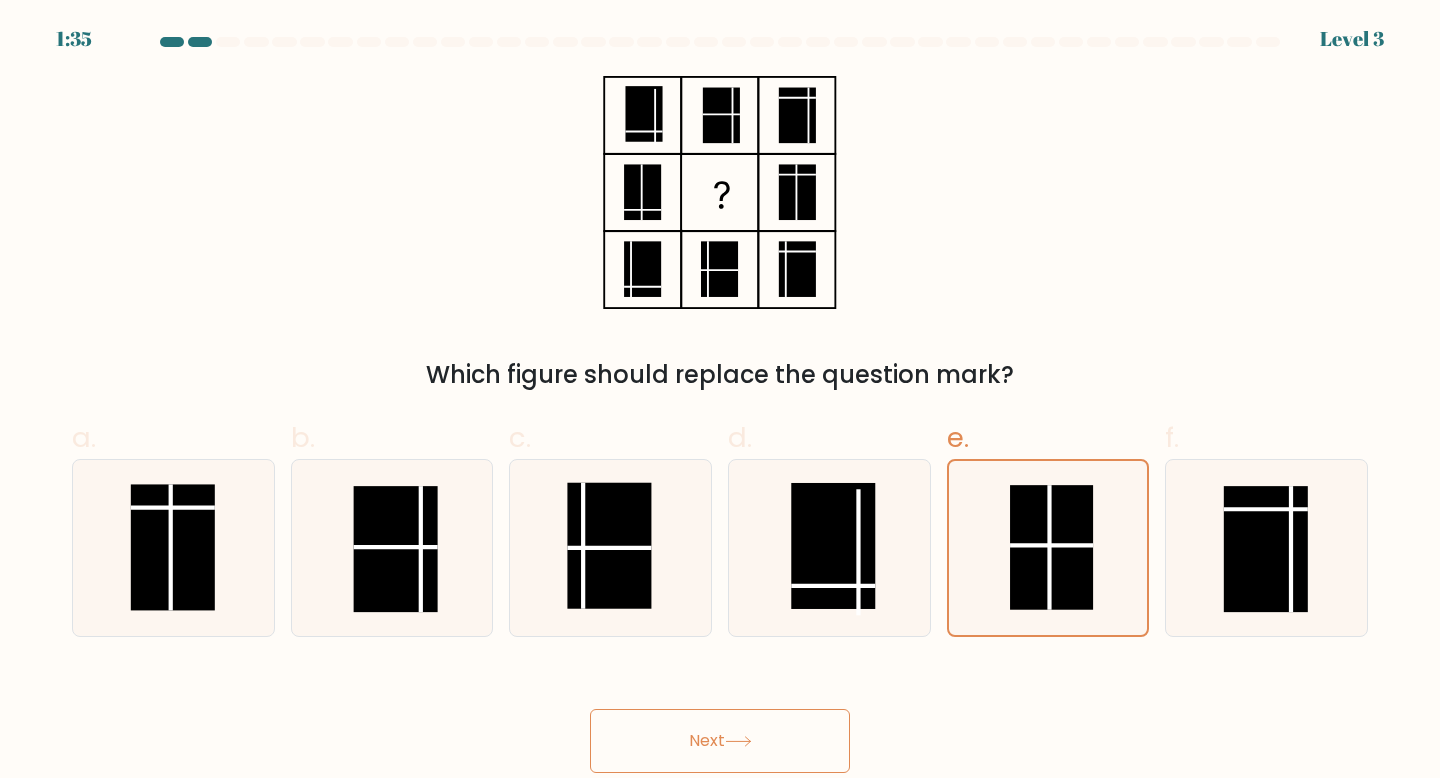 click on "Next" at bounding box center [720, 741] 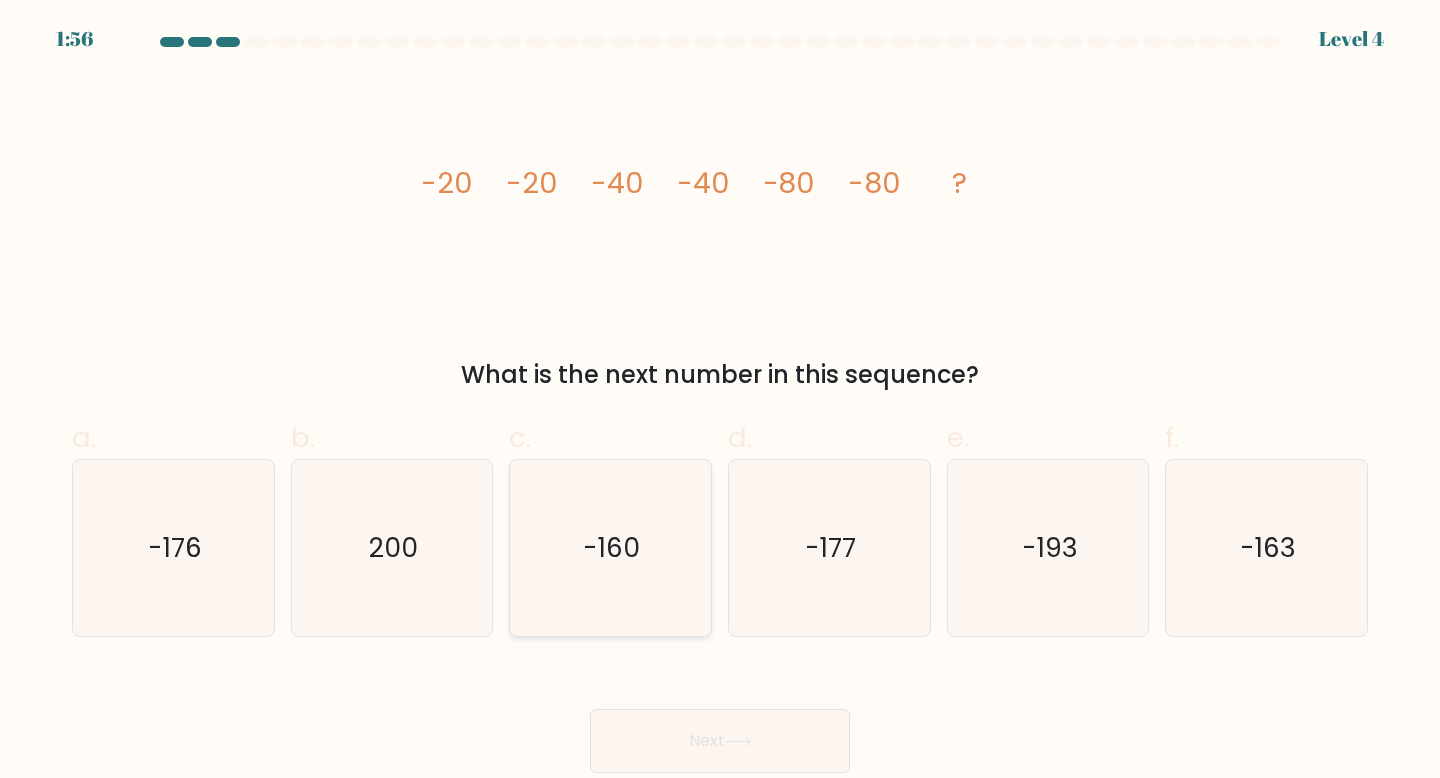 click on "-160" 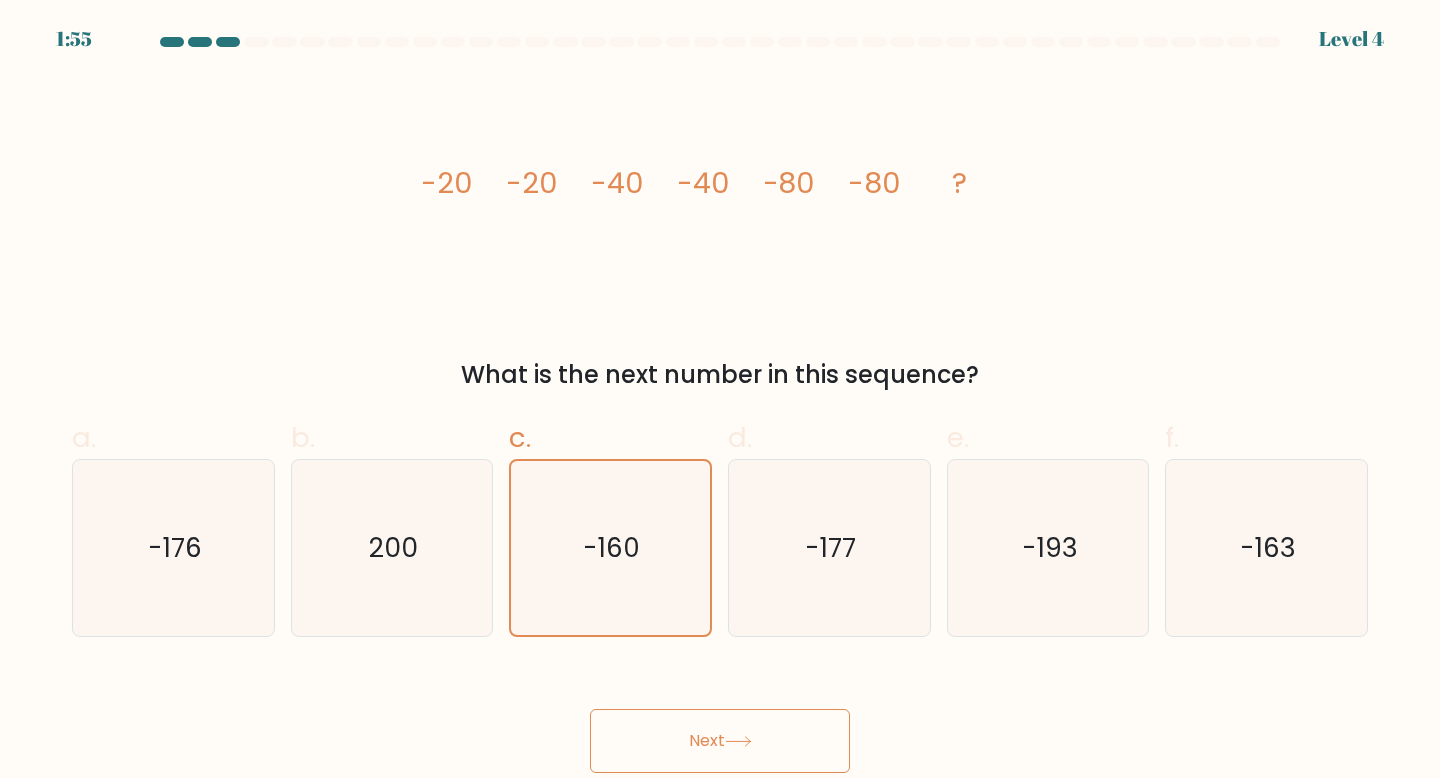 click on "Next" at bounding box center [720, 741] 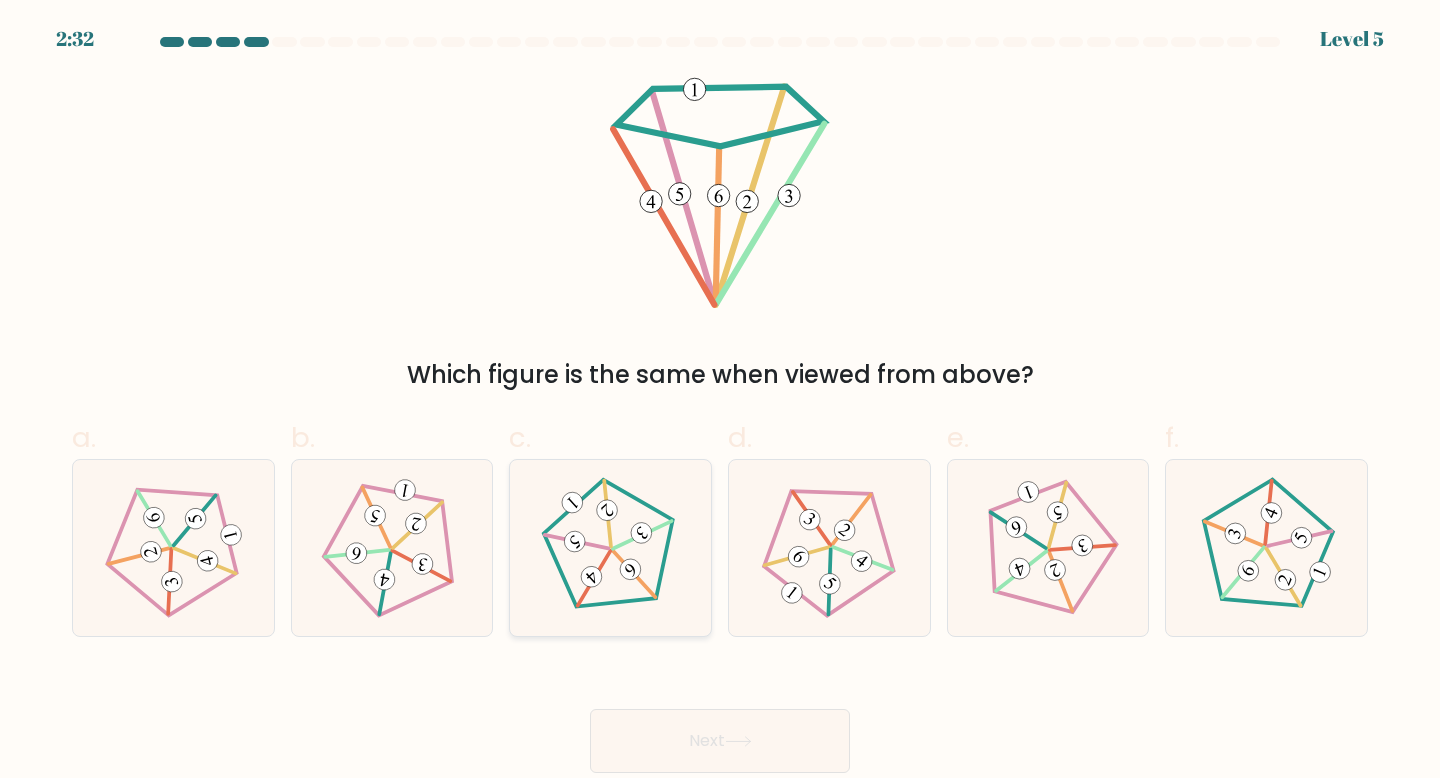 click 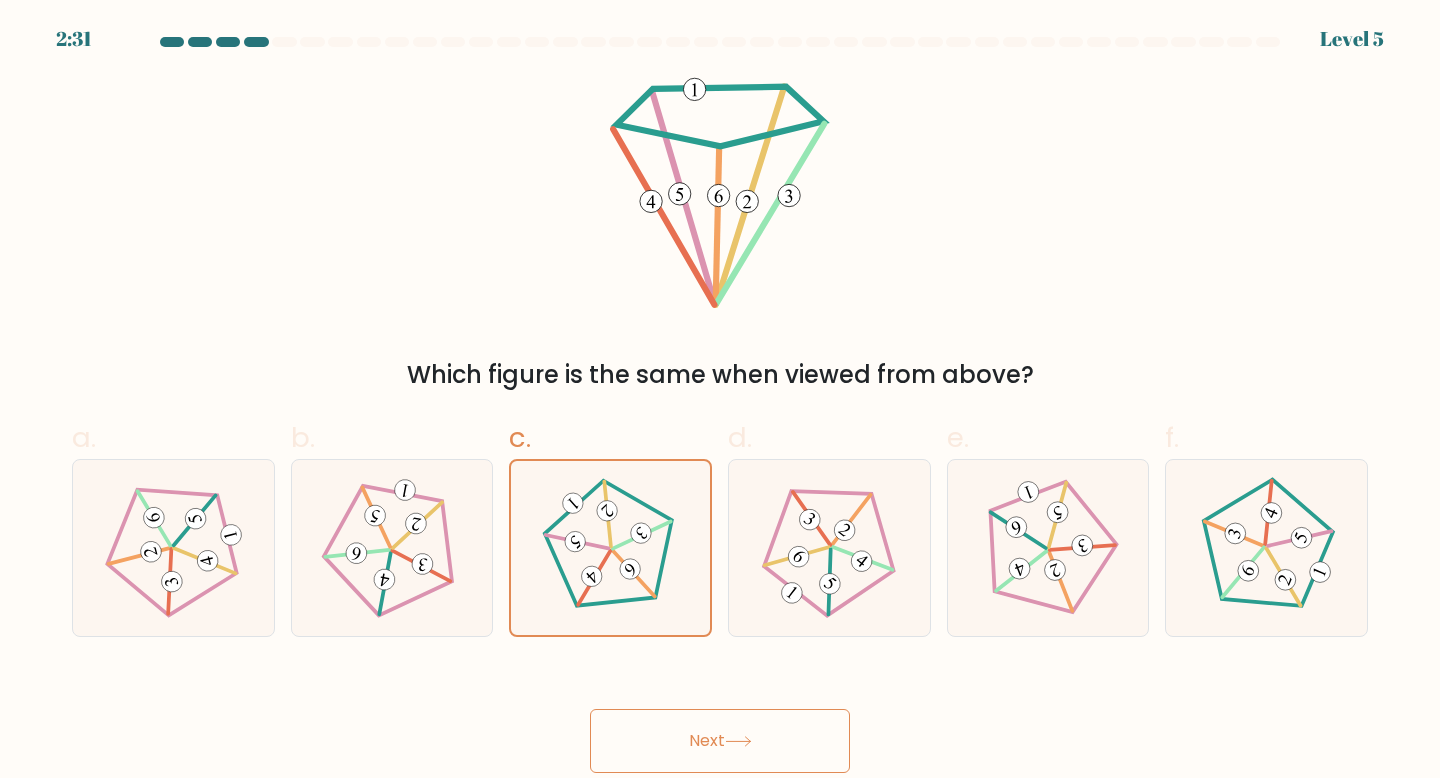 click on "Next" at bounding box center [720, 741] 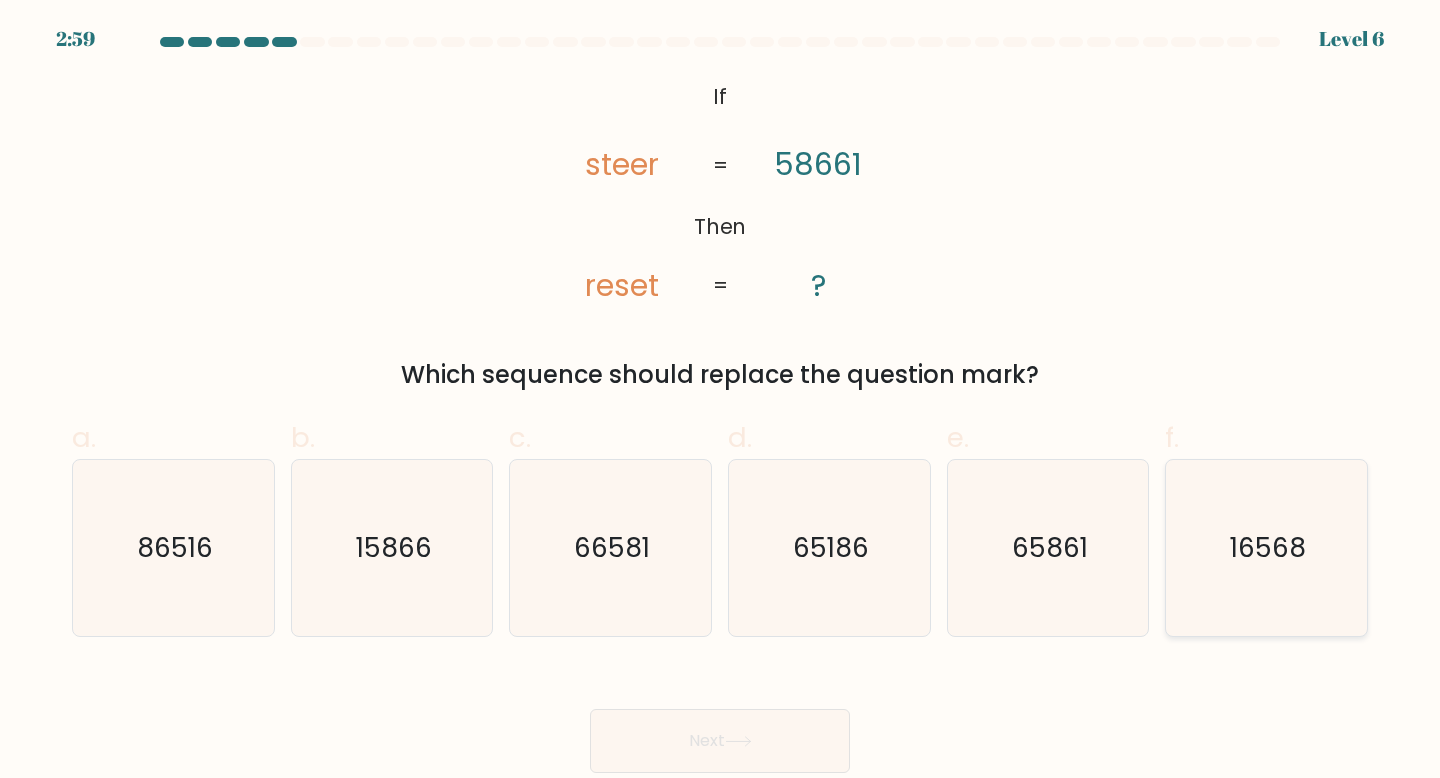 click on "16568" 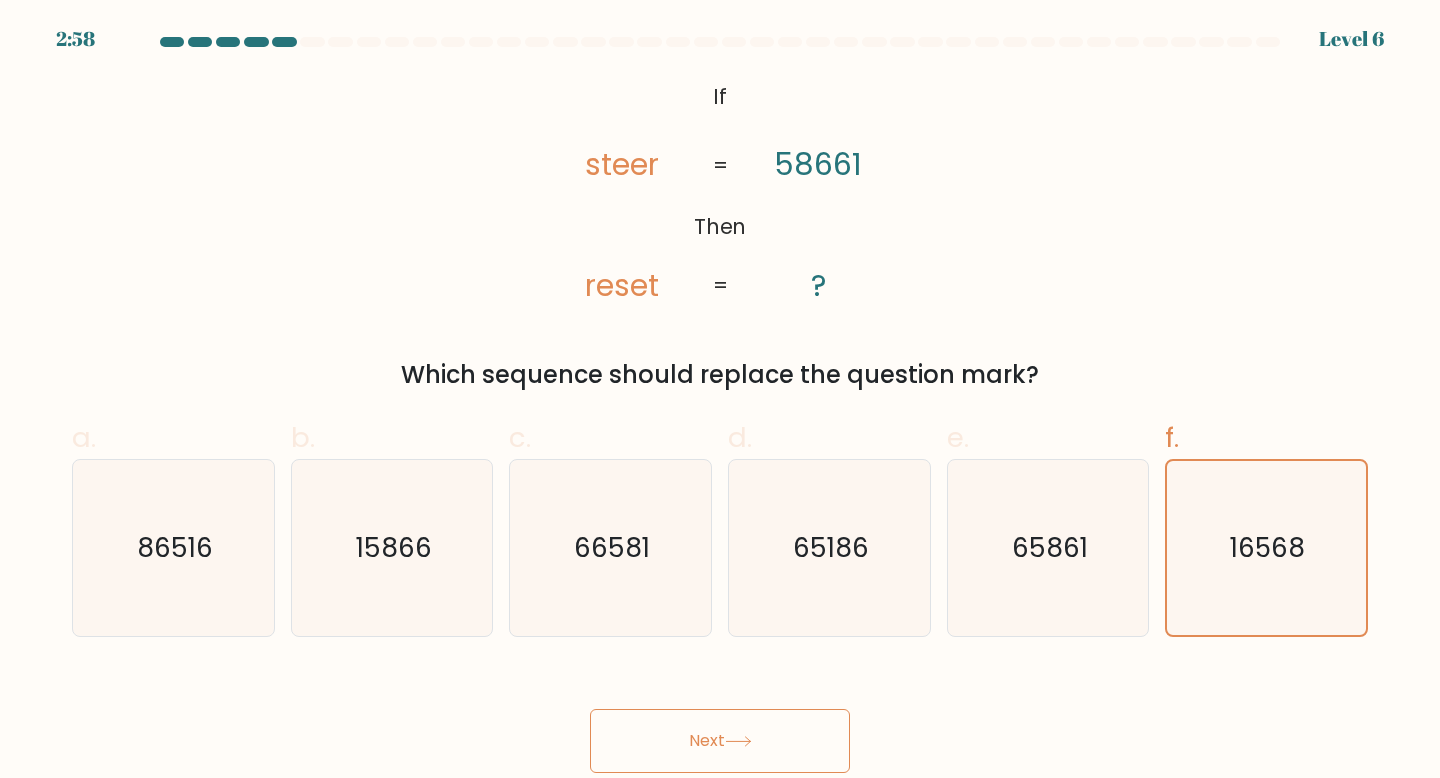 click 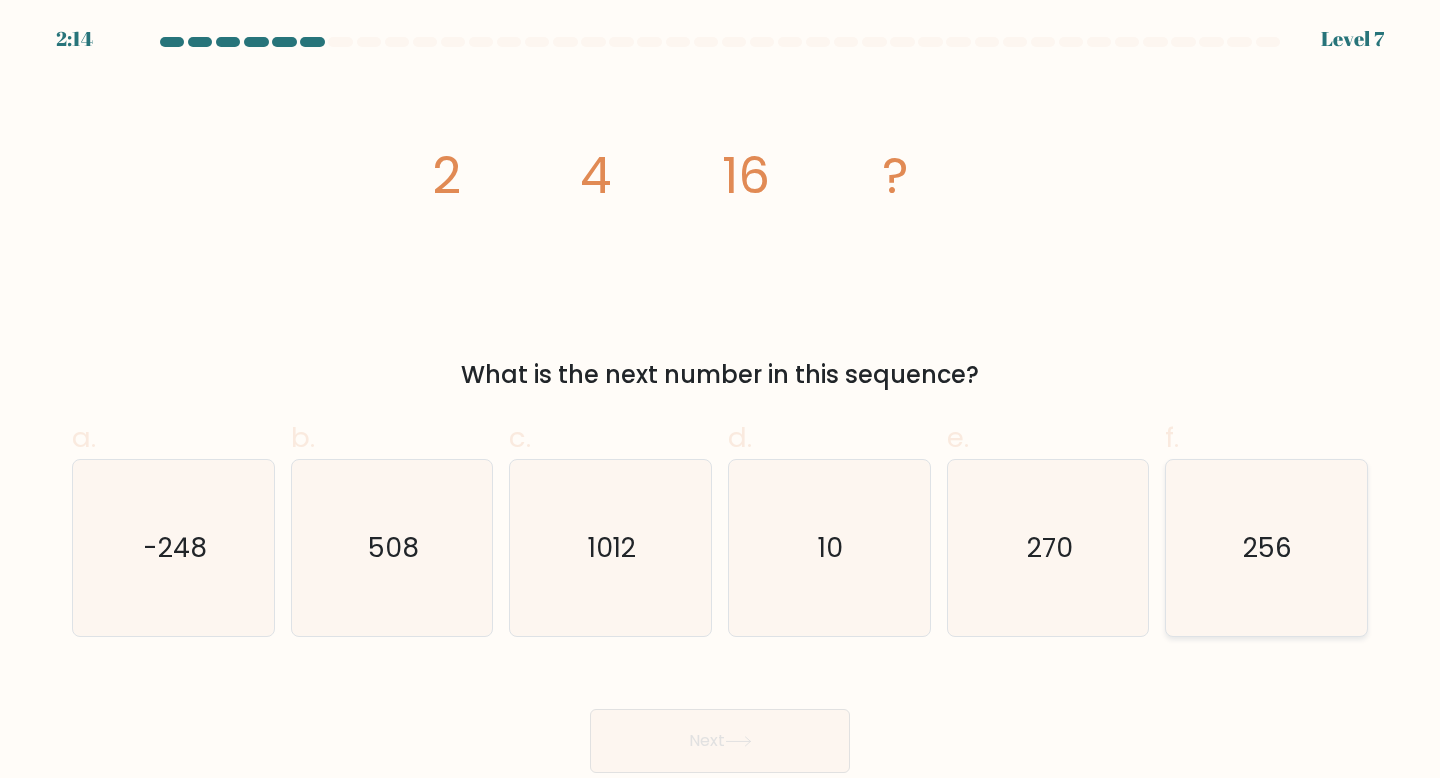 click on "256" 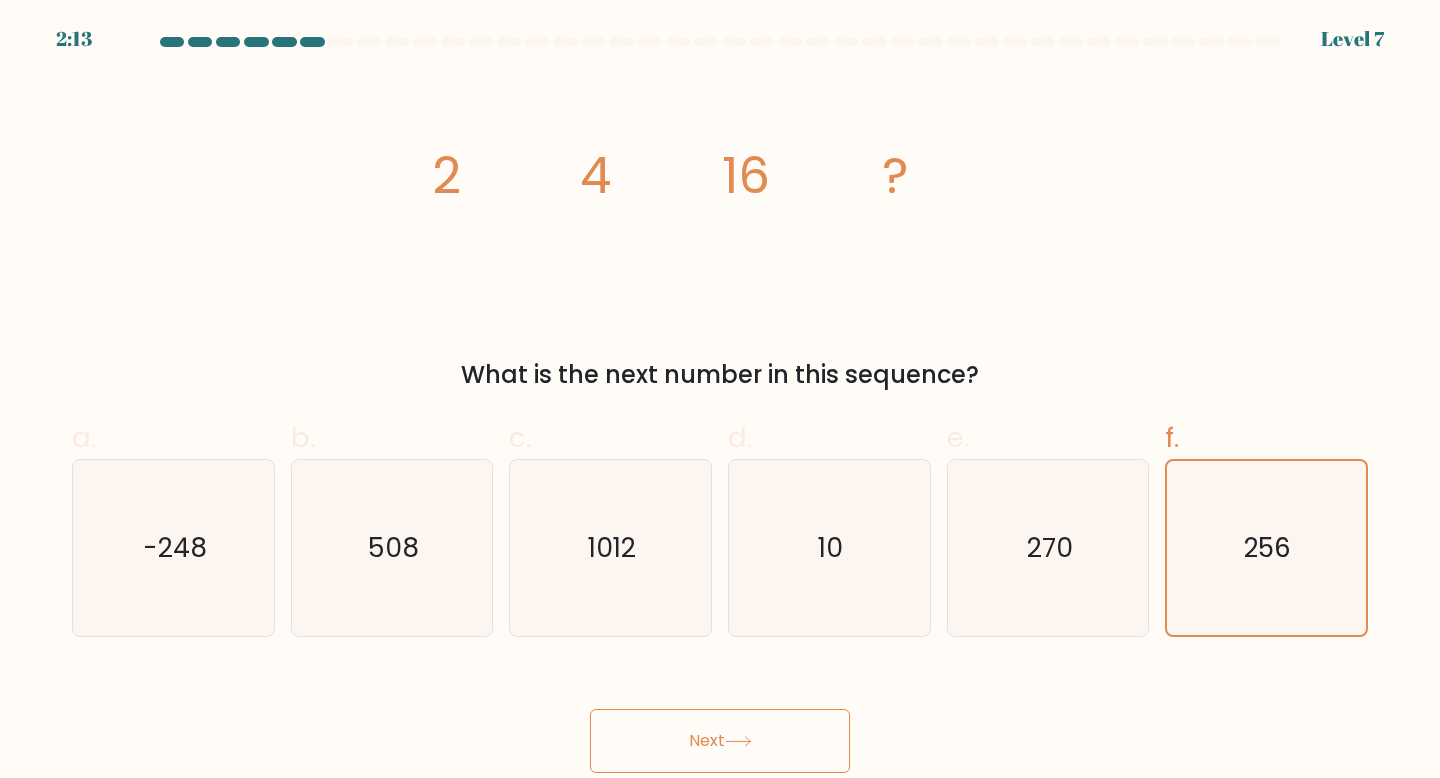 click on "Next" at bounding box center (720, 741) 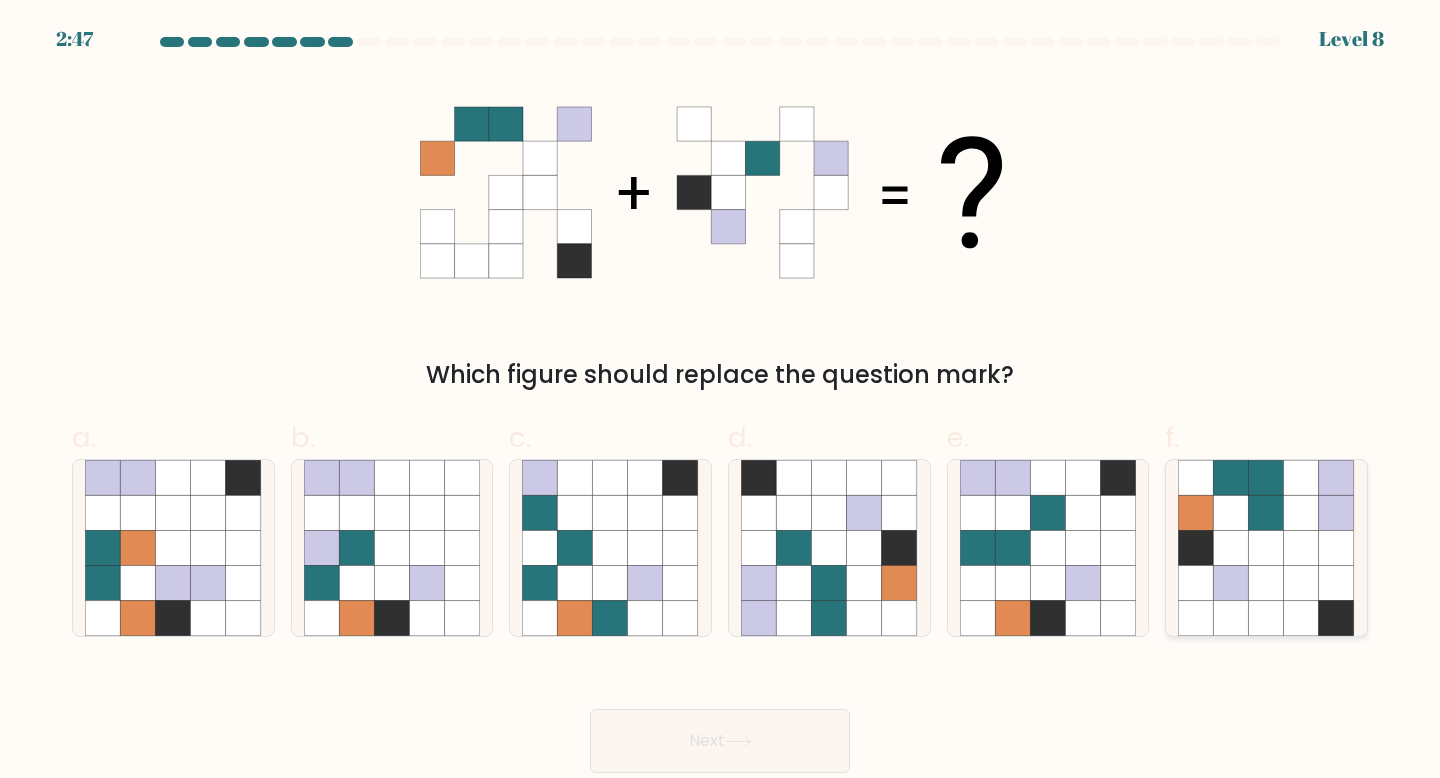 click 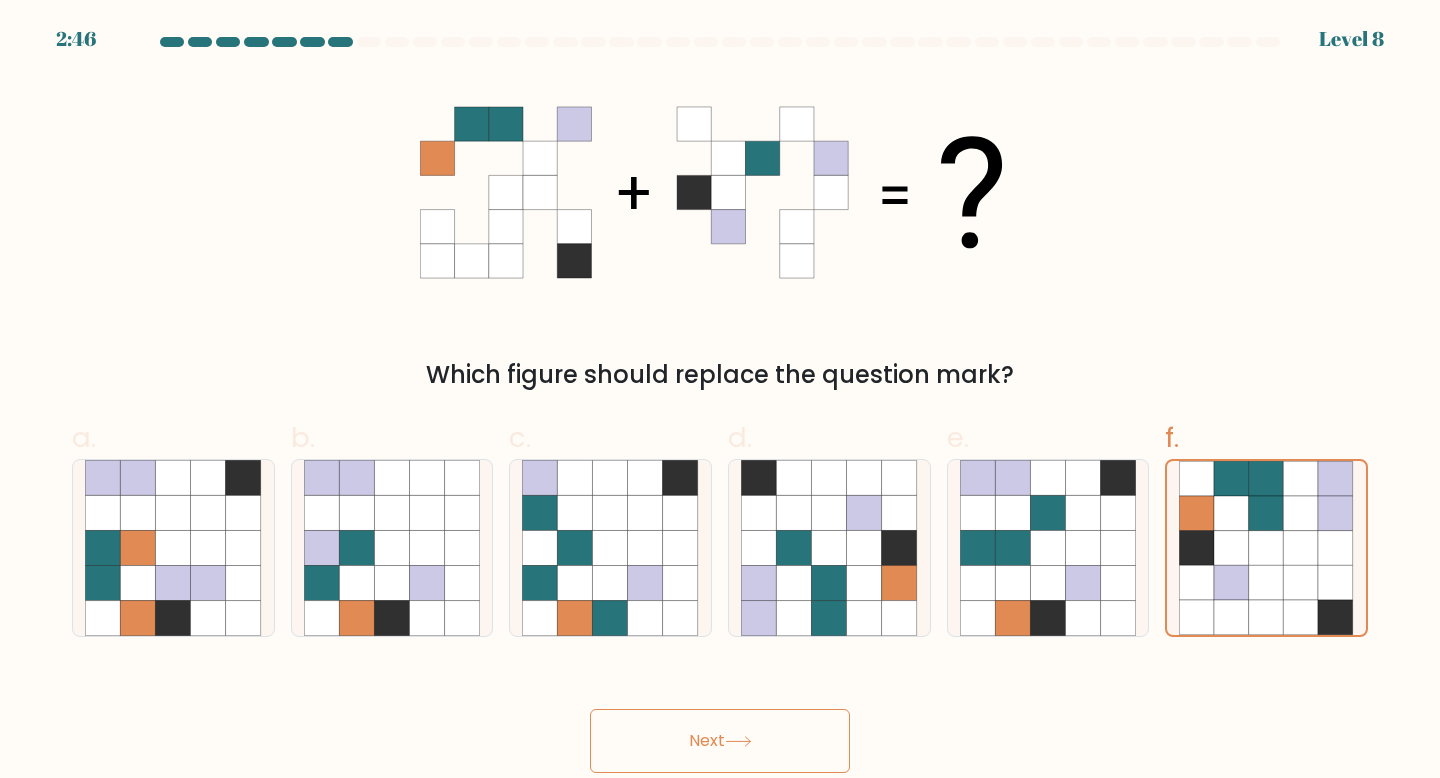 click on "Next" at bounding box center [720, 741] 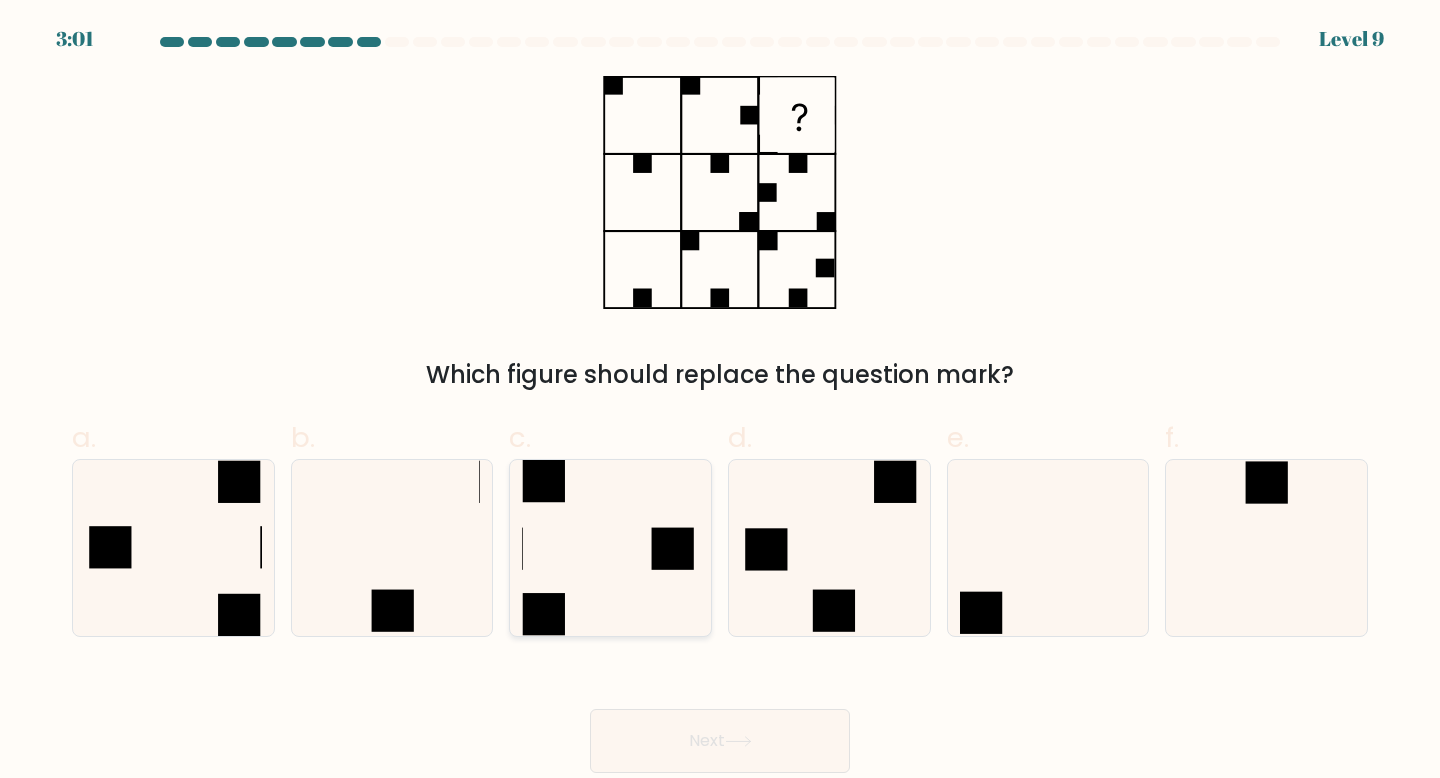 click 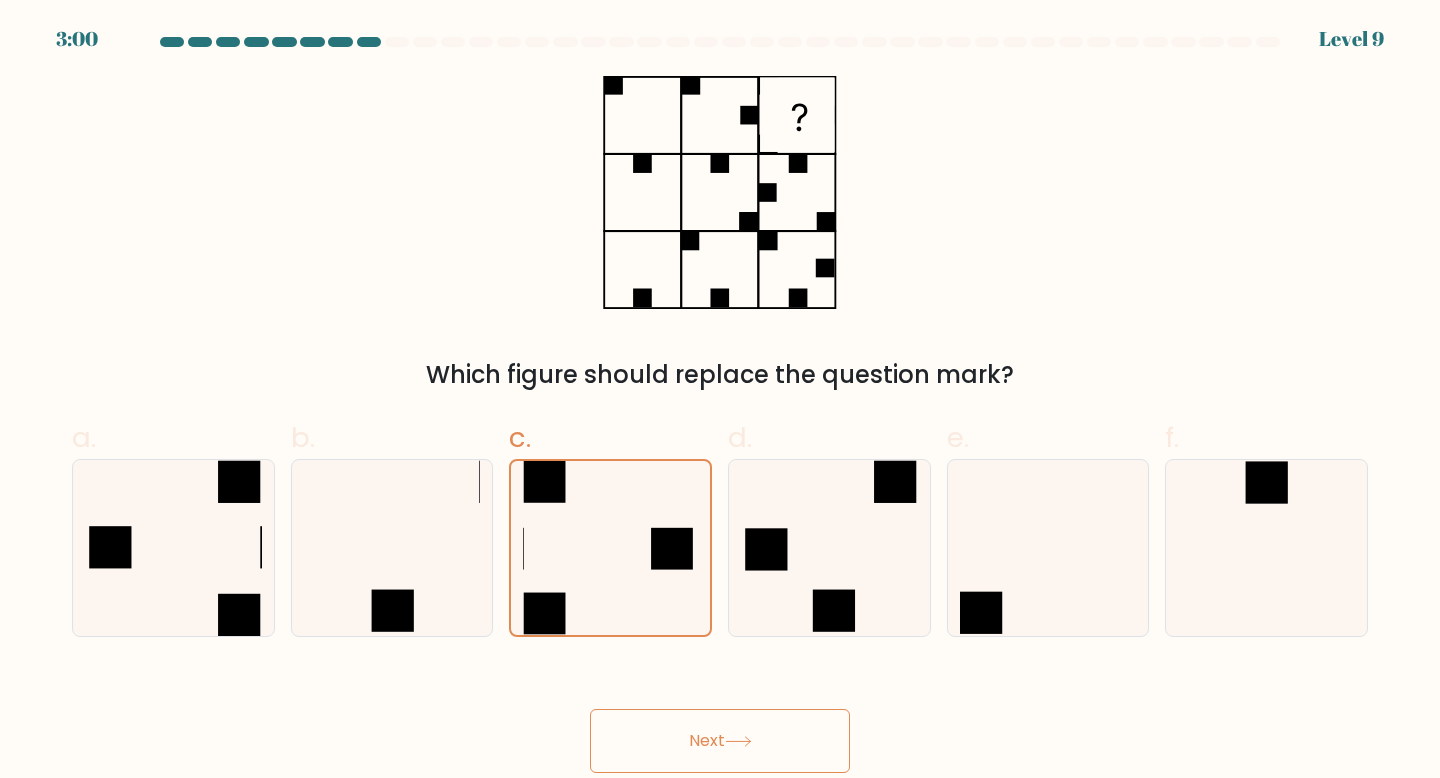click on "Next" at bounding box center [720, 741] 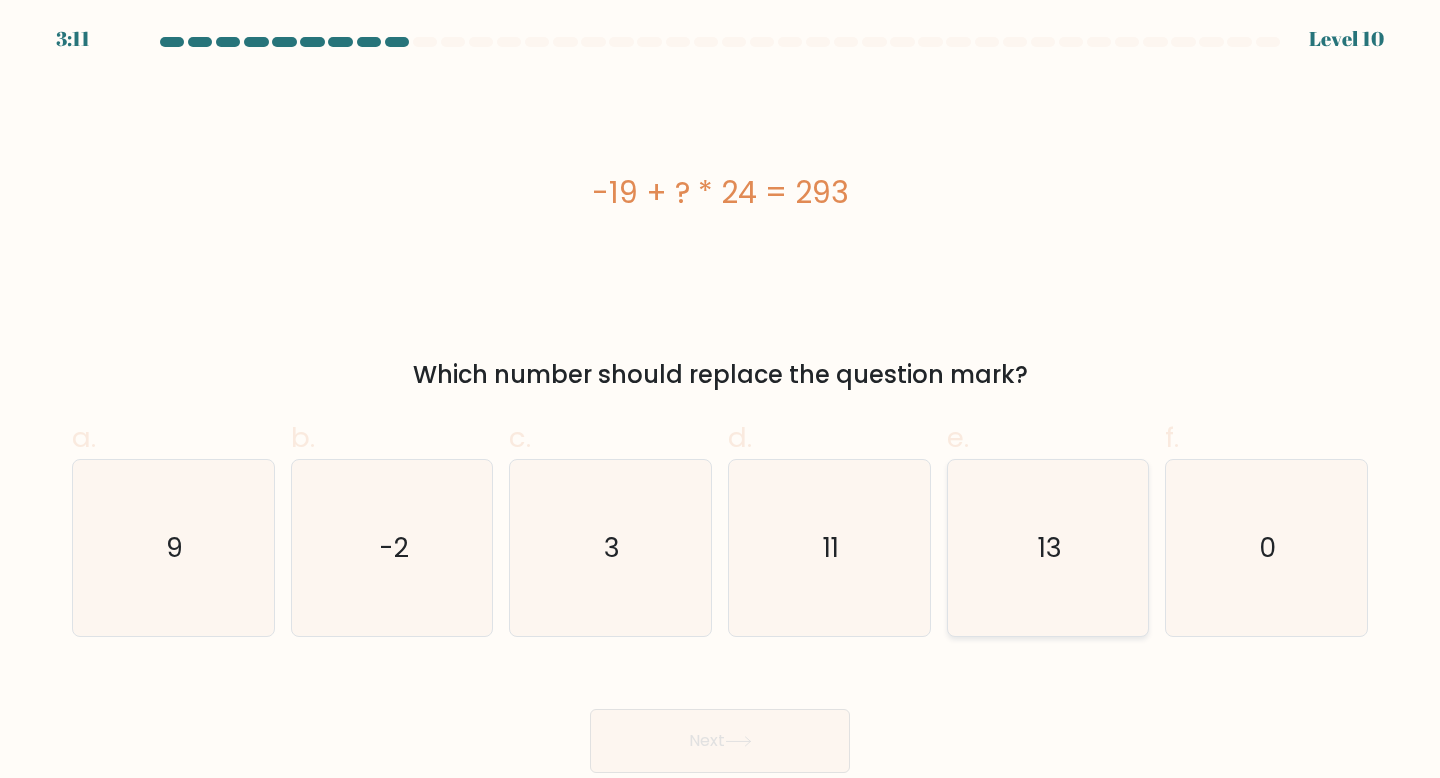 click on "13" 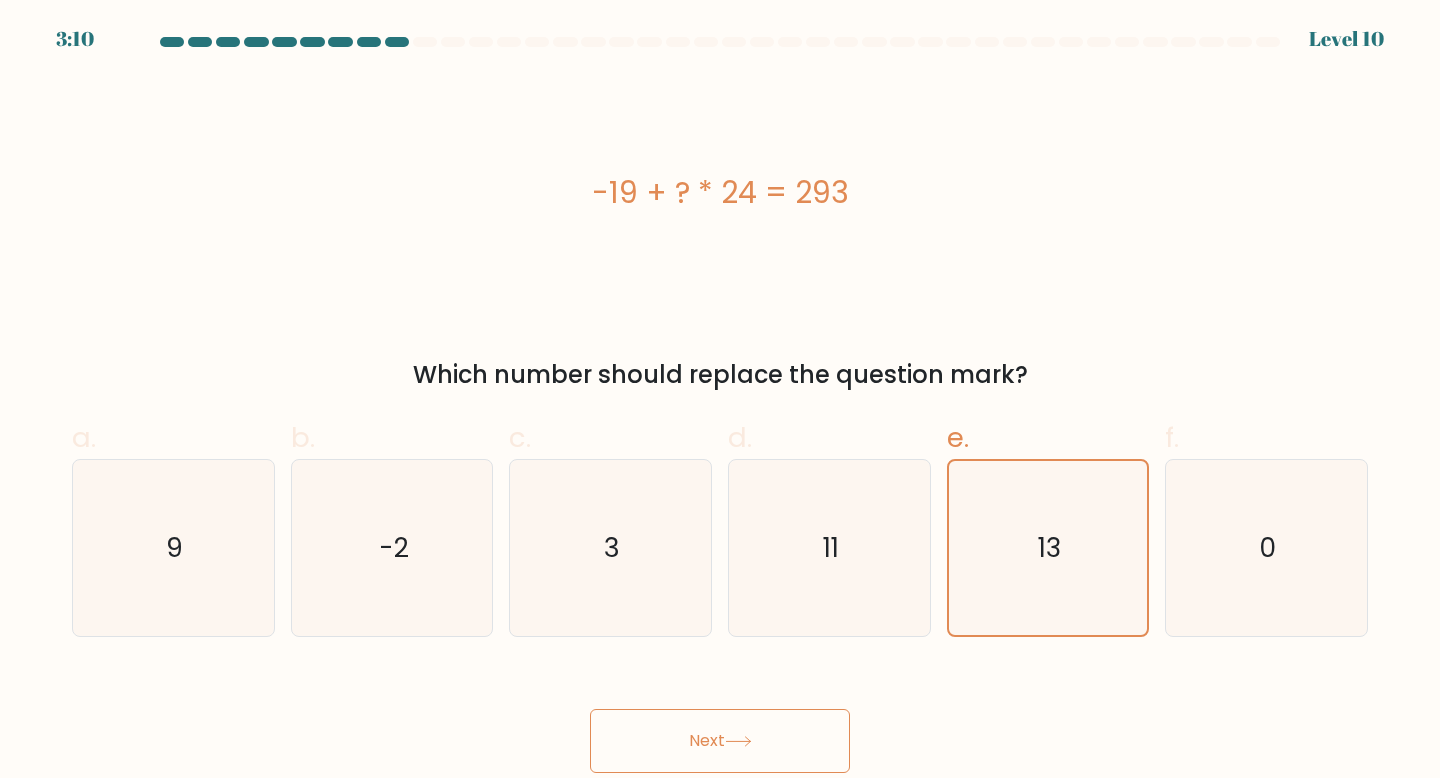 click on "Next" at bounding box center [720, 741] 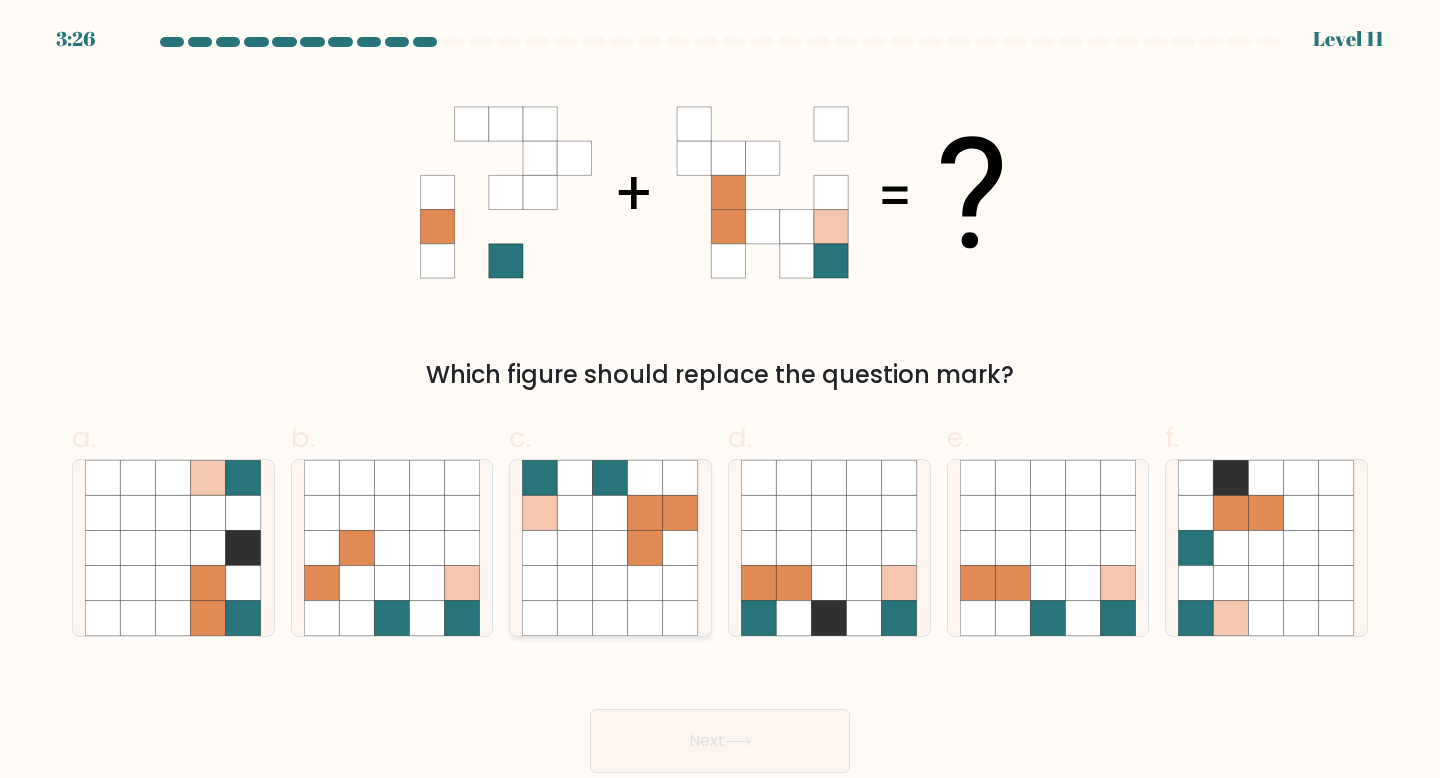 click 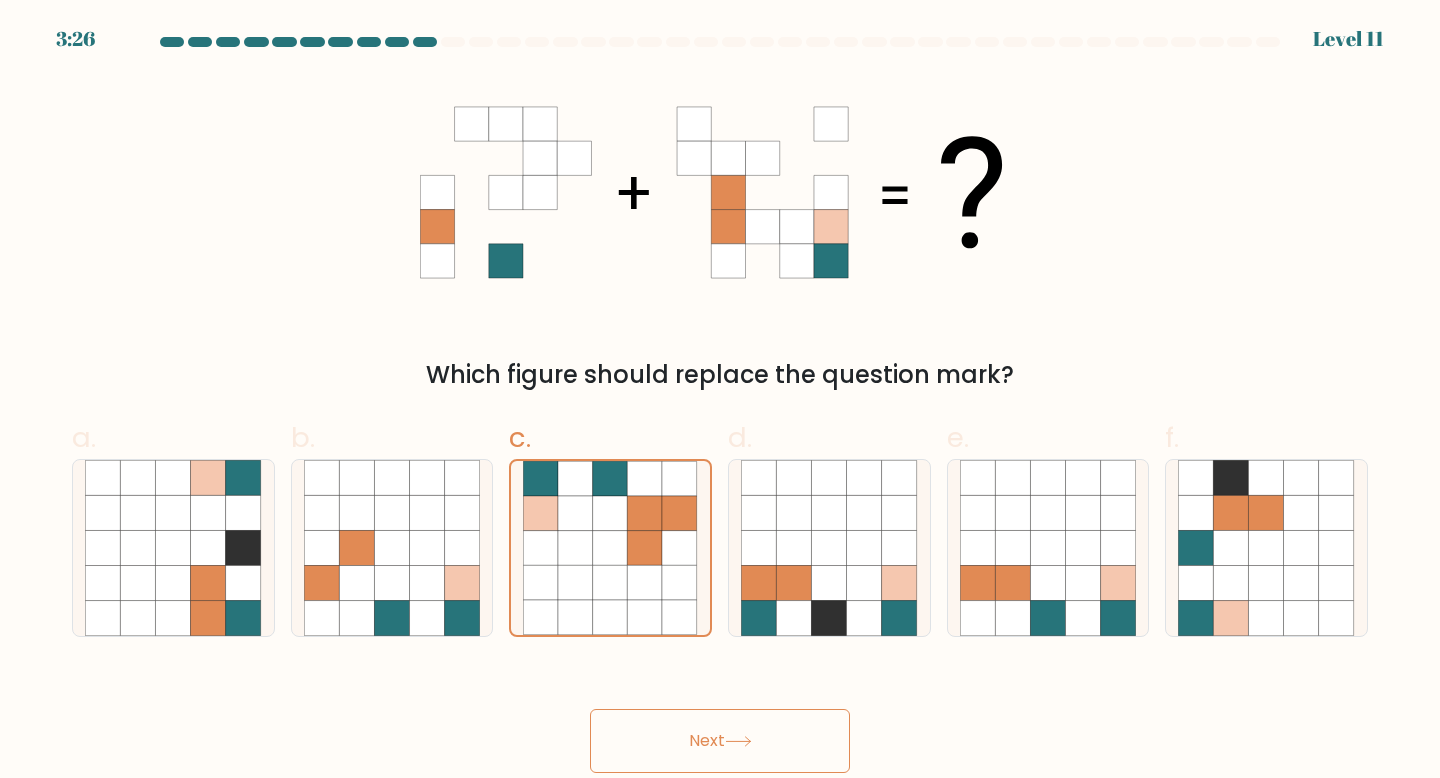 click on "Next" at bounding box center (720, 741) 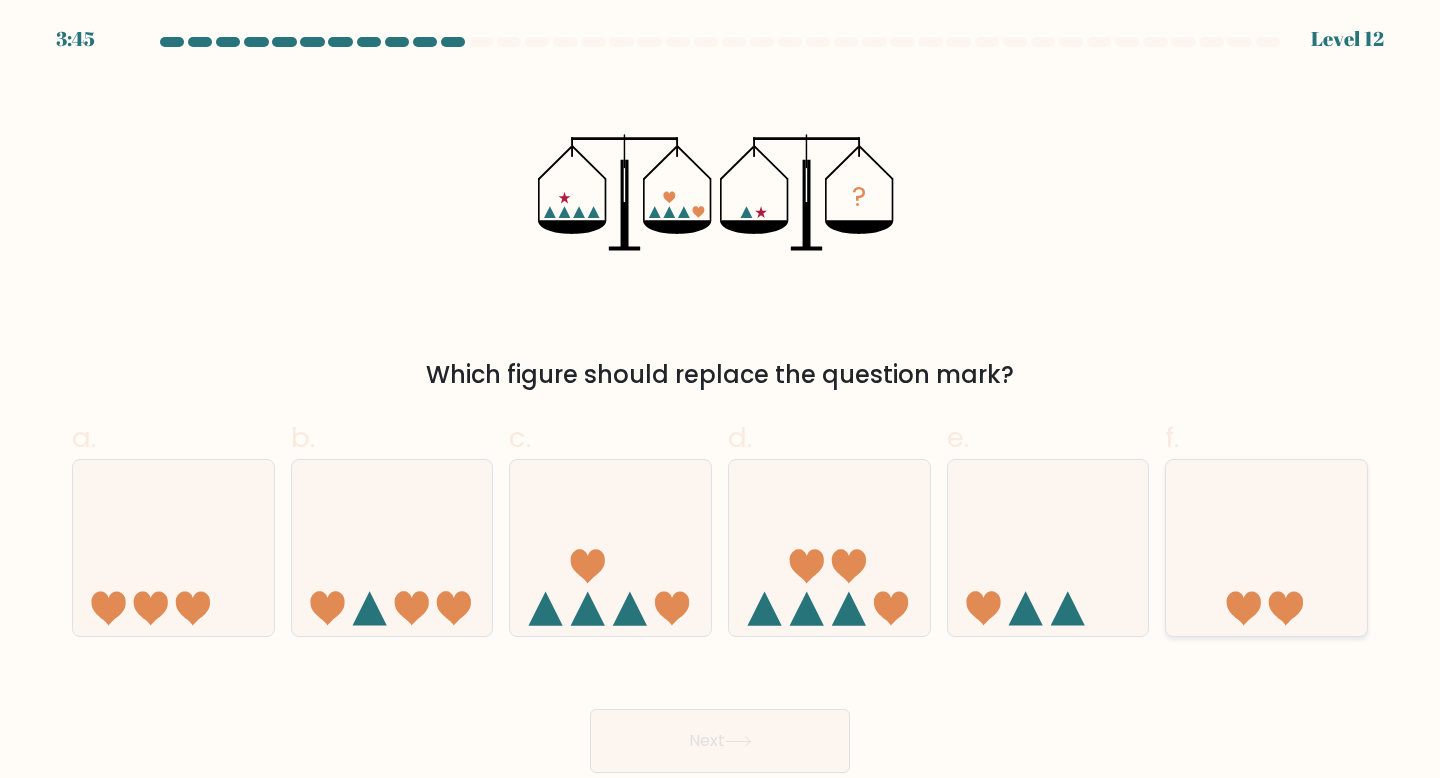 click 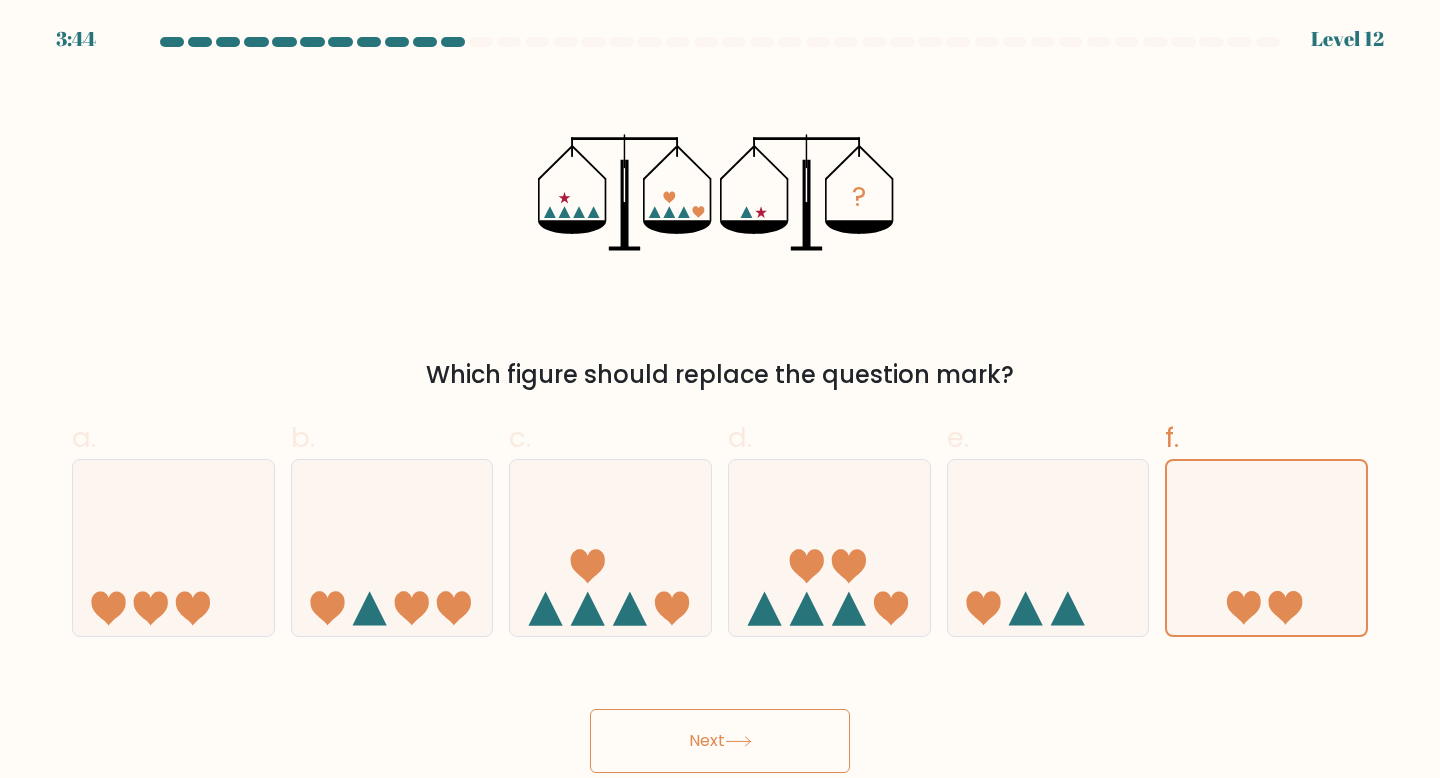 click on "Next" at bounding box center (720, 741) 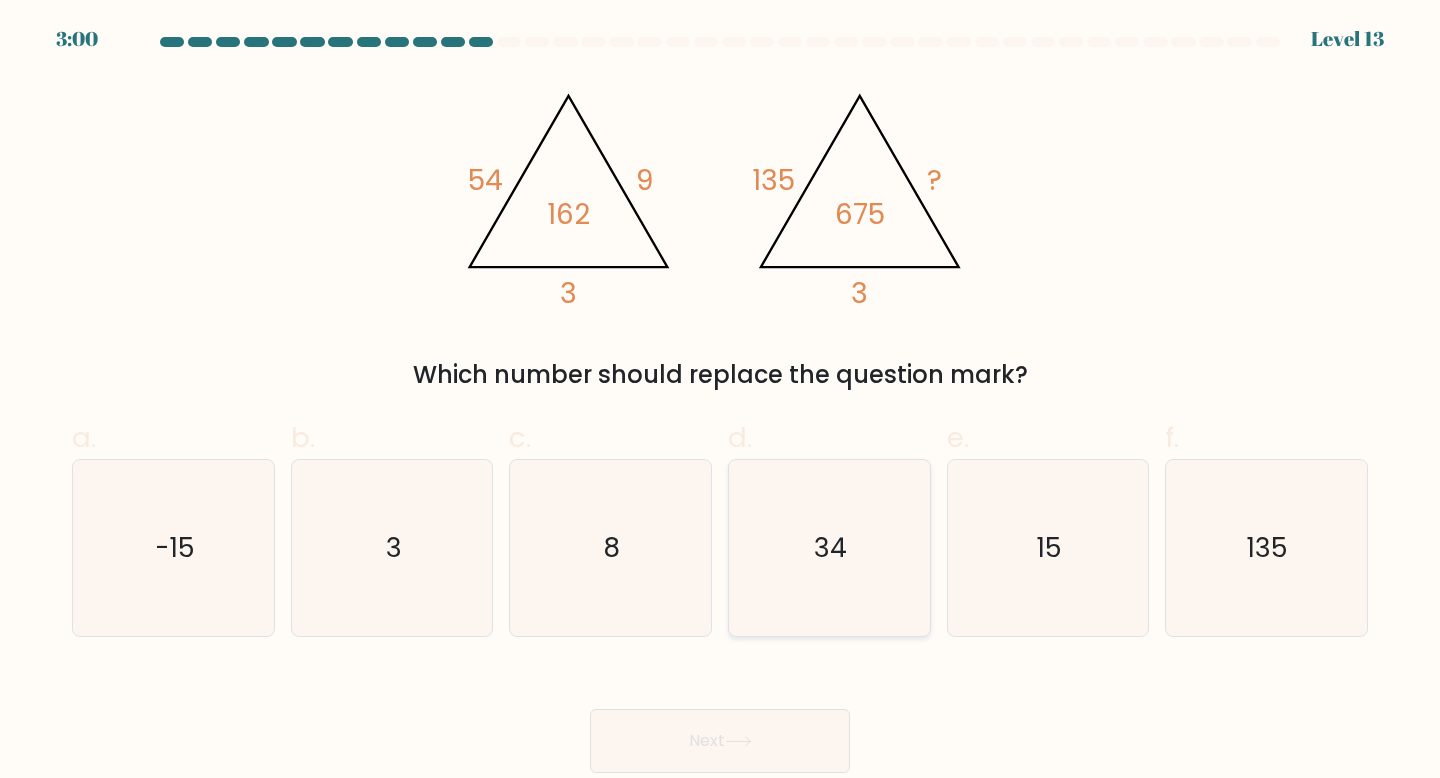 click on "34" 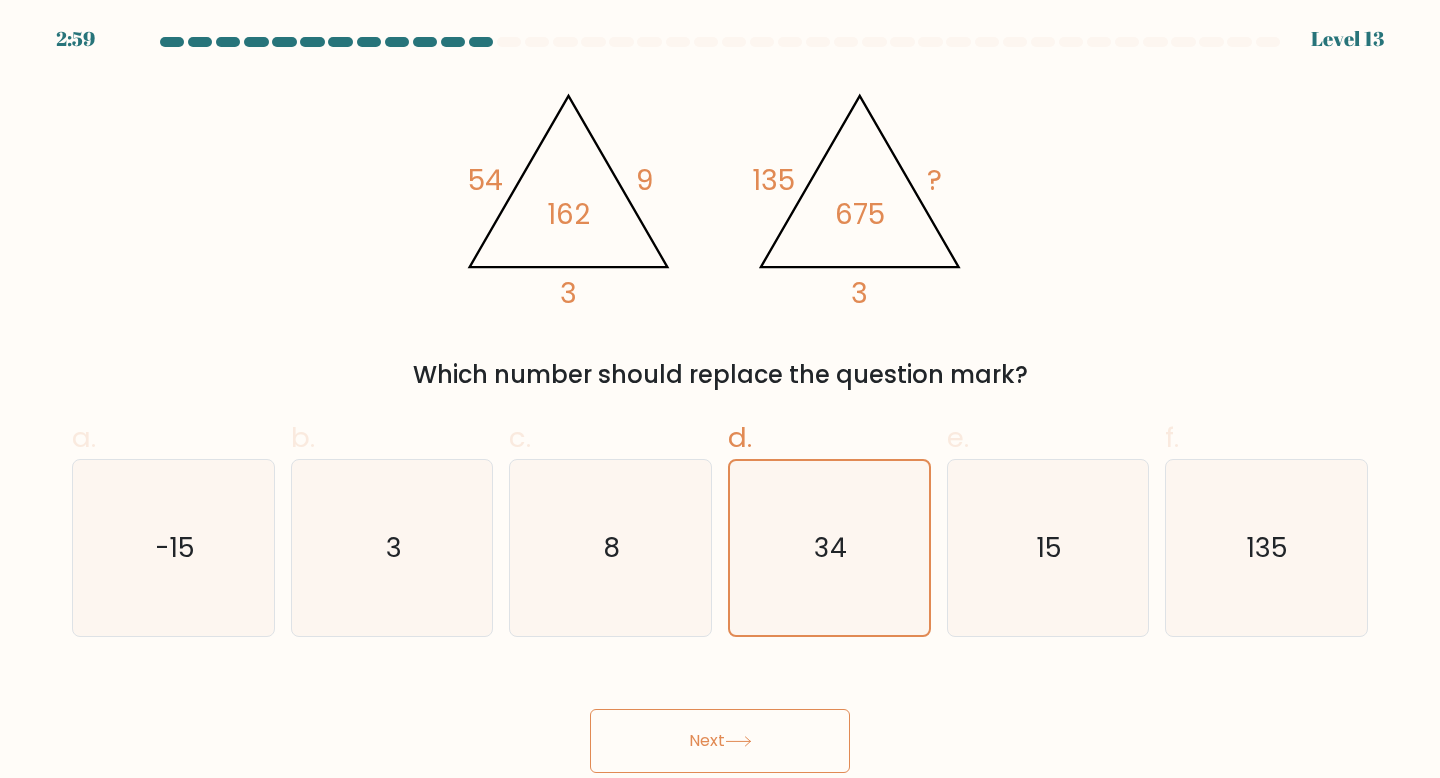 click on "Next" at bounding box center (720, 741) 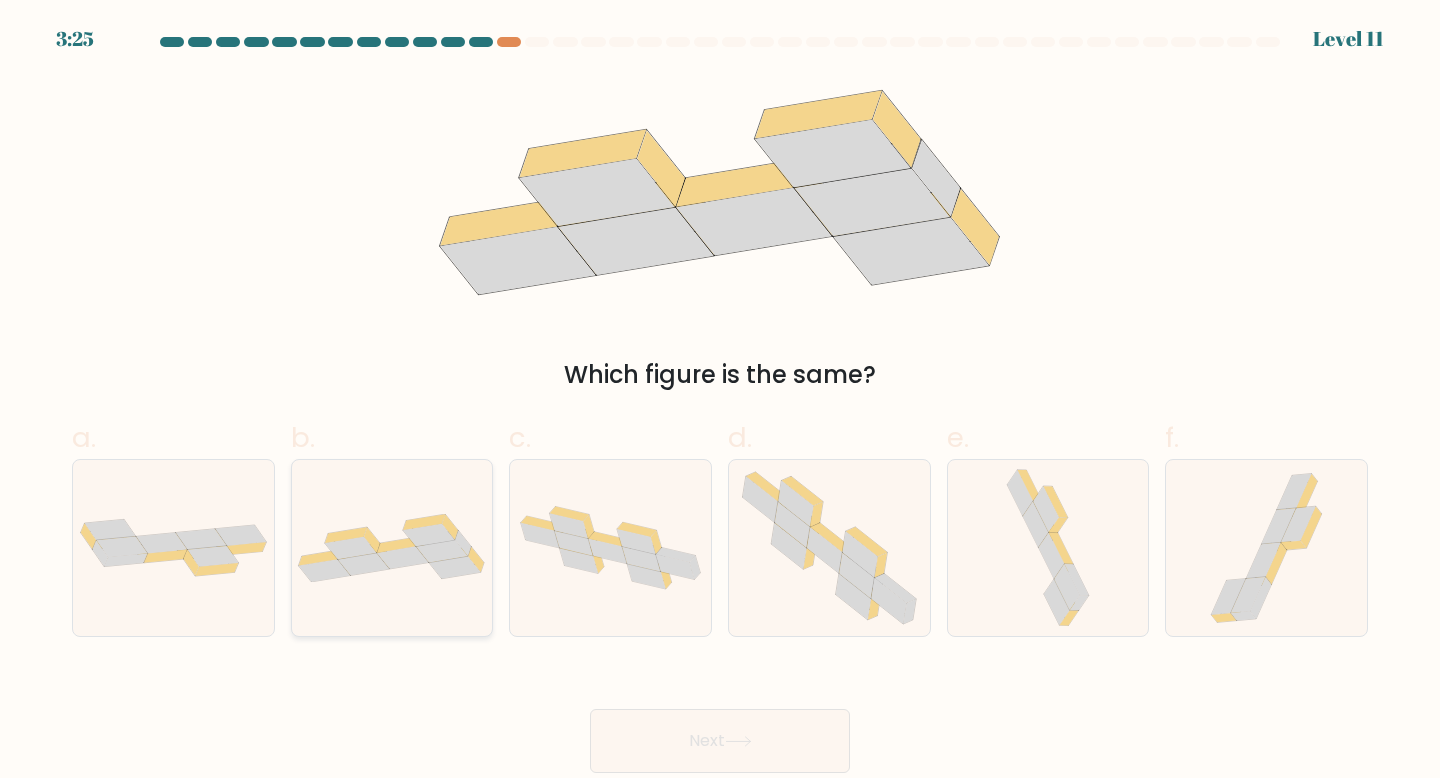 click 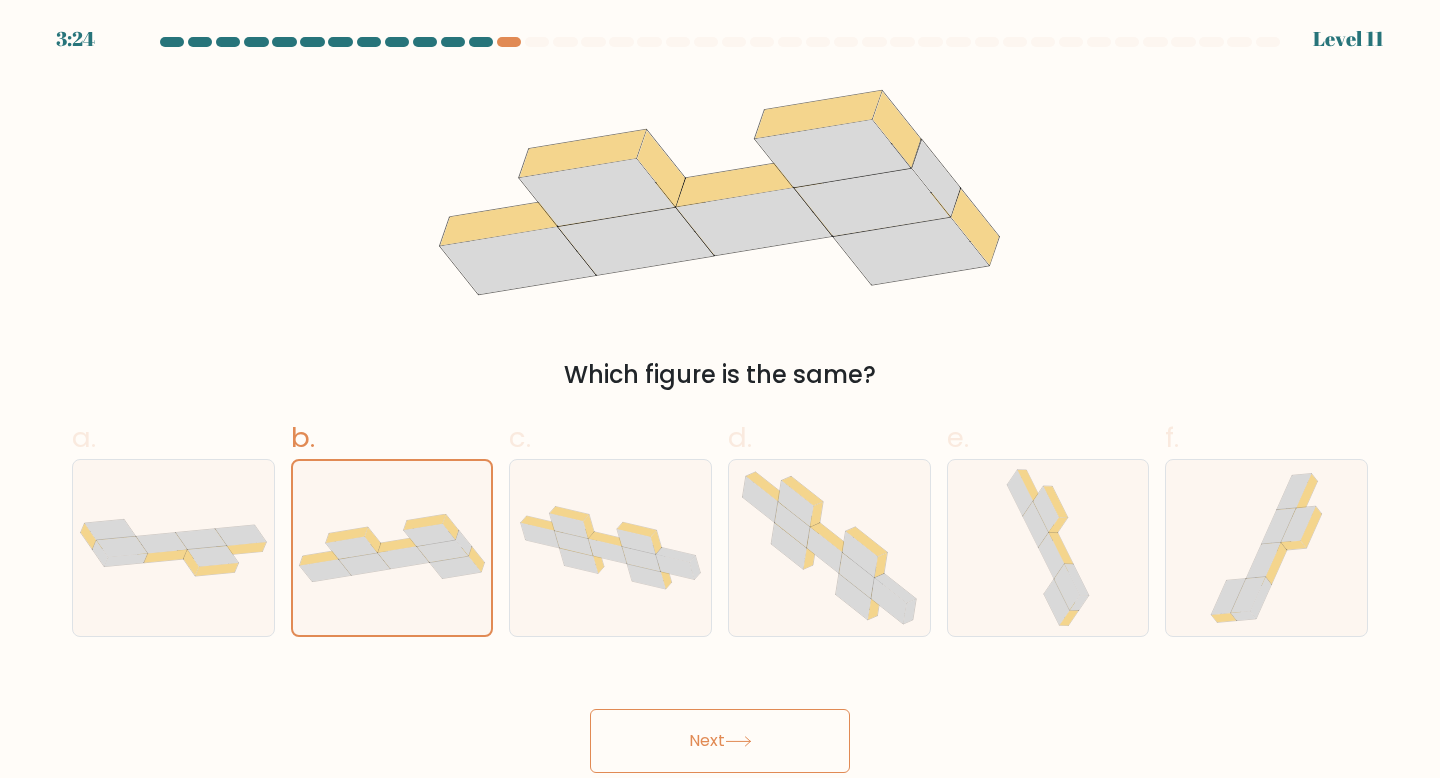 click on "Next" at bounding box center (720, 741) 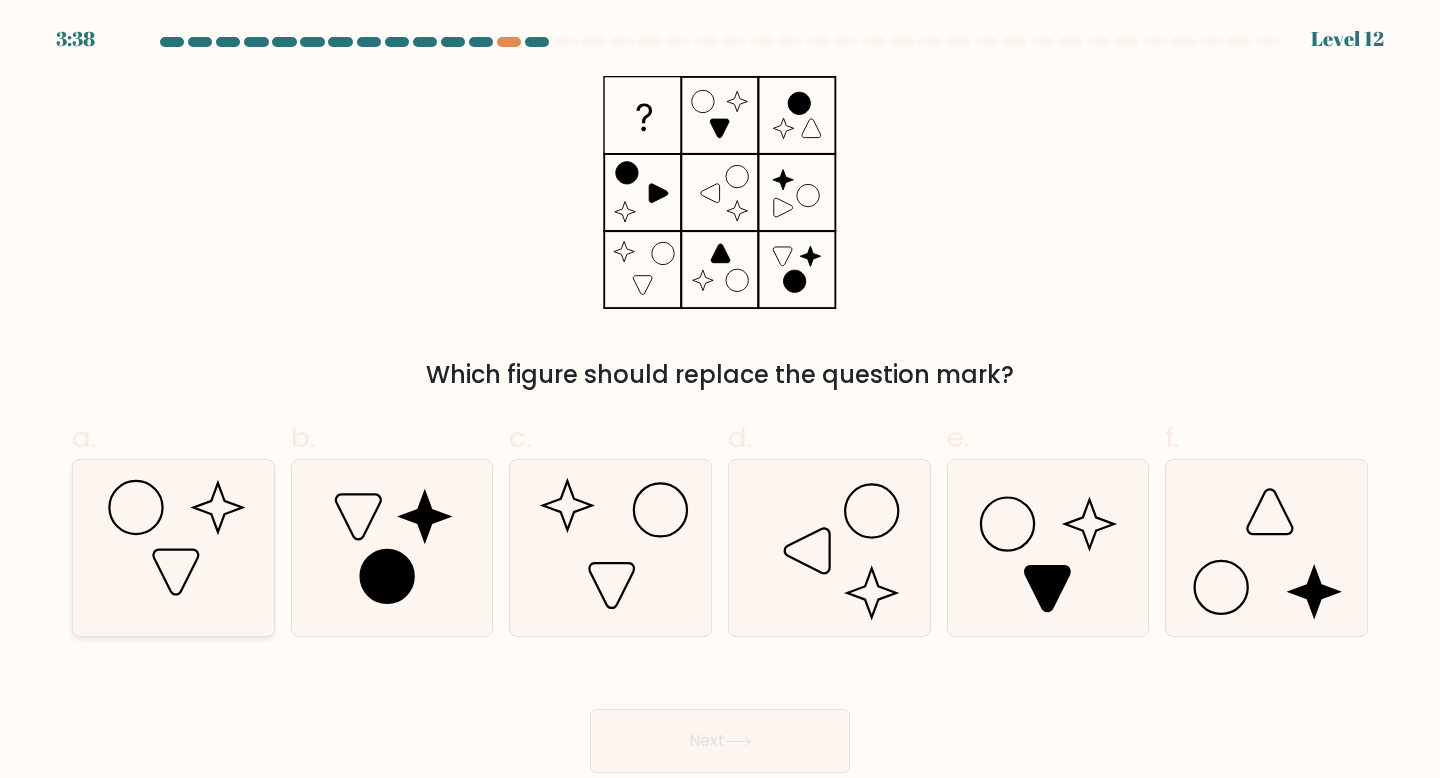 click 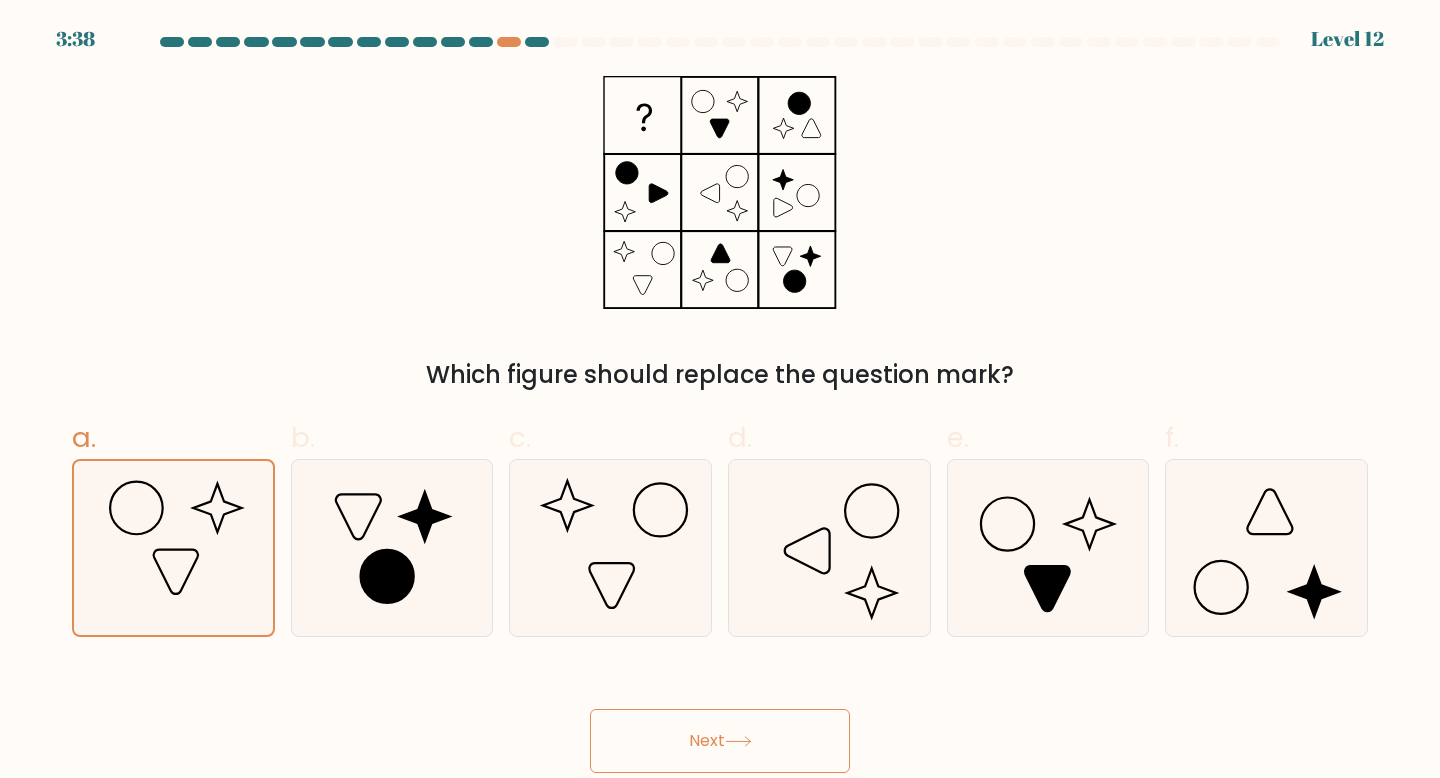 click on "Next" at bounding box center (720, 741) 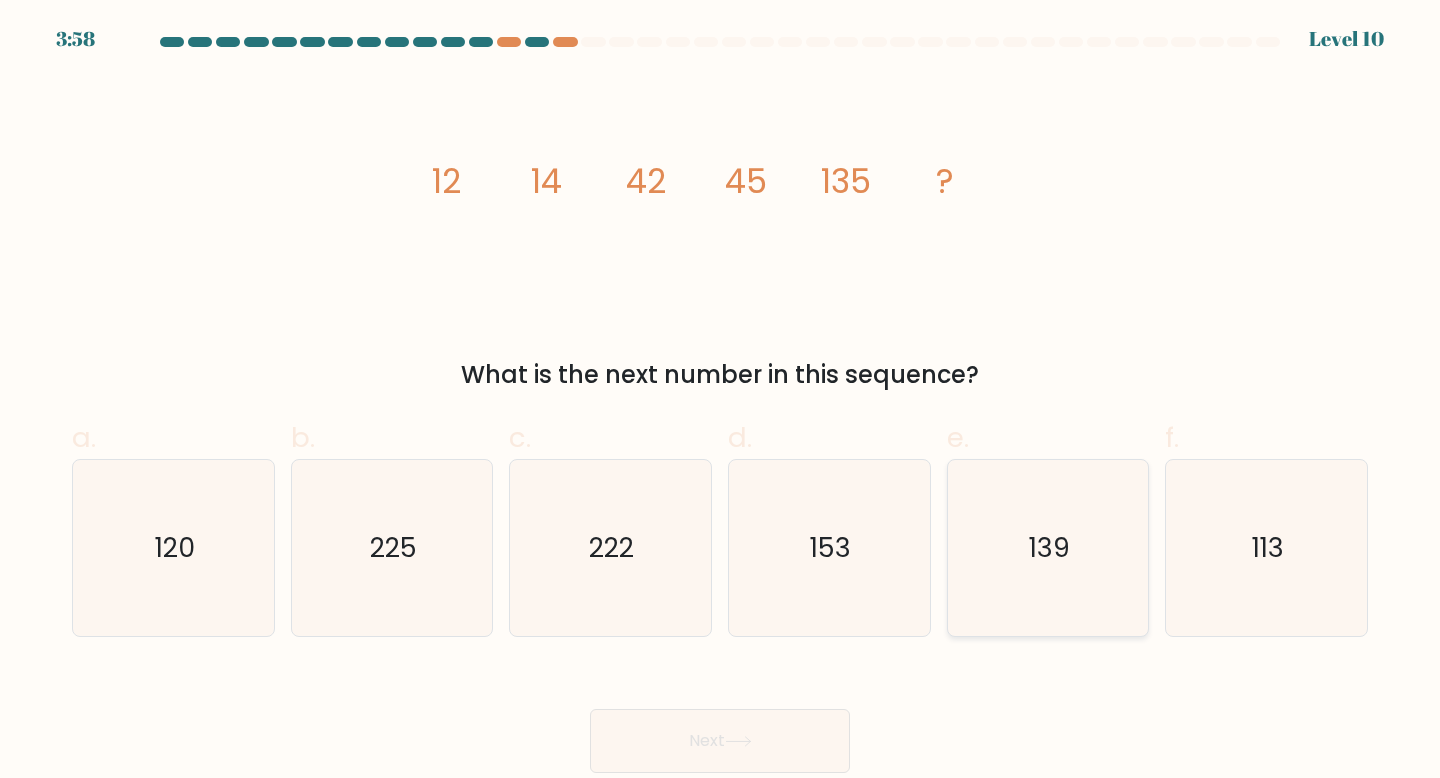 click on "139" 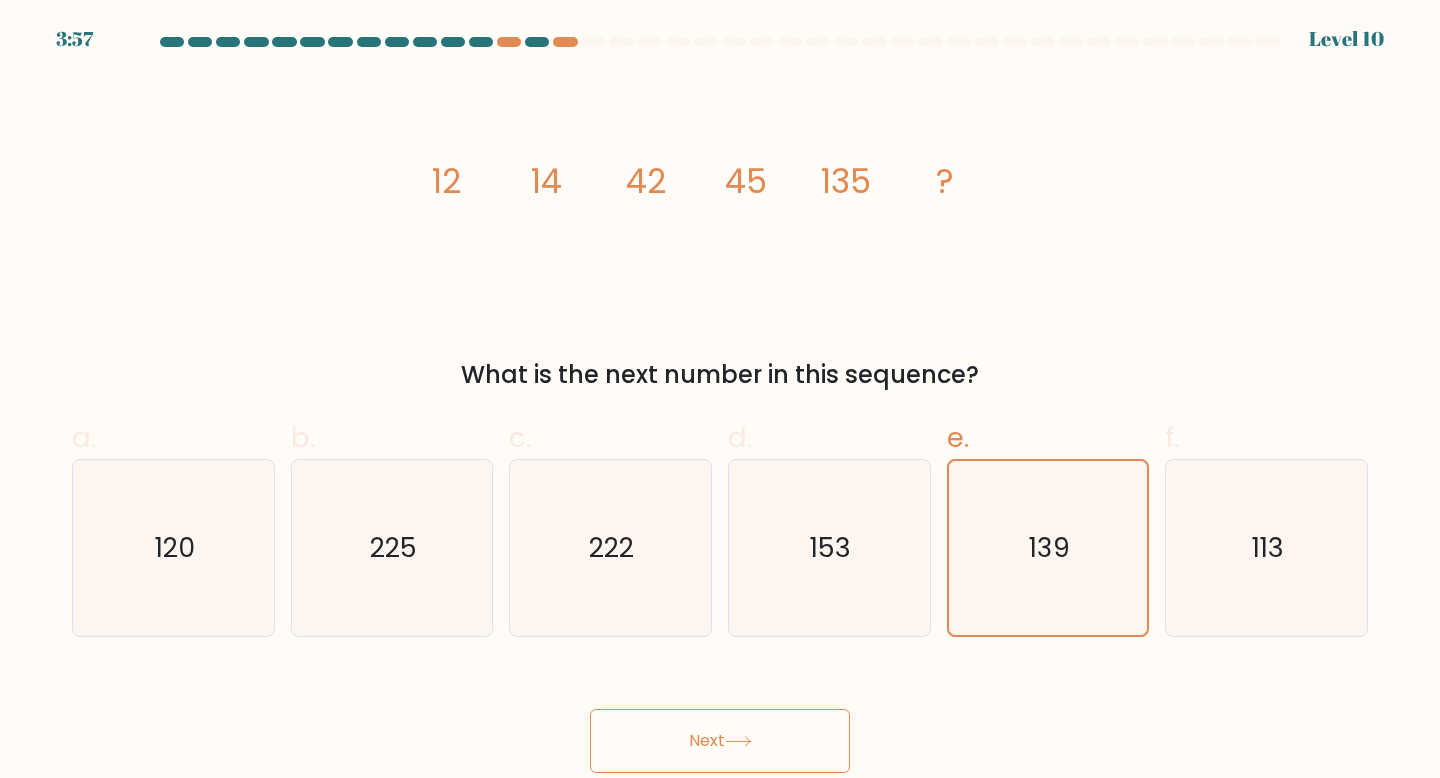 click on "Next" at bounding box center [720, 741] 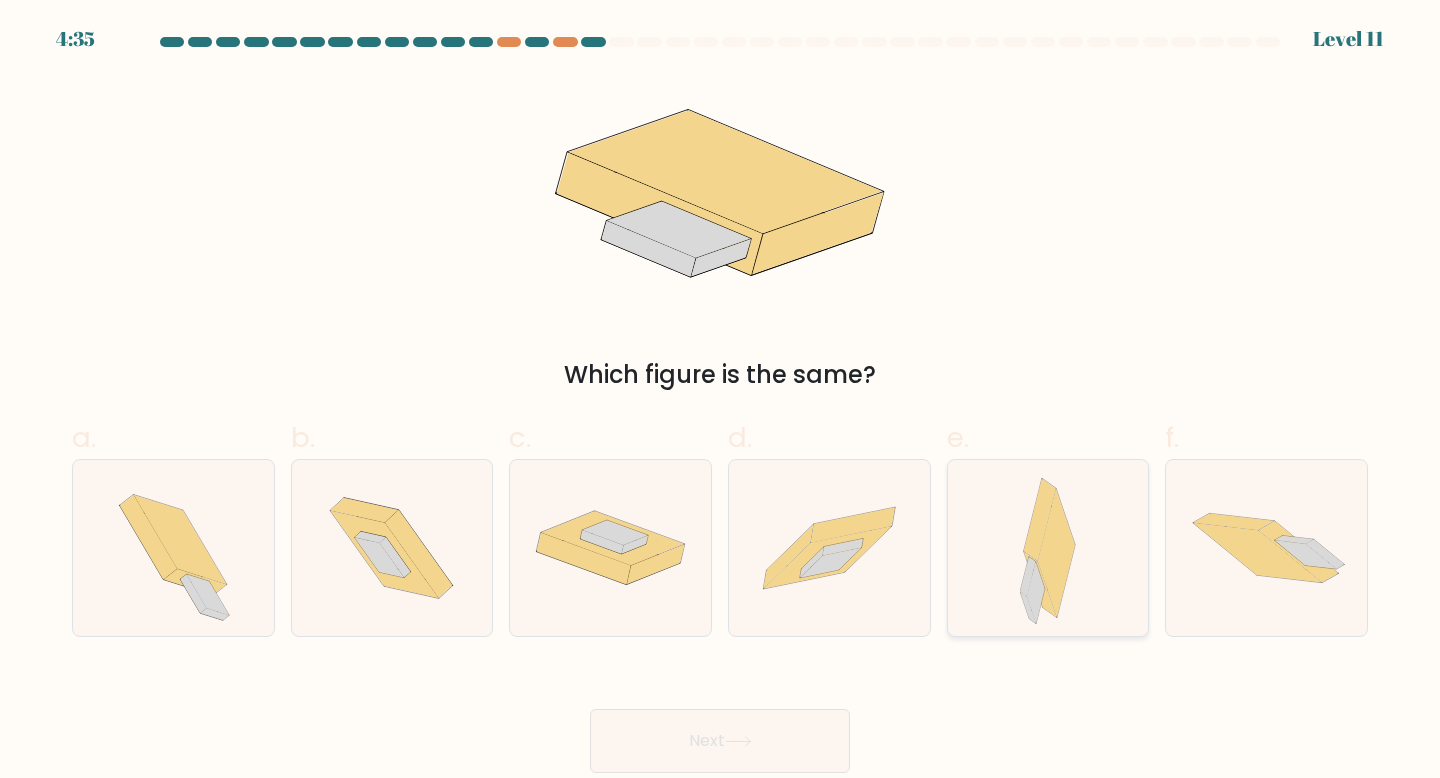 click 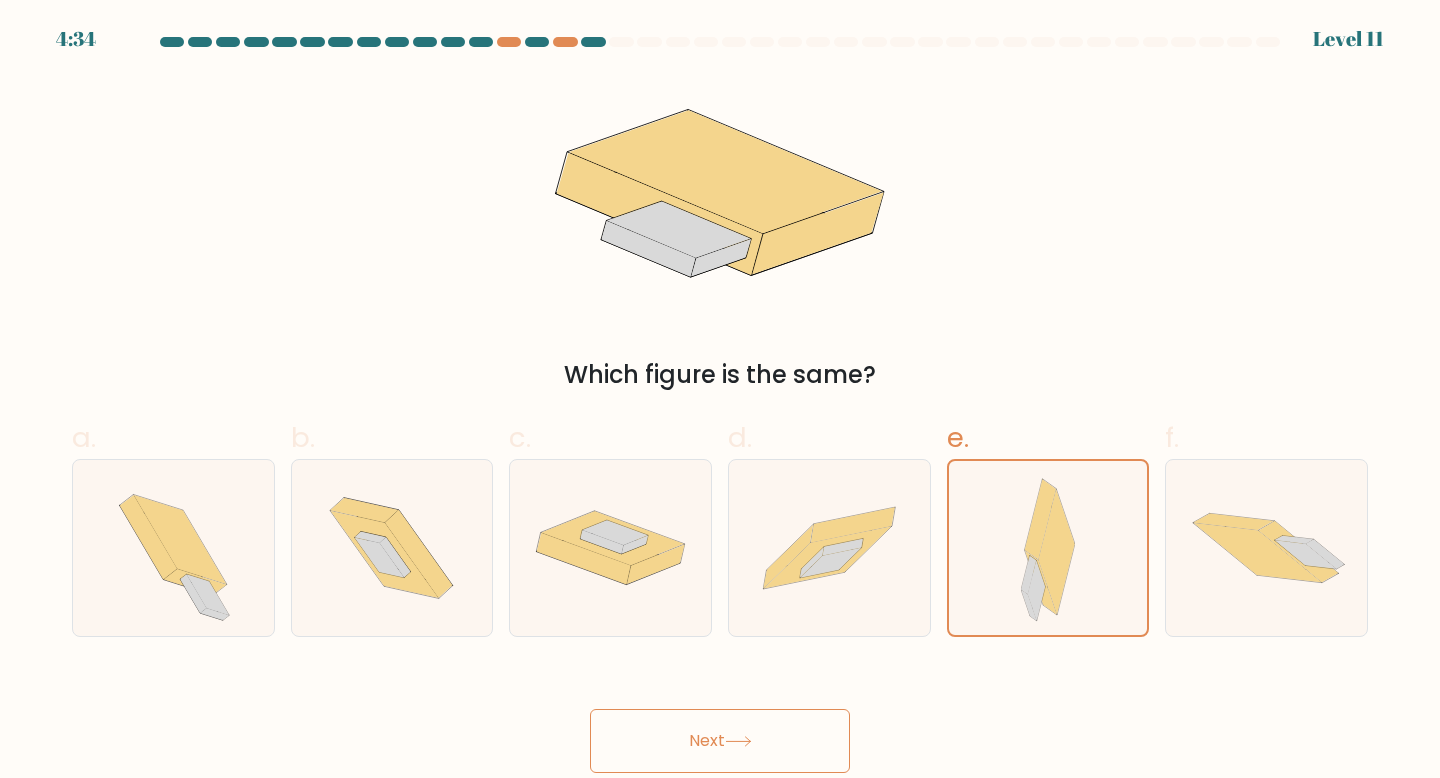 click on "Next" at bounding box center [720, 741] 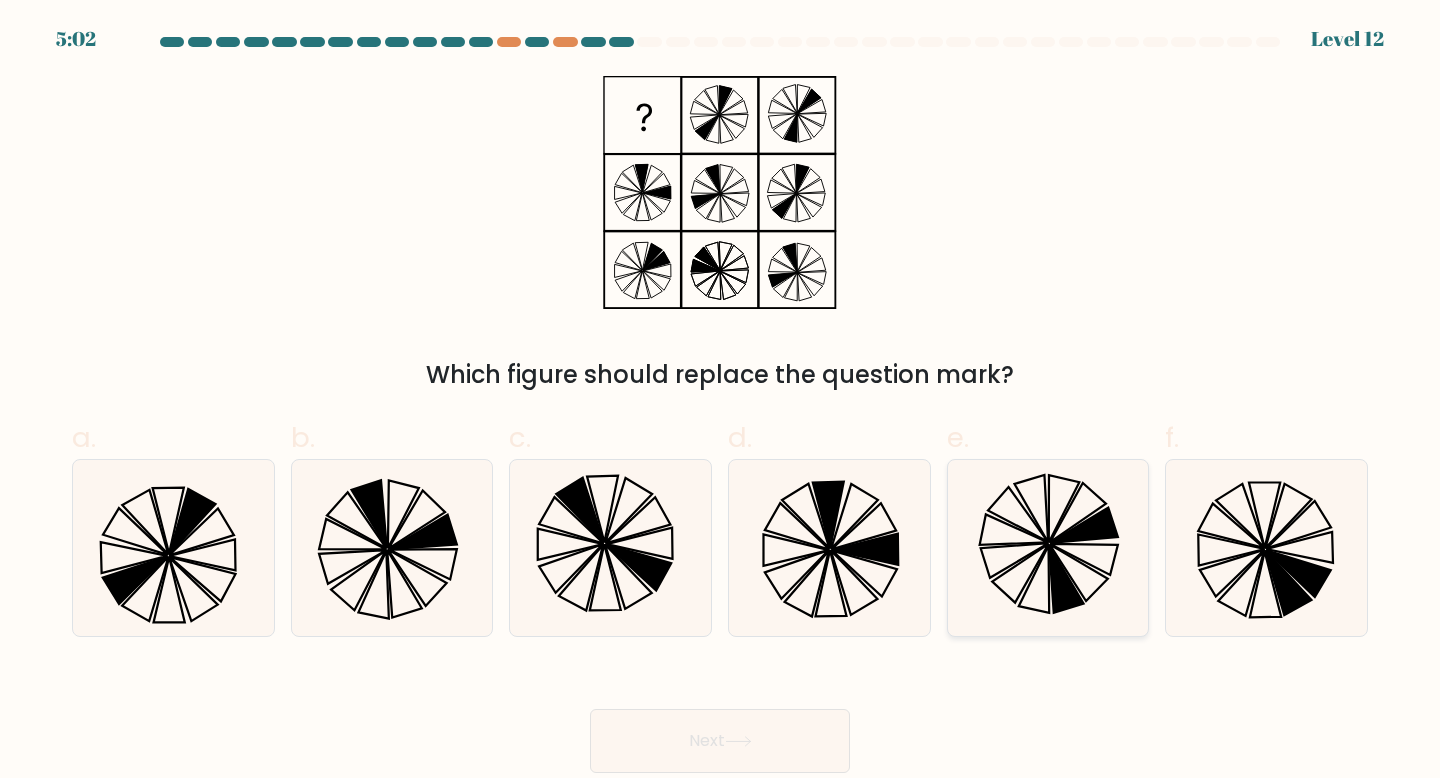 click 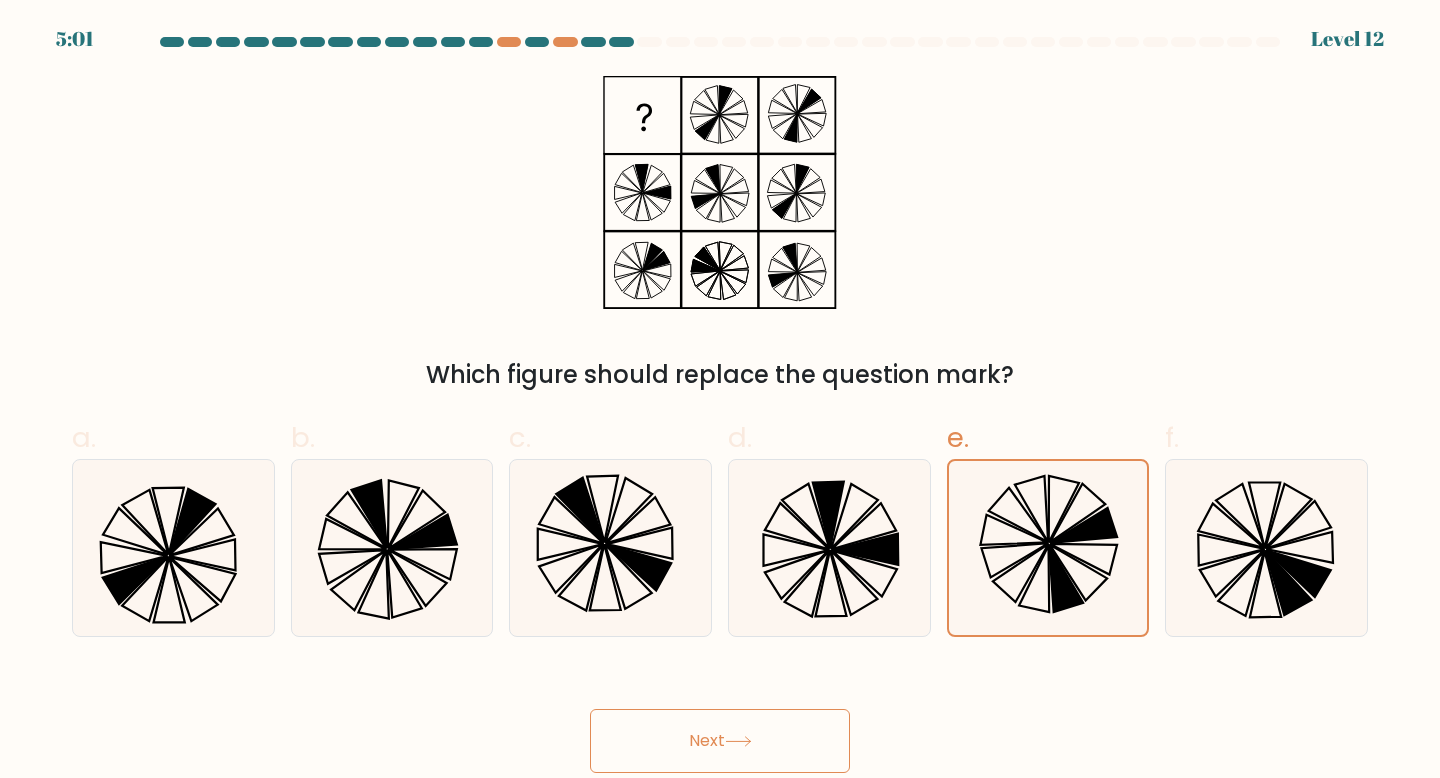 click on "Next" at bounding box center (720, 741) 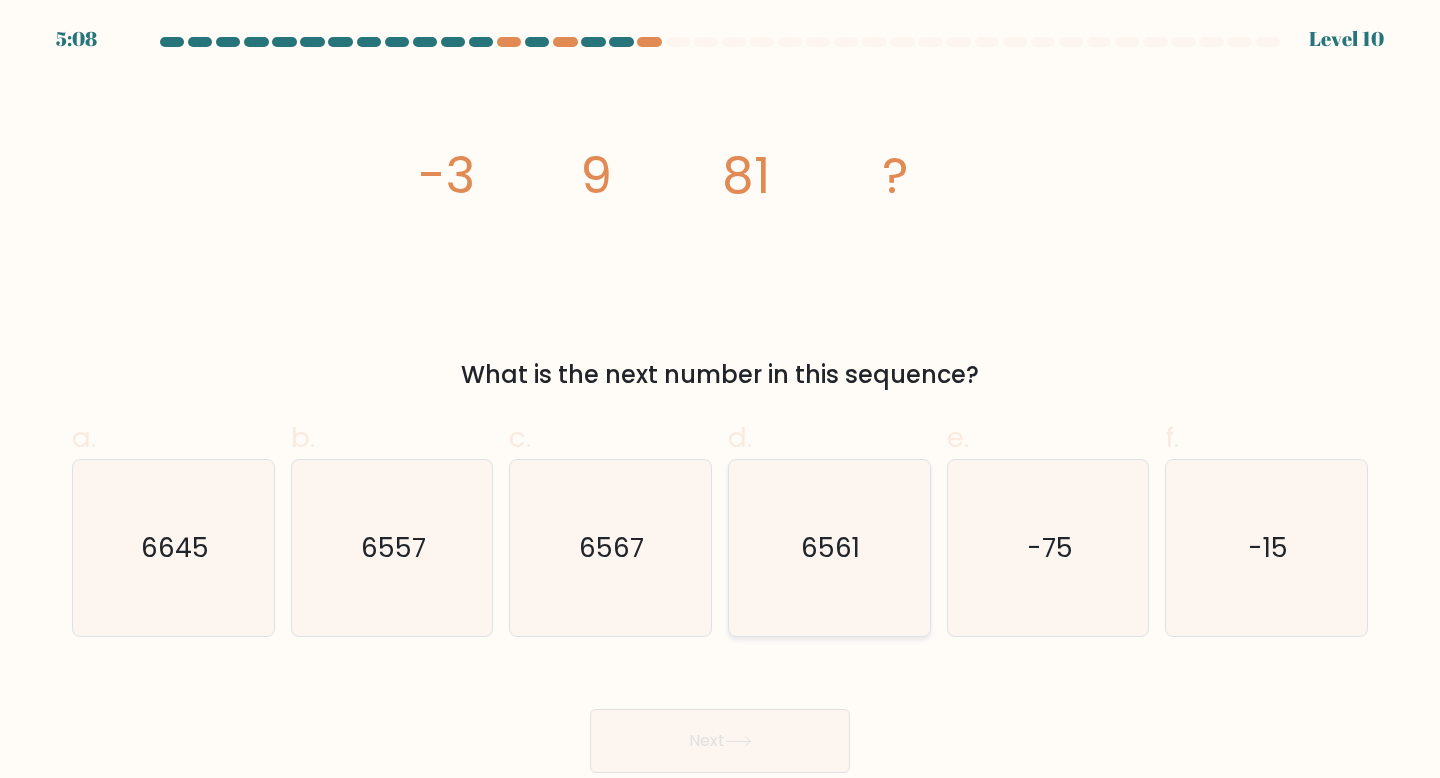 click on "6561" at bounding box center (829, 548) 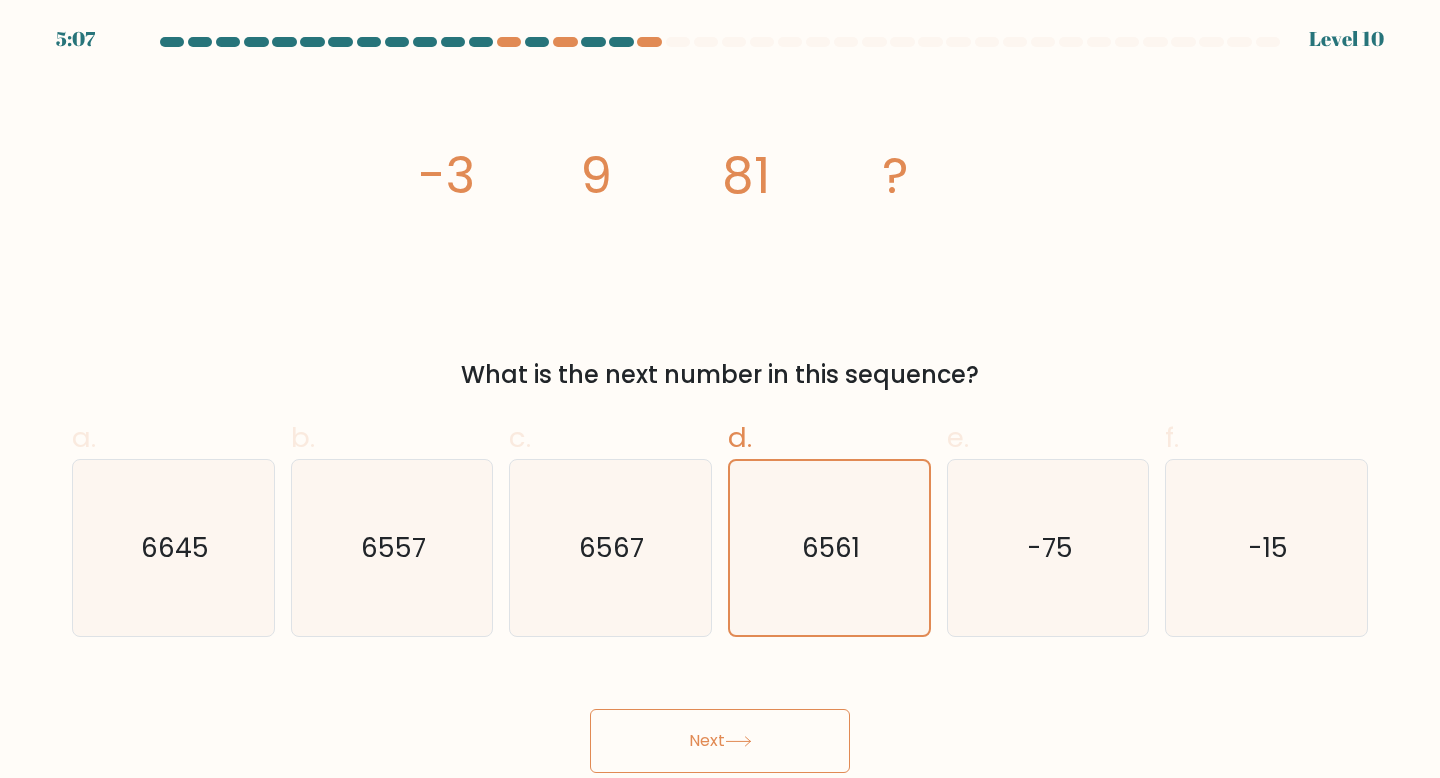 click on "Next" at bounding box center (720, 741) 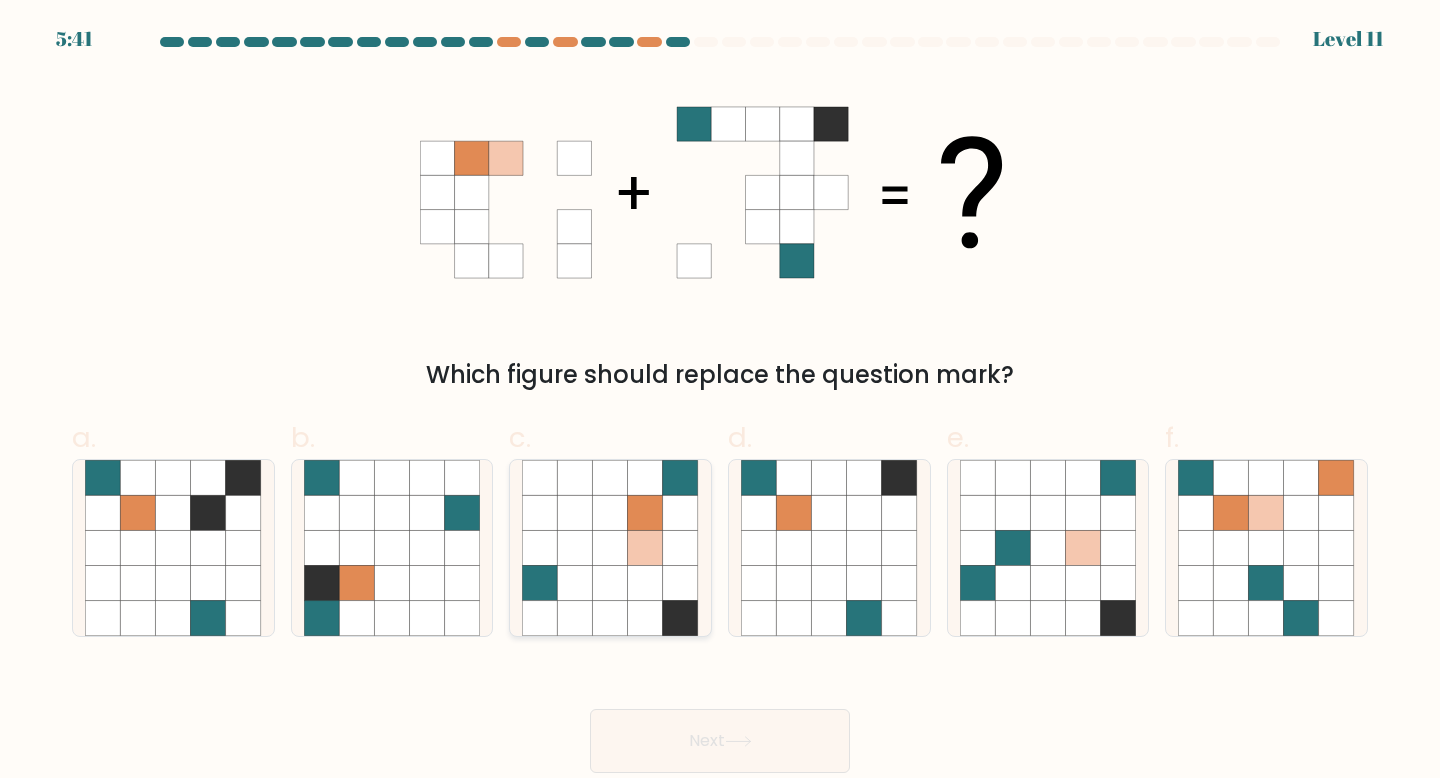click 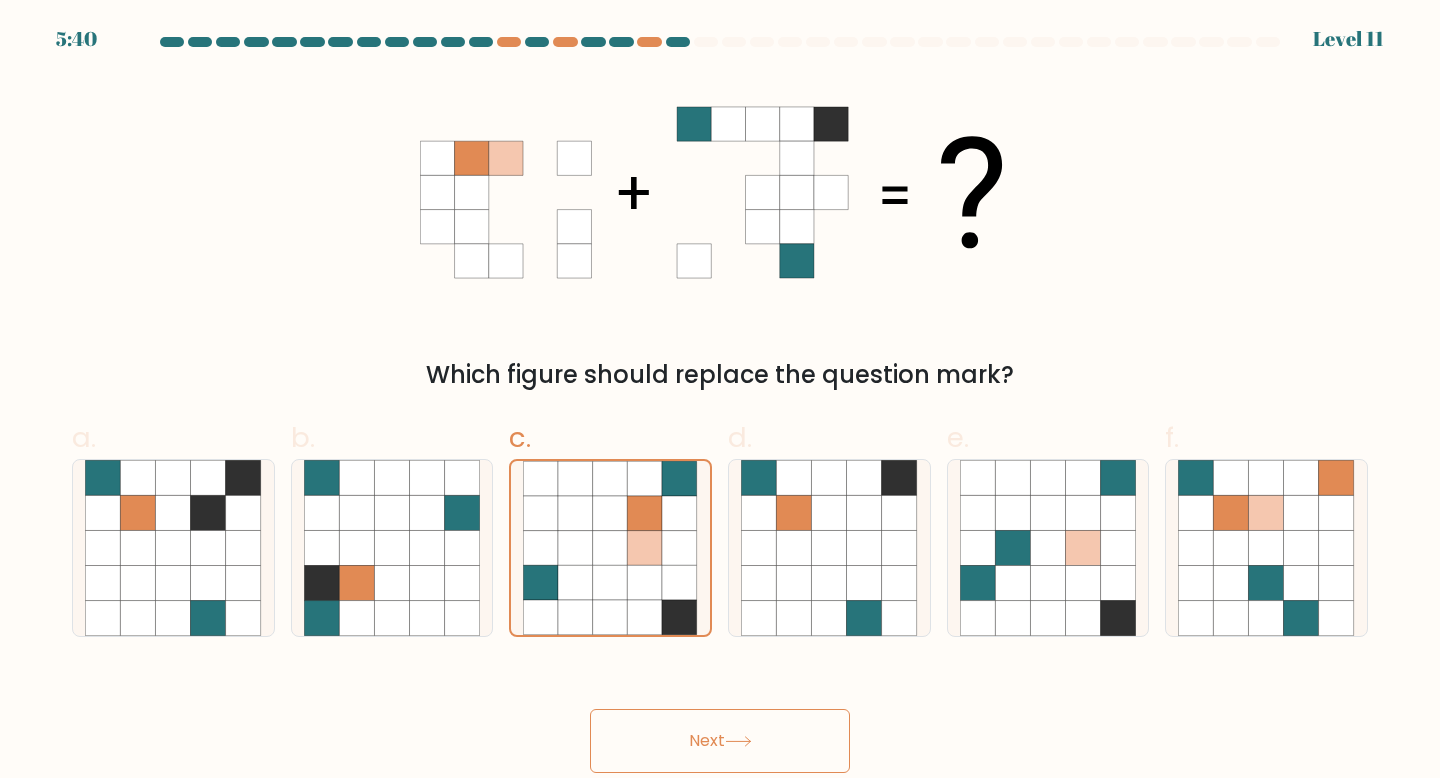 click on "Next" at bounding box center [720, 741] 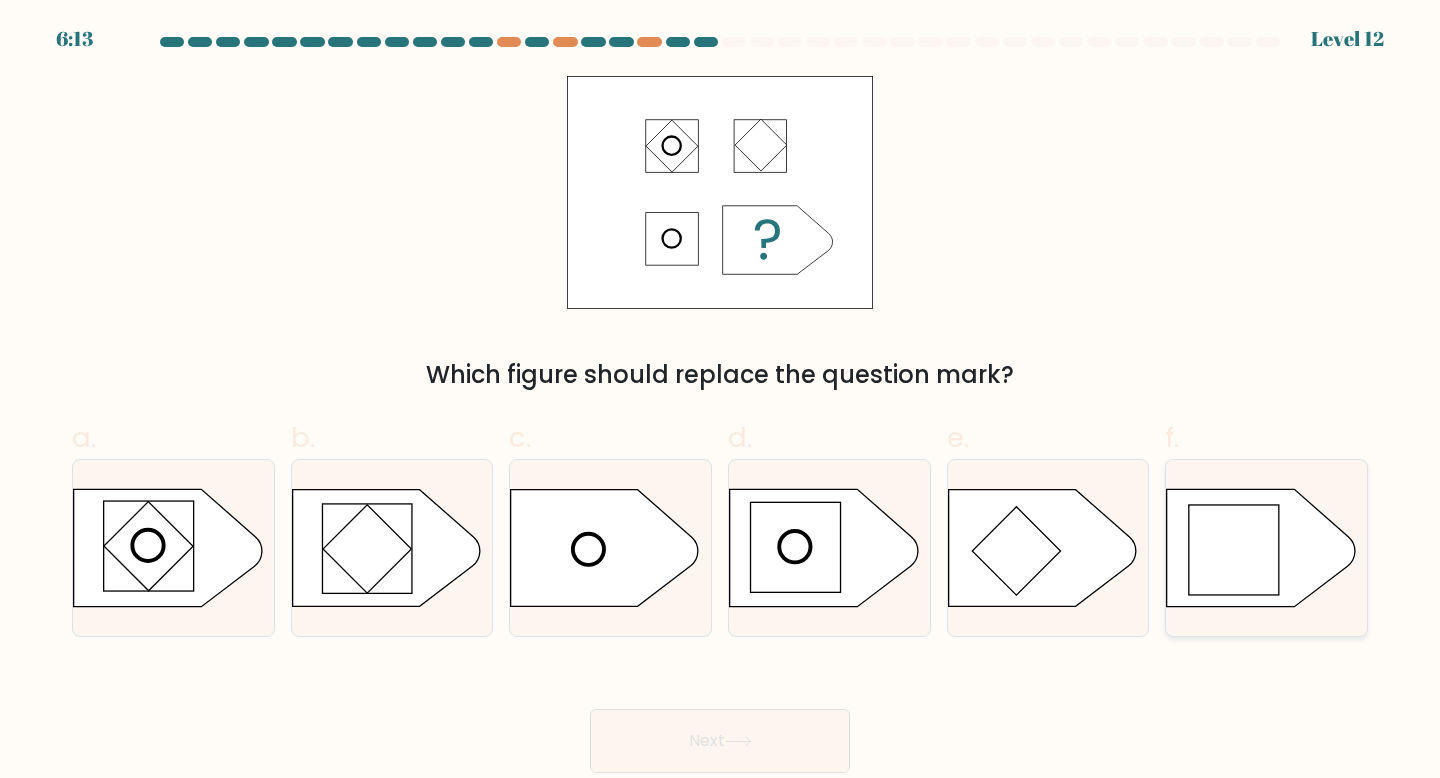 click 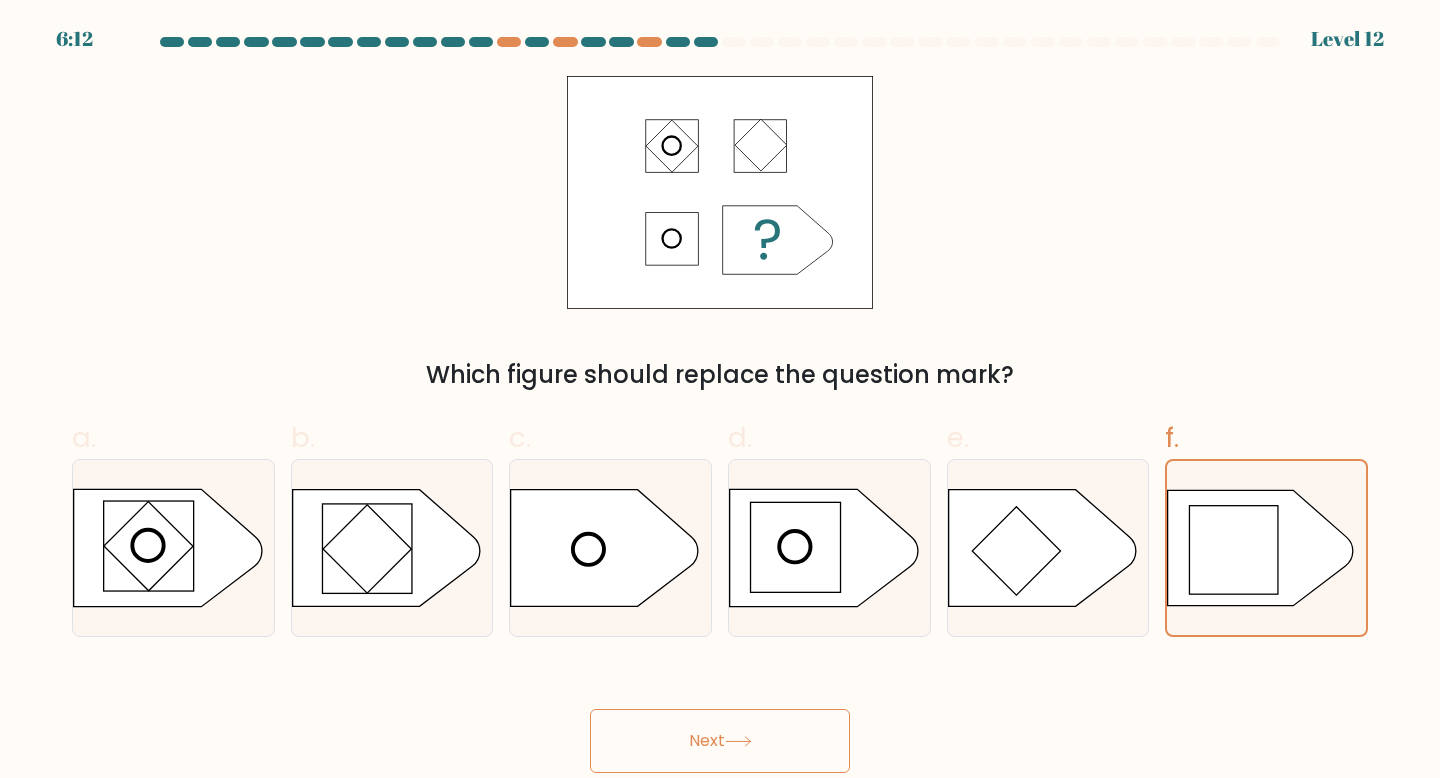 click on "Next" at bounding box center [720, 741] 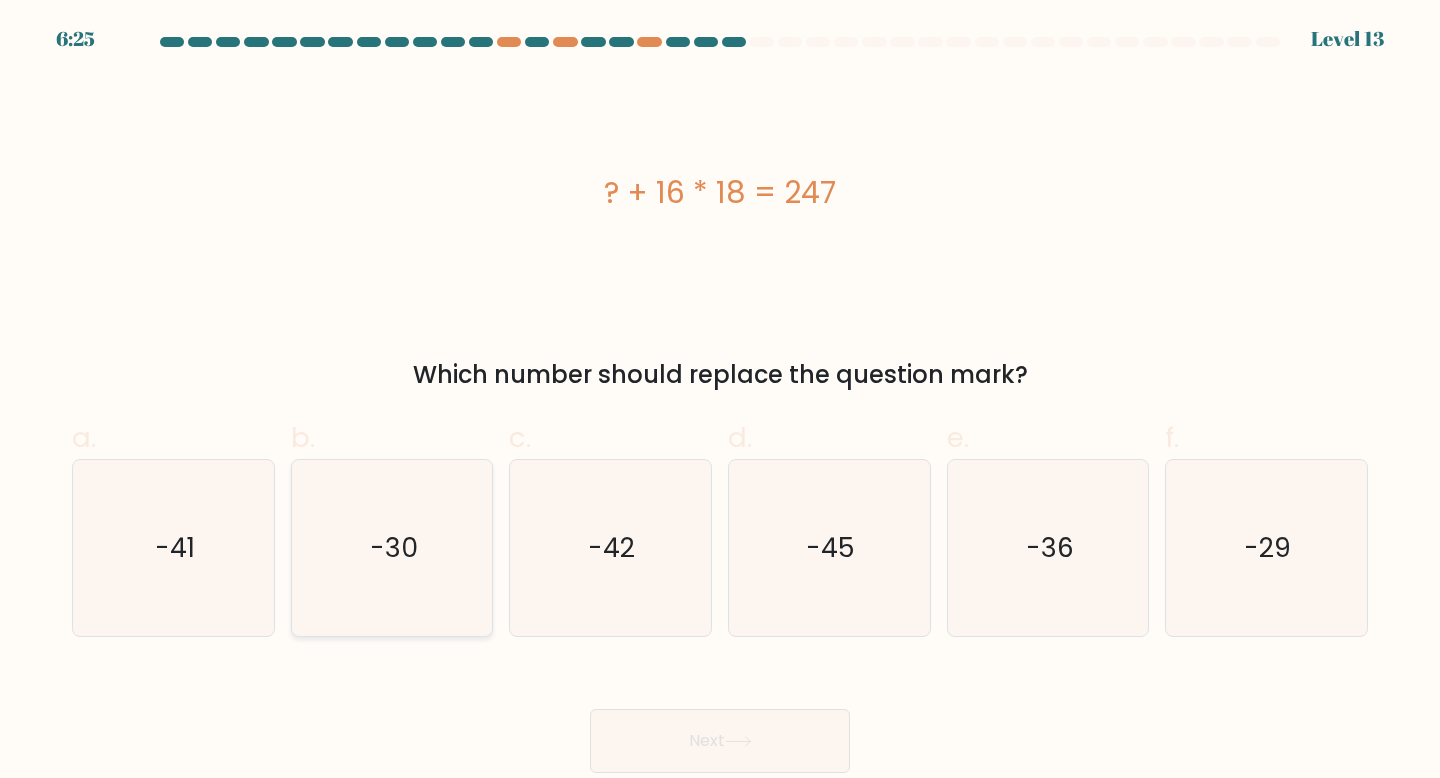 click on "-30" 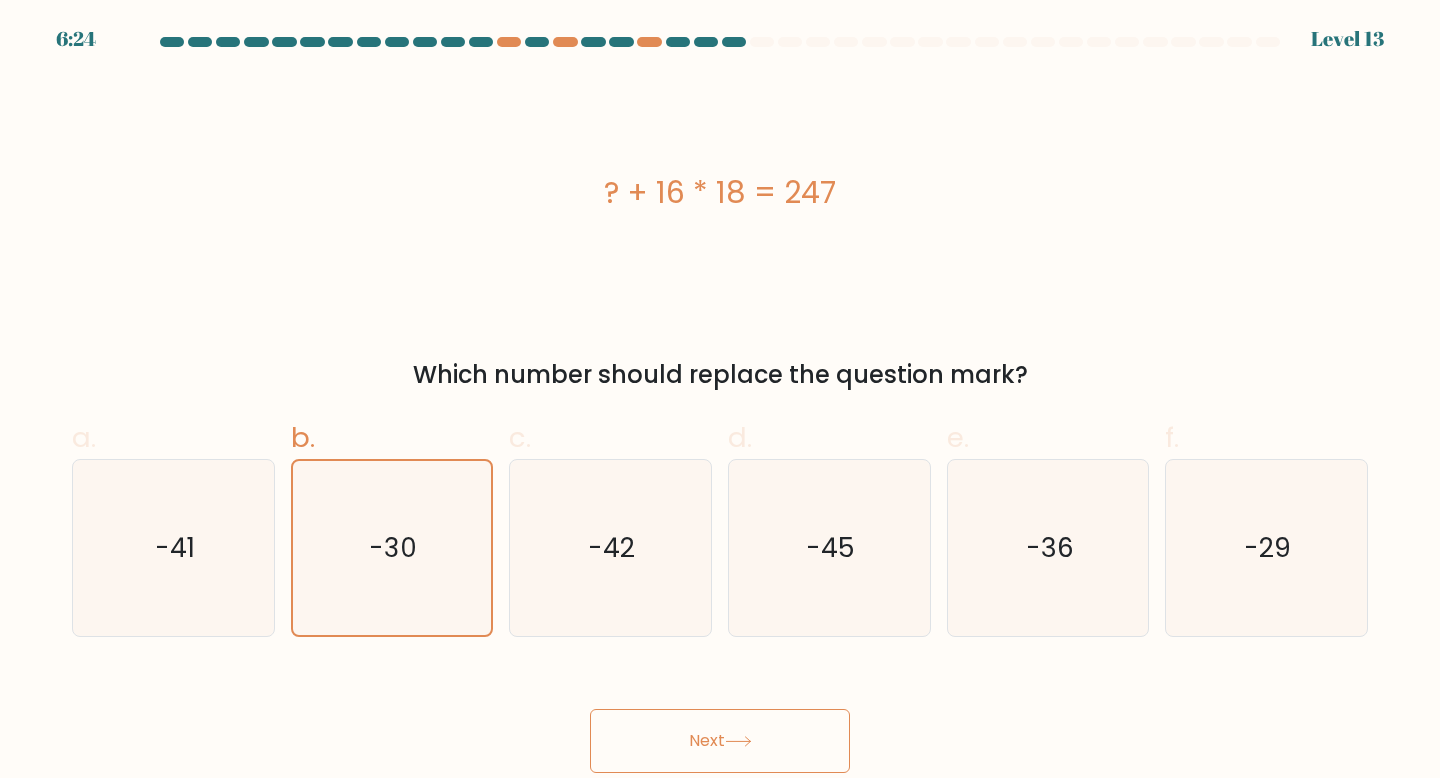 click on "Next" at bounding box center [720, 741] 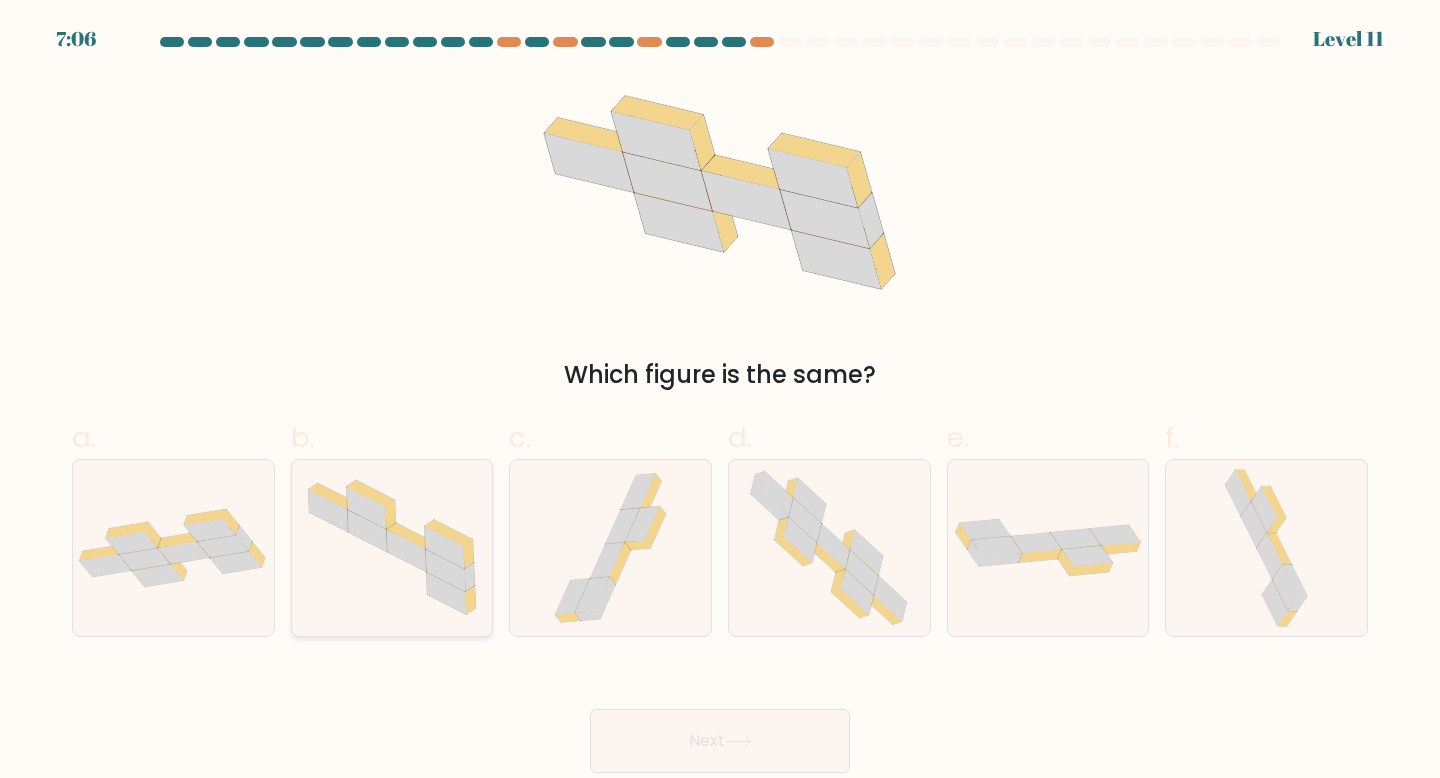 click 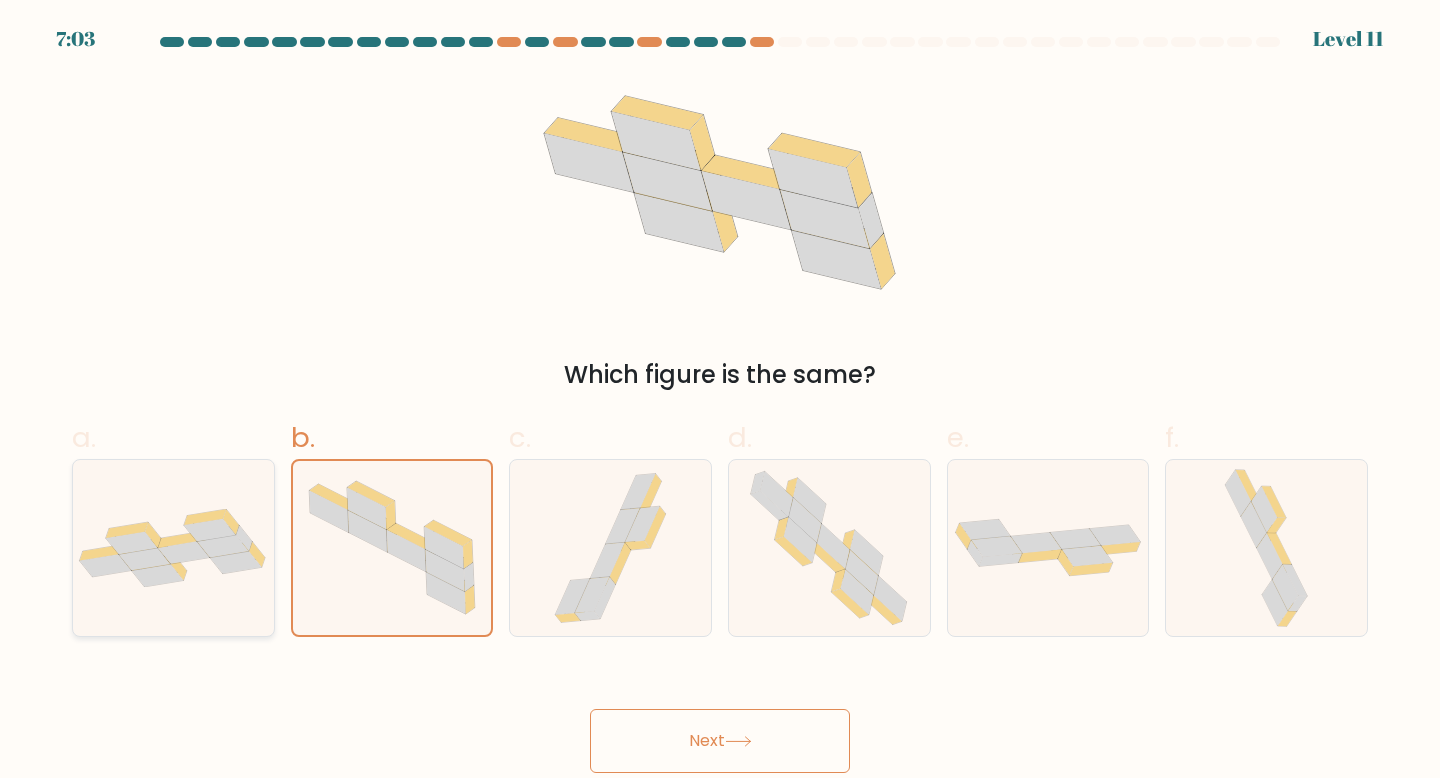 click 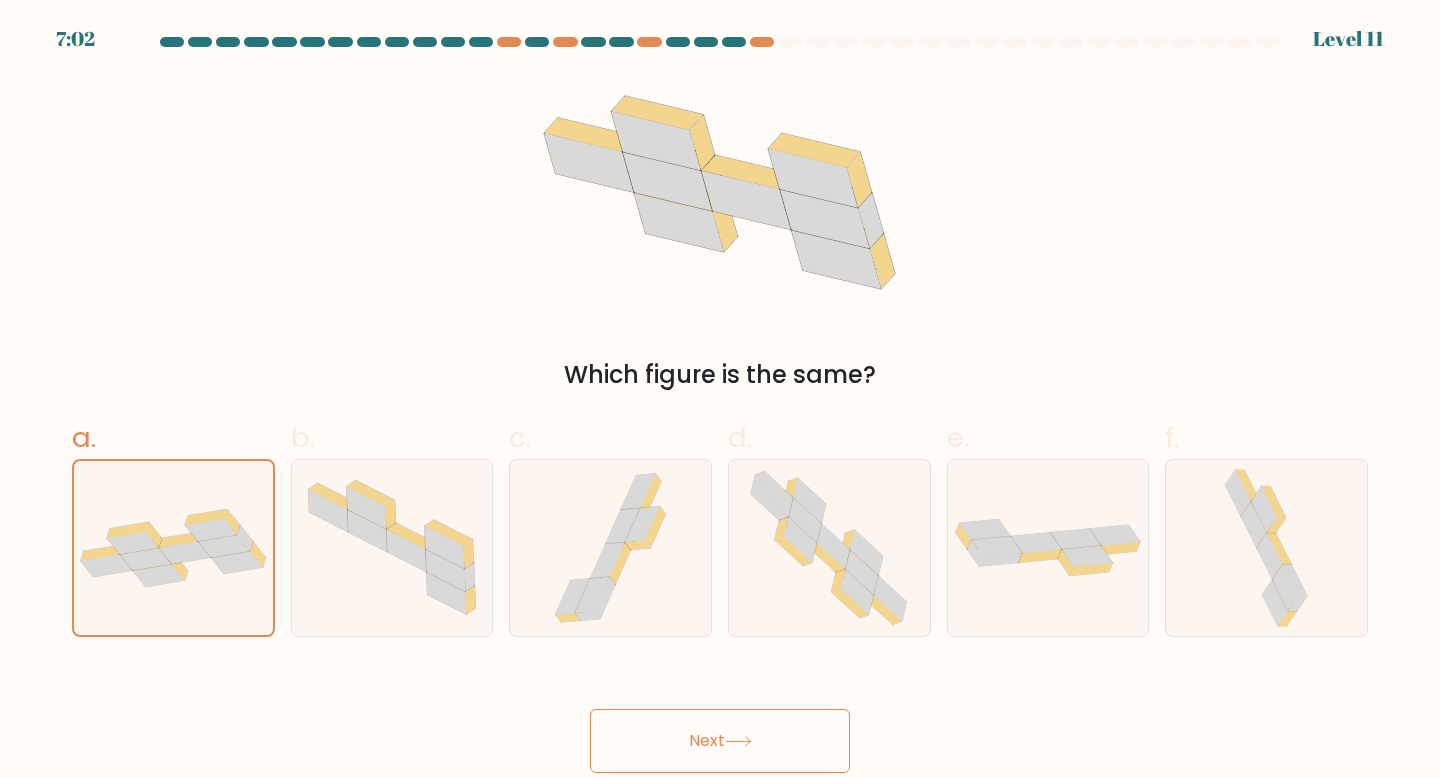 click on "Next" at bounding box center [720, 741] 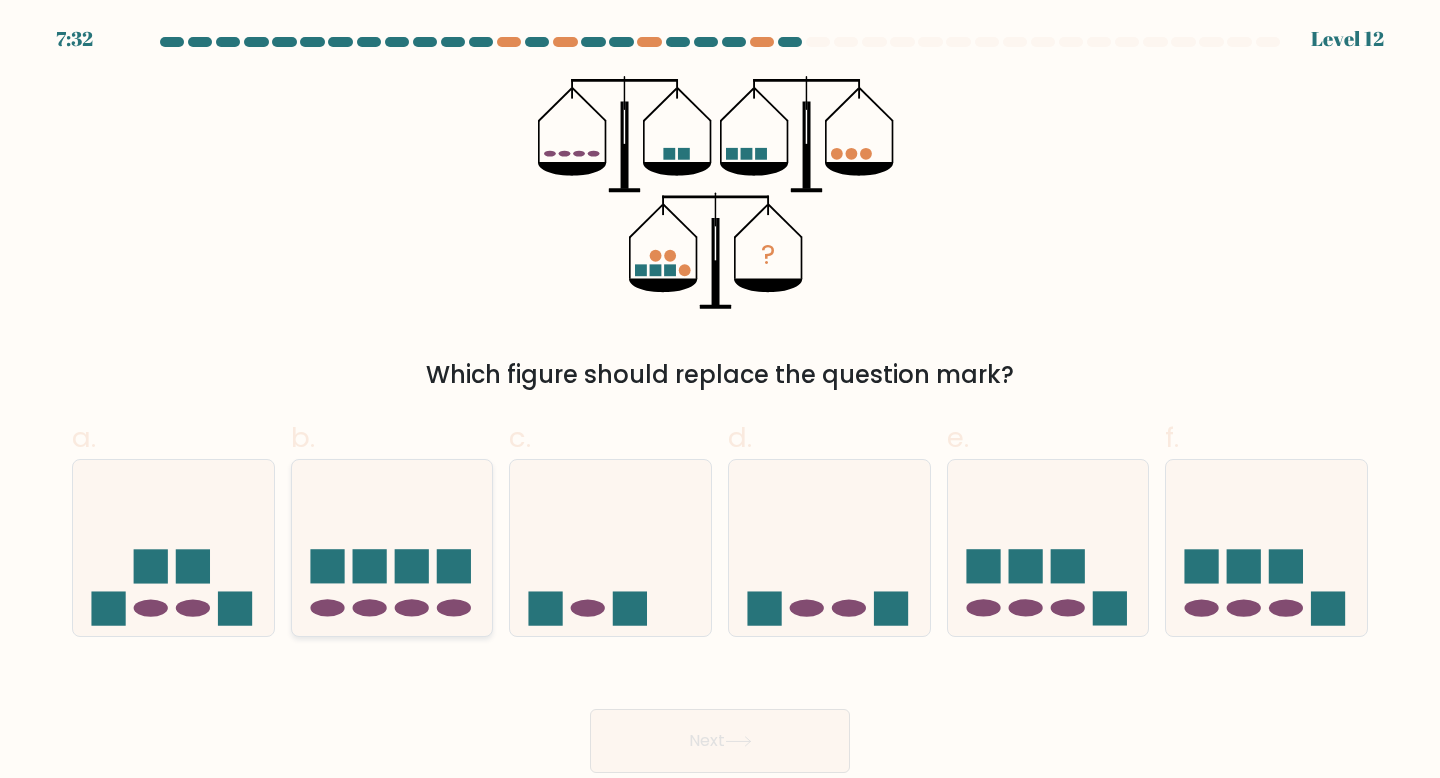 click 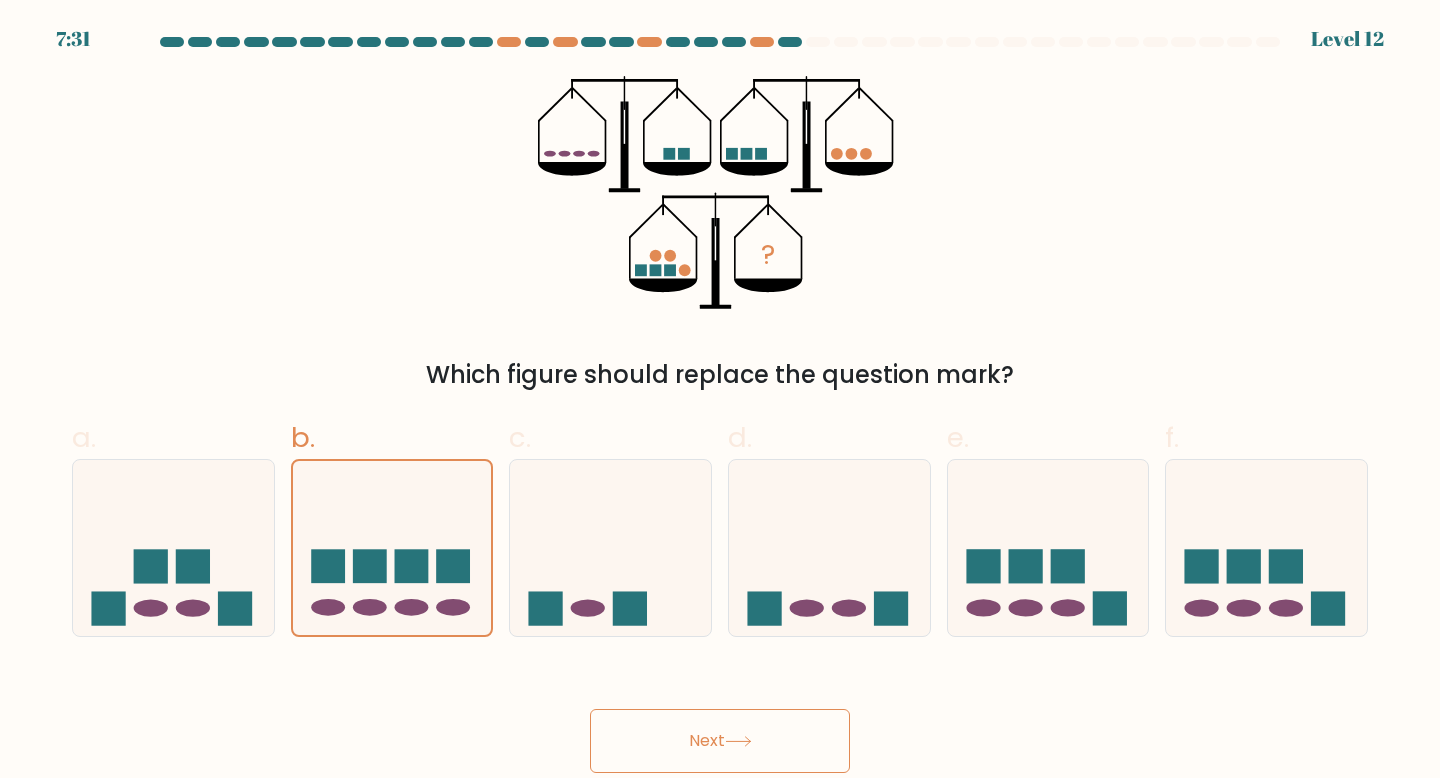 click on "Next" at bounding box center (720, 741) 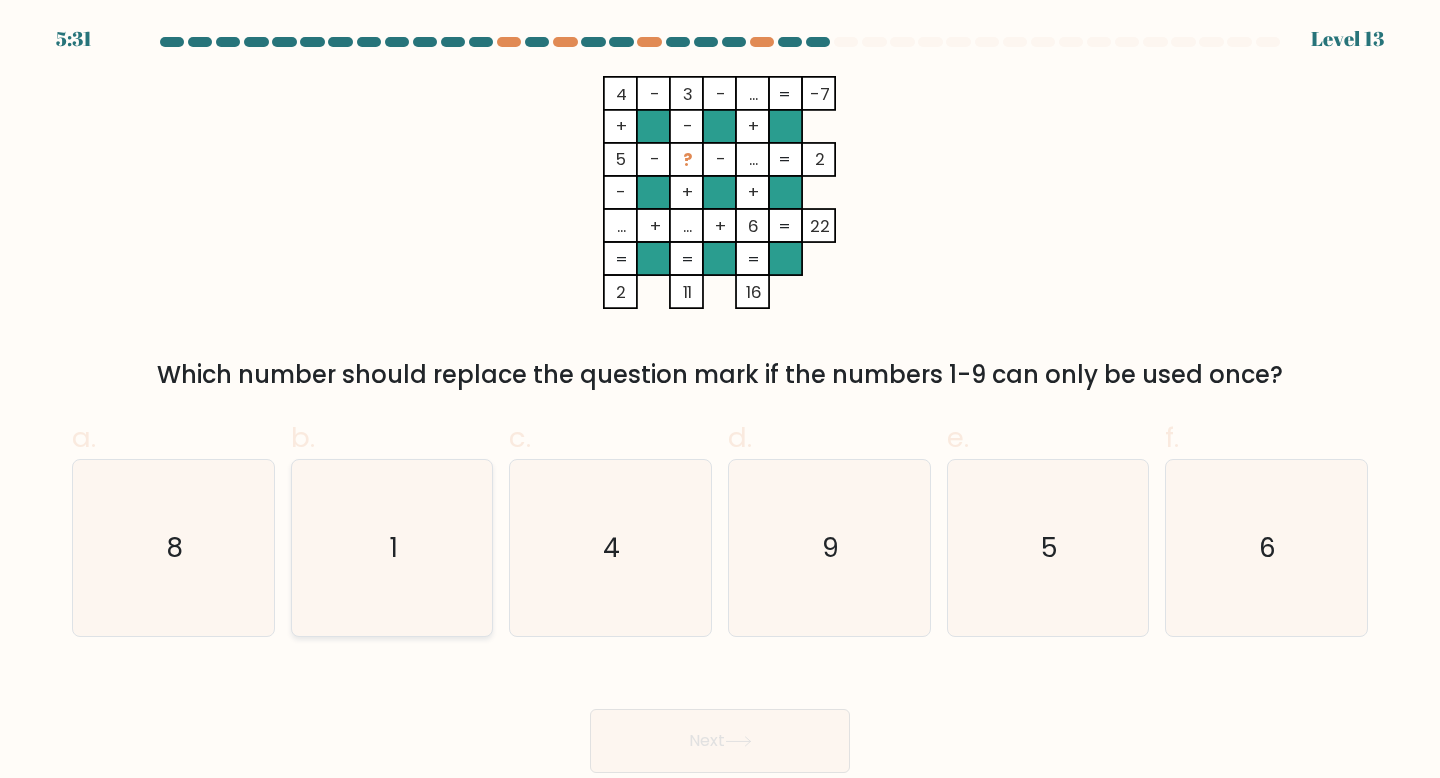 click on "1" 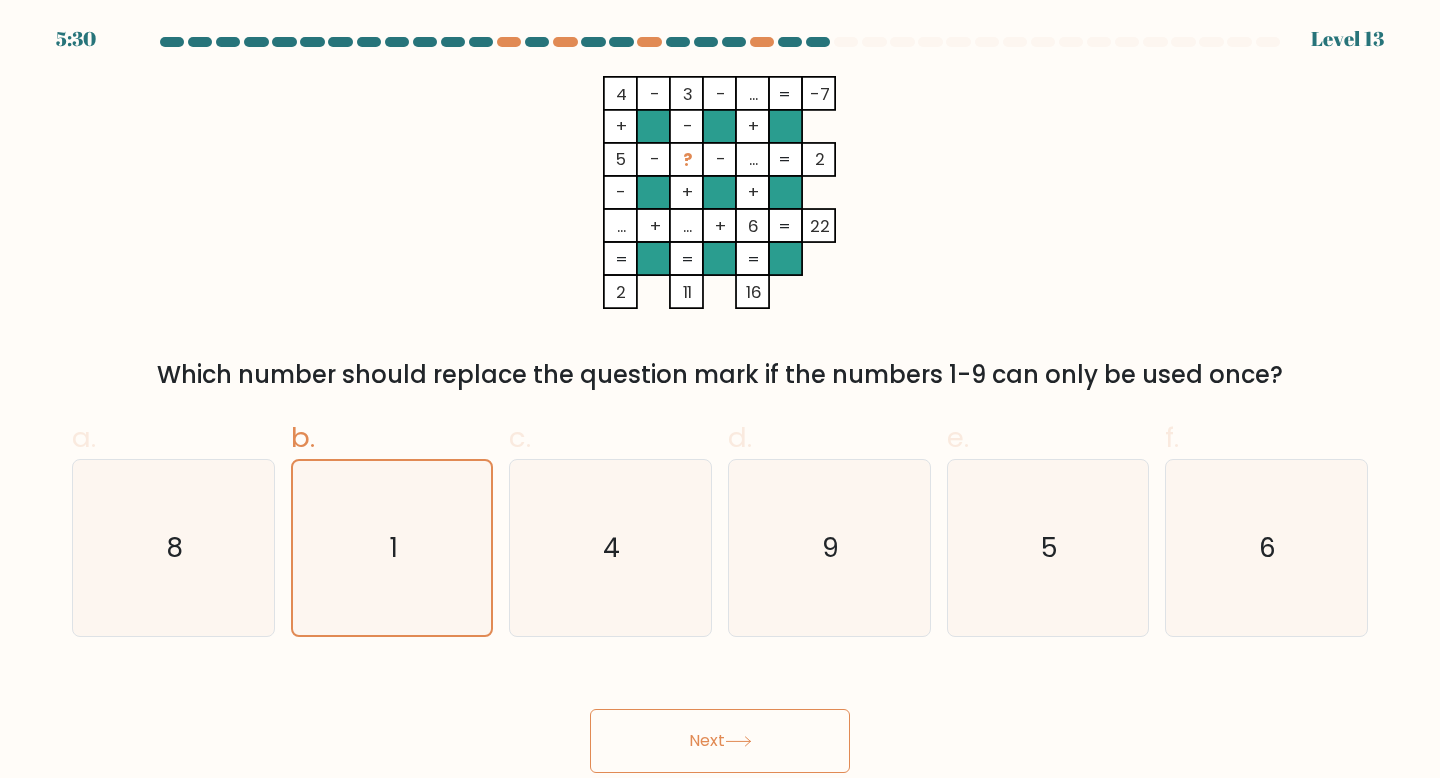 click on "Next" at bounding box center [720, 741] 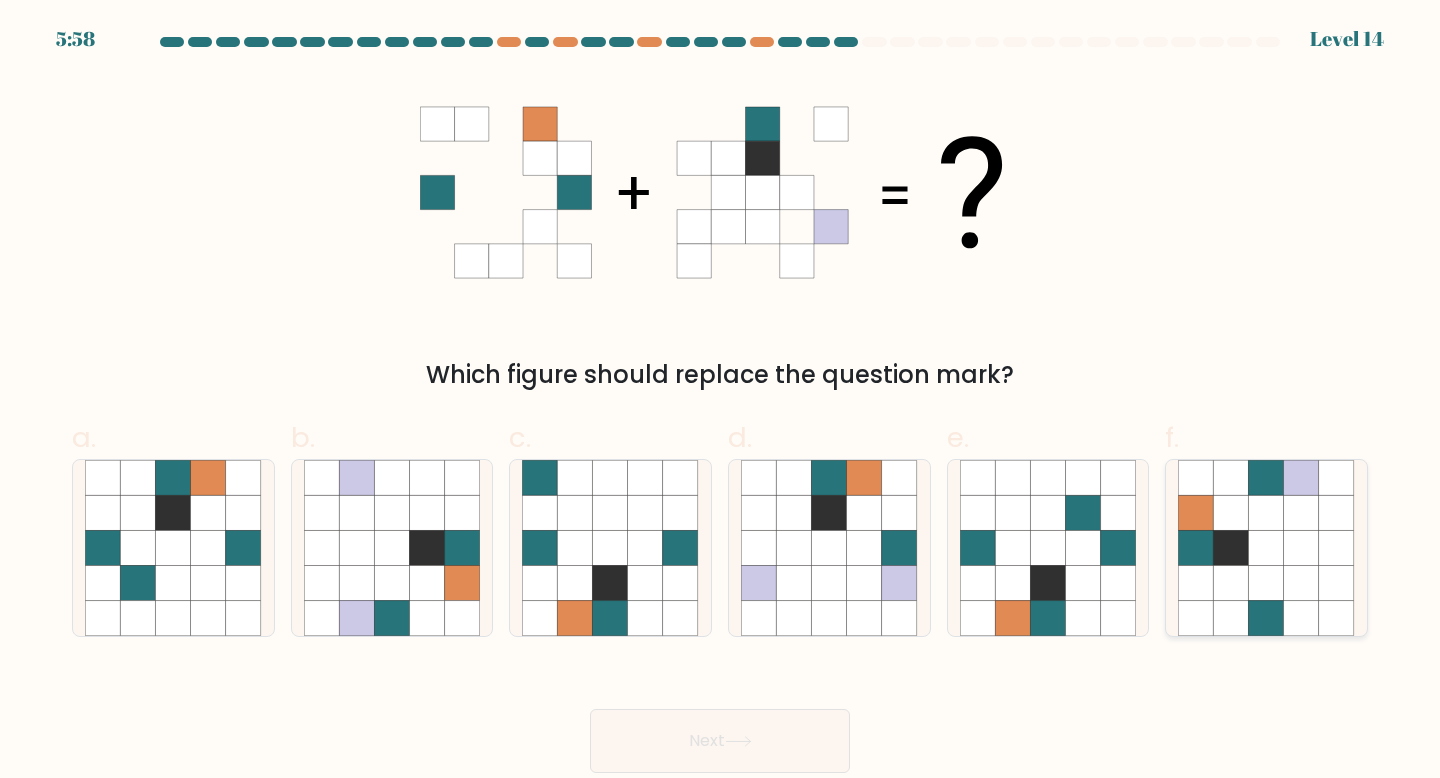 click 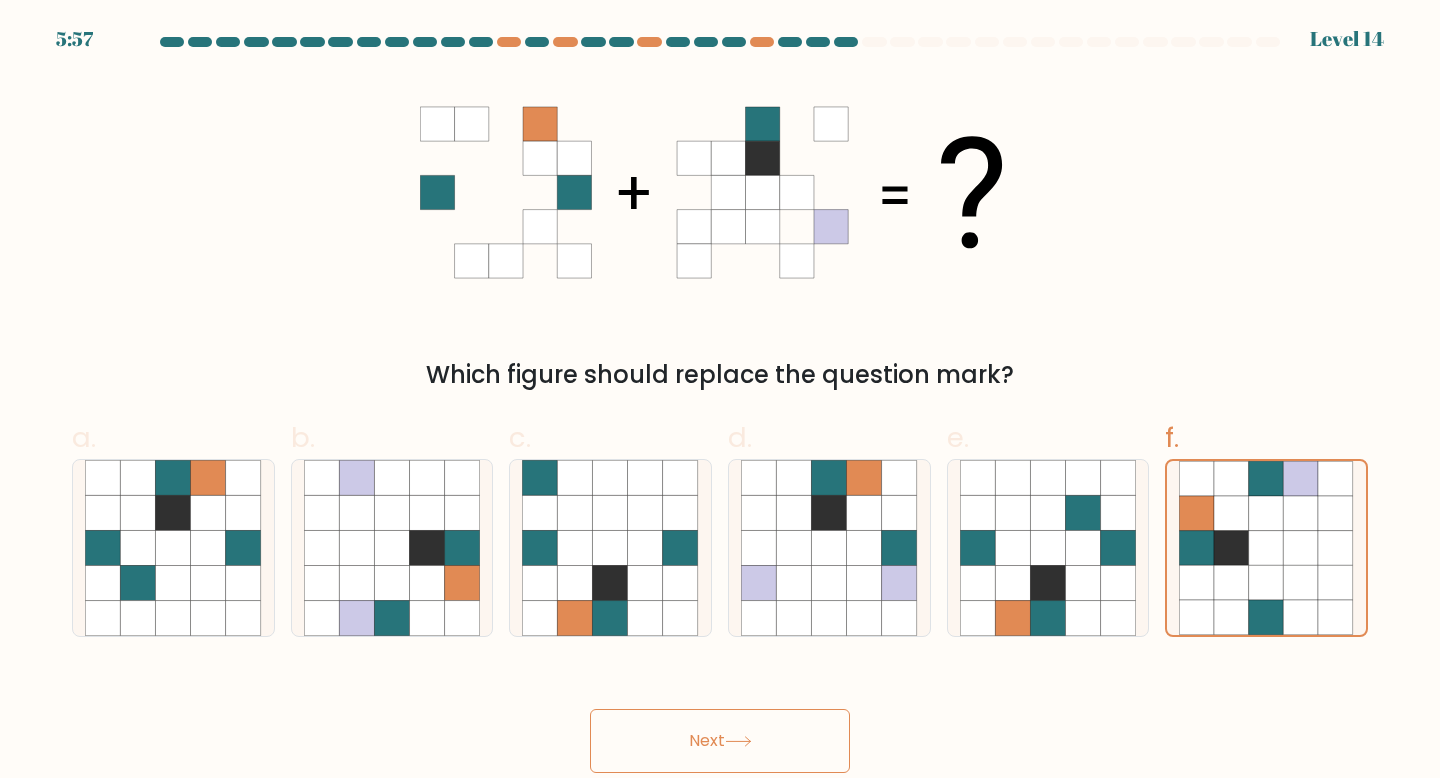 click on "Next" at bounding box center (720, 741) 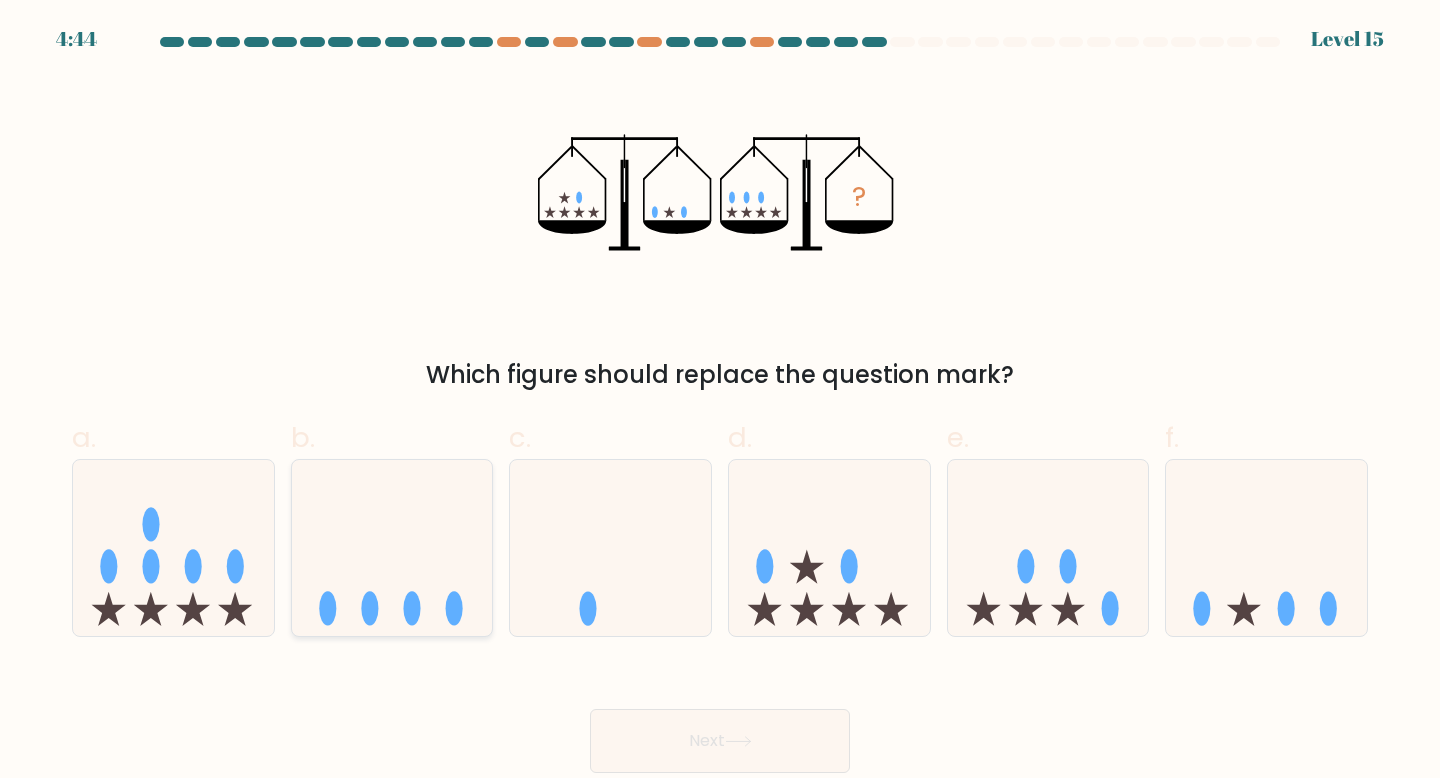 click 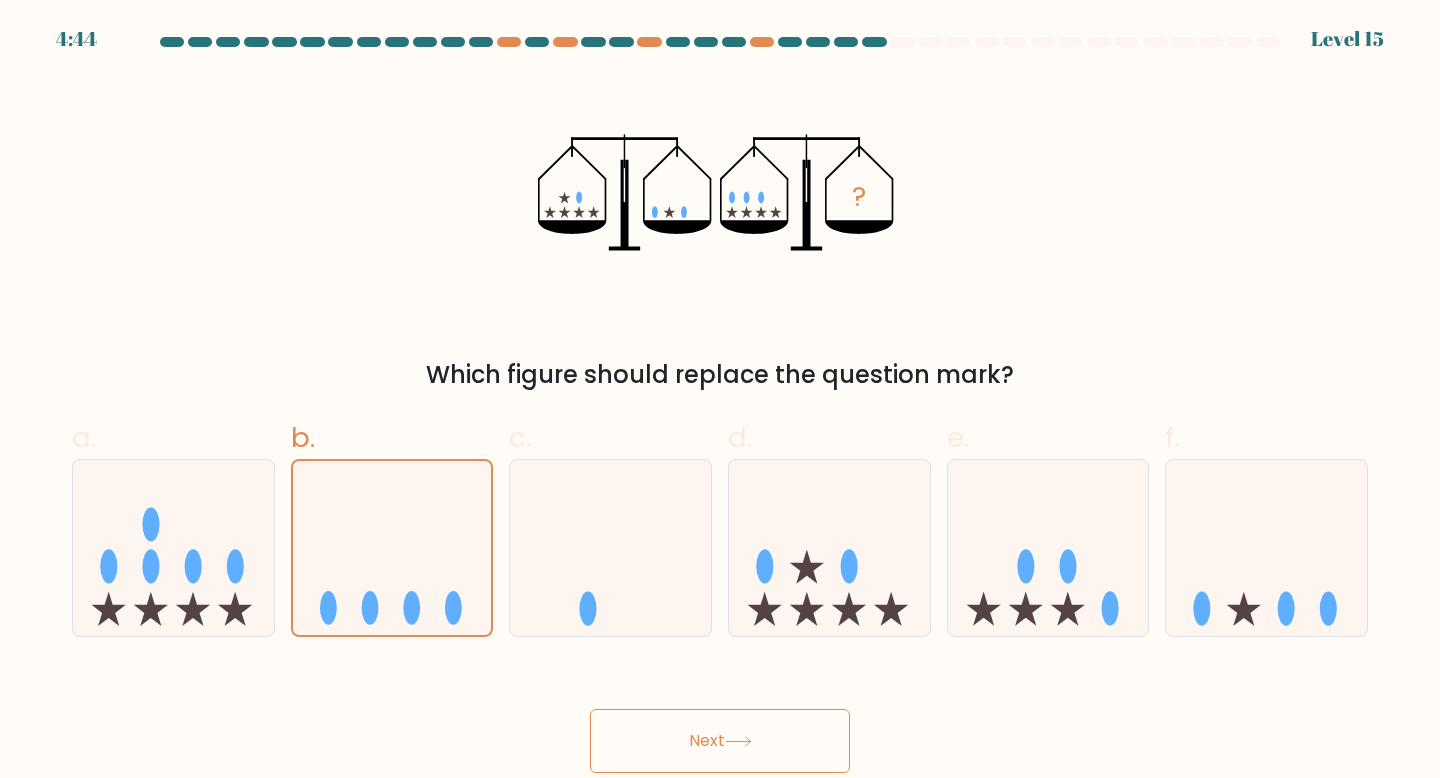 click on "Next" at bounding box center [720, 741] 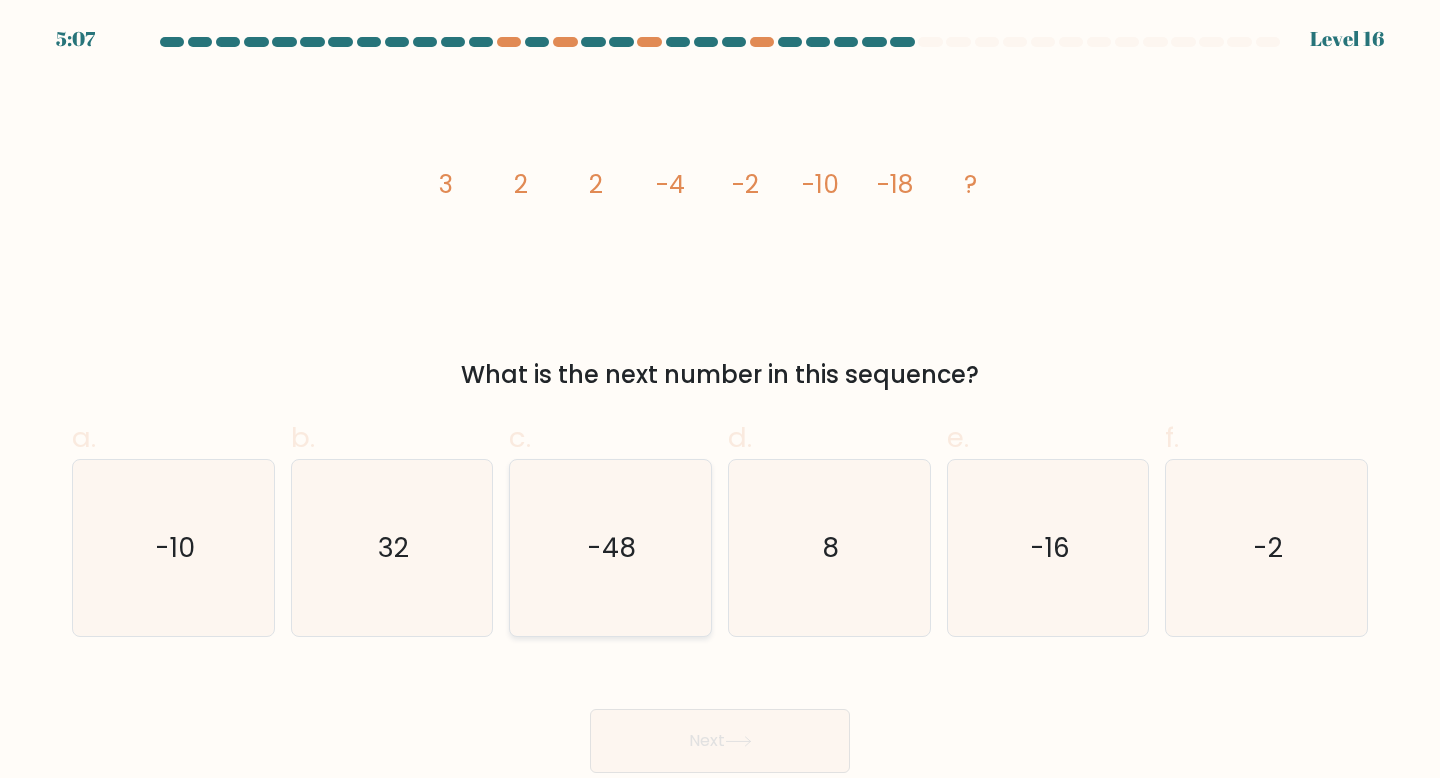 click on "-48" 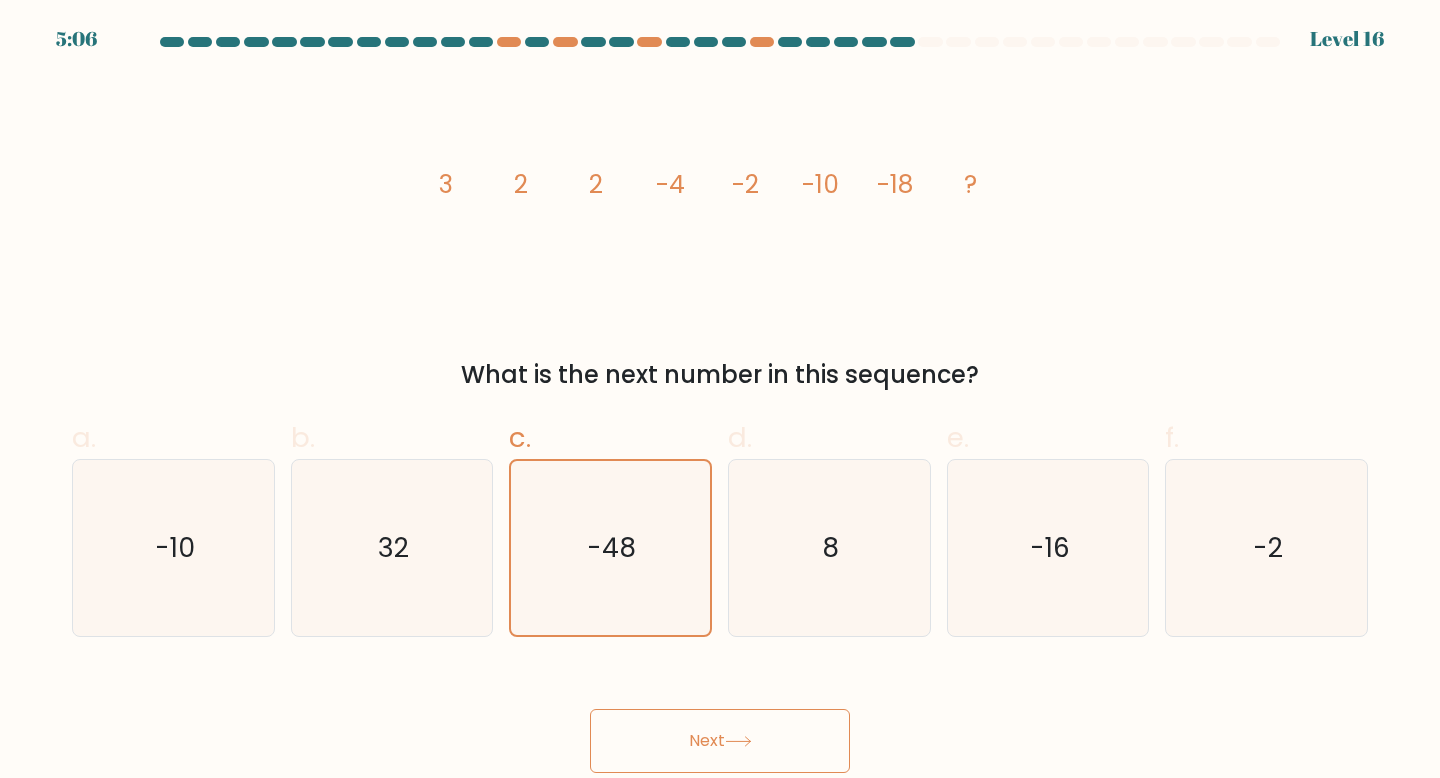 click on "Next" at bounding box center [720, 741] 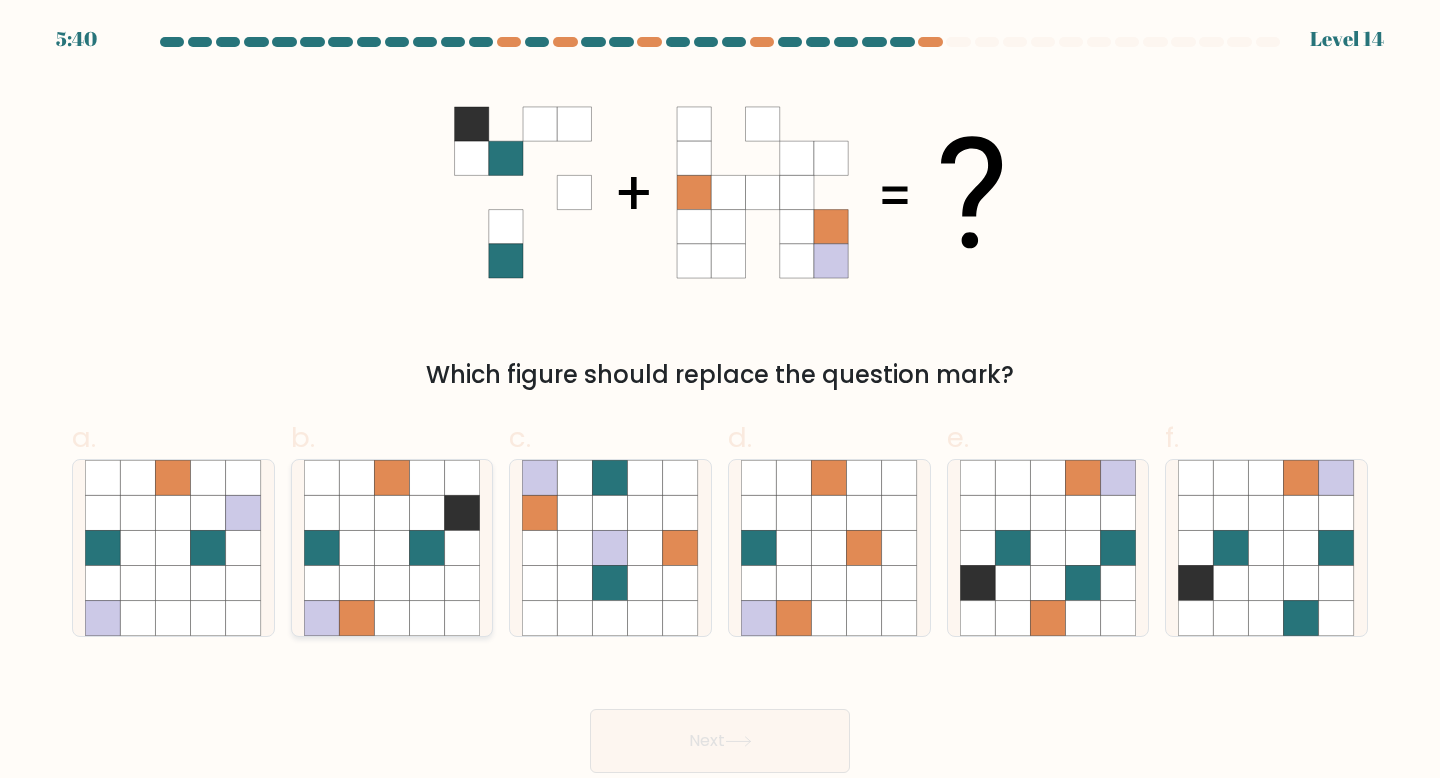click 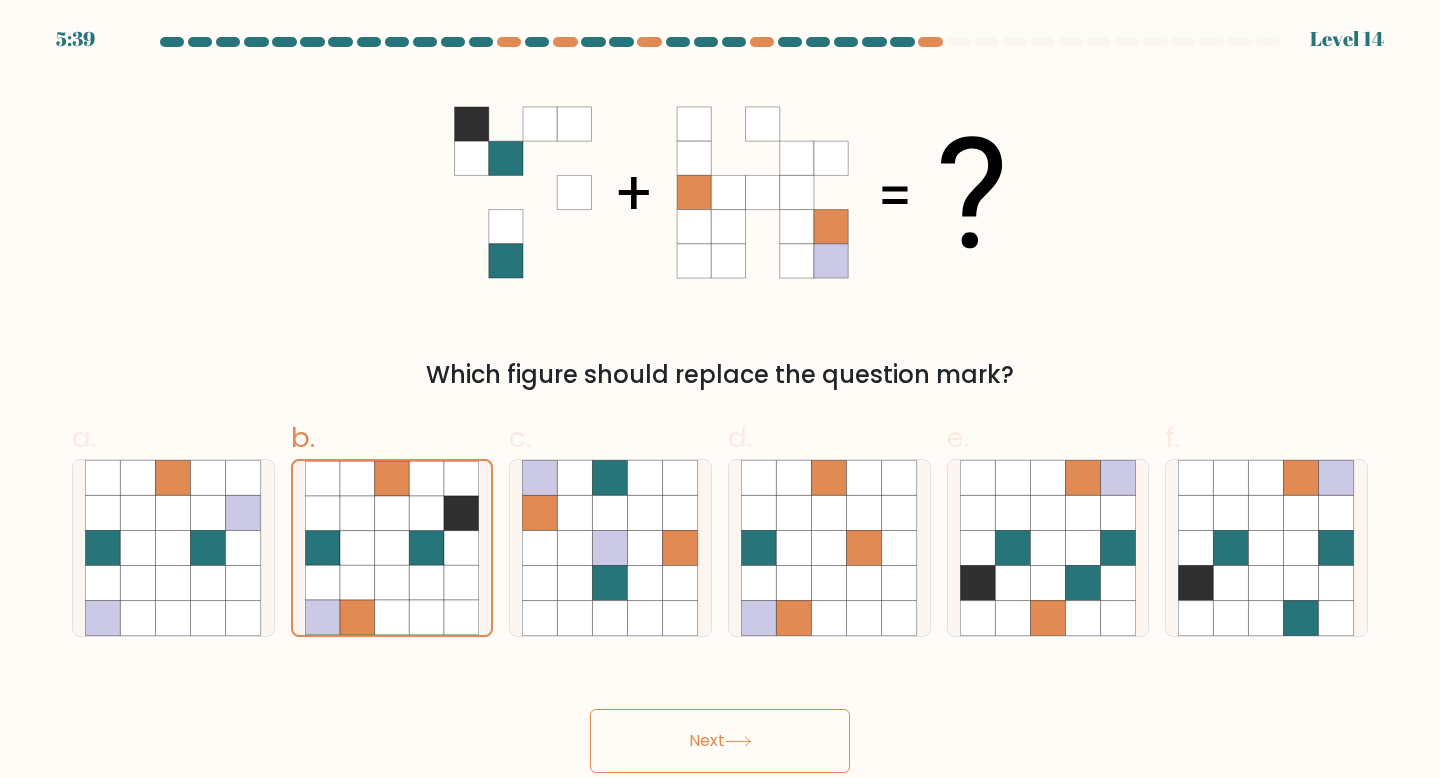 click on "Next" at bounding box center (720, 741) 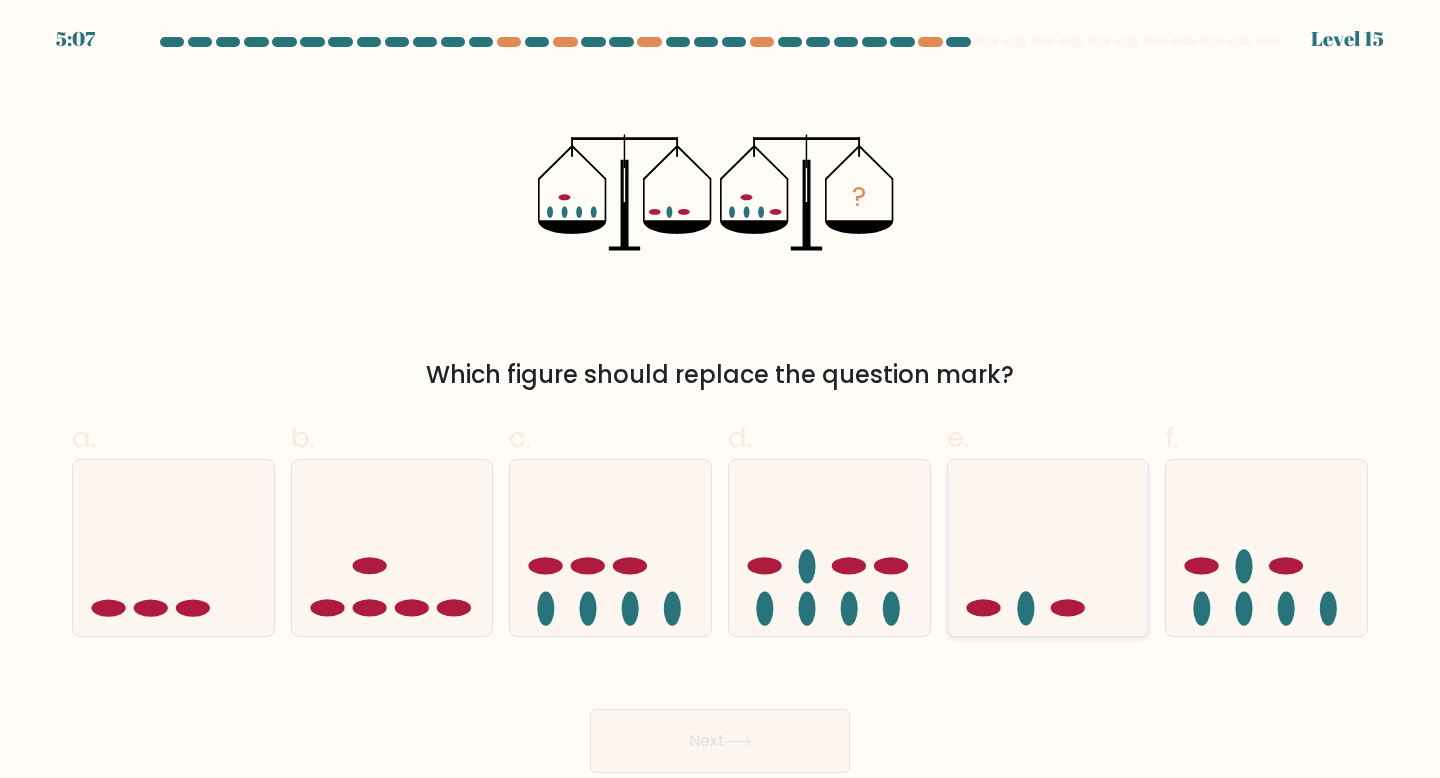 click 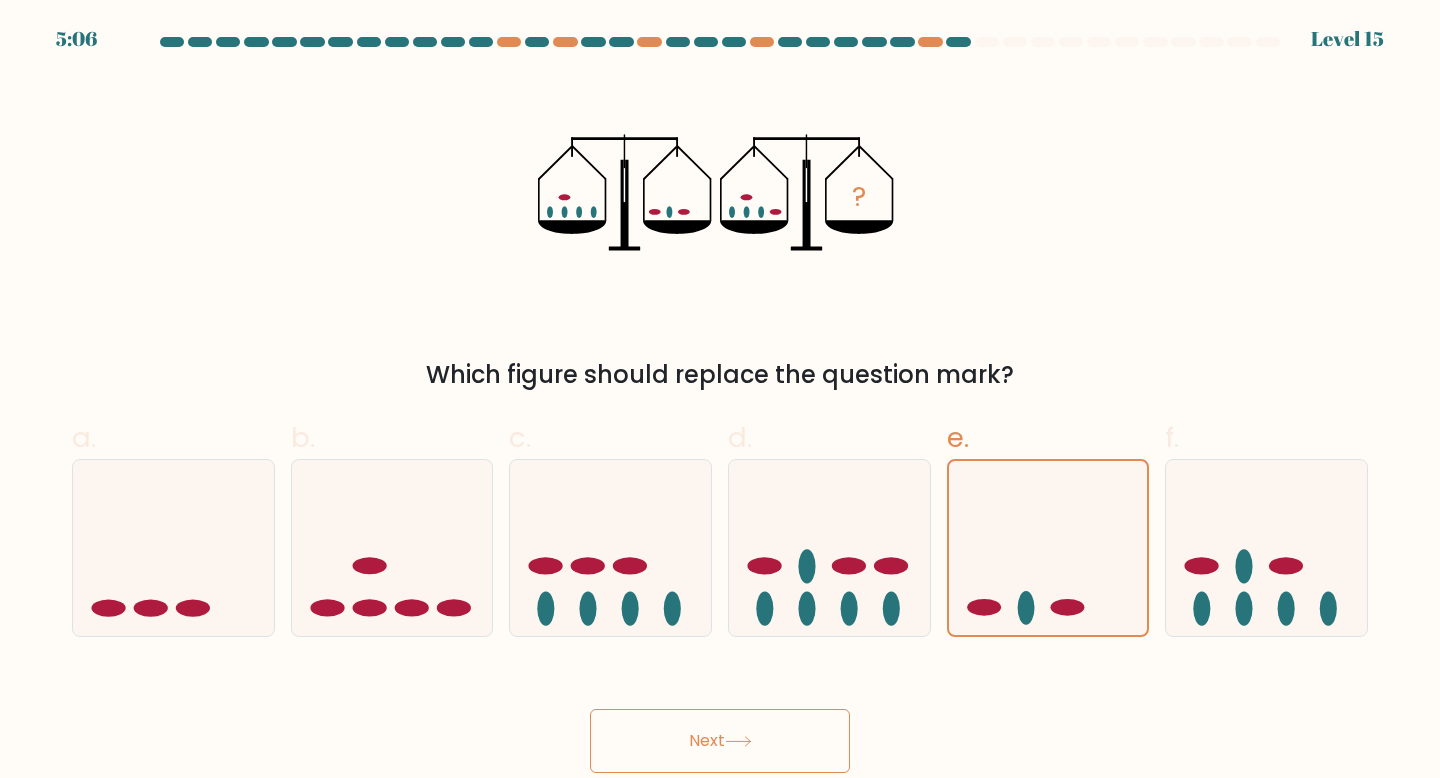 click on "Next" at bounding box center (720, 741) 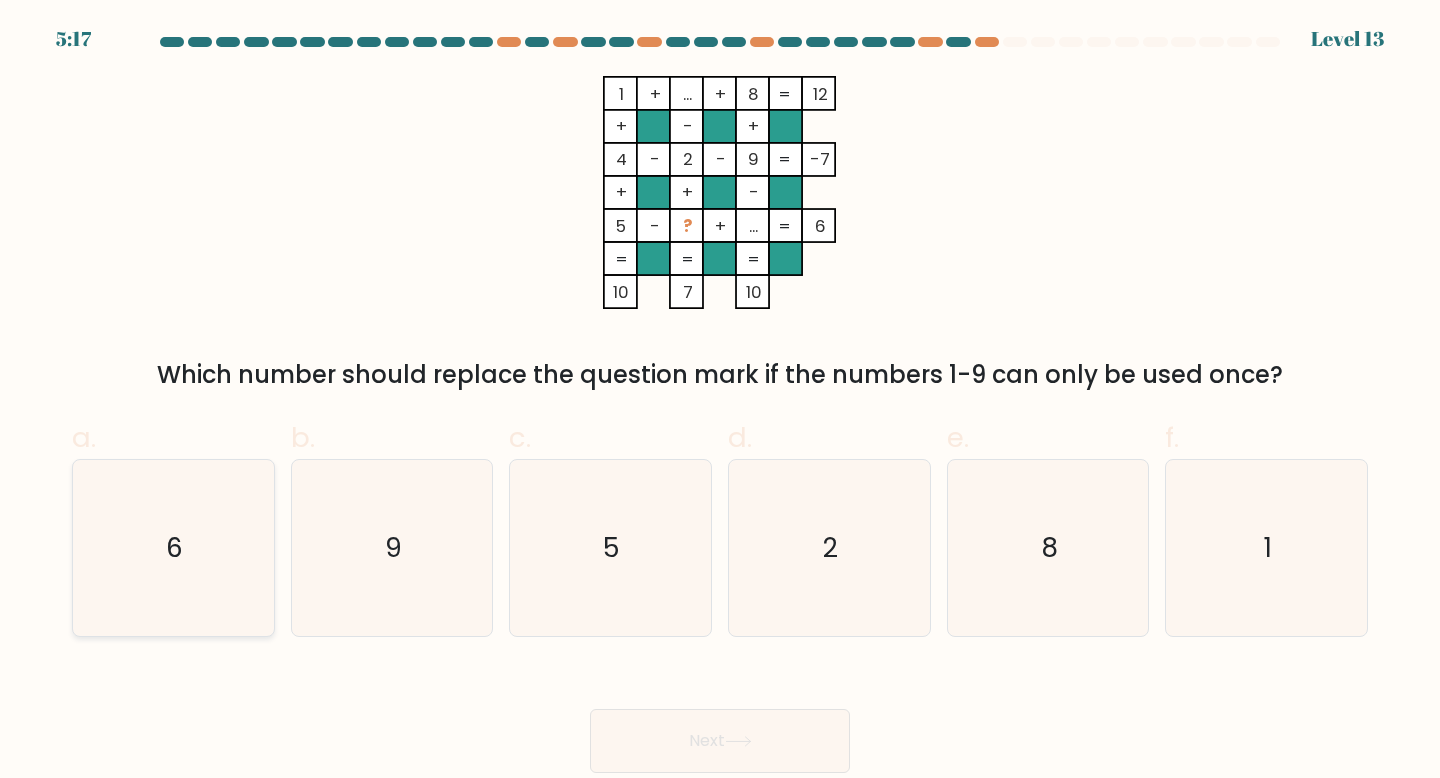 click on "6" 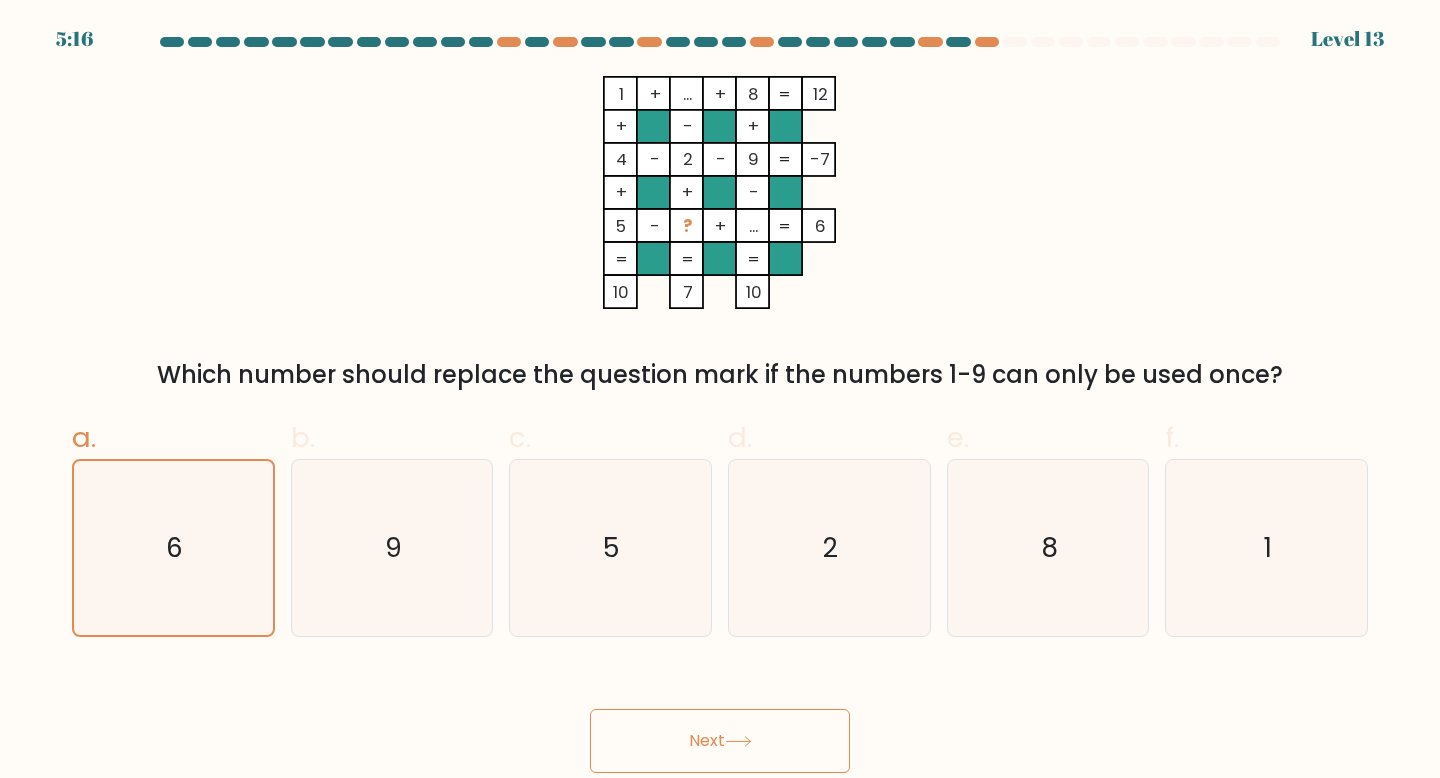 click on "Next" at bounding box center [720, 741] 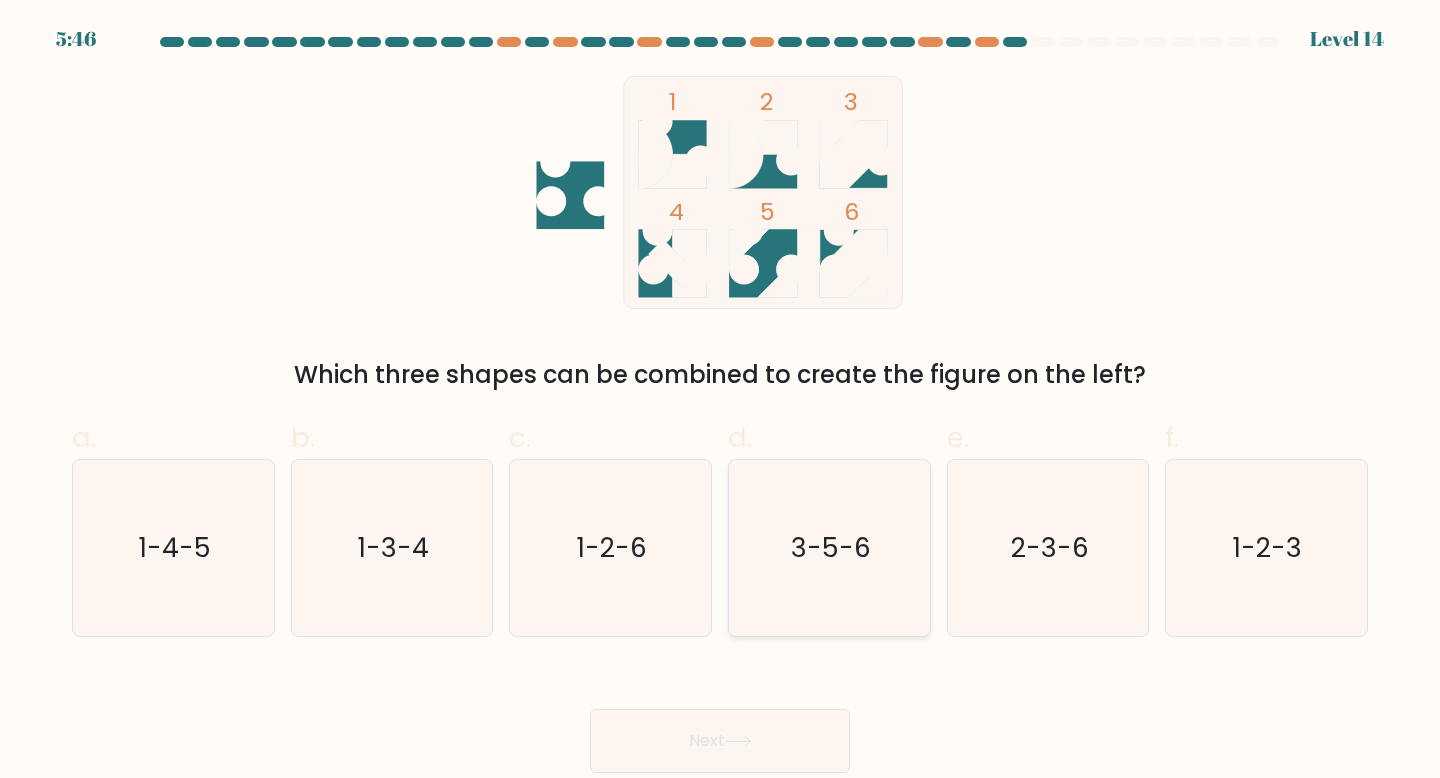 click on "3-5-6" 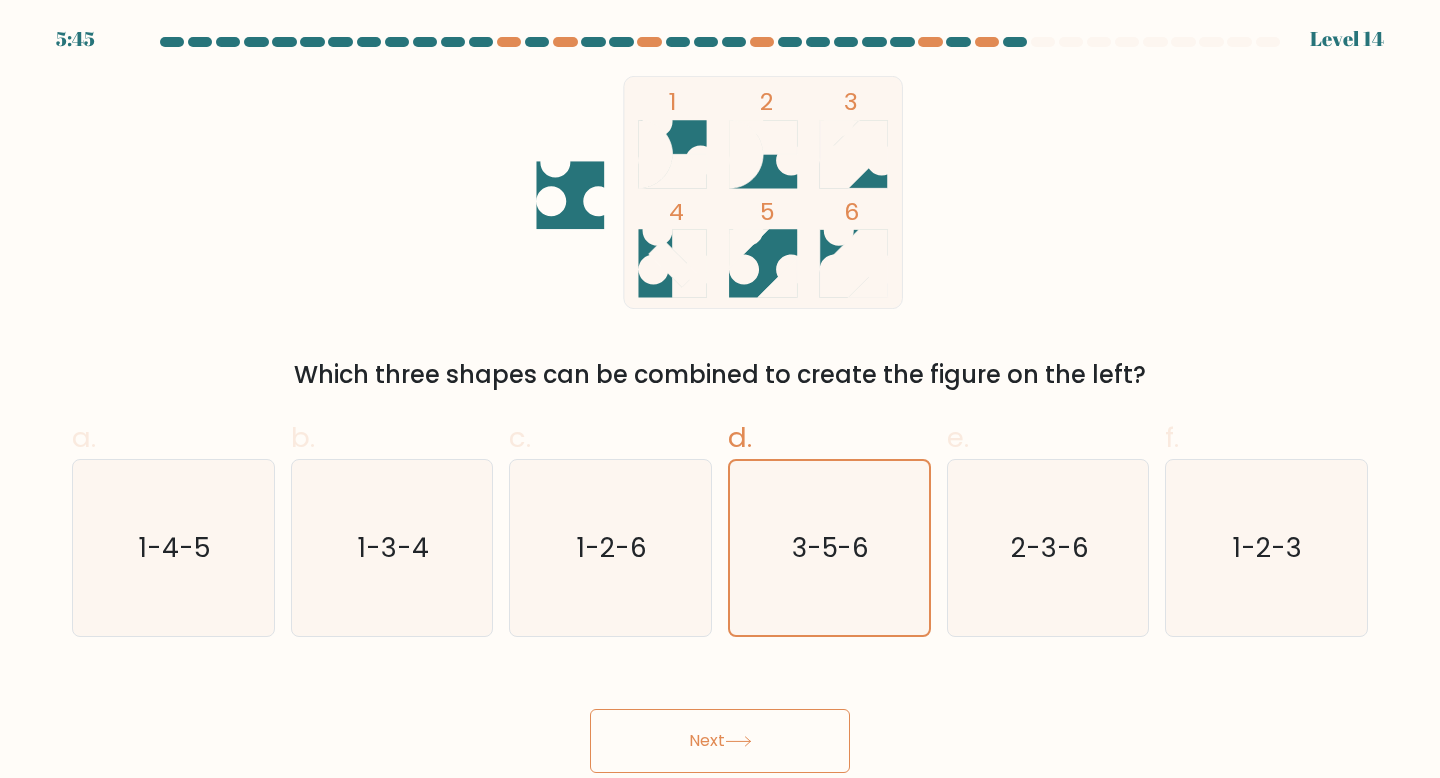 click on "Next" at bounding box center (720, 741) 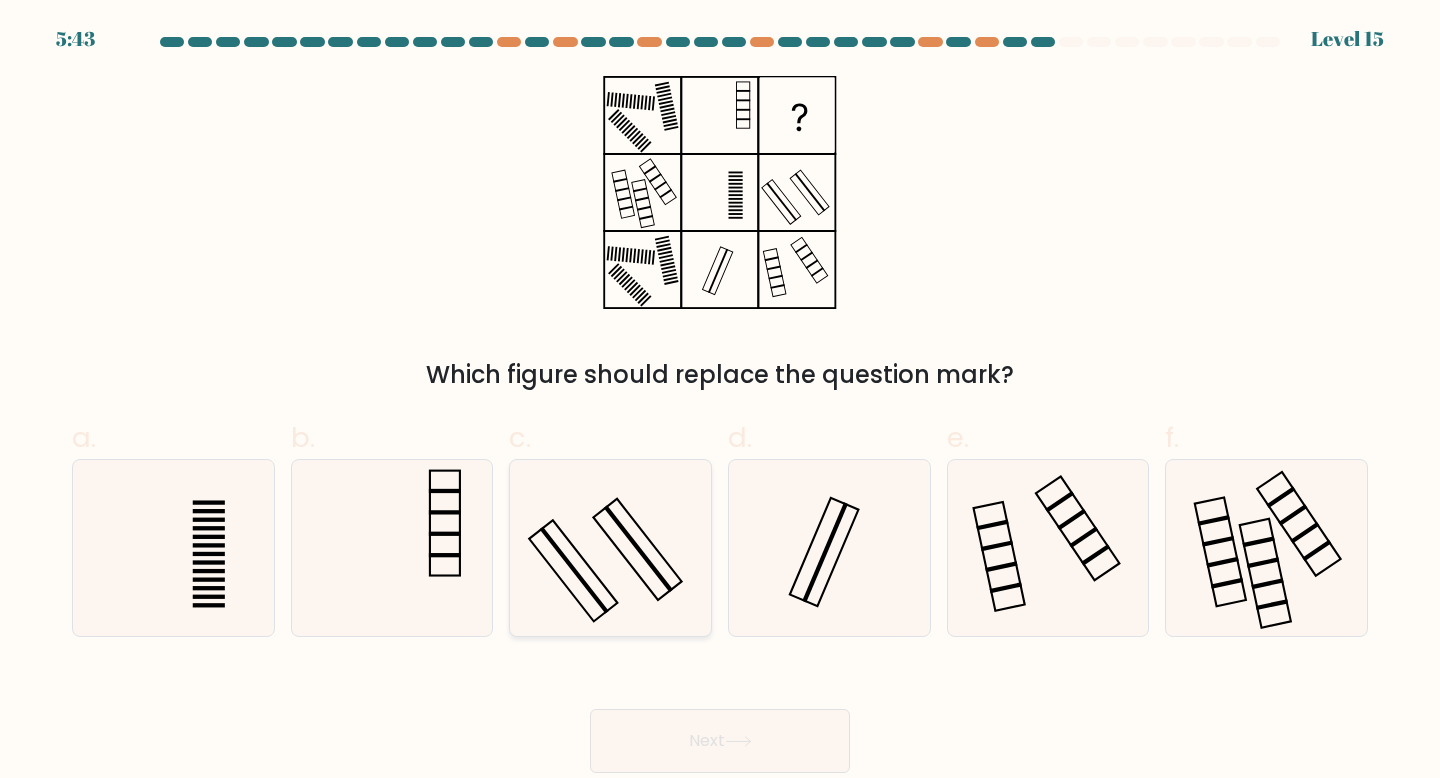 click 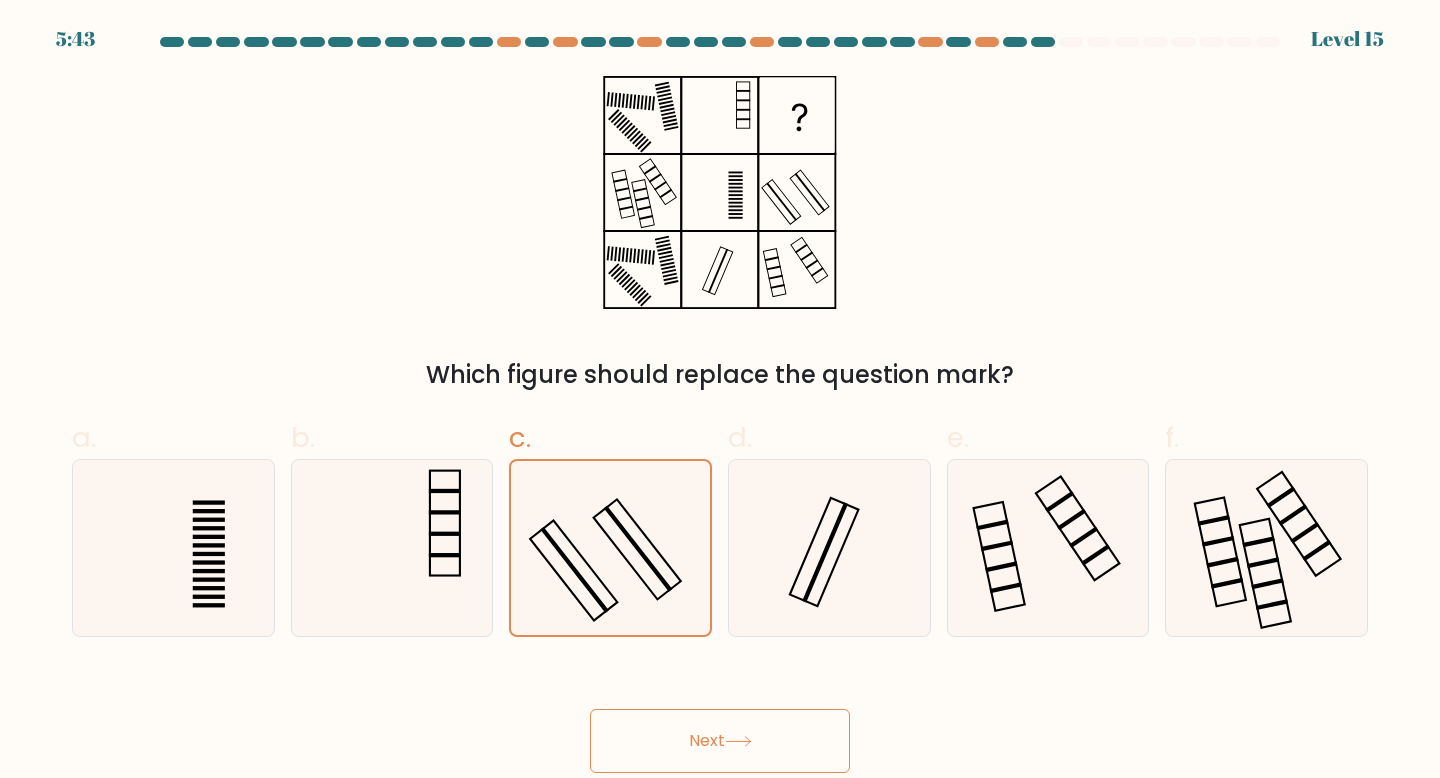 click on "Next" at bounding box center [720, 741] 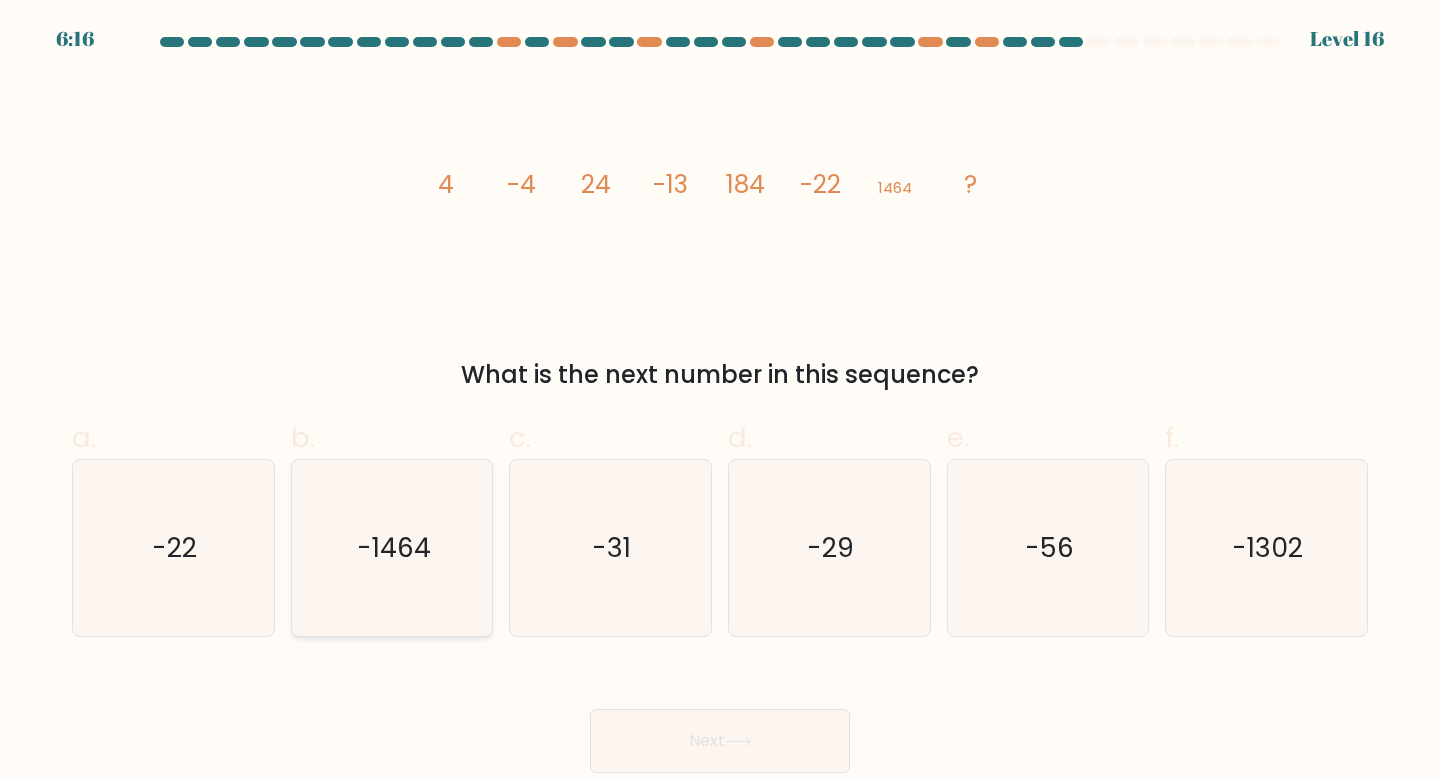 click on "-1464" 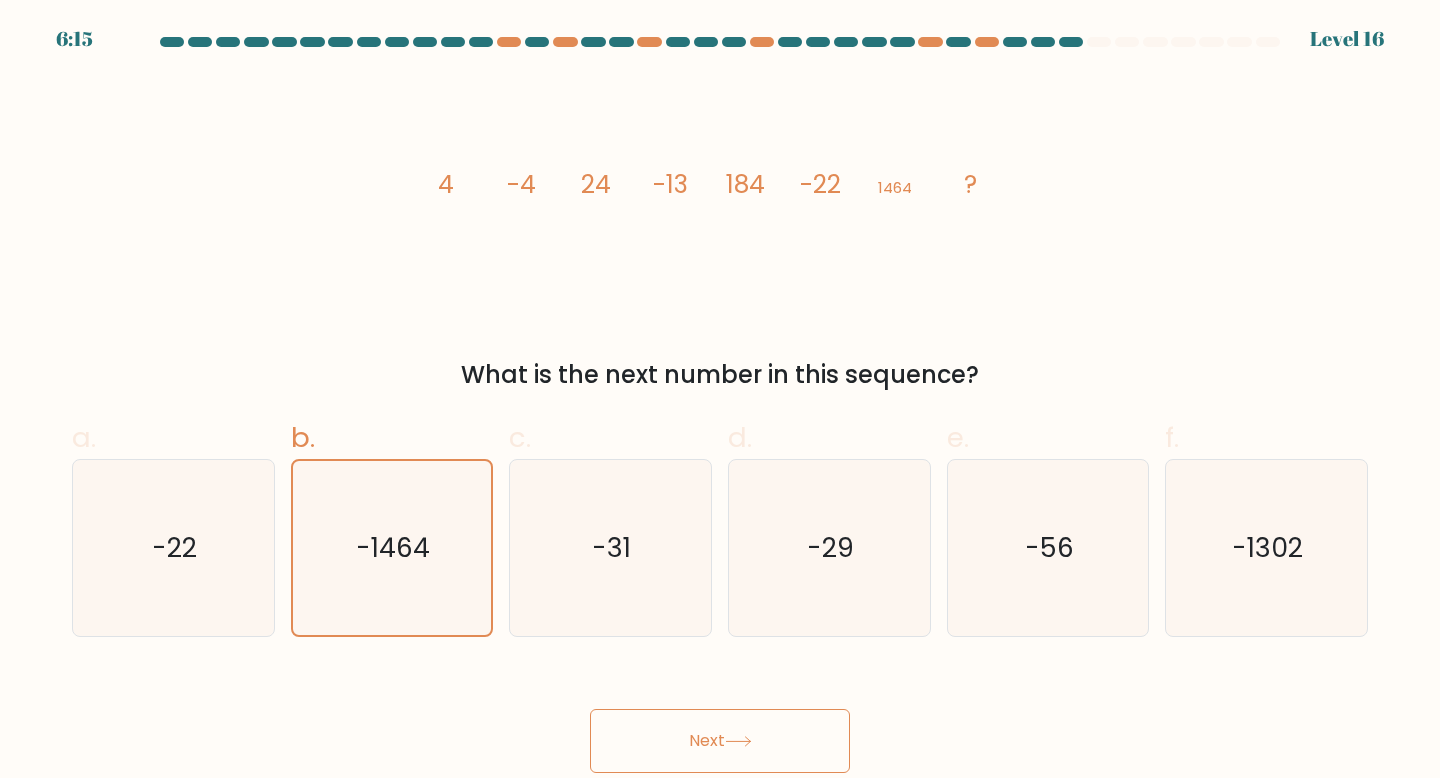 click on "Next" at bounding box center [720, 741] 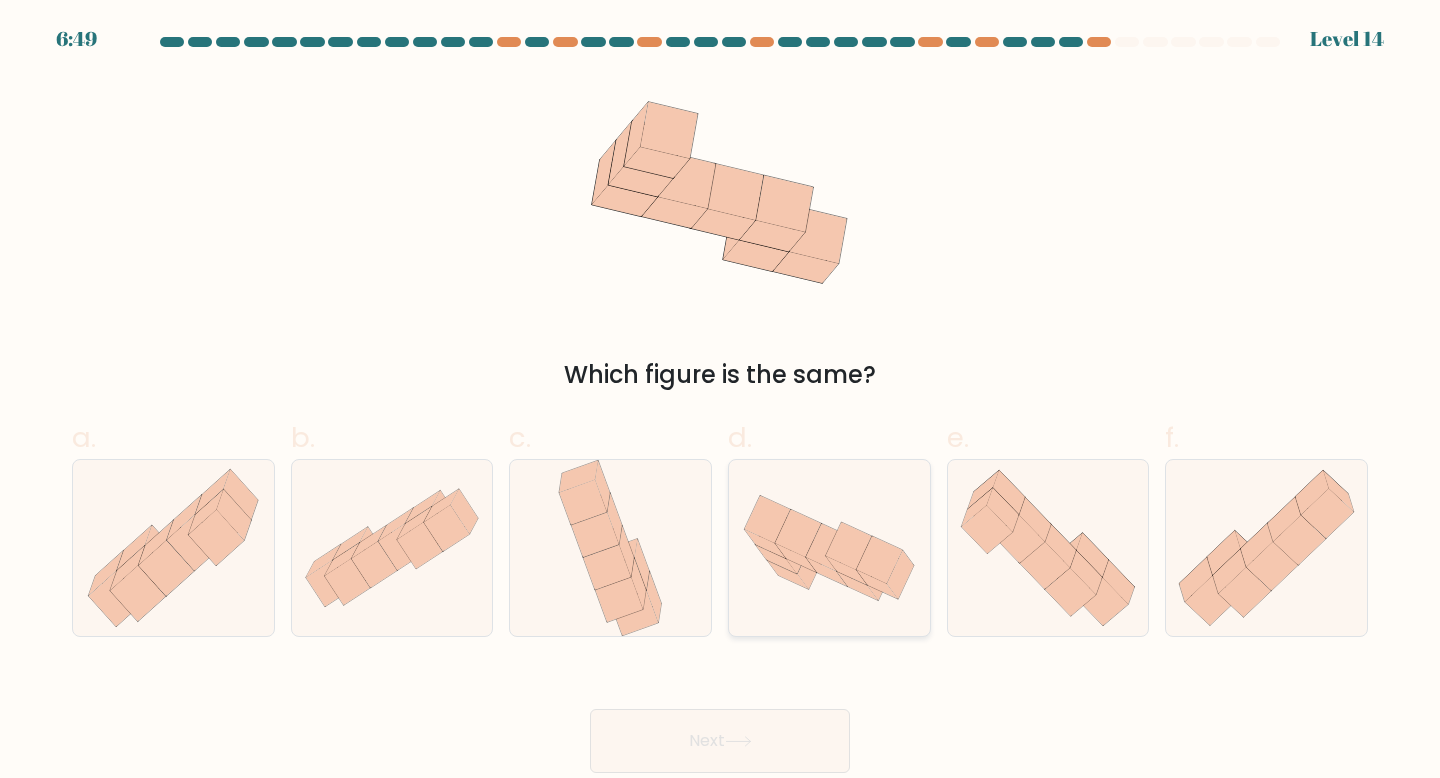 click 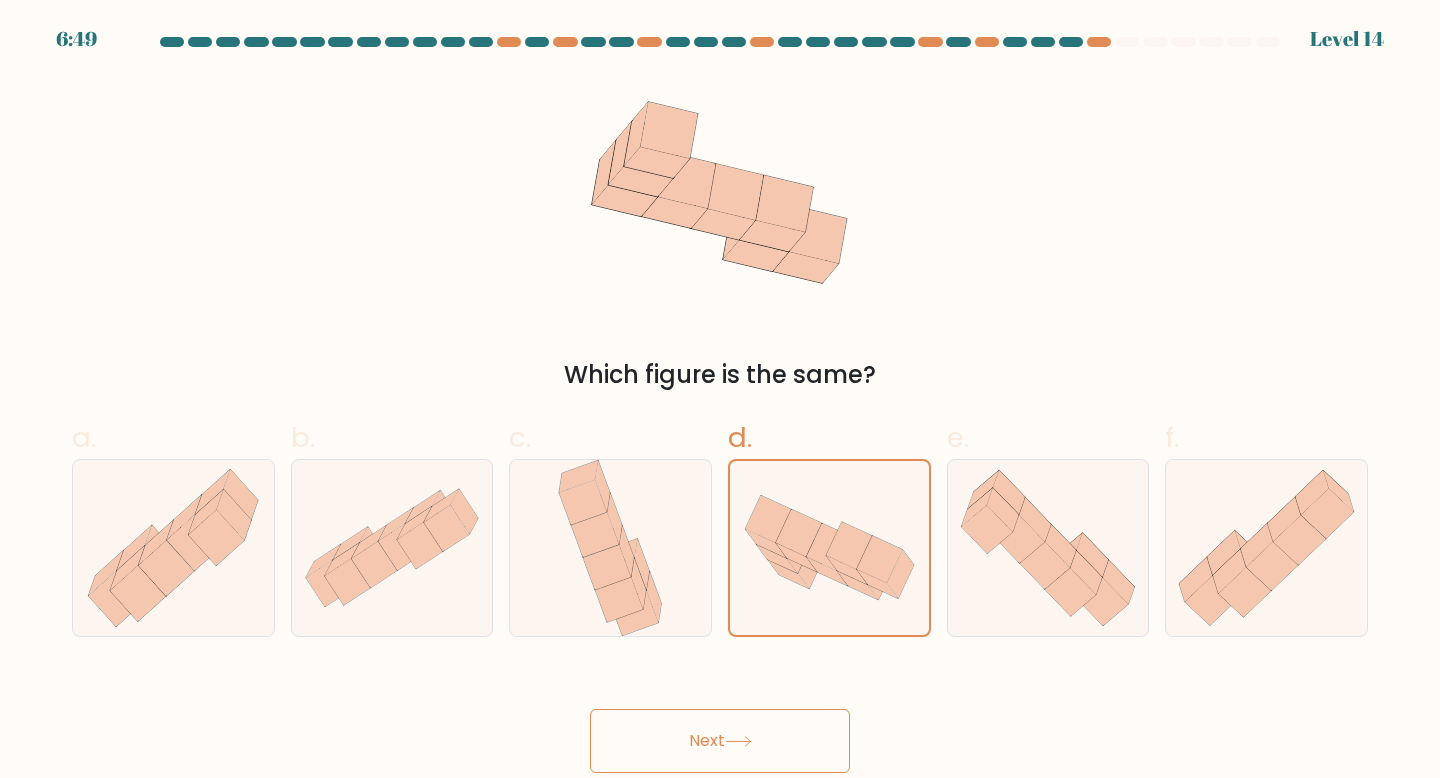 click on "Next" at bounding box center [720, 741] 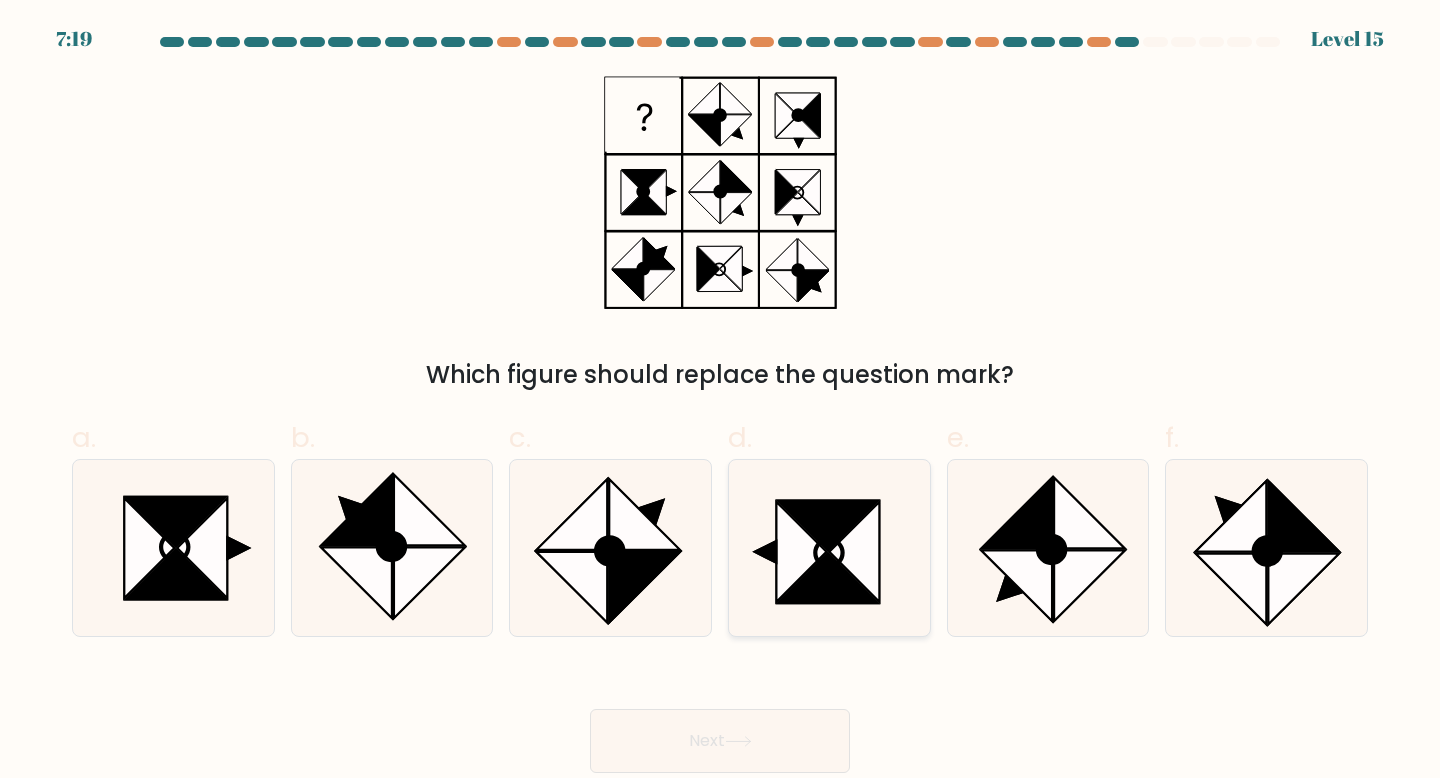 click 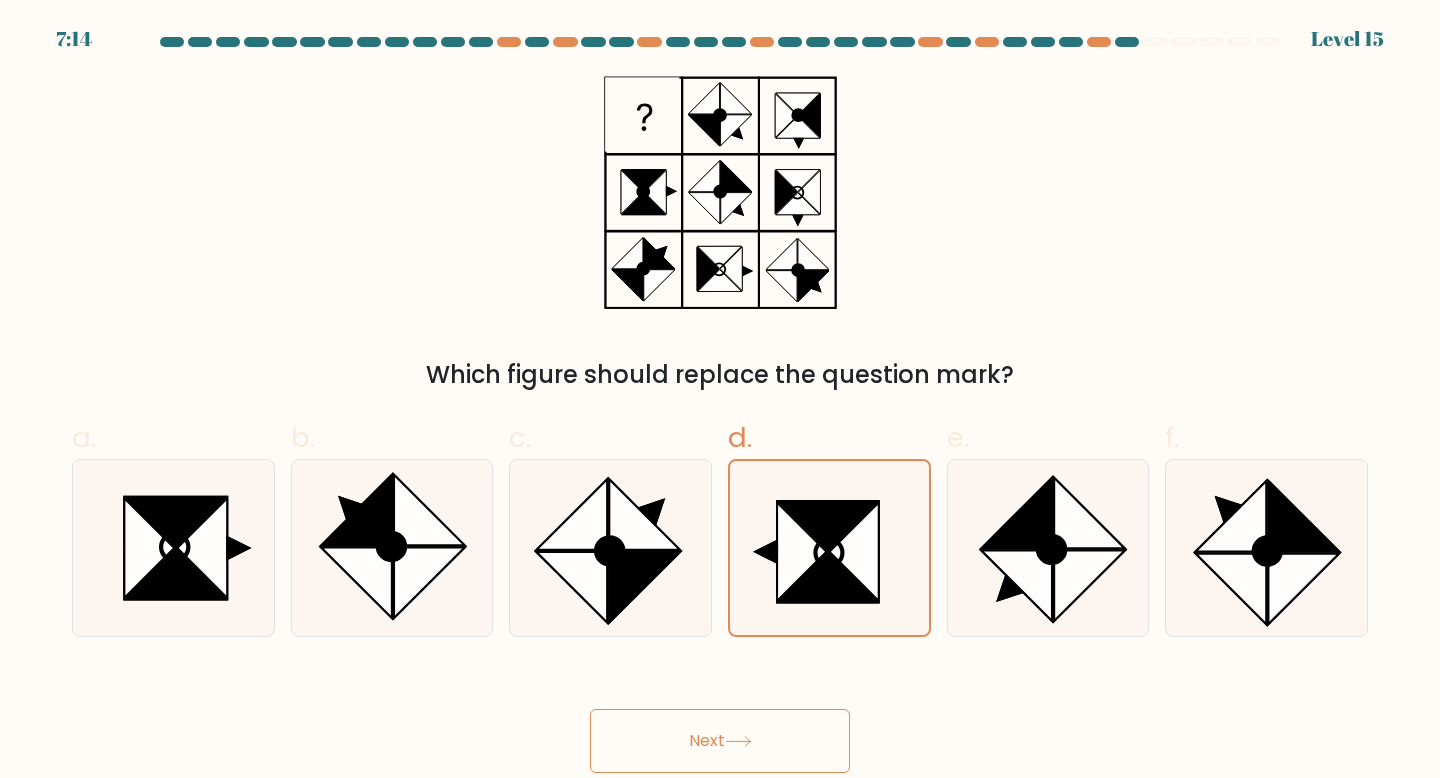 click on "Next" at bounding box center (720, 741) 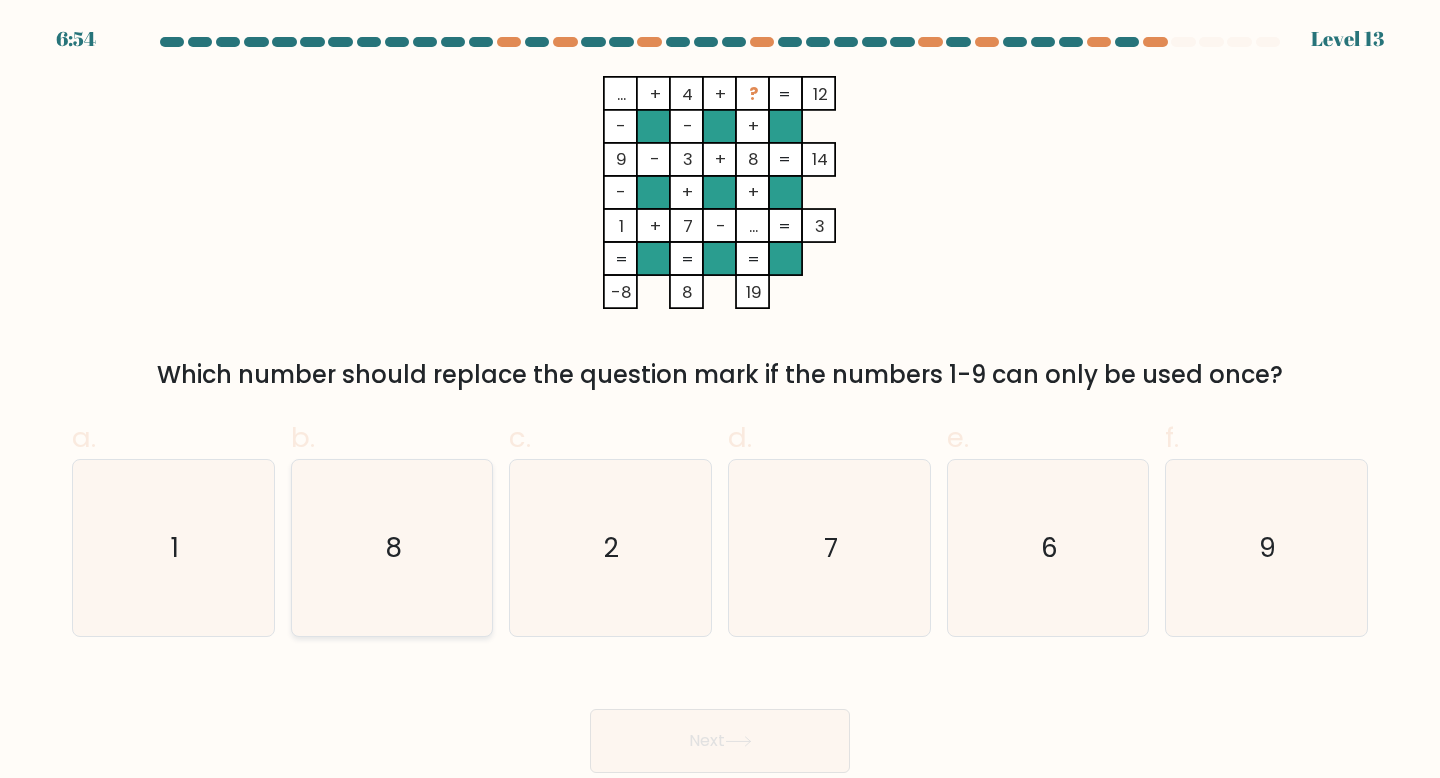click on "8" 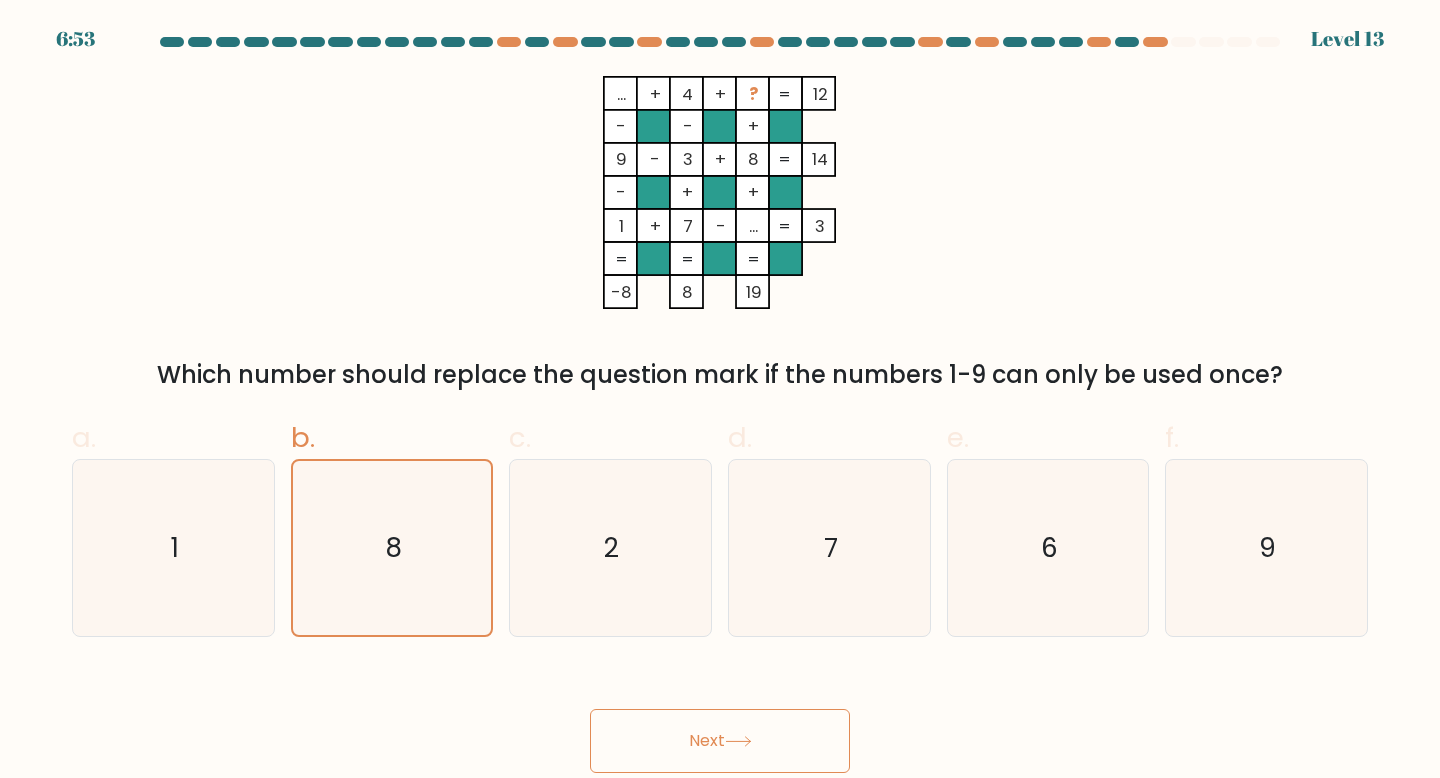 click on "Next" at bounding box center (720, 741) 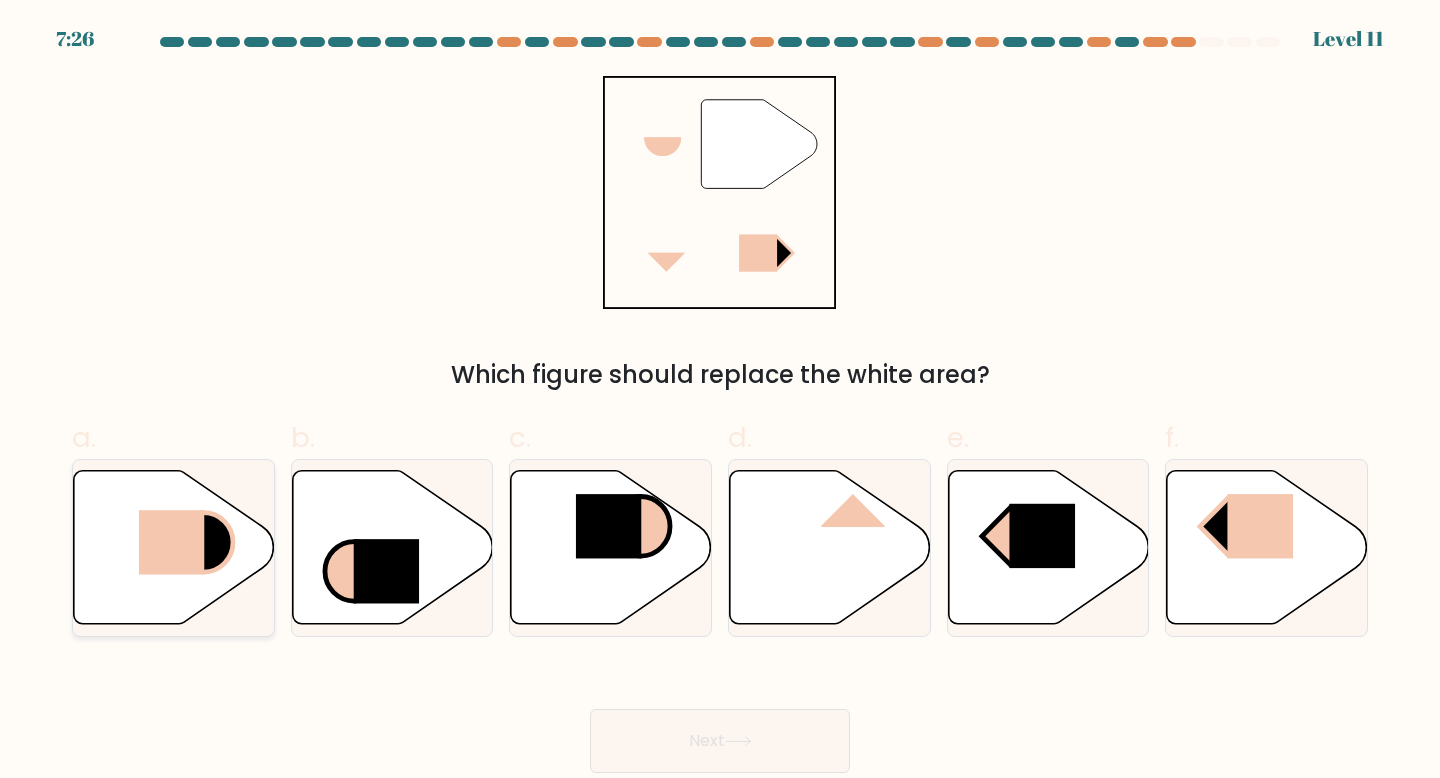 click 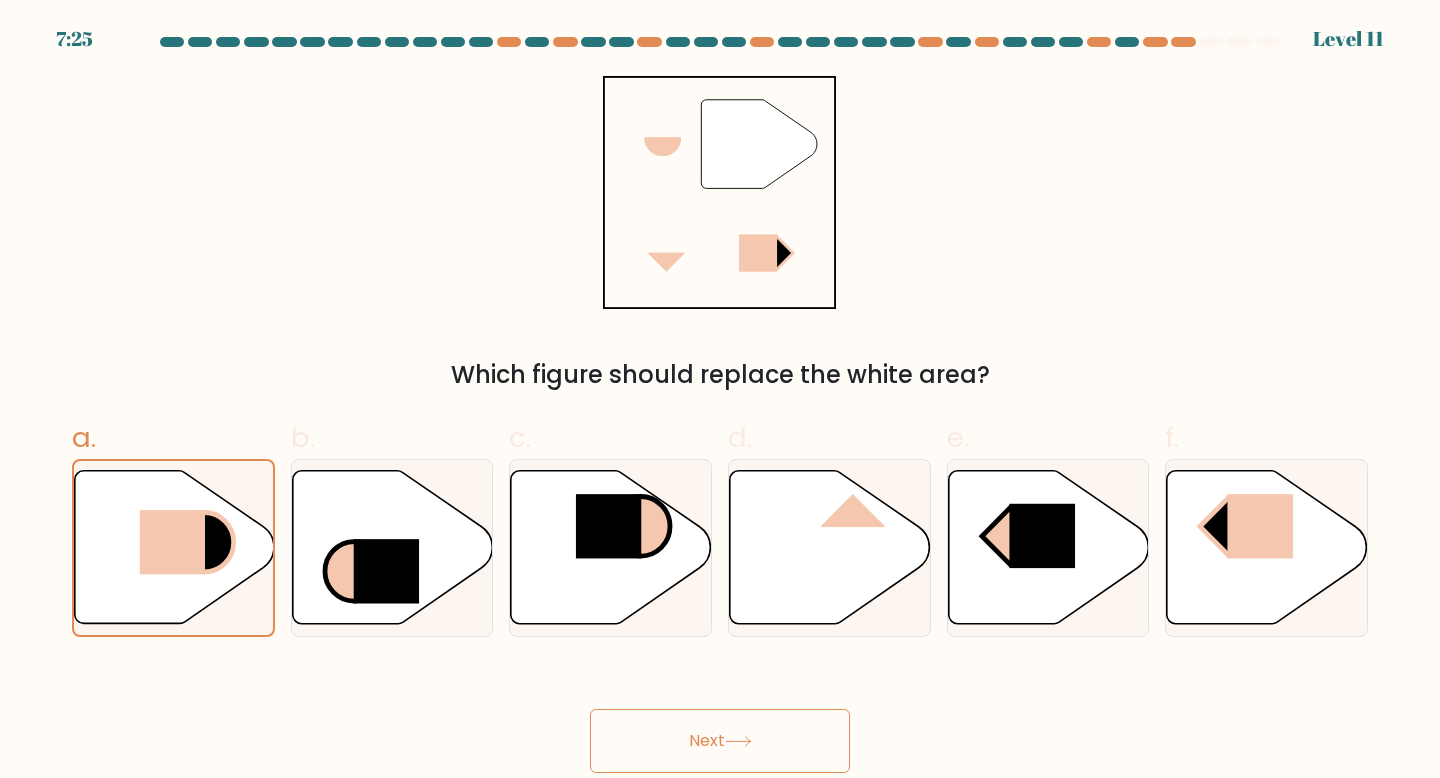 click on "Next" at bounding box center (720, 741) 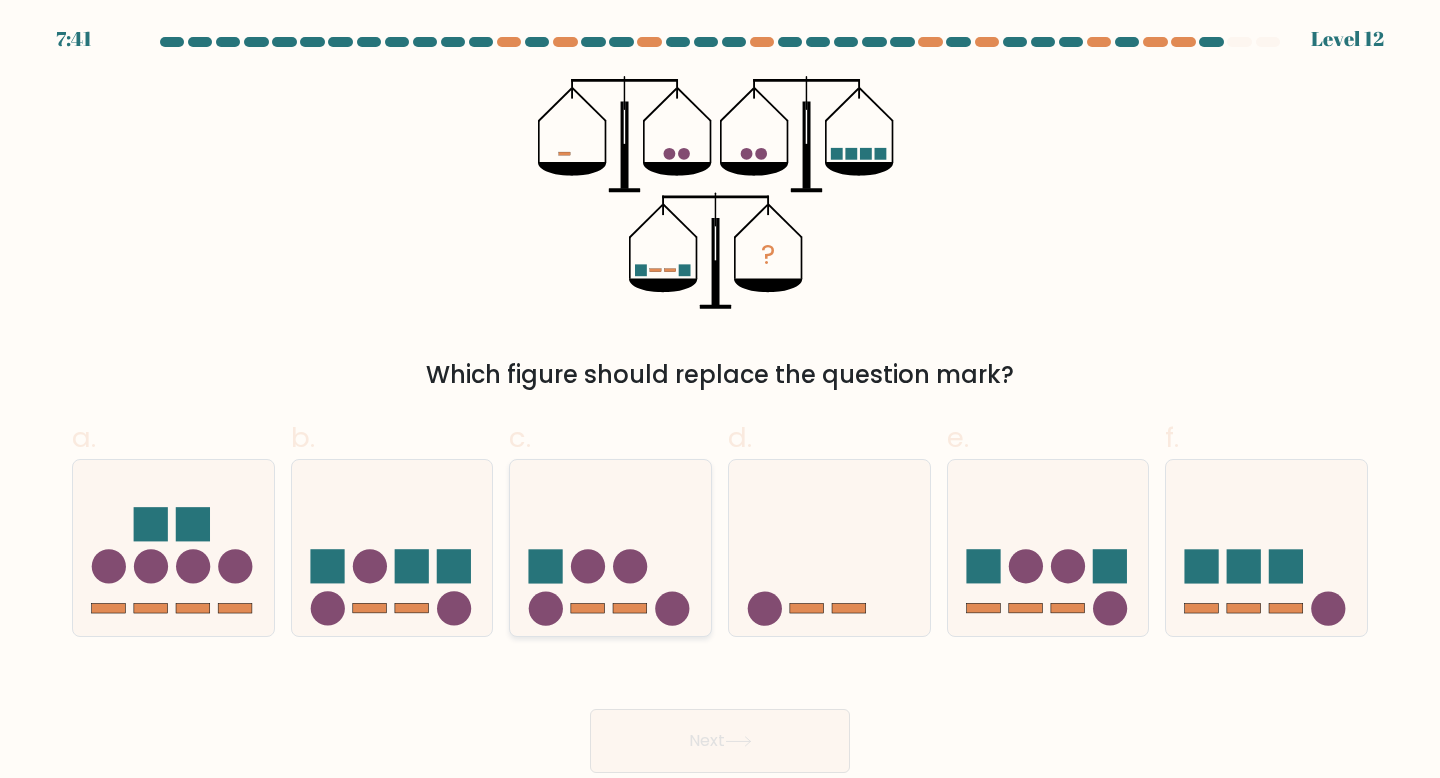 click 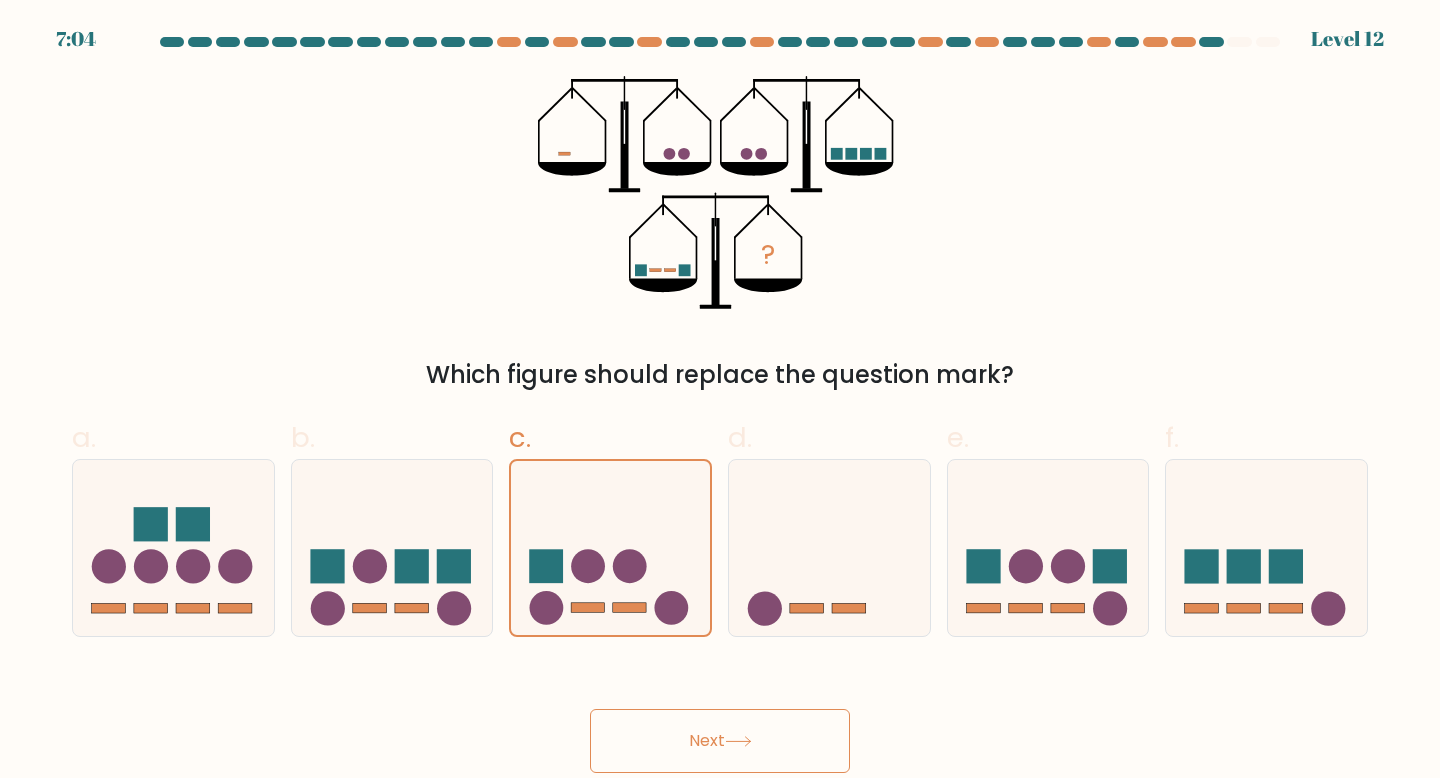 click on "?
Which figure should replace the question mark?" at bounding box center (720, 234) 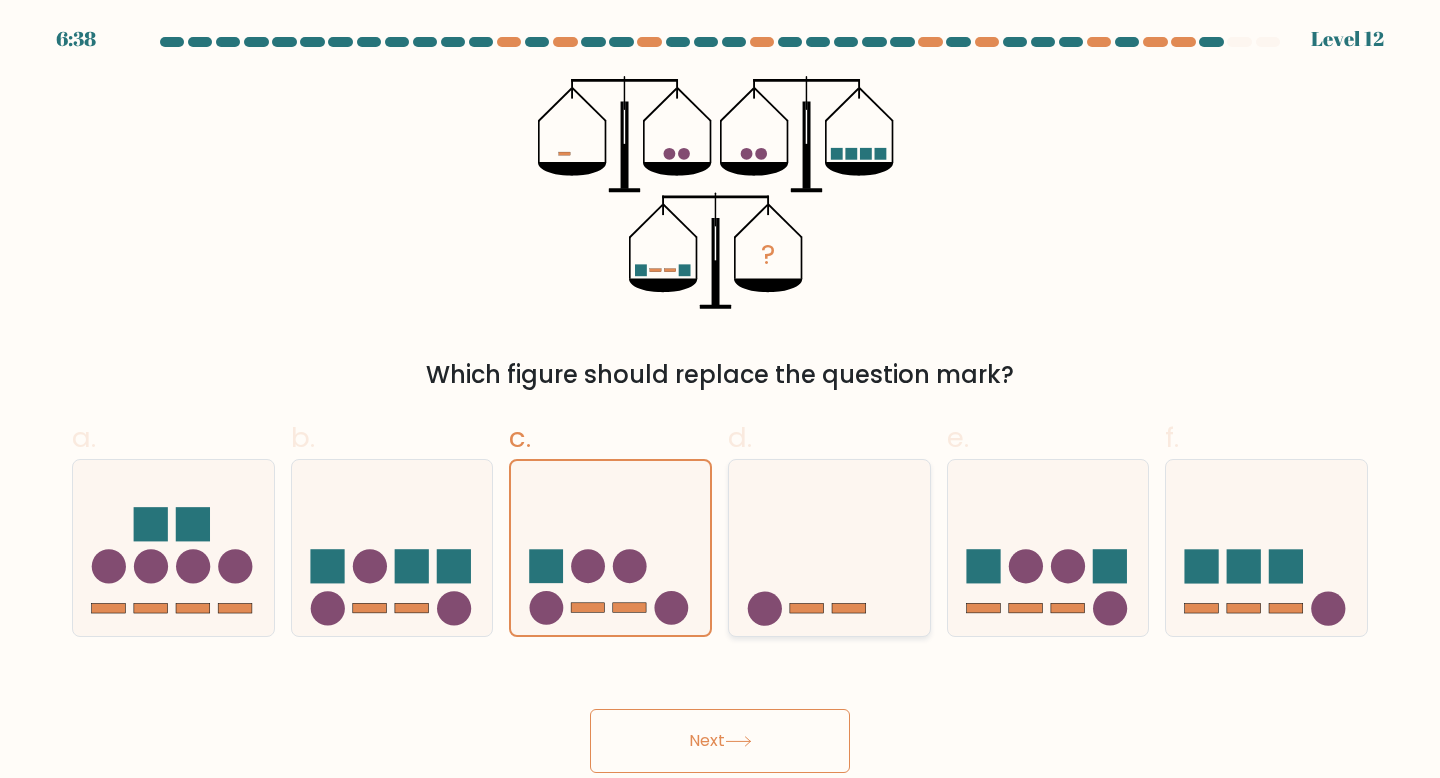 click 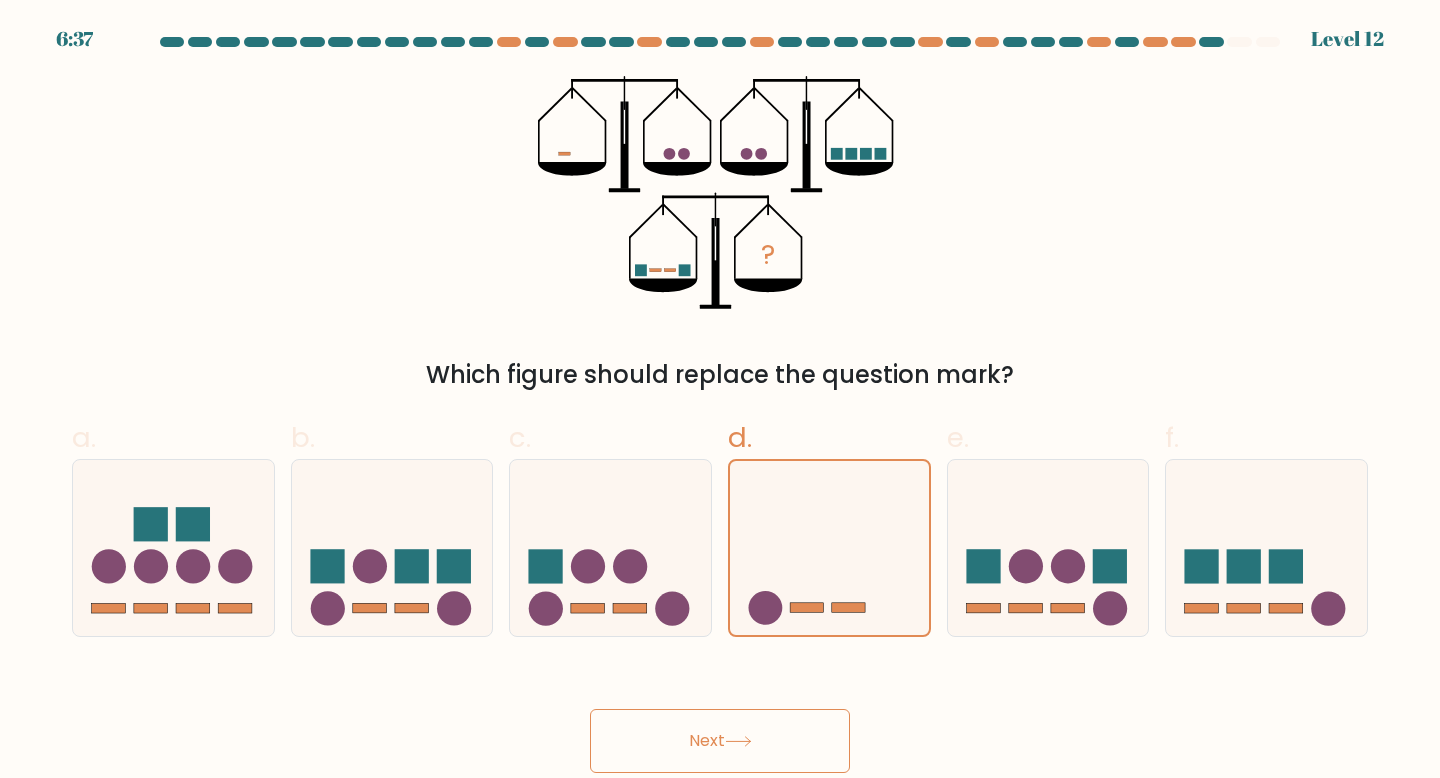 click 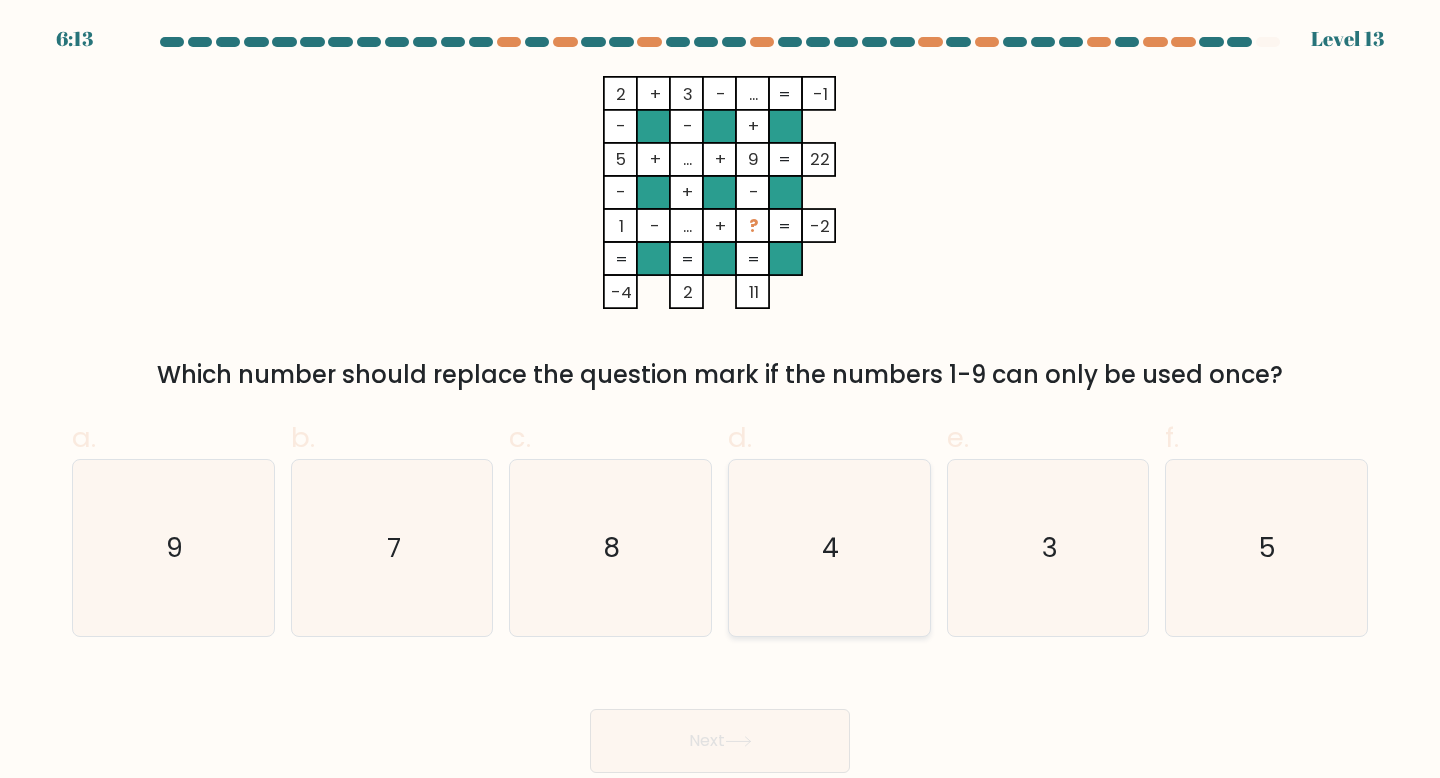 click on "4" 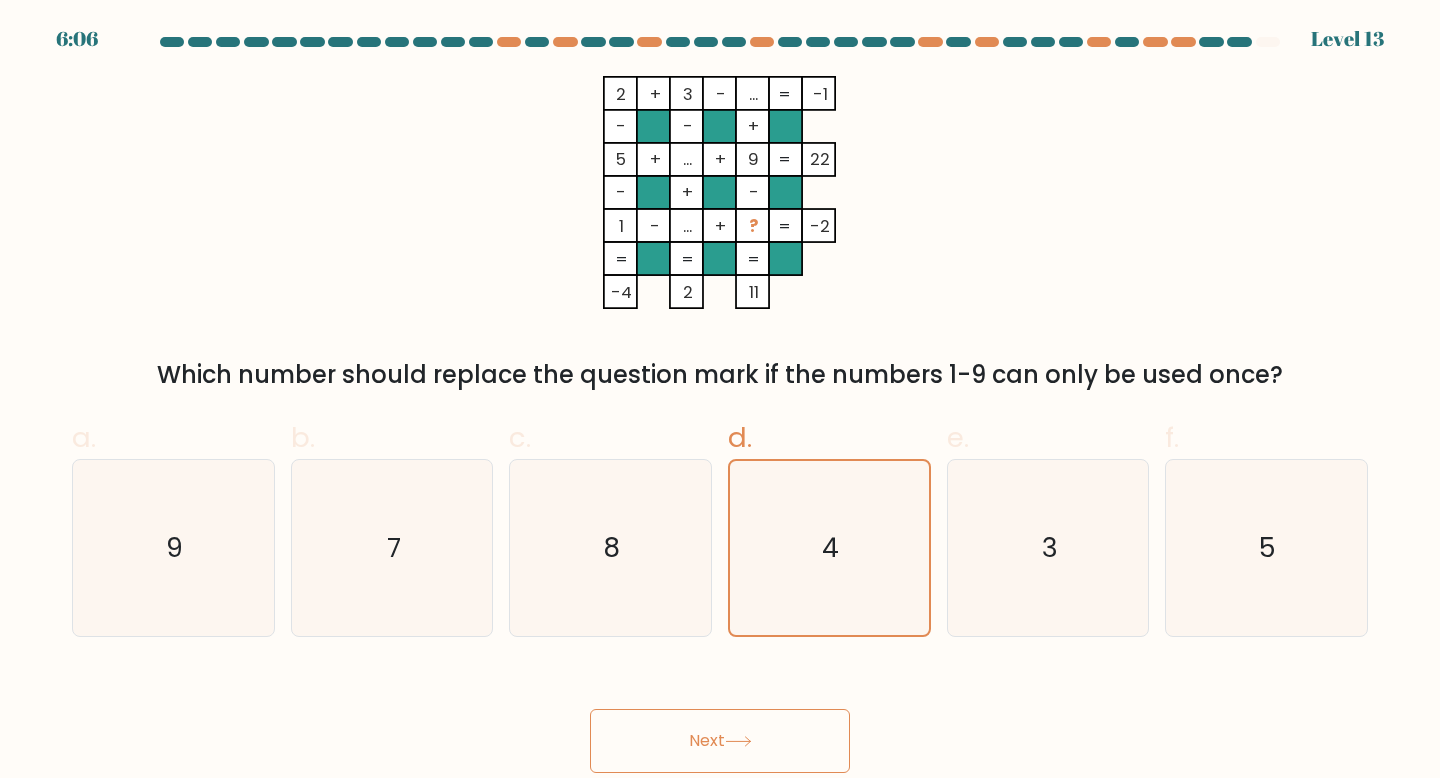 click on "Next" at bounding box center [720, 741] 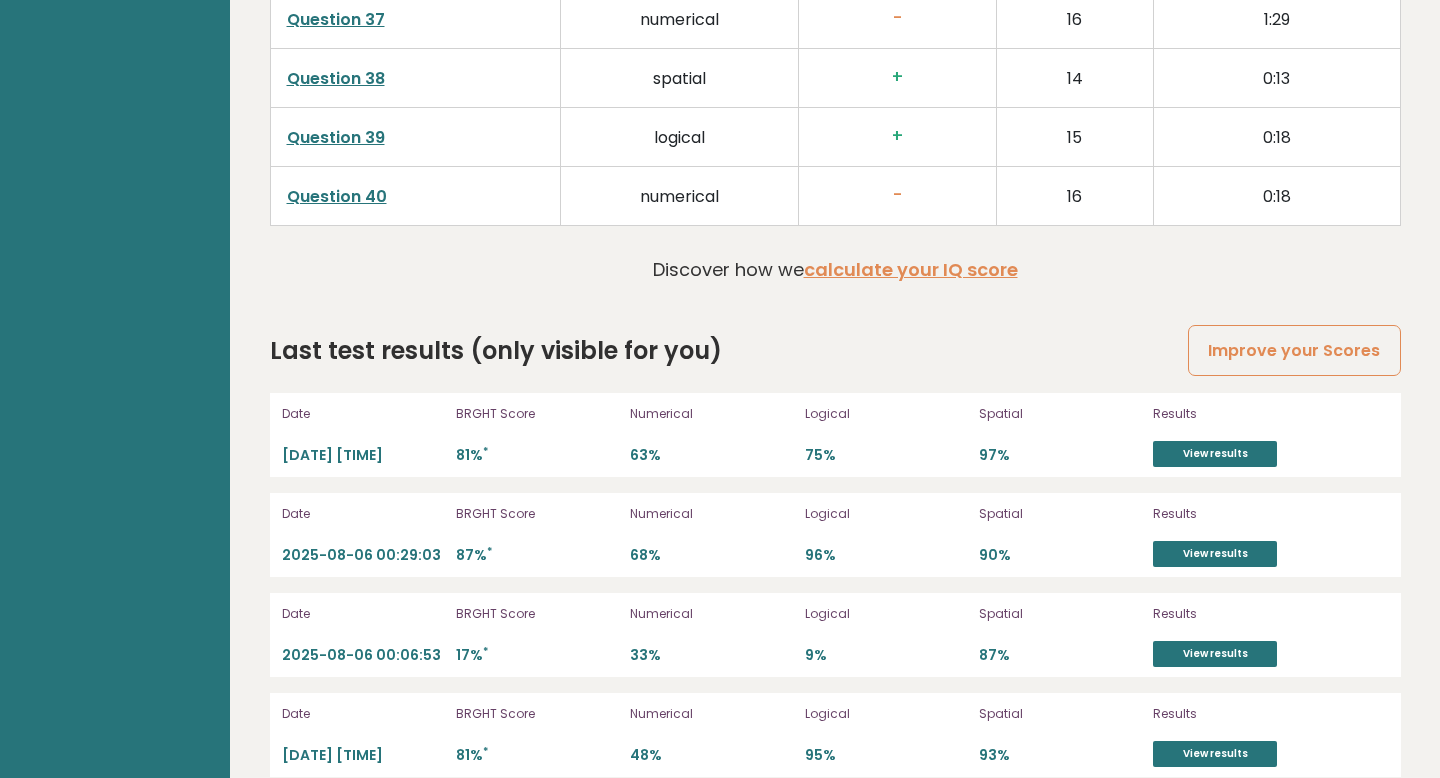 scroll, scrollTop: 5399, scrollLeft: 0, axis: vertical 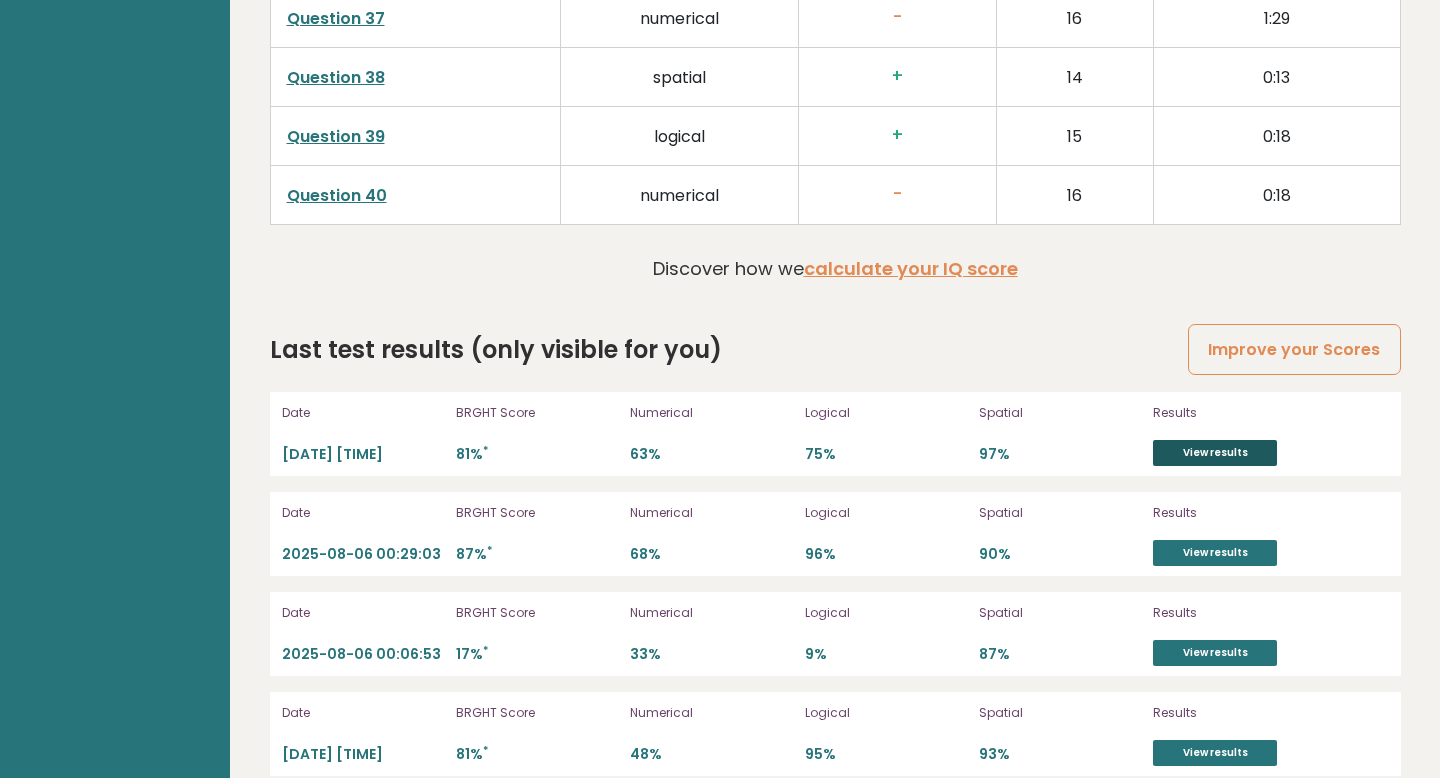 click on "View results" at bounding box center [1215, 453] 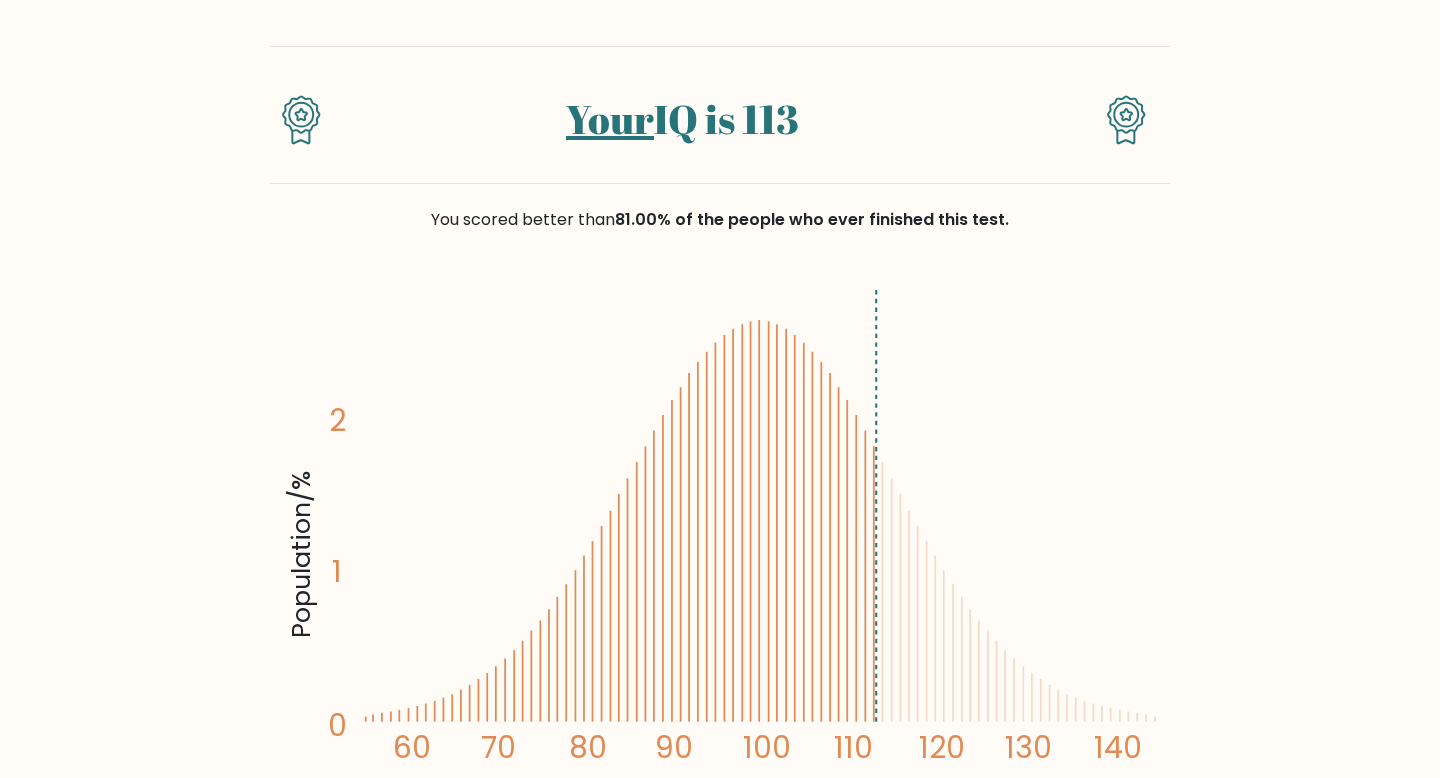 scroll, scrollTop: 0, scrollLeft: 0, axis: both 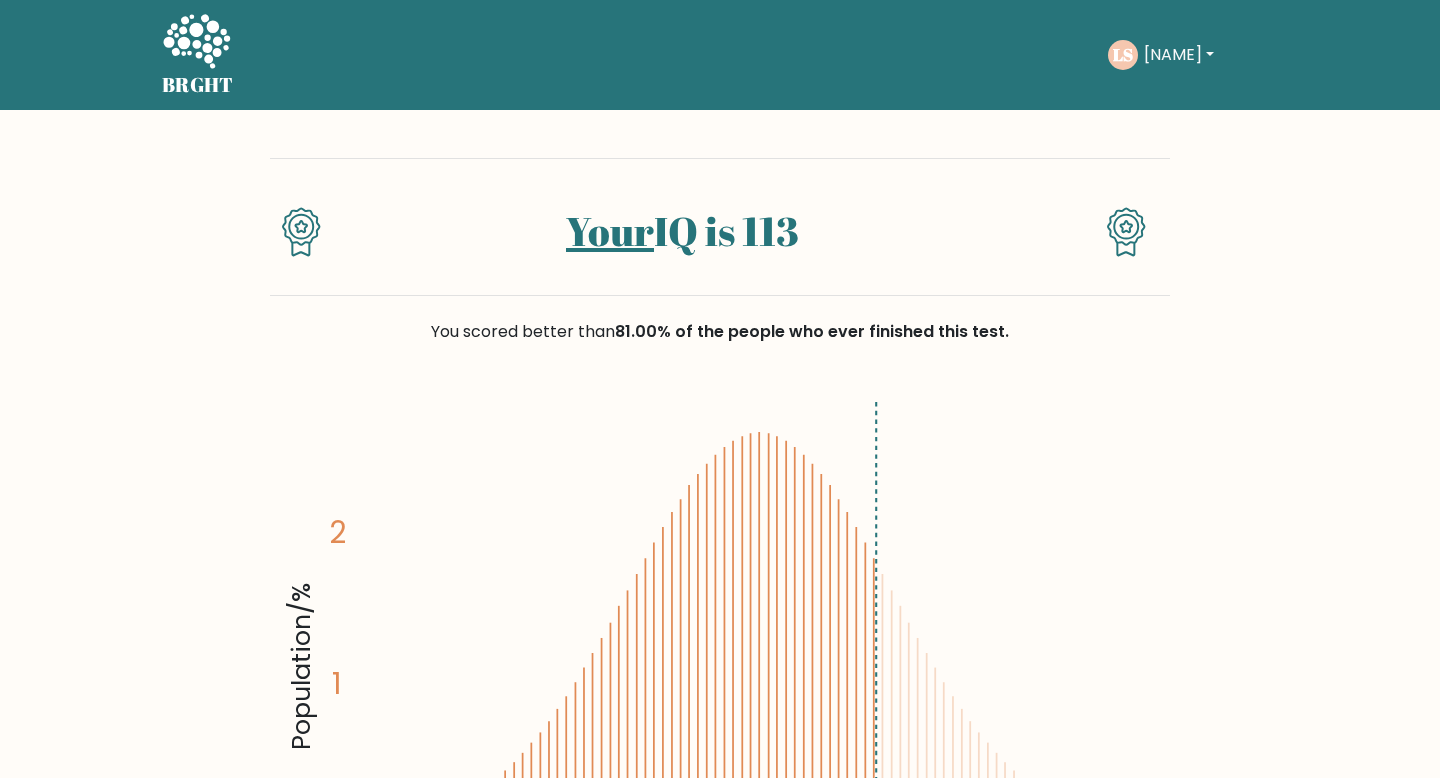 click on "LS
[NAME]
Dashboard
Profile
Settings
Logout" at bounding box center (1193, 55) 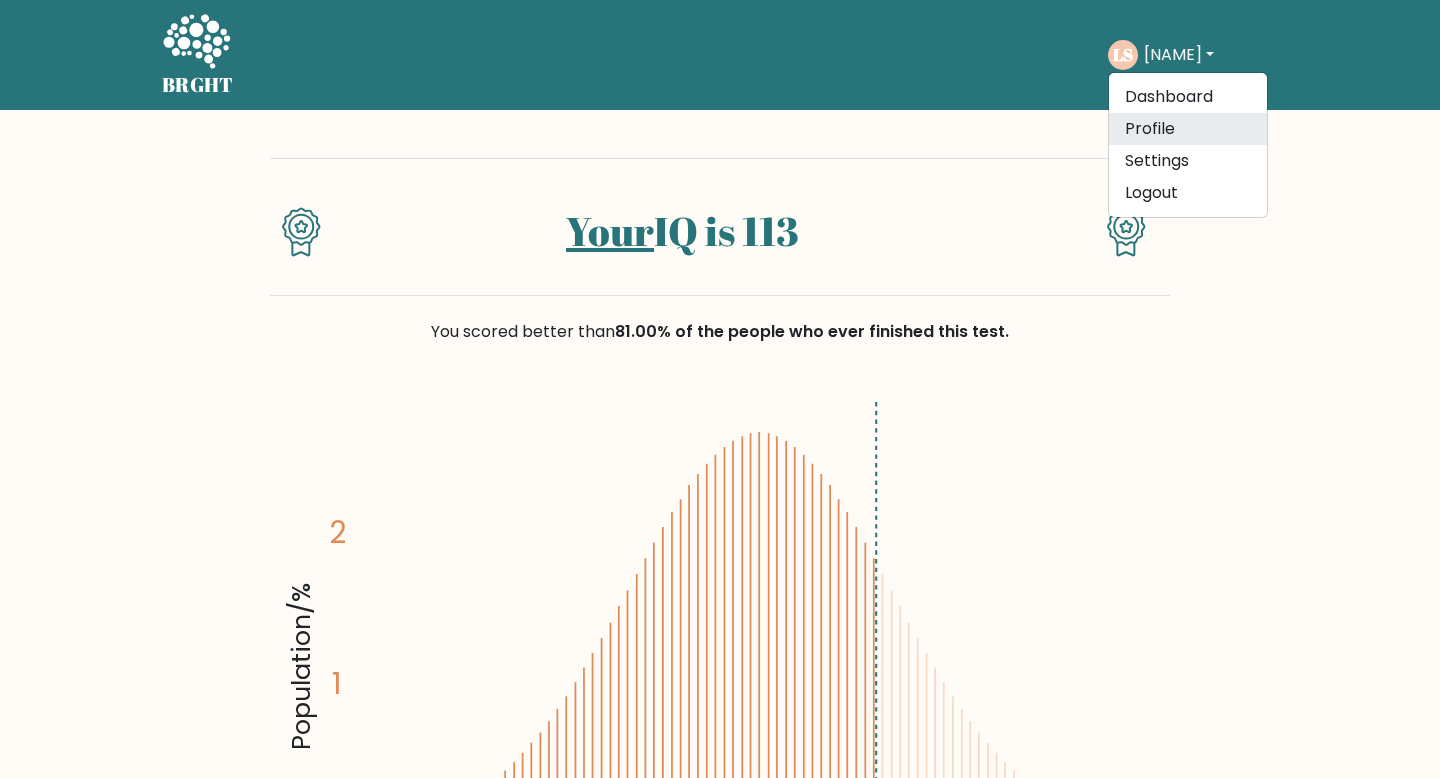 click on "Profile" at bounding box center [1188, 129] 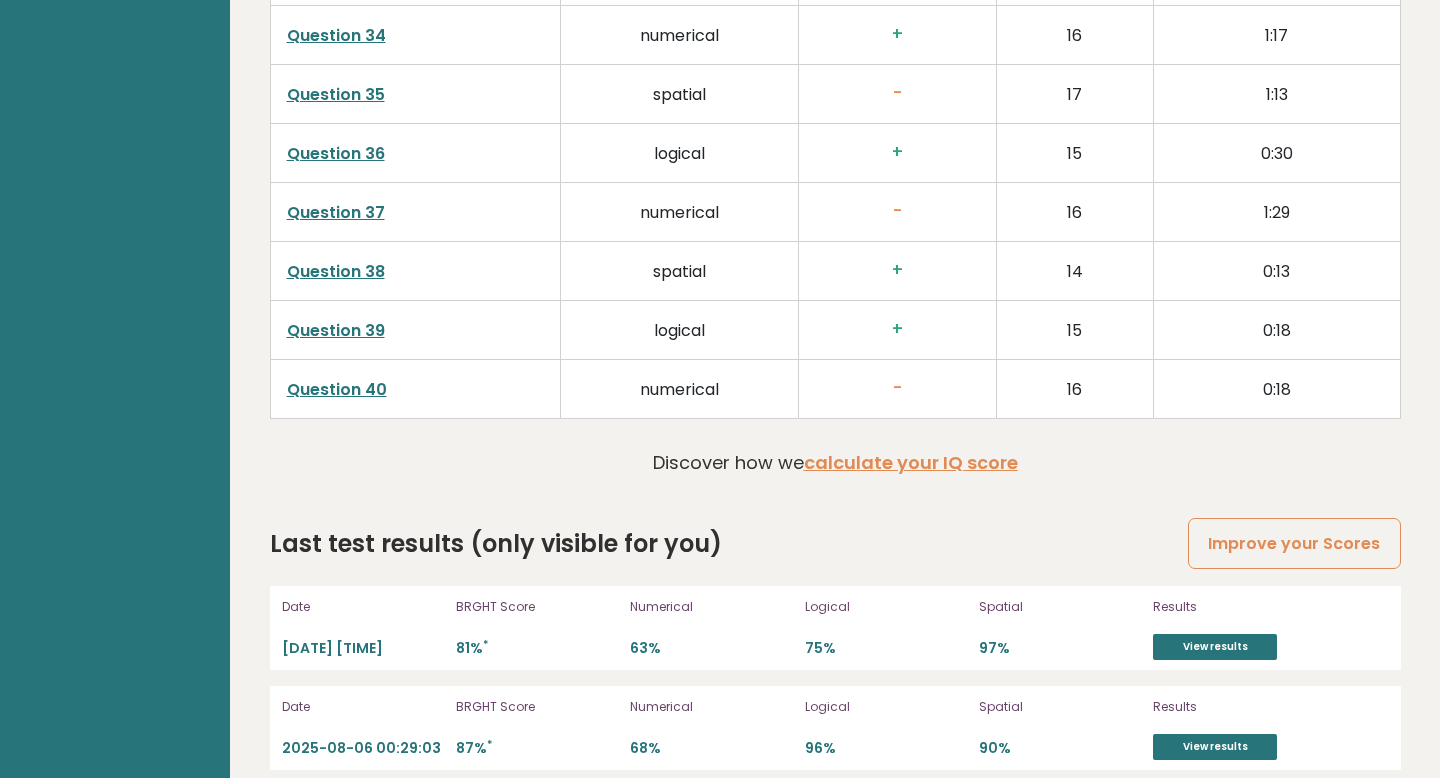 scroll, scrollTop: 5399, scrollLeft: 0, axis: vertical 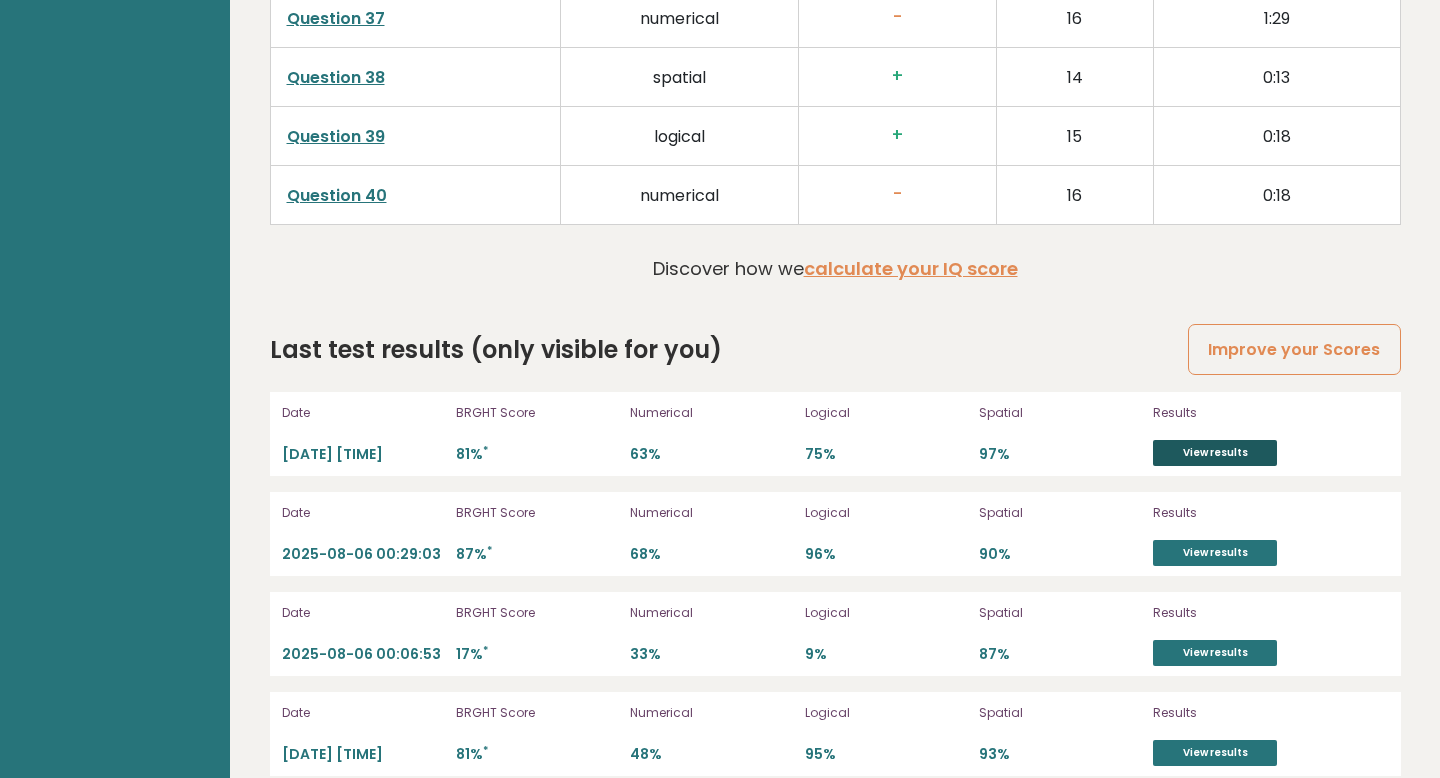 click on "View results" at bounding box center (1215, 453) 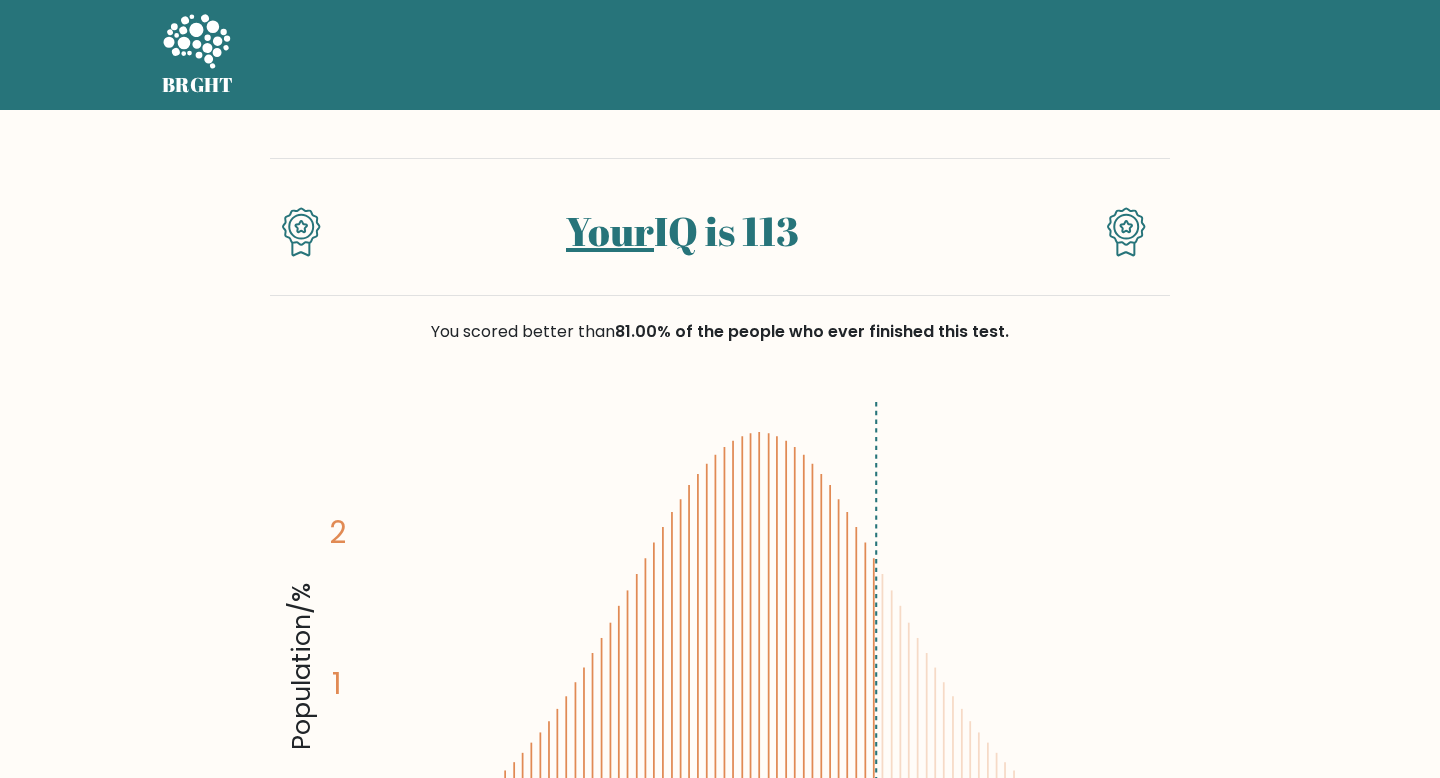 scroll, scrollTop: 0, scrollLeft: 0, axis: both 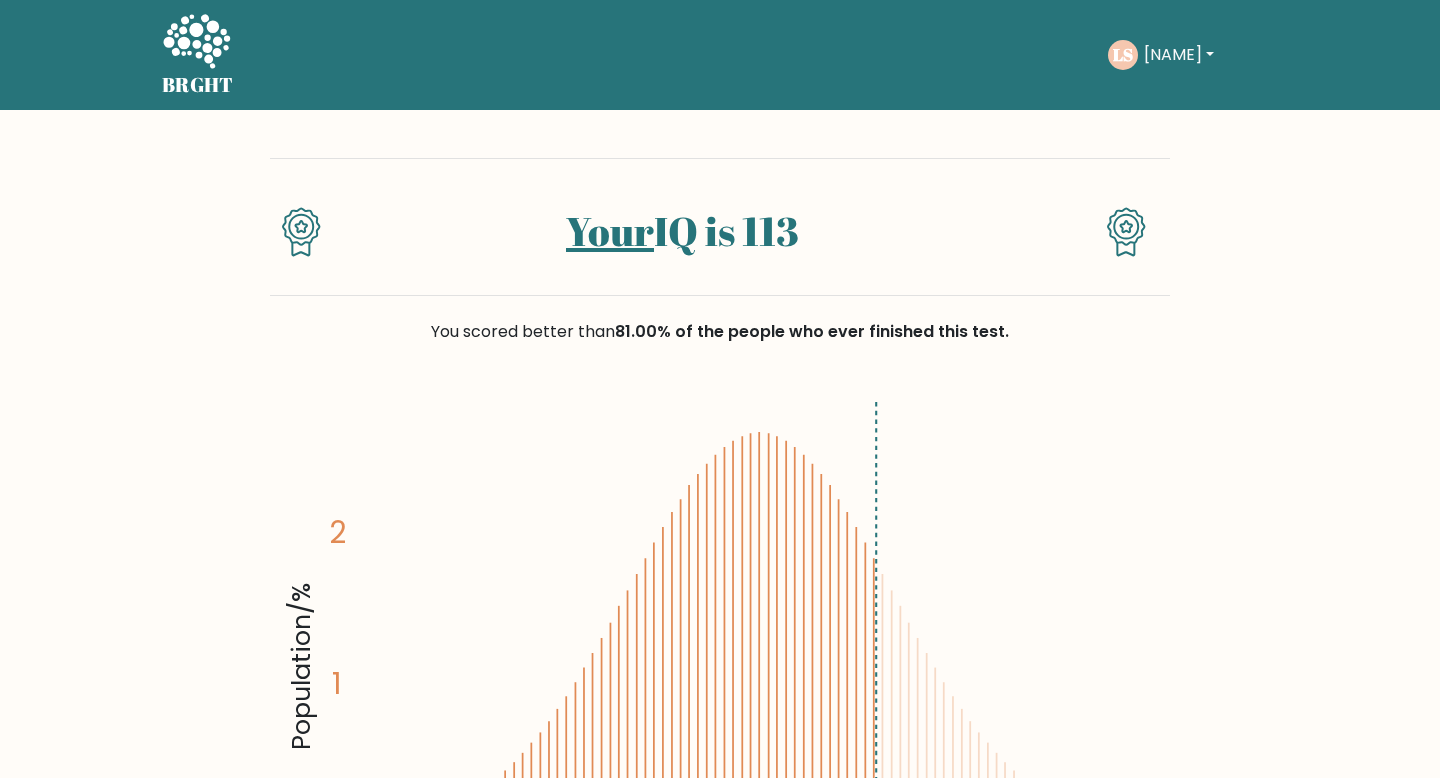 click on "[NAME]" at bounding box center [1179, 55] 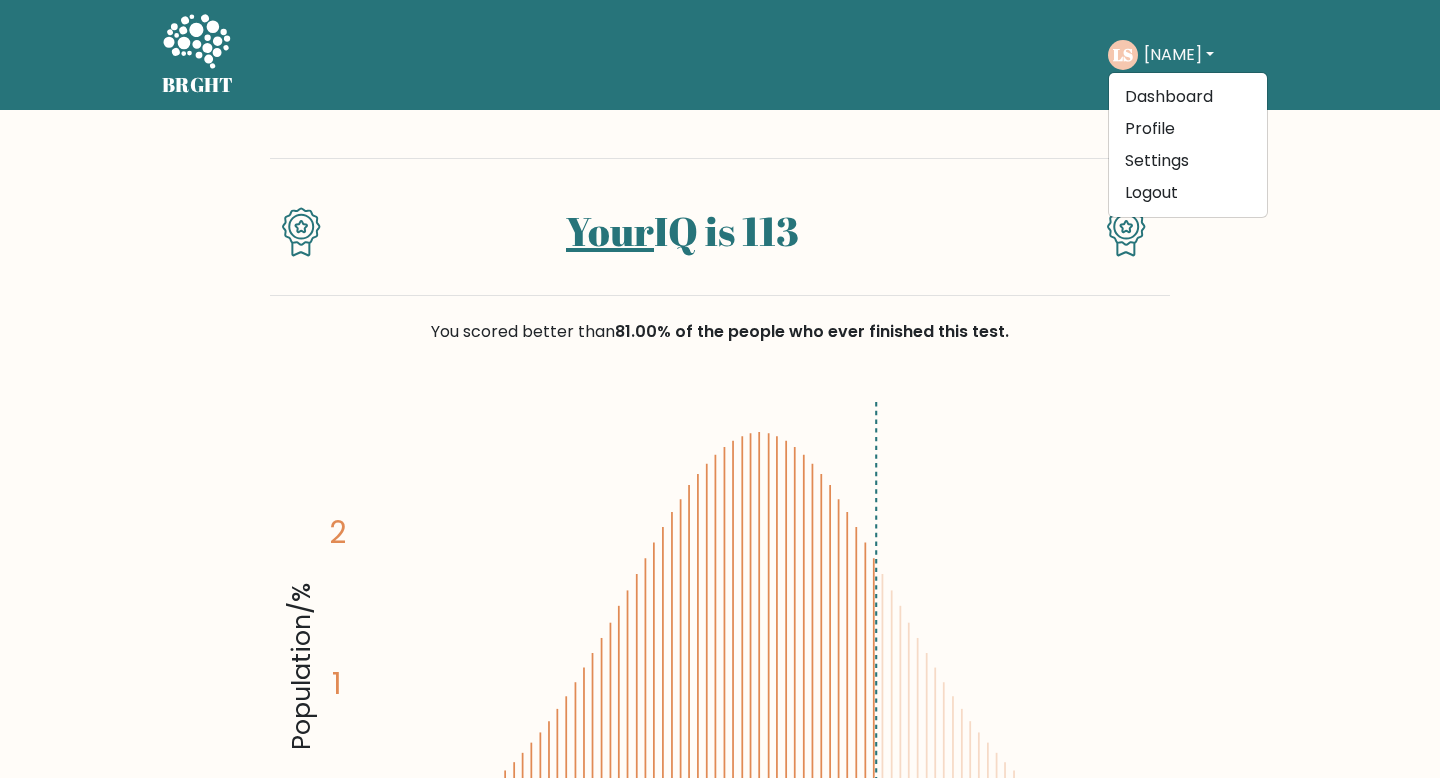 click on "Your  IQ is [NUMBER]
You scored better than  [PERCENTAGE]% of
the people who ever finished this test.
Population/%
IQ
0
1
2
60
70
80
90
100
110
120" at bounding box center (720, 3071) 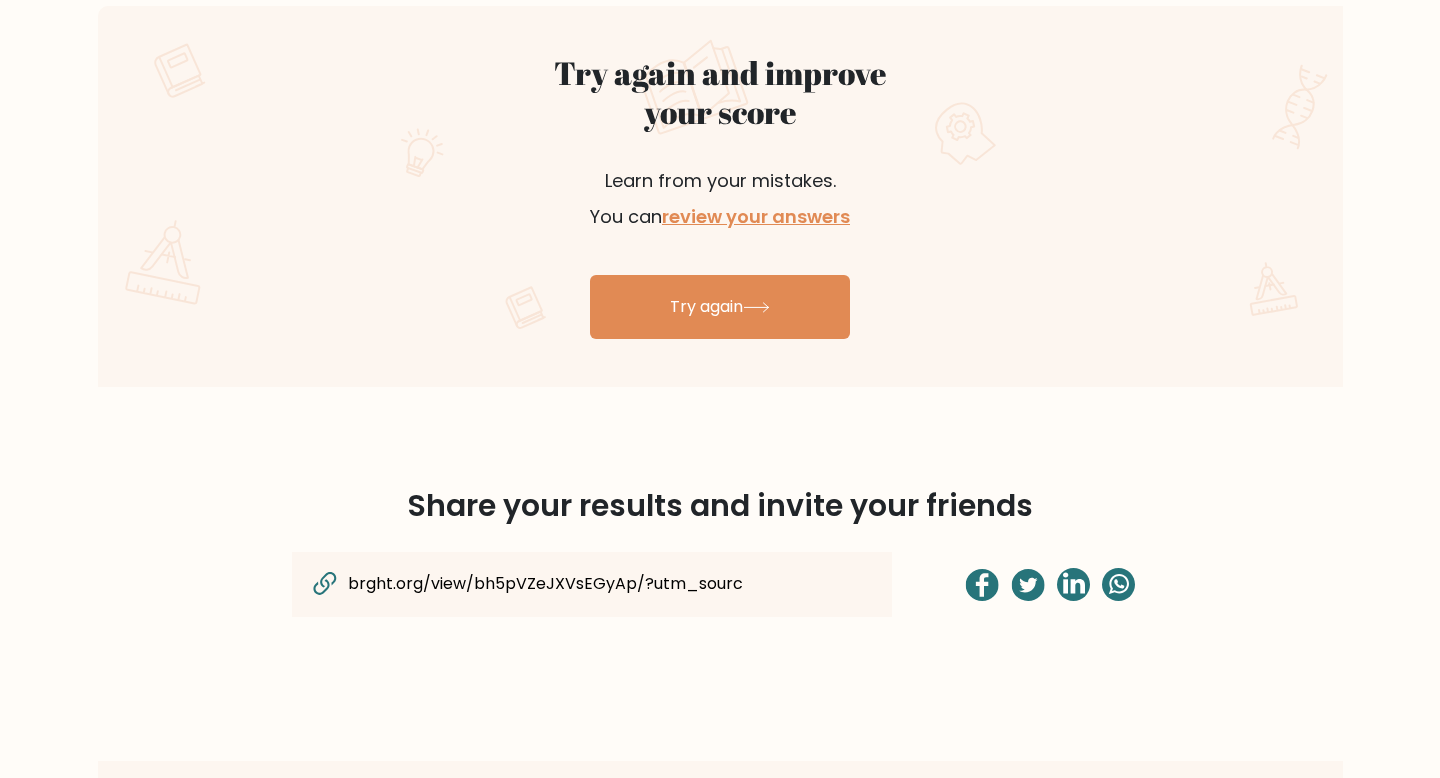 scroll, scrollTop: 1134, scrollLeft: 0, axis: vertical 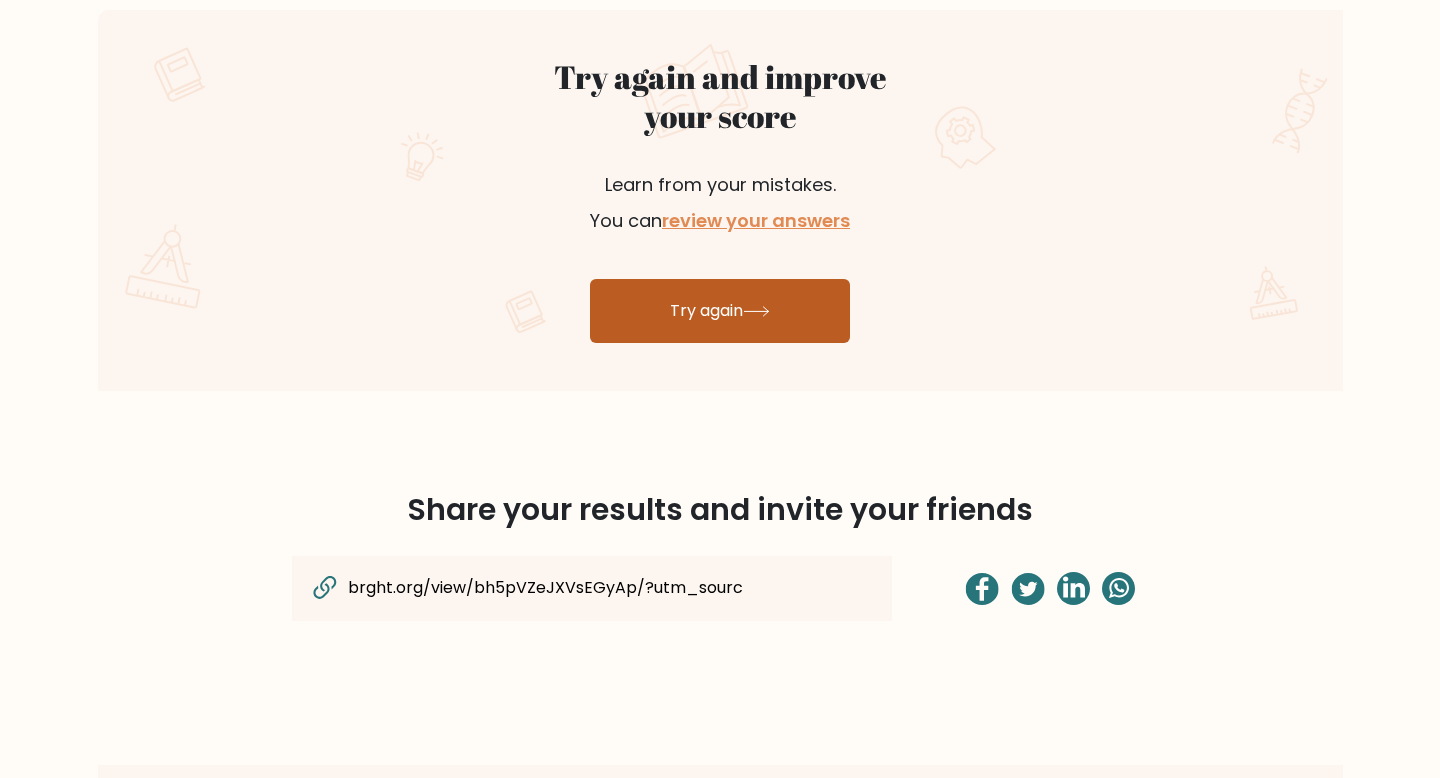 click on "Try again" at bounding box center (720, 311) 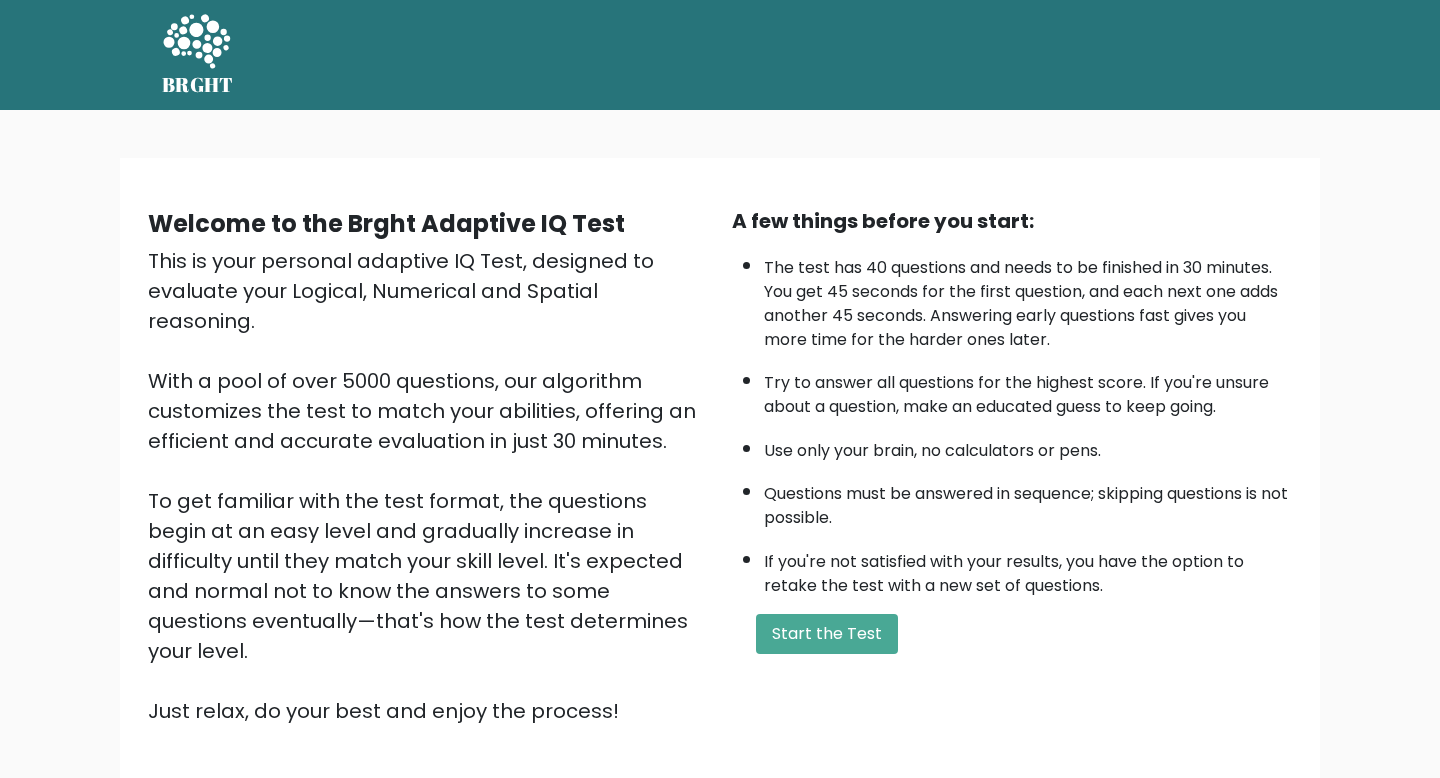 scroll, scrollTop: 0, scrollLeft: 0, axis: both 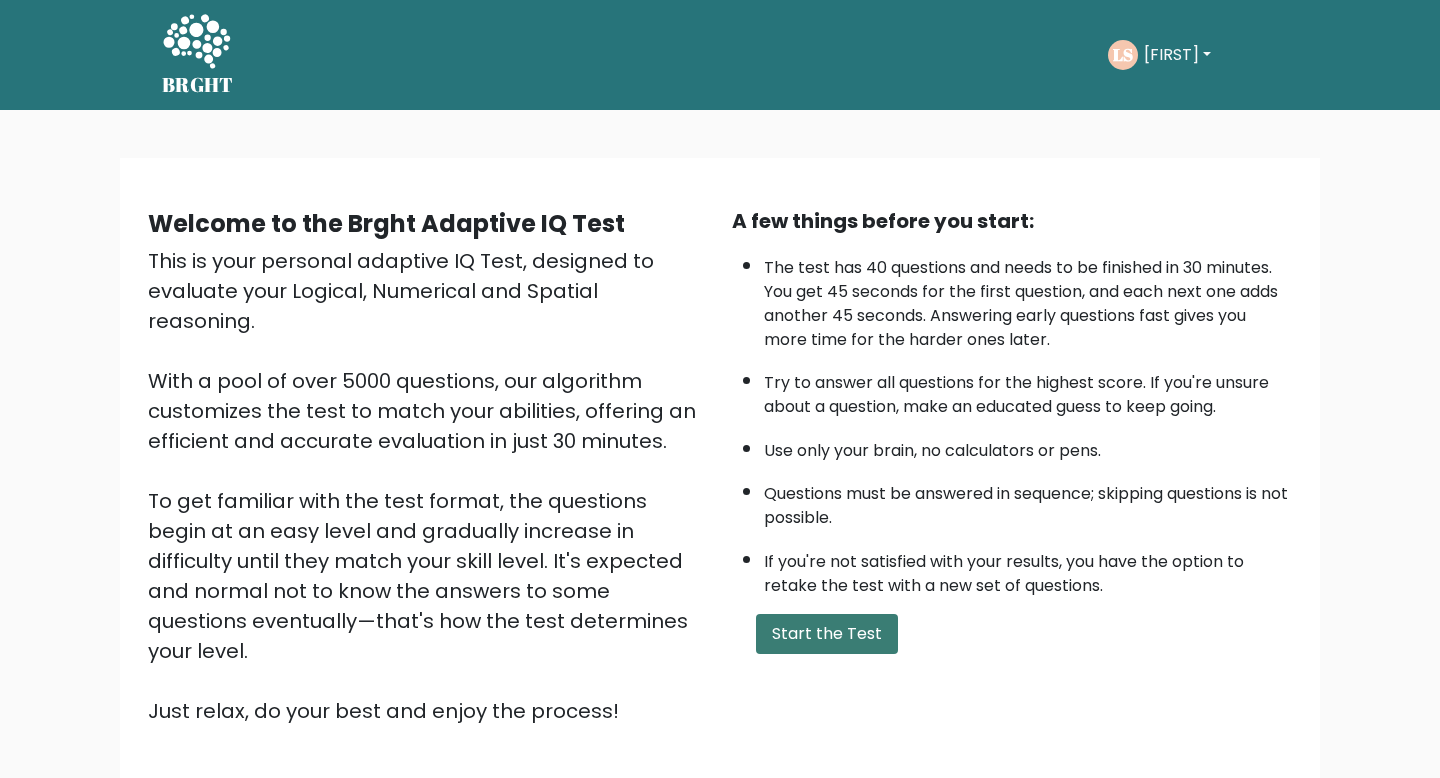 click on "Start the Test" at bounding box center [827, 634] 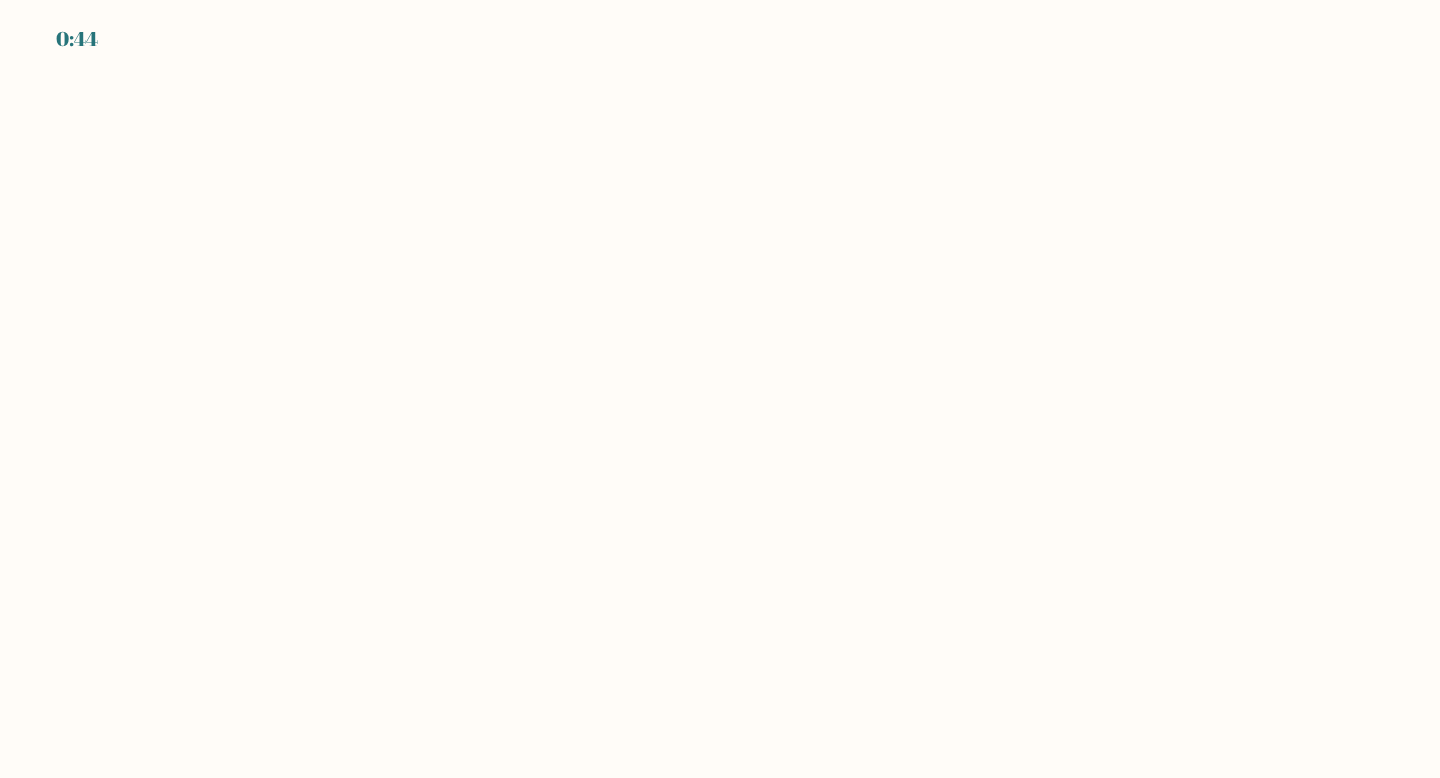 scroll, scrollTop: 0, scrollLeft: 0, axis: both 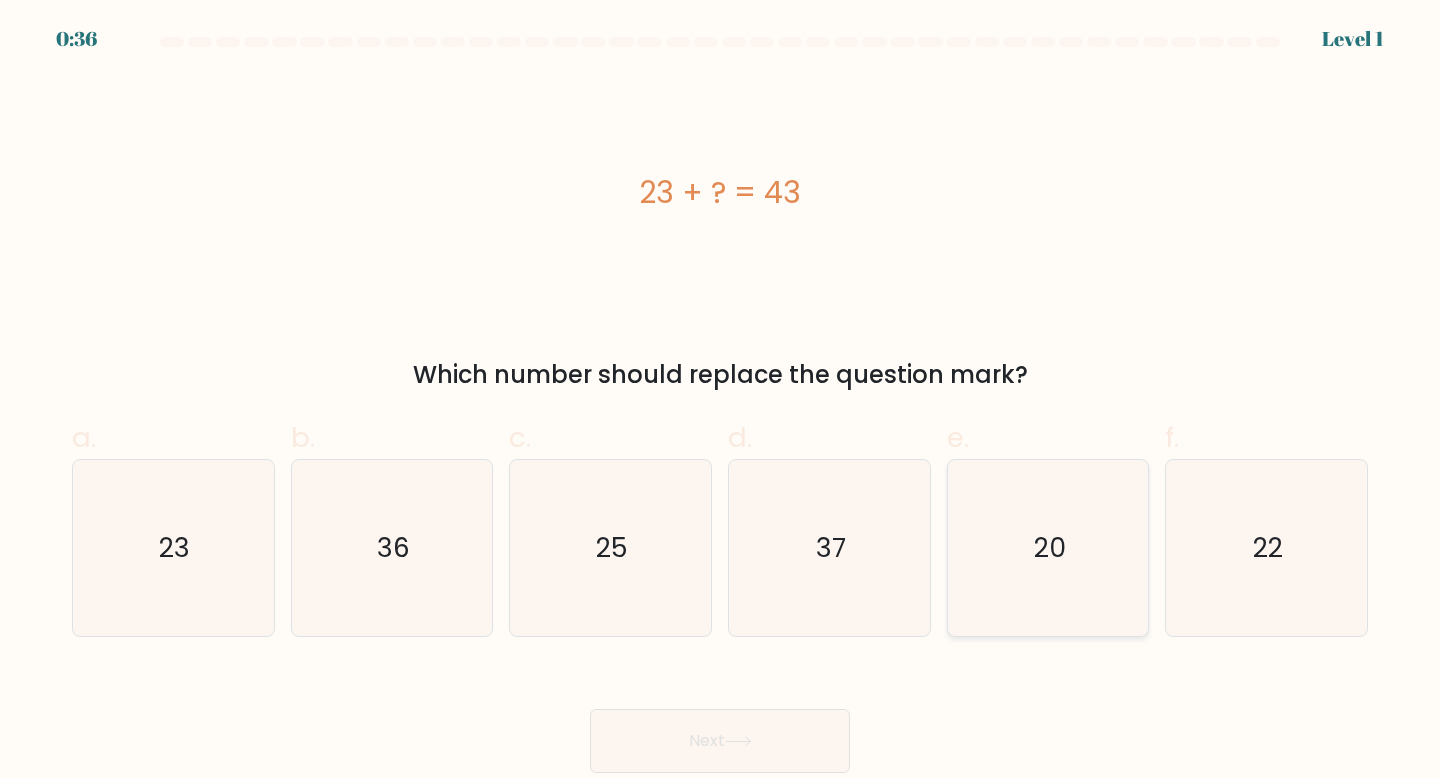 click on "20" 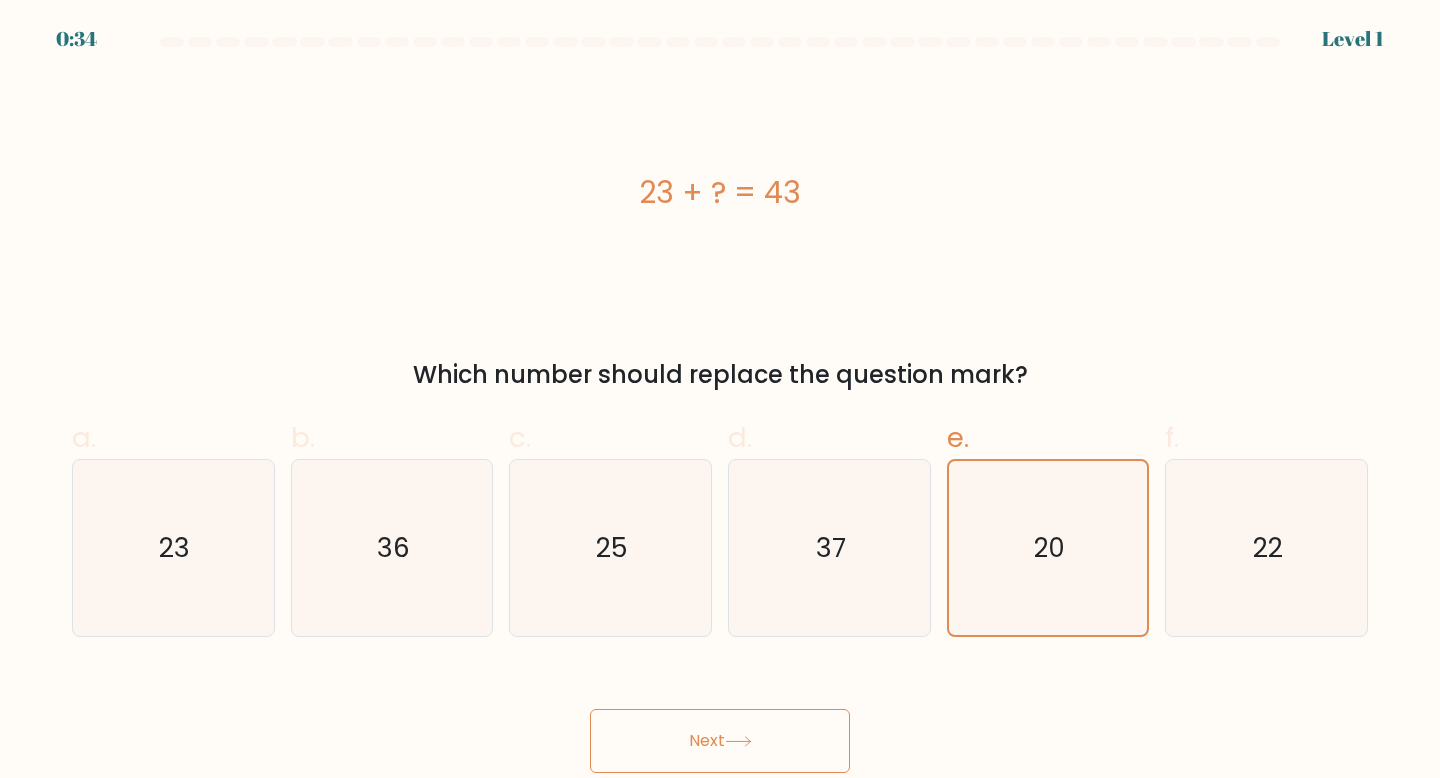 click on "Next" at bounding box center (720, 741) 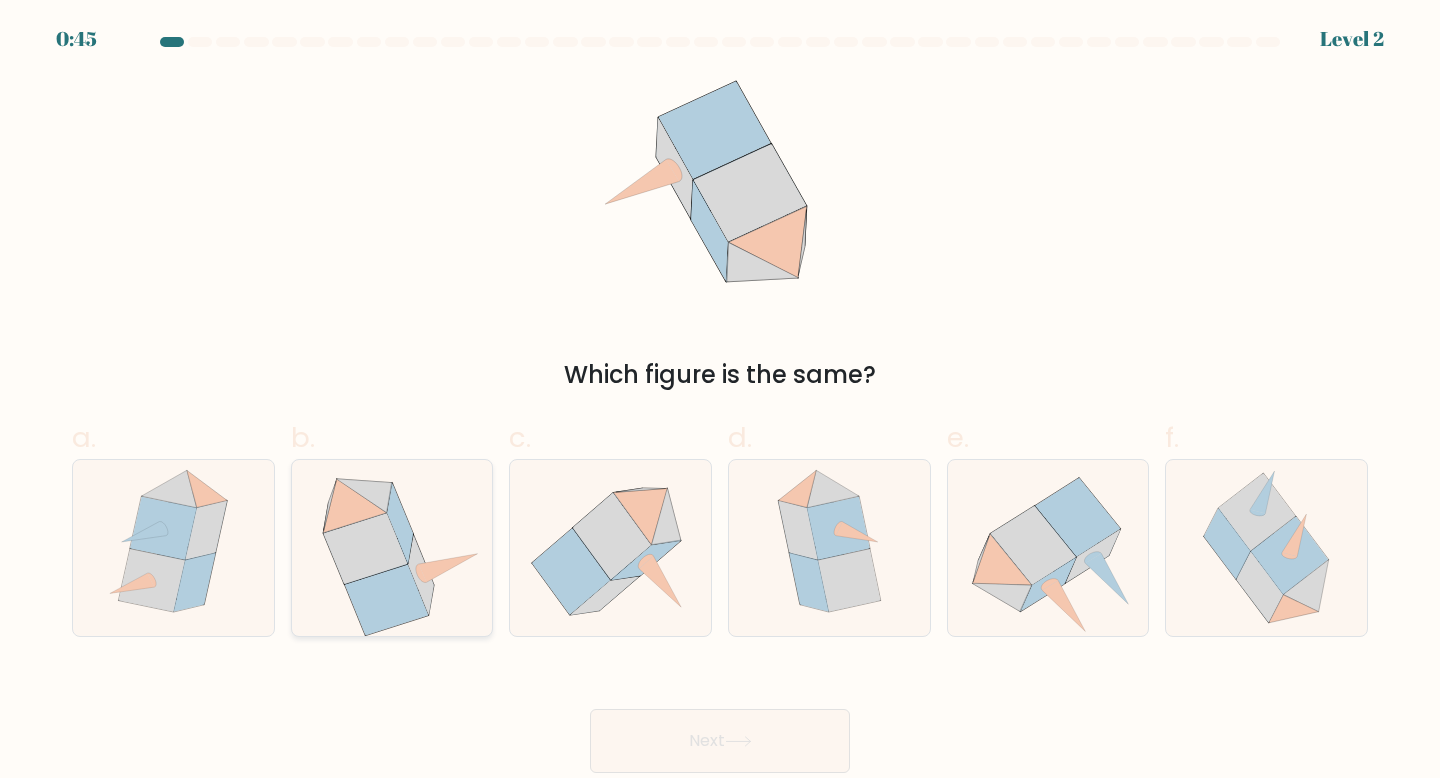 click 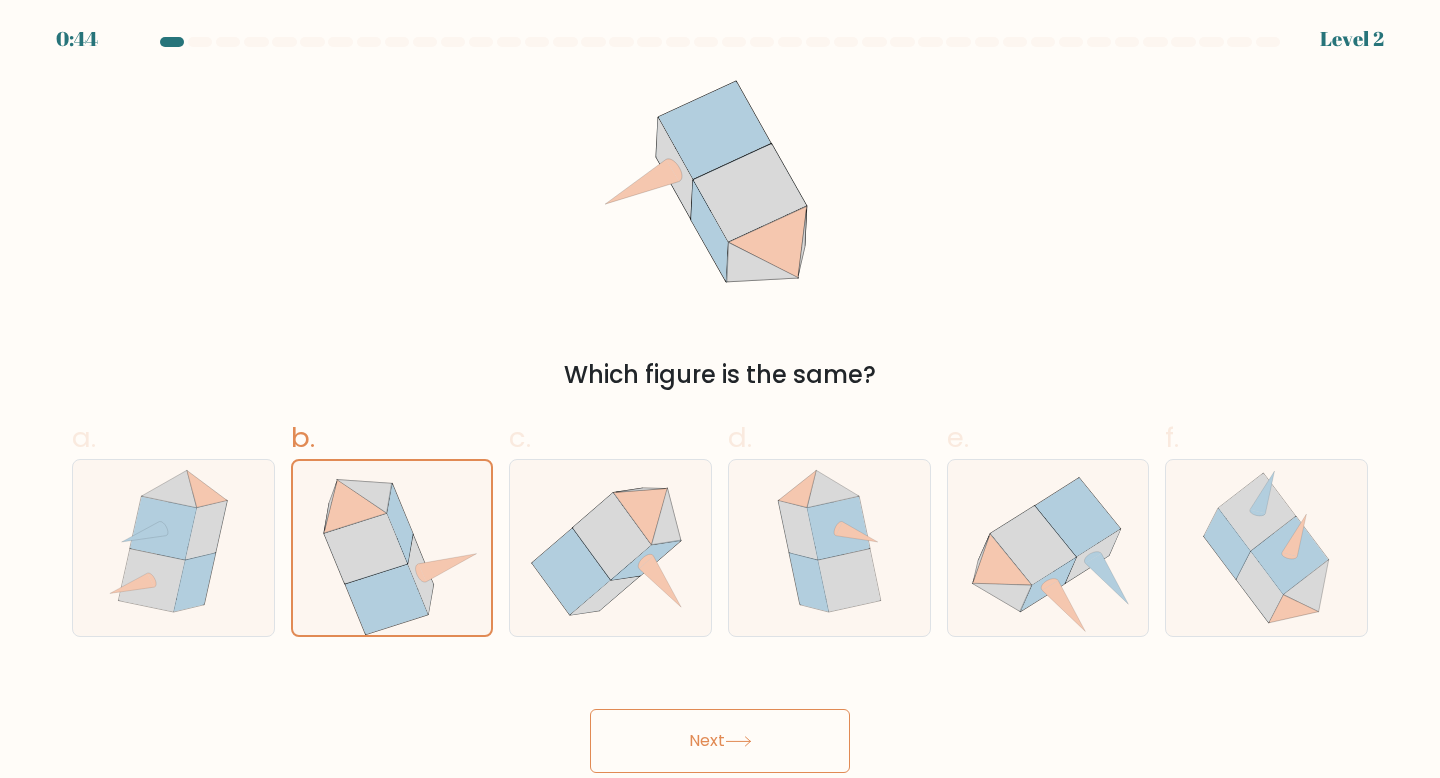 click on "Next" at bounding box center (720, 741) 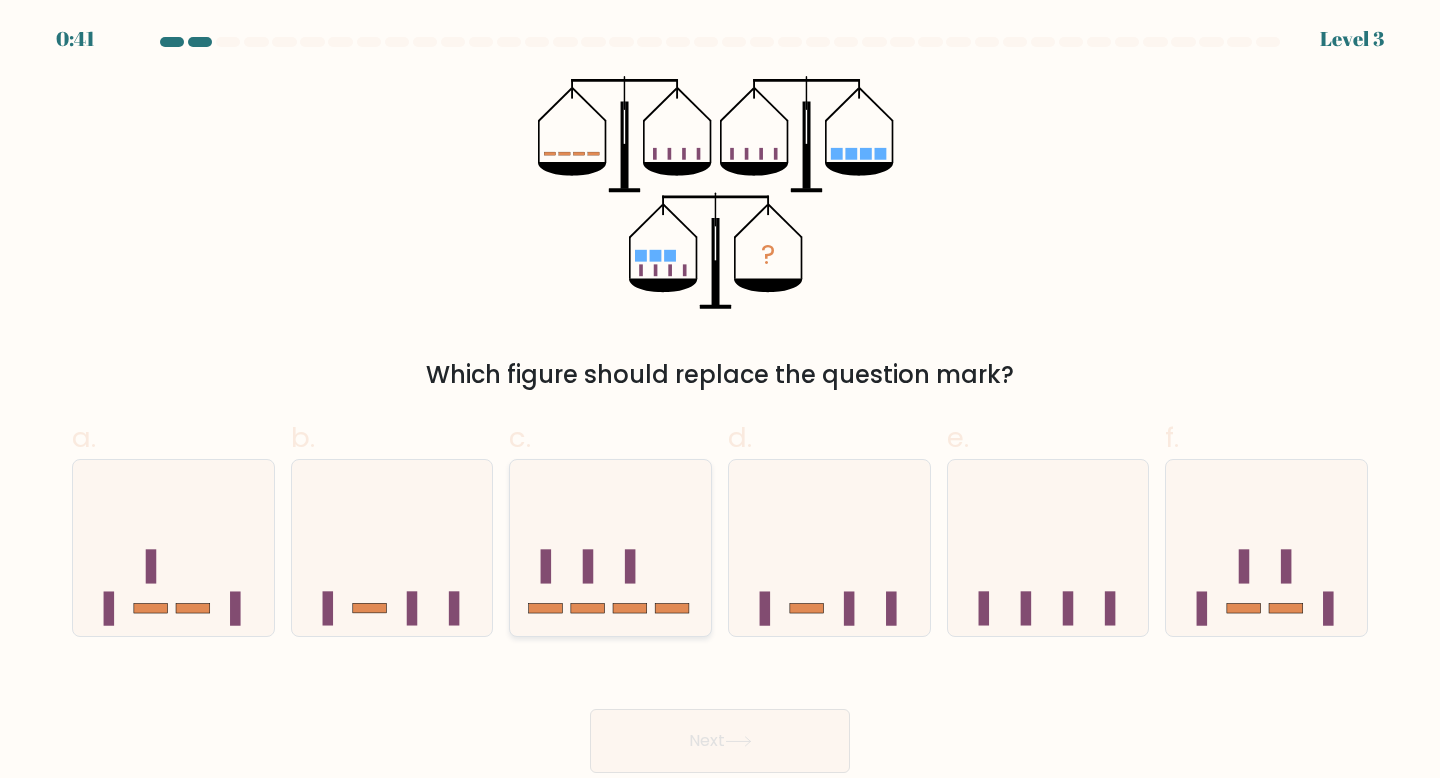 click 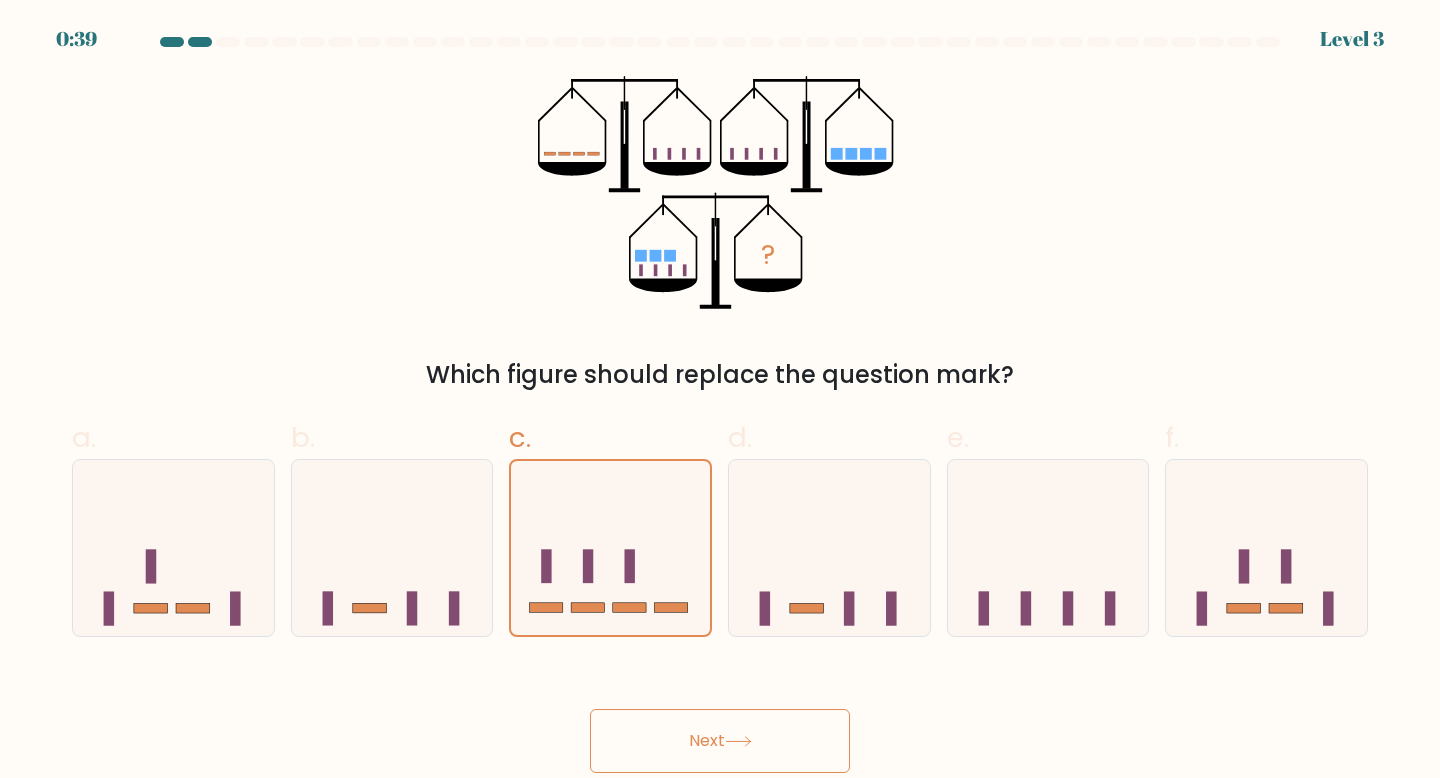 click on "Next" at bounding box center (720, 741) 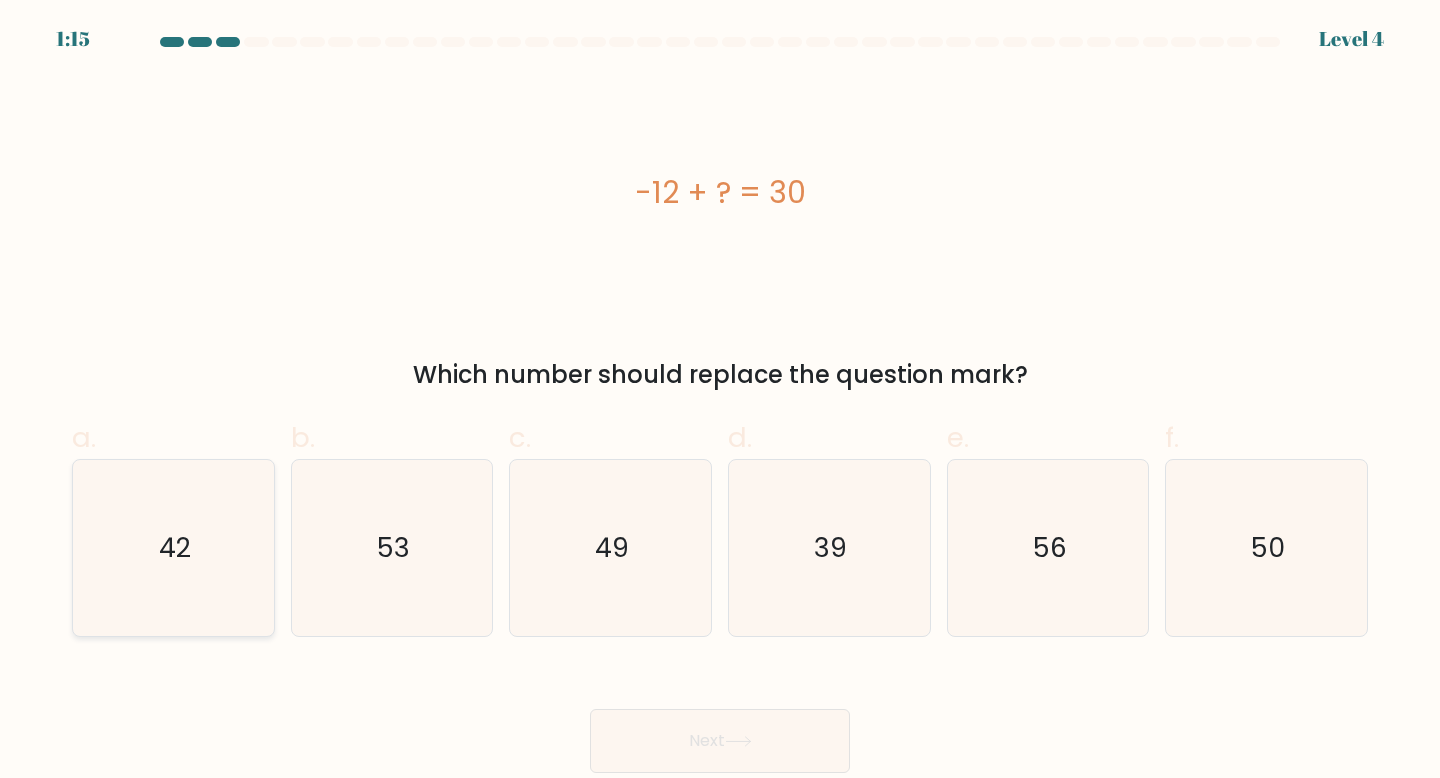 click on "42" 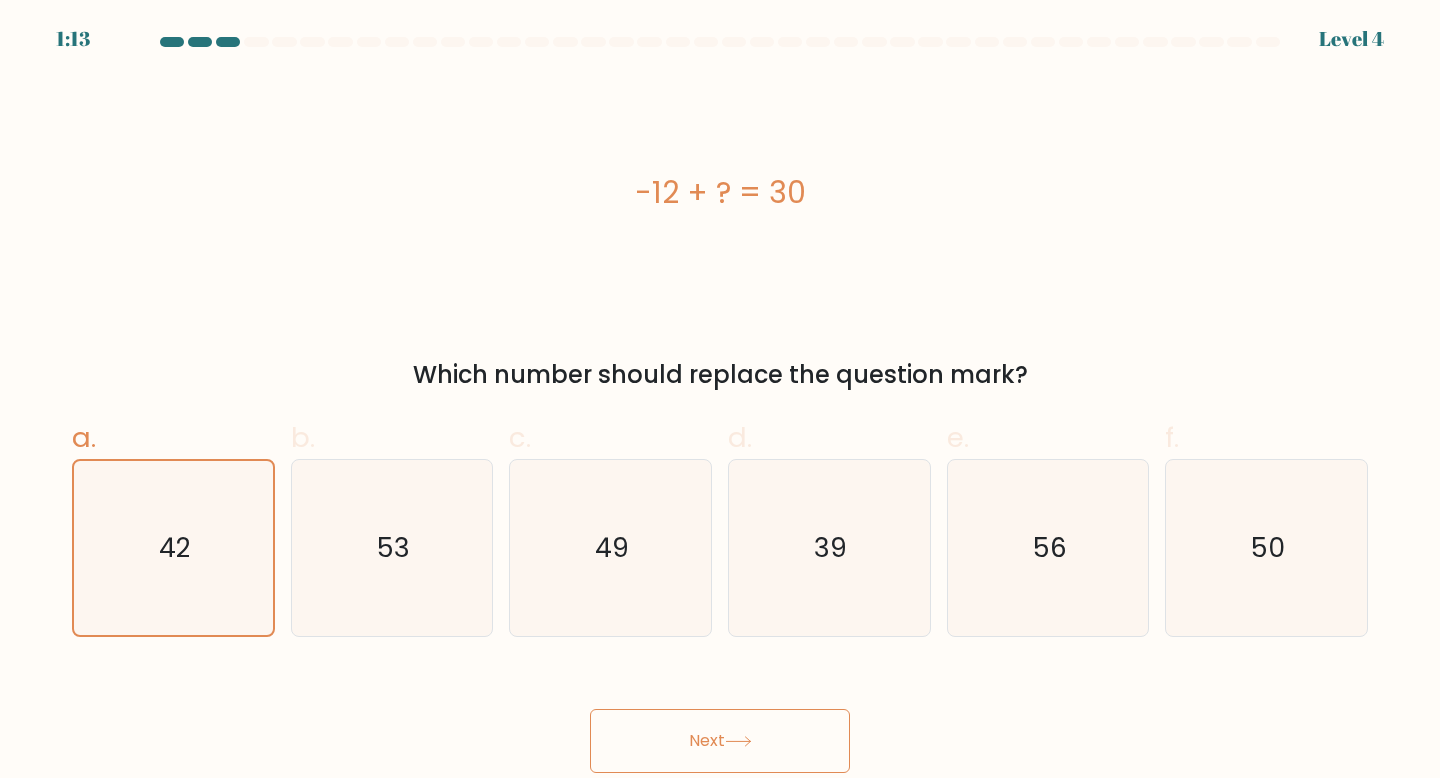click on "Next" at bounding box center [720, 741] 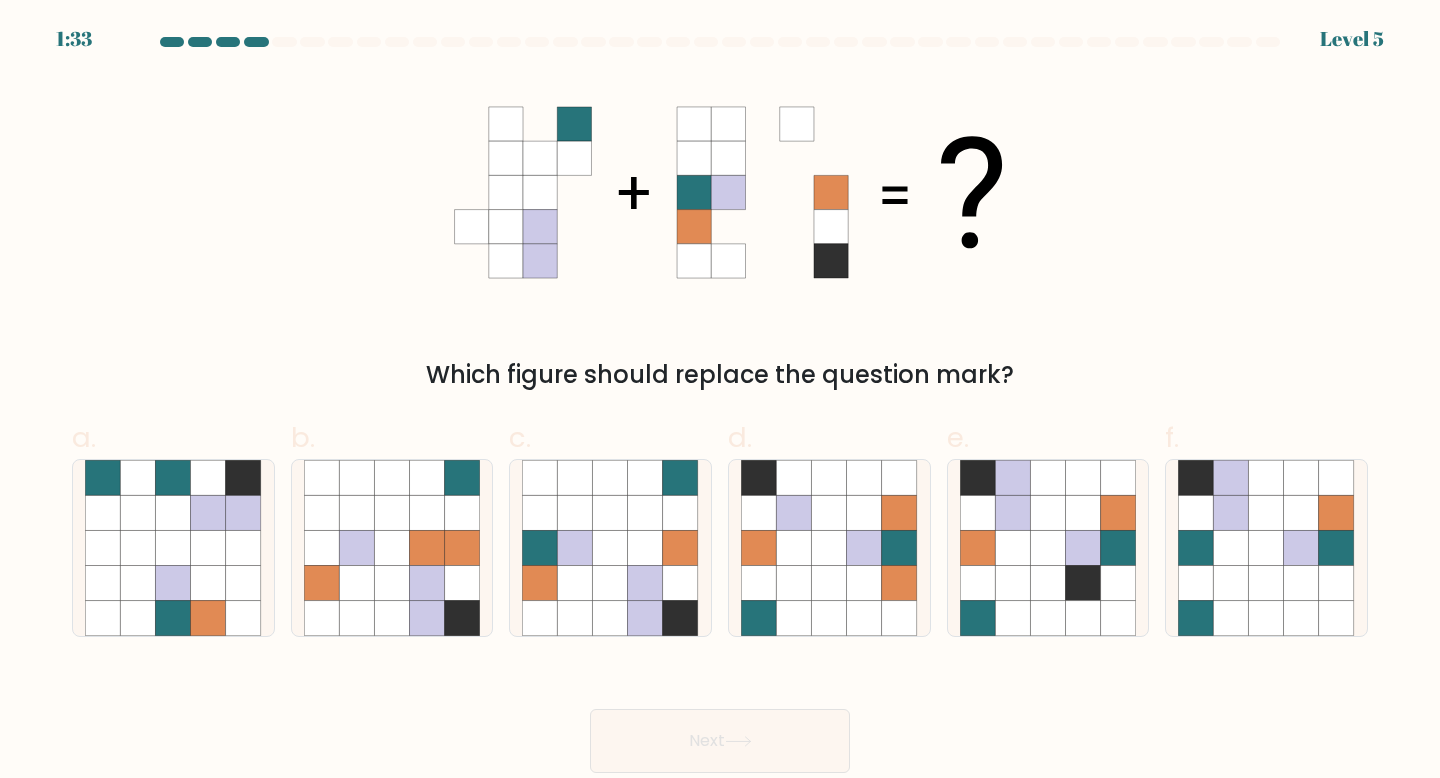 drag, startPoint x: 595, startPoint y: 584, endPoint x: 618, endPoint y: 648, distance: 68.007355 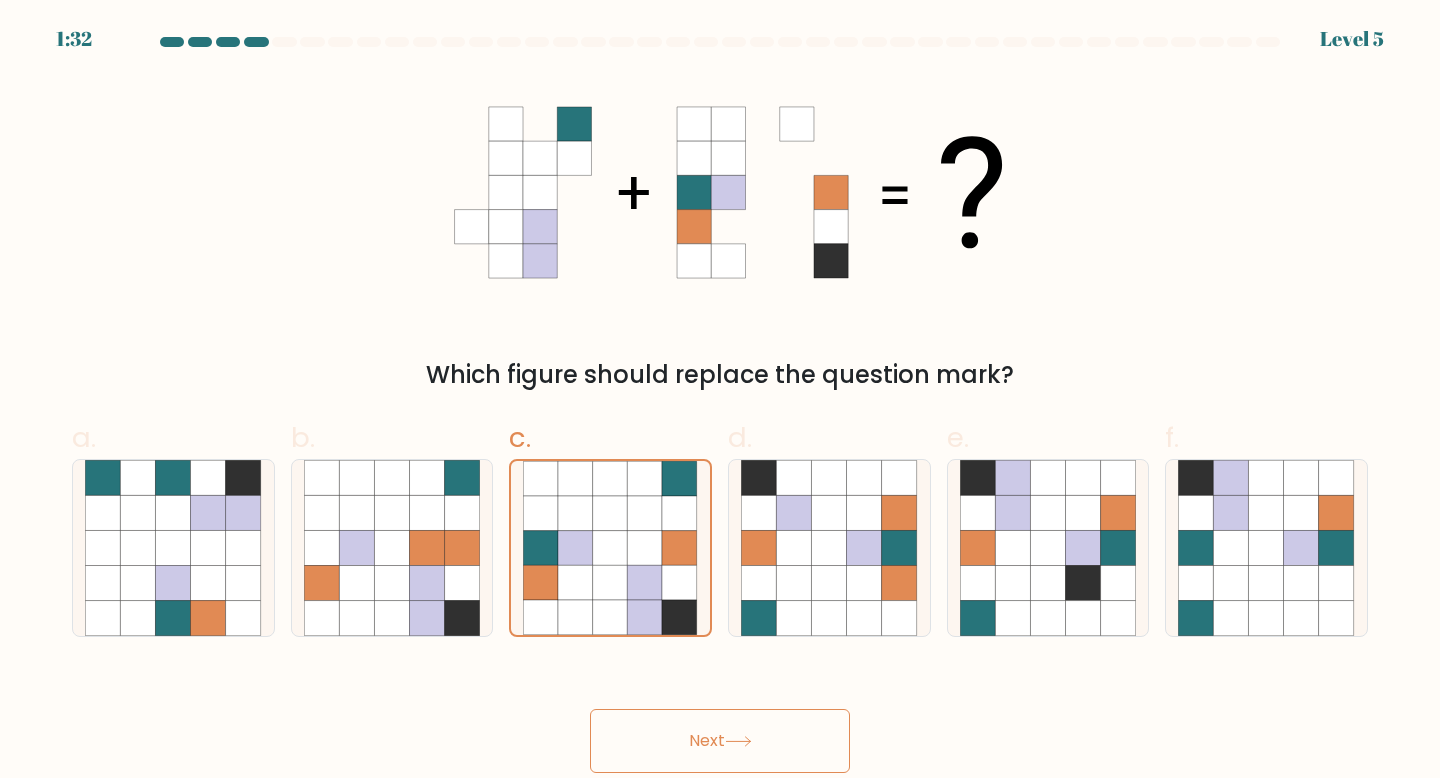 click on "Next" at bounding box center [720, 741] 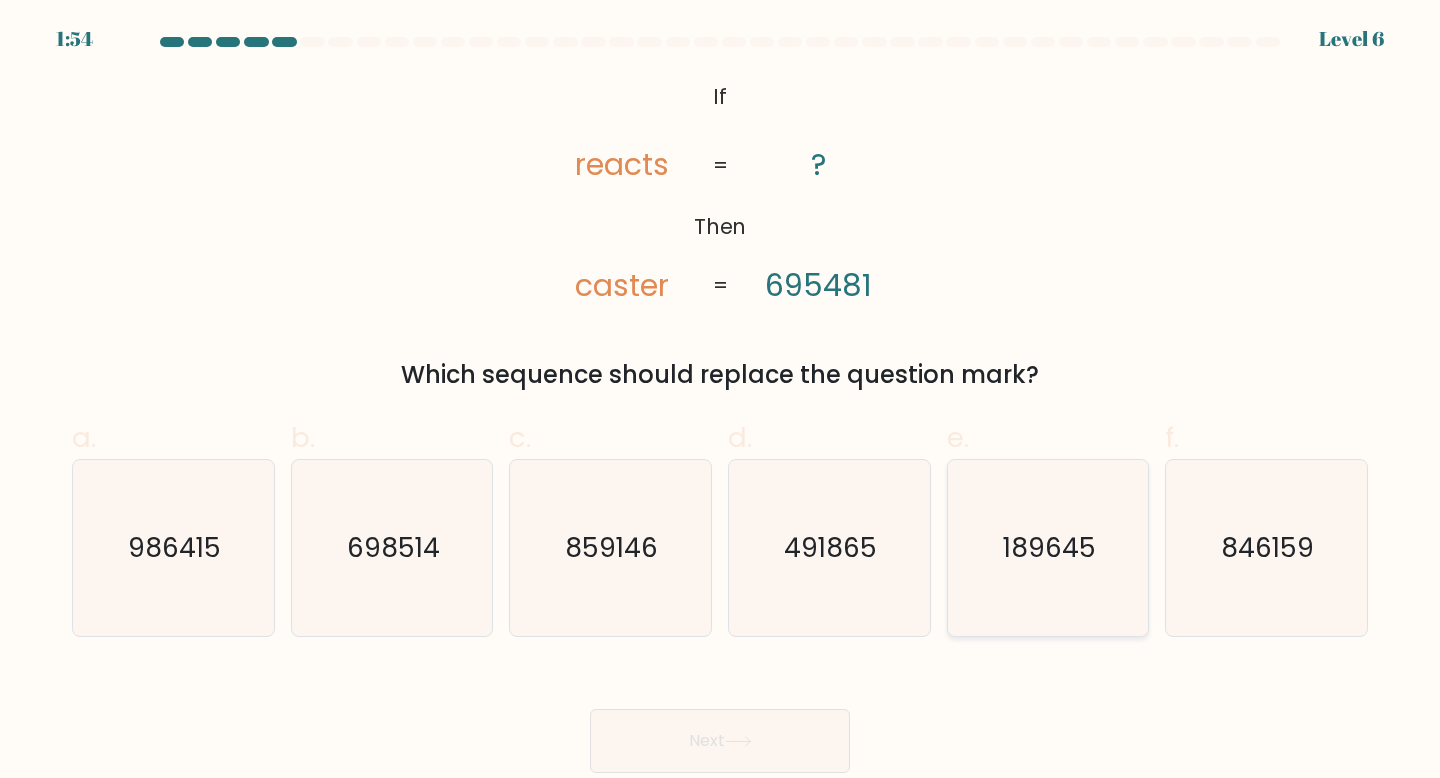 drag, startPoint x: 1056, startPoint y: 583, endPoint x: 1044, endPoint y: 603, distance: 23.323807 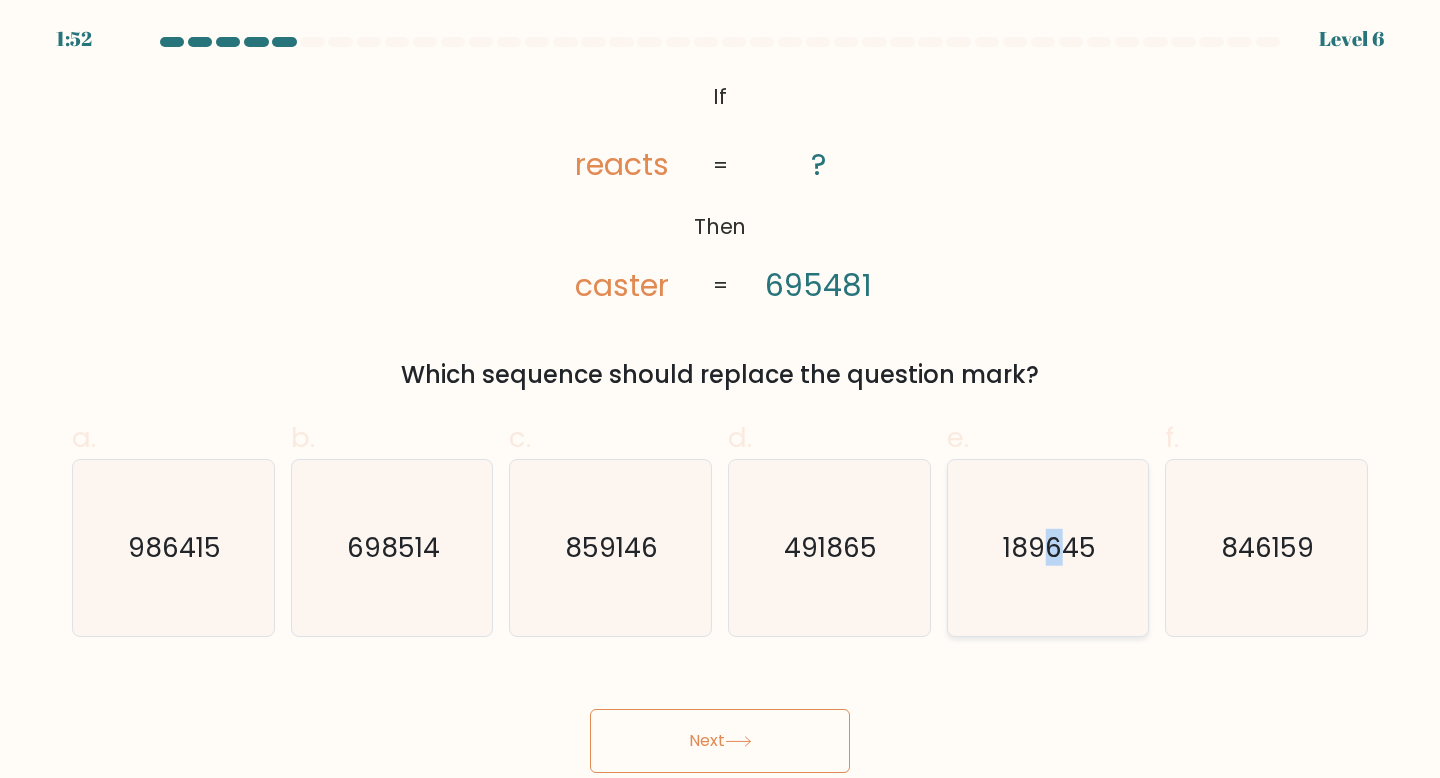click on "189645" 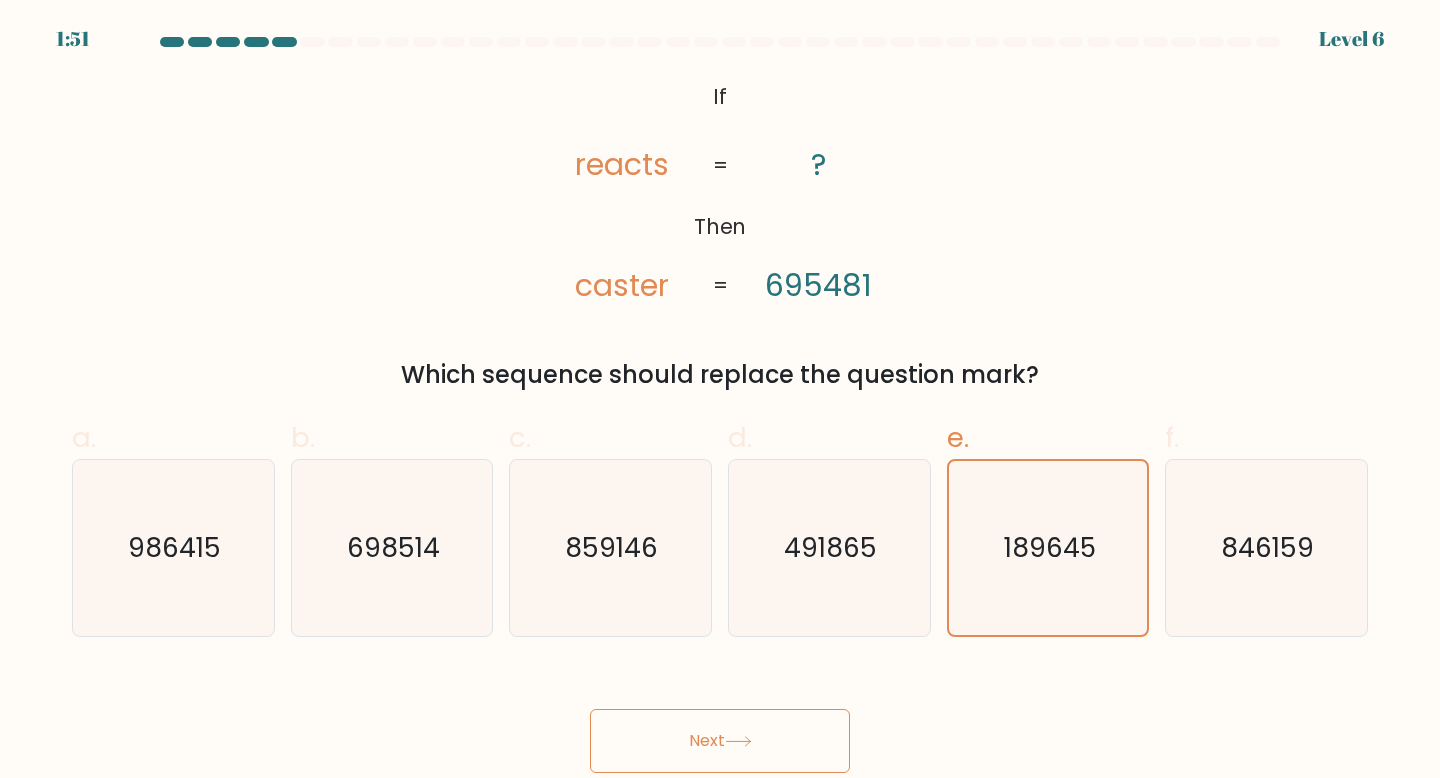 click on "Next" at bounding box center [720, 741] 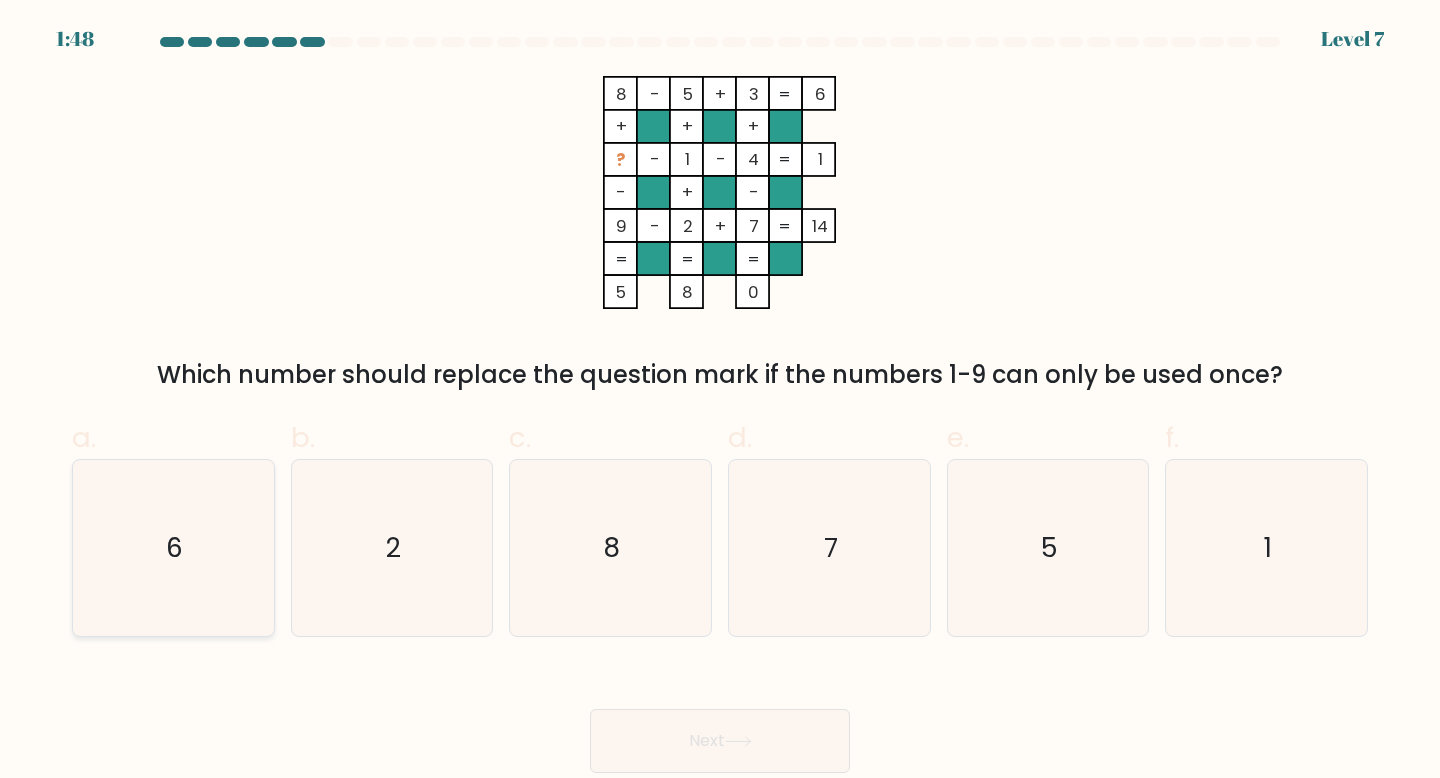 click on "6" 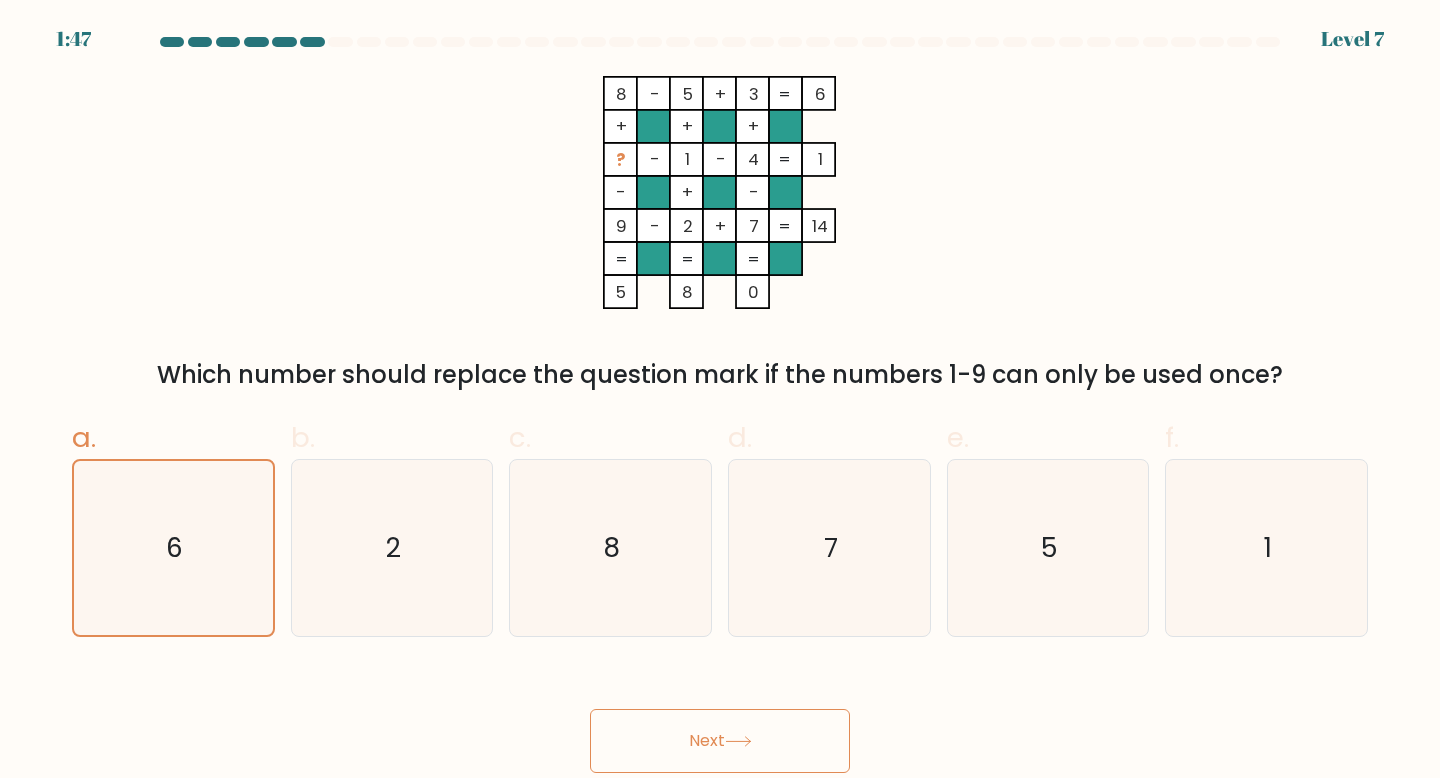 click on "Next" at bounding box center (720, 741) 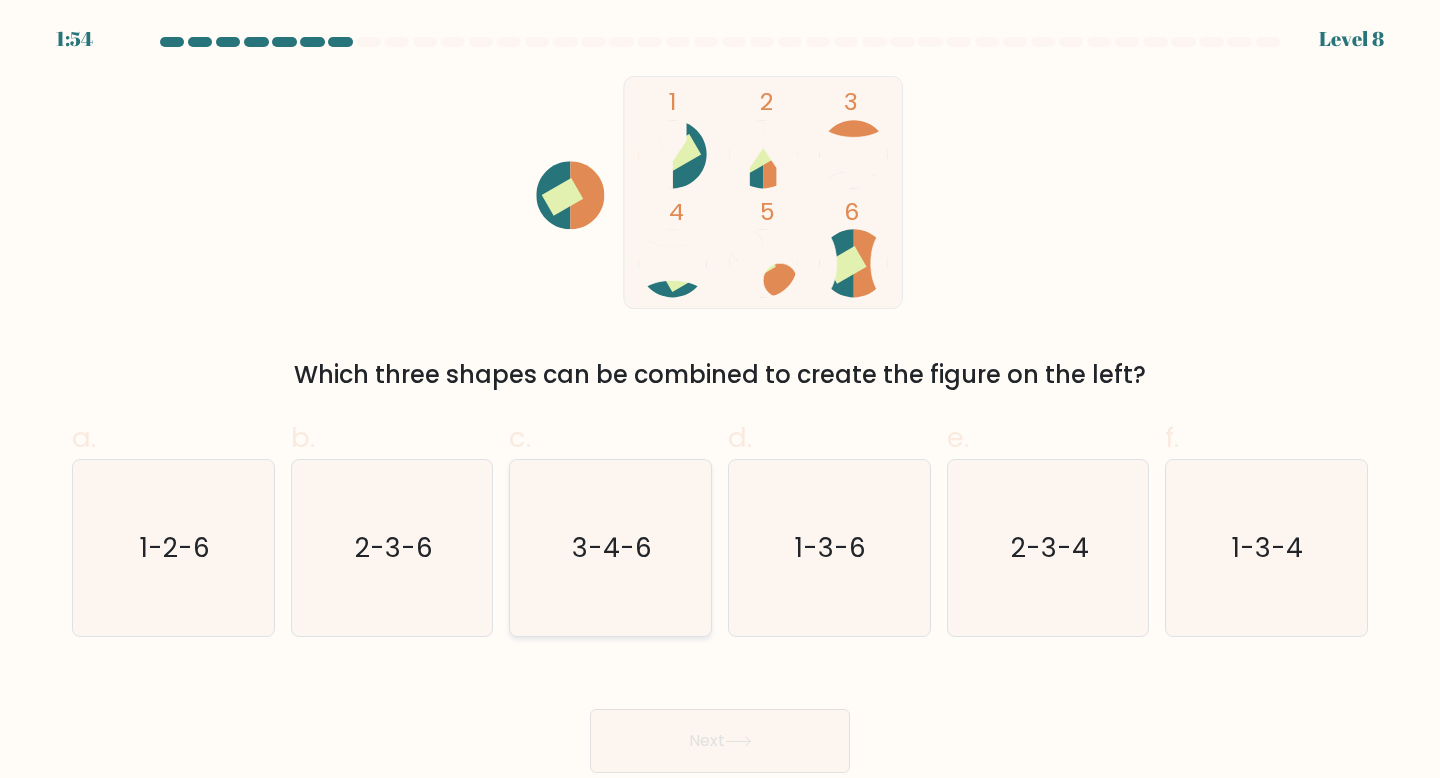 click on "3-4-6" 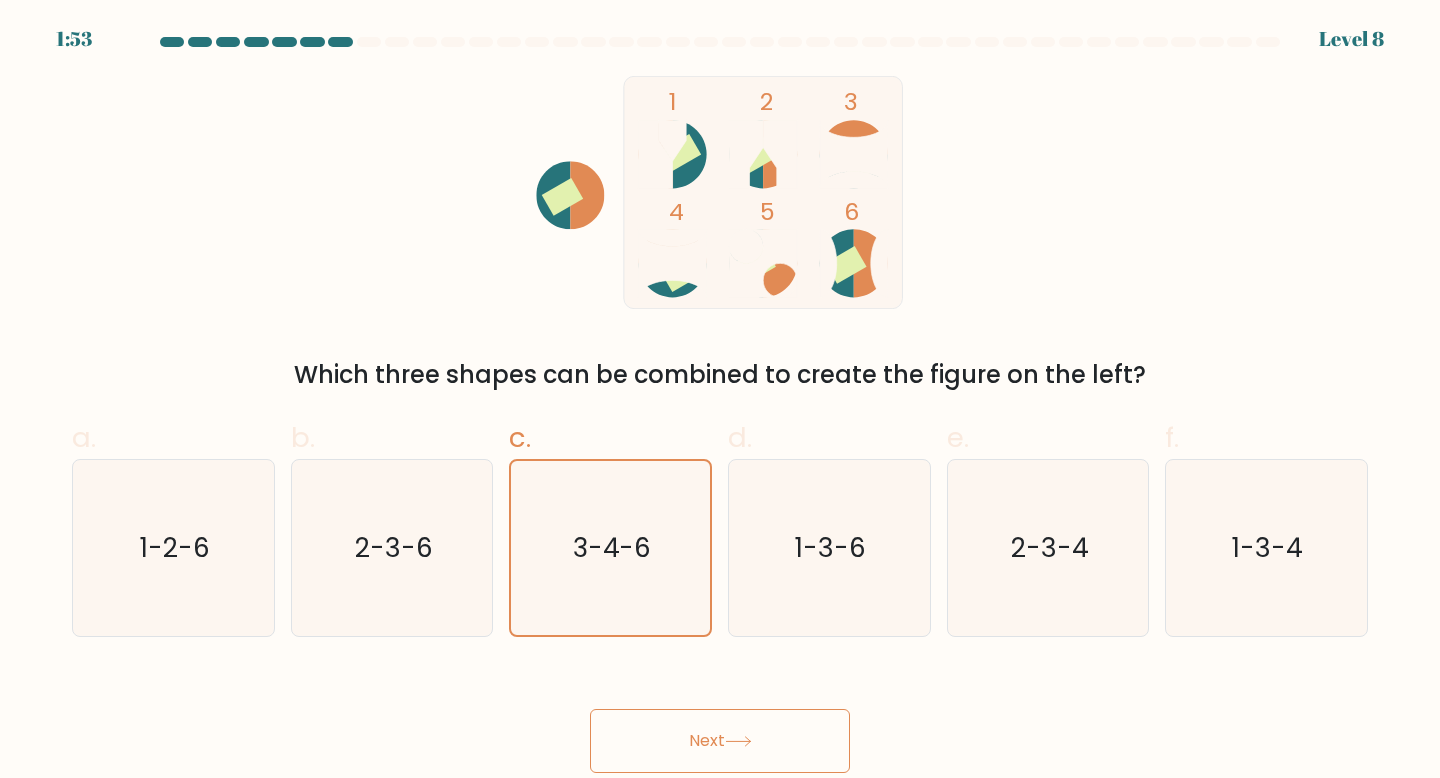 click on "Next" at bounding box center (720, 741) 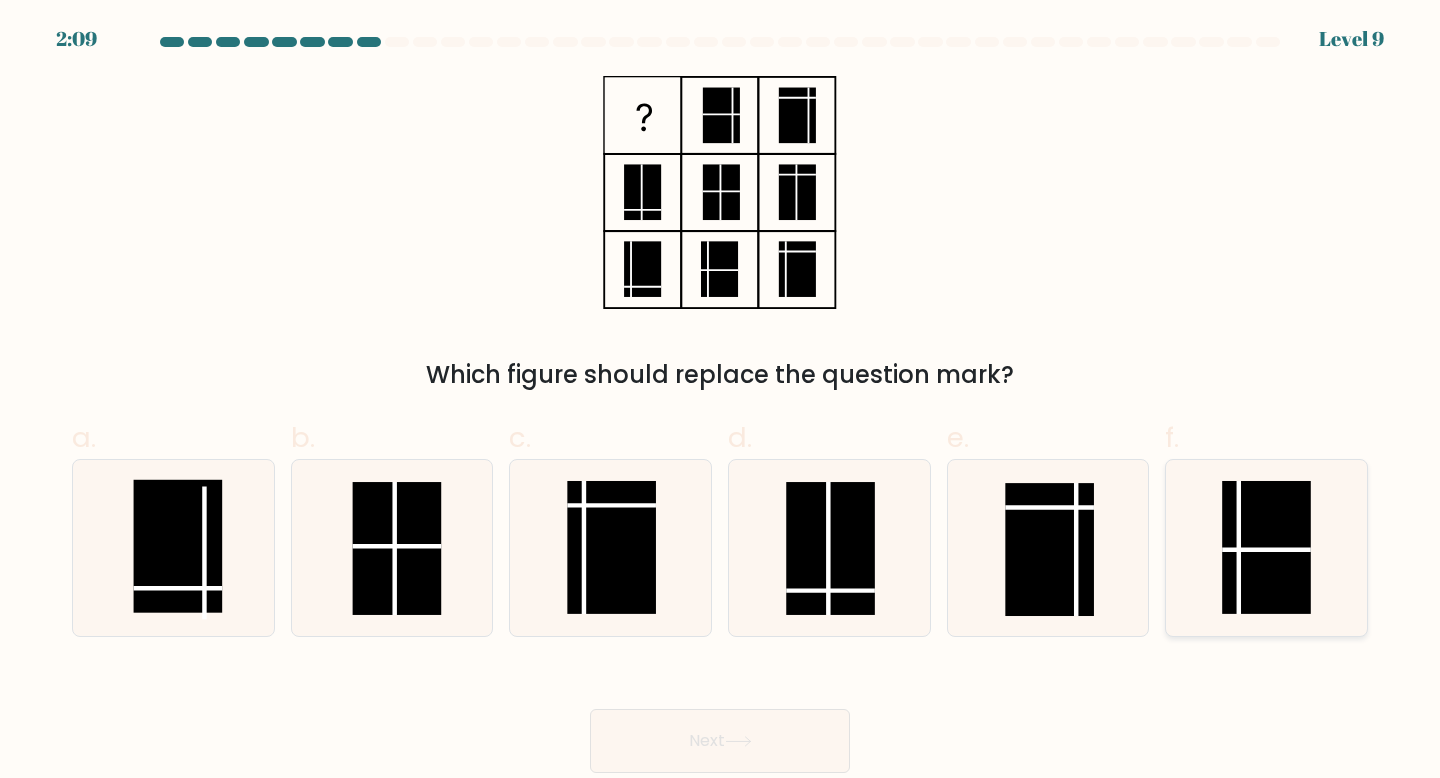 click 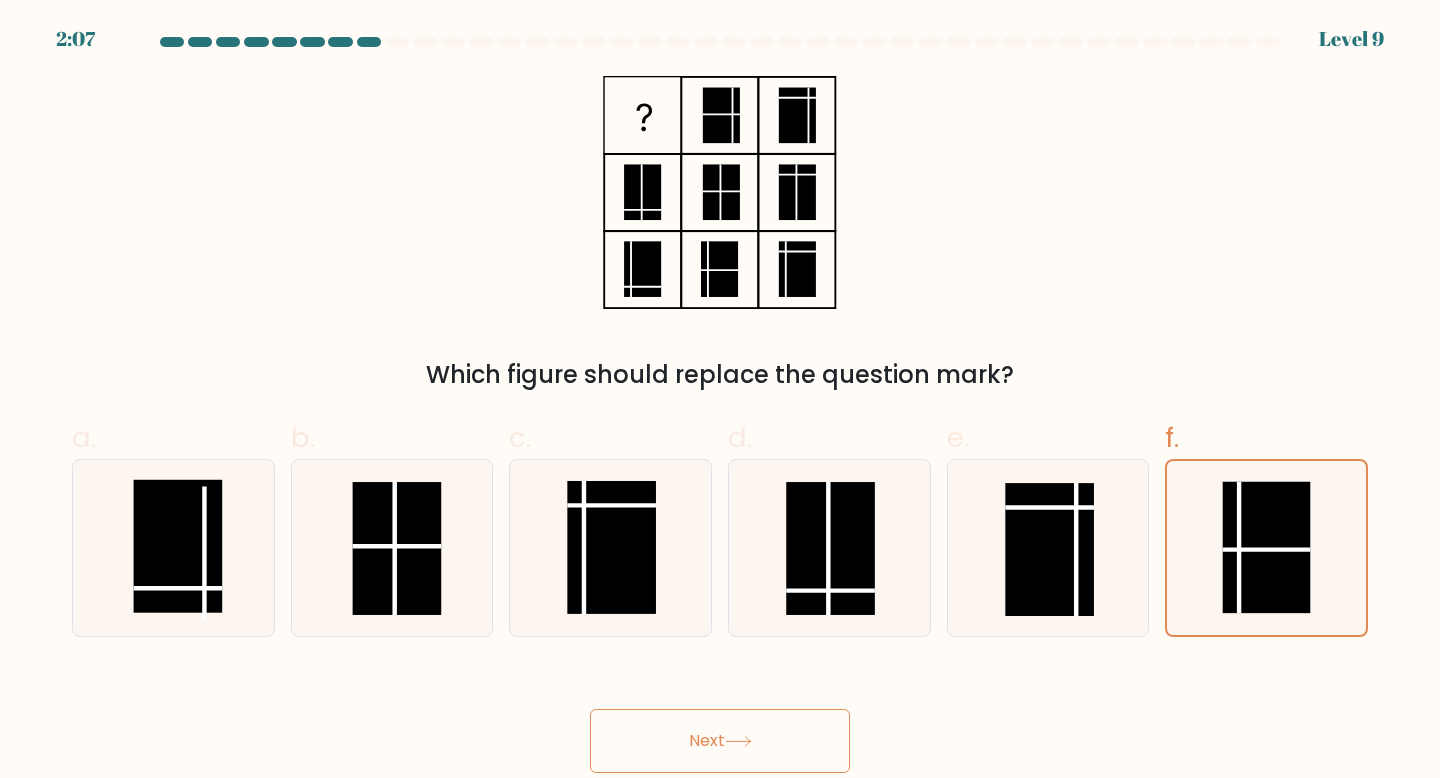 click on "Next" at bounding box center [720, 741] 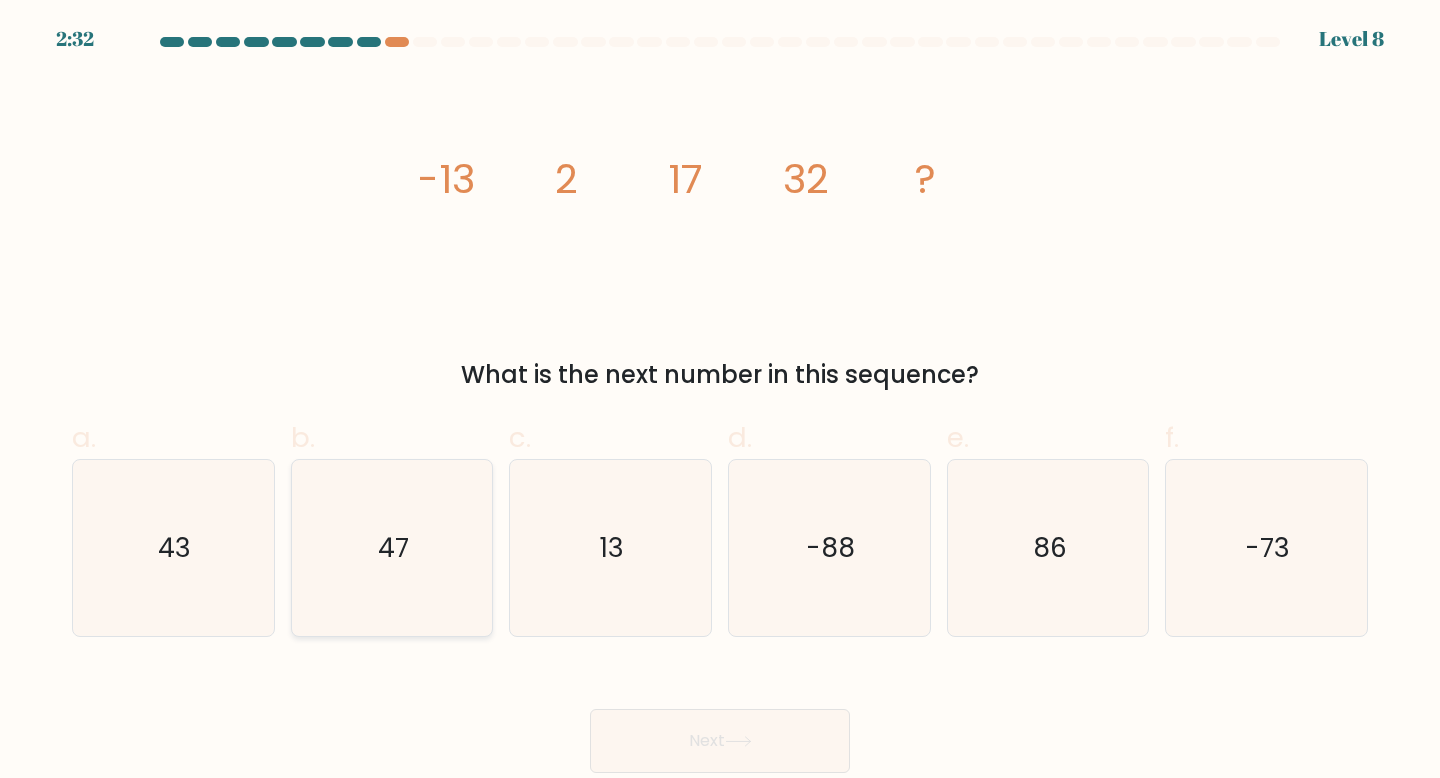 click on "47" 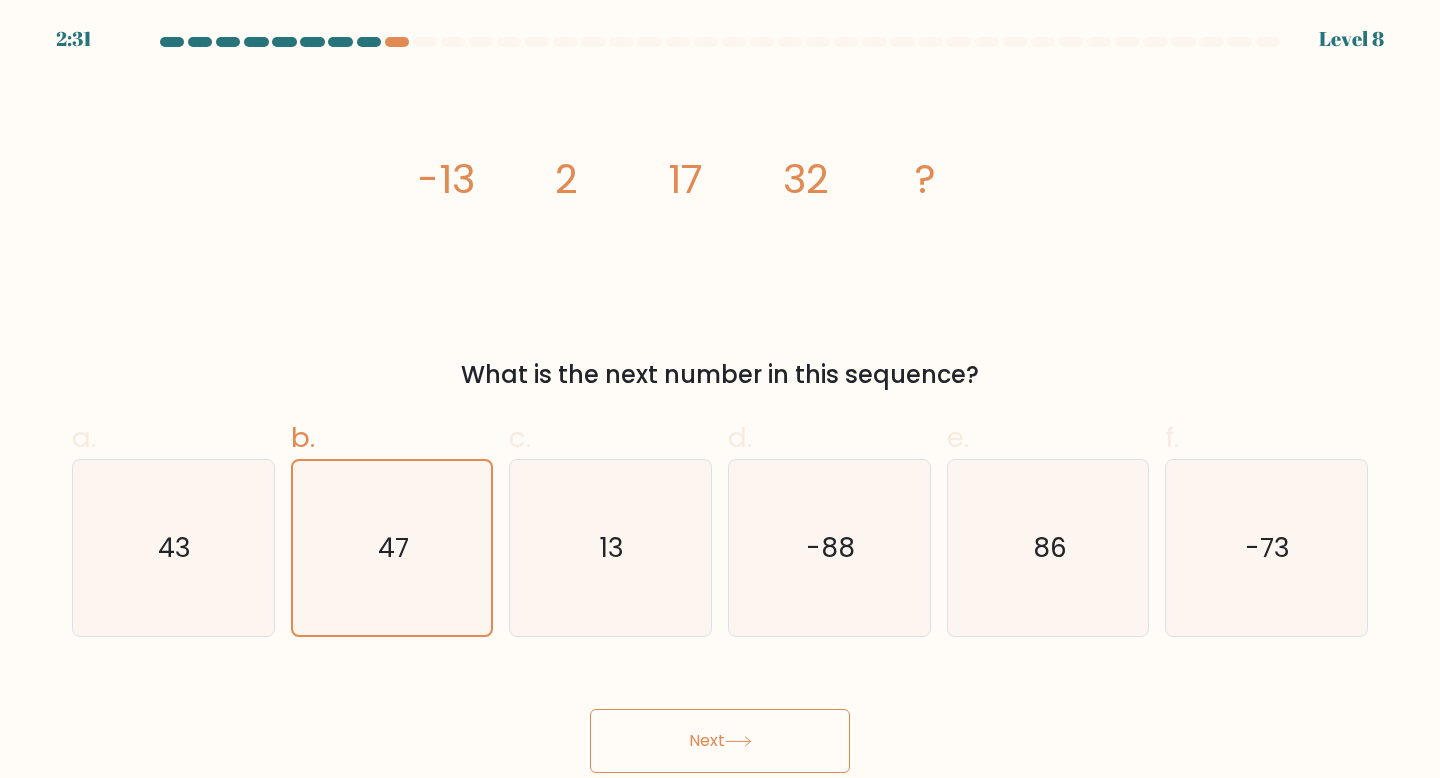click on "Next" at bounding box center (720, 741) 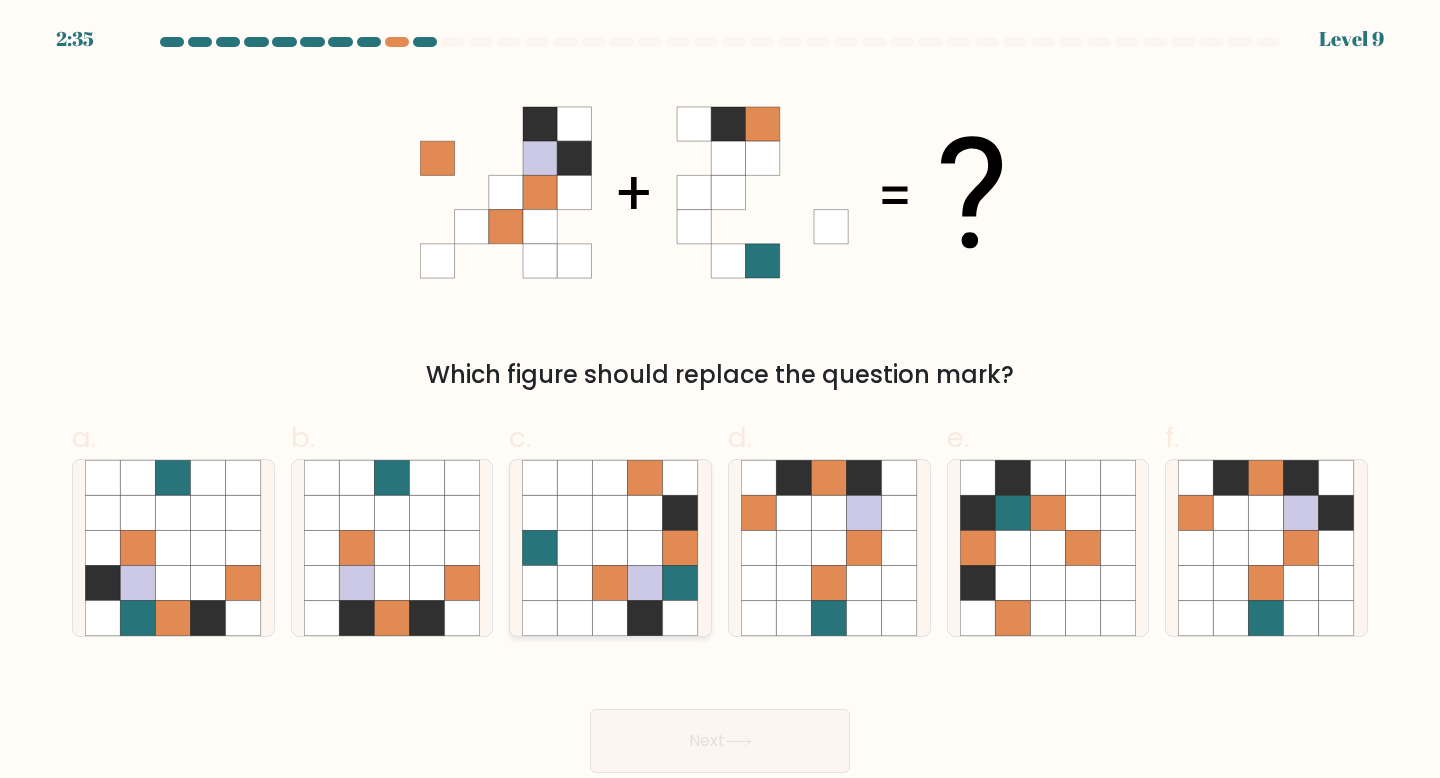 click 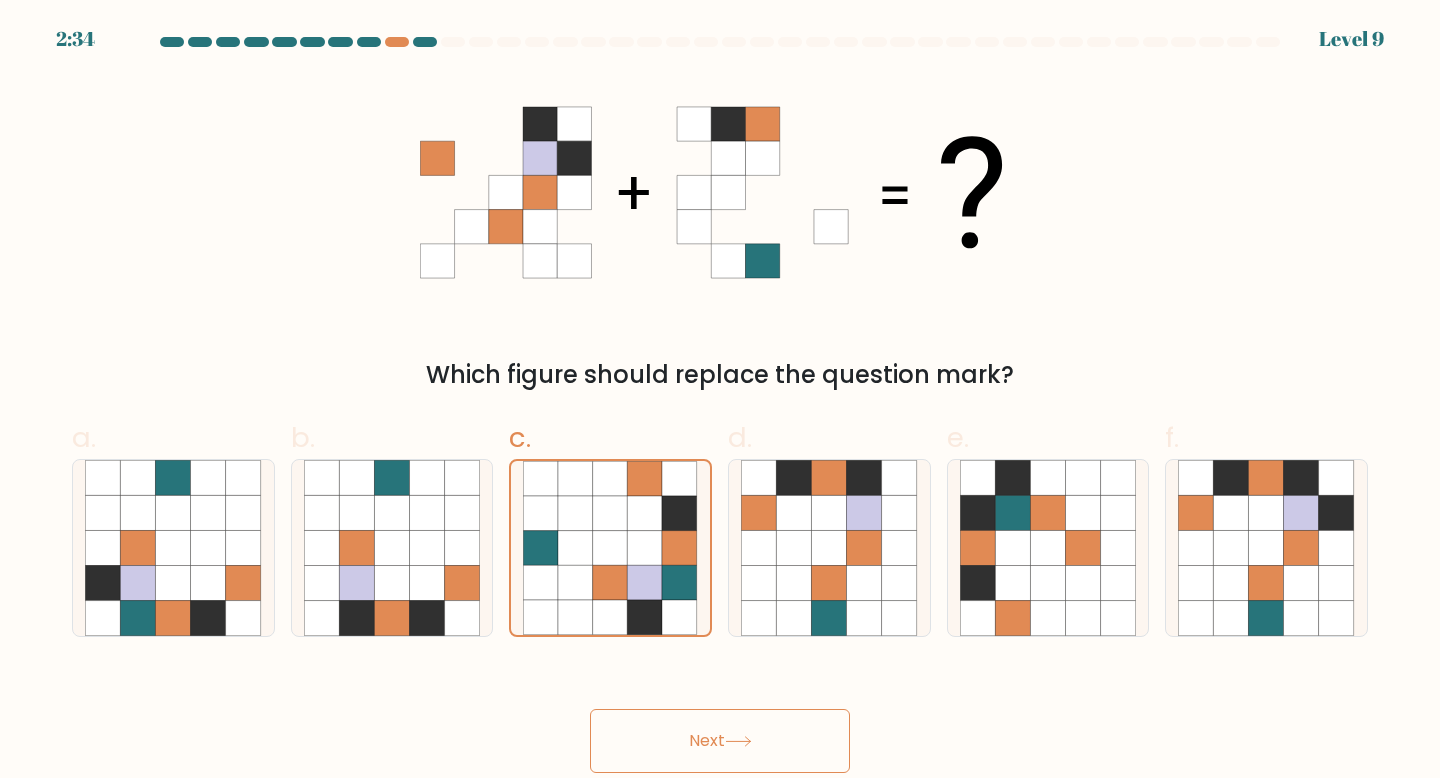 click on "Next" at bounding box center [720, 741] 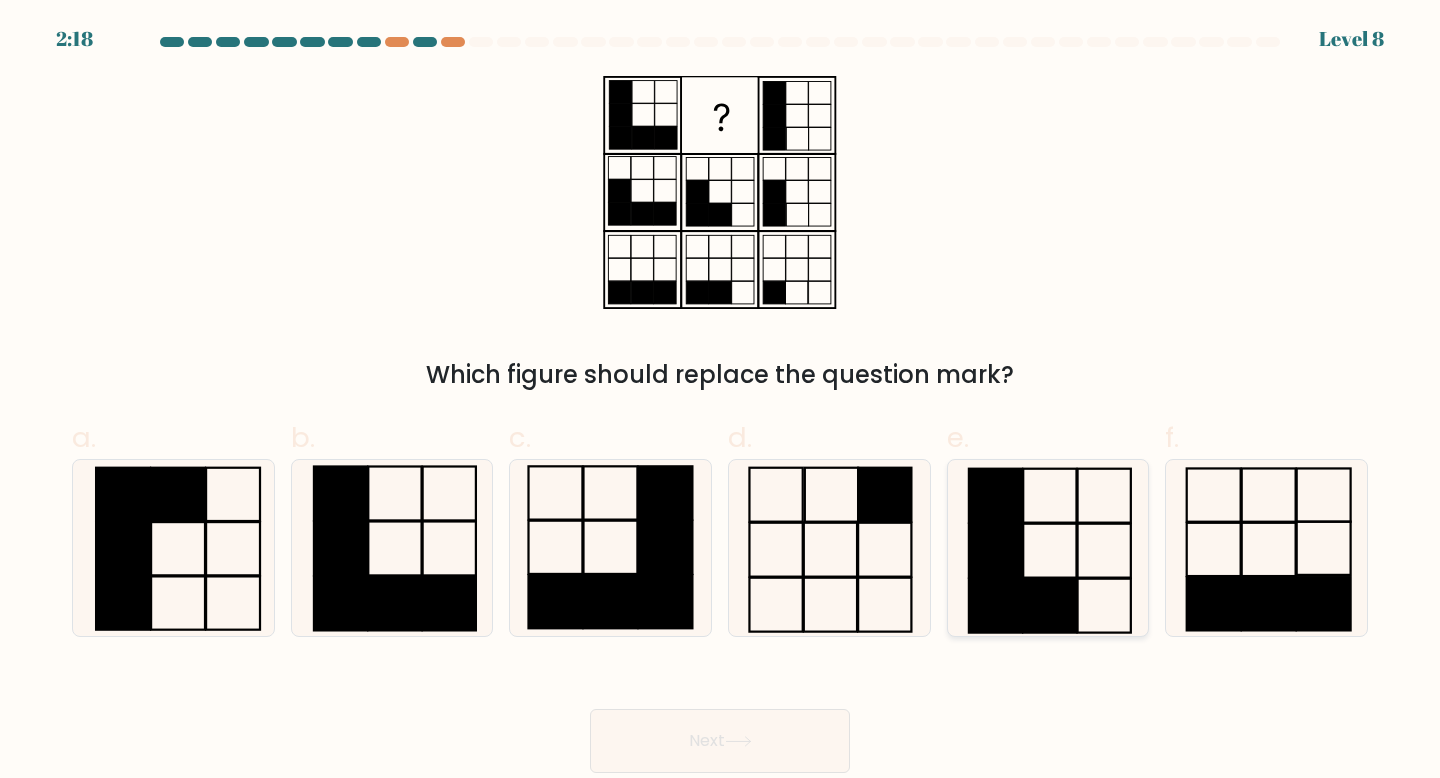 click 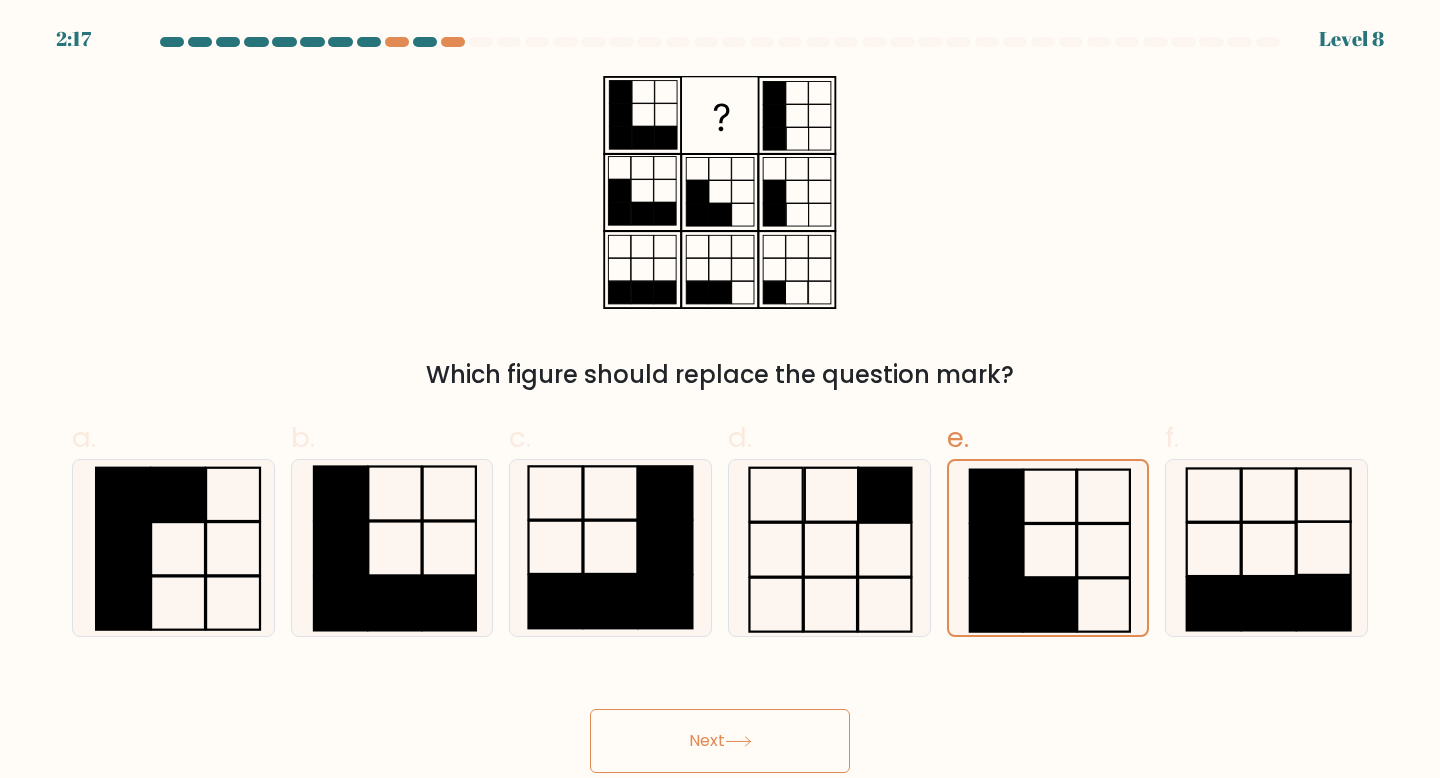 click on "Next" at bounding box center [720, 741] 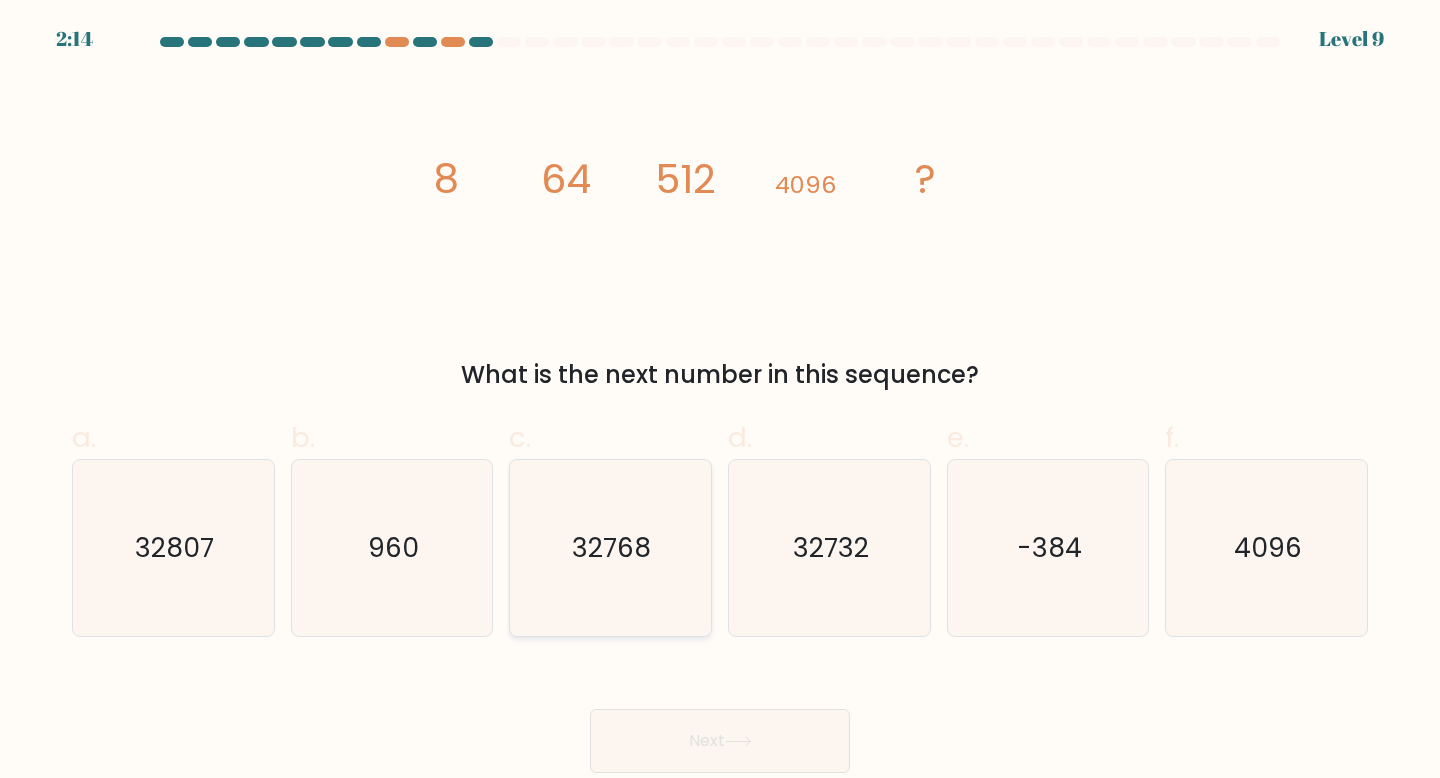 click on "32768" 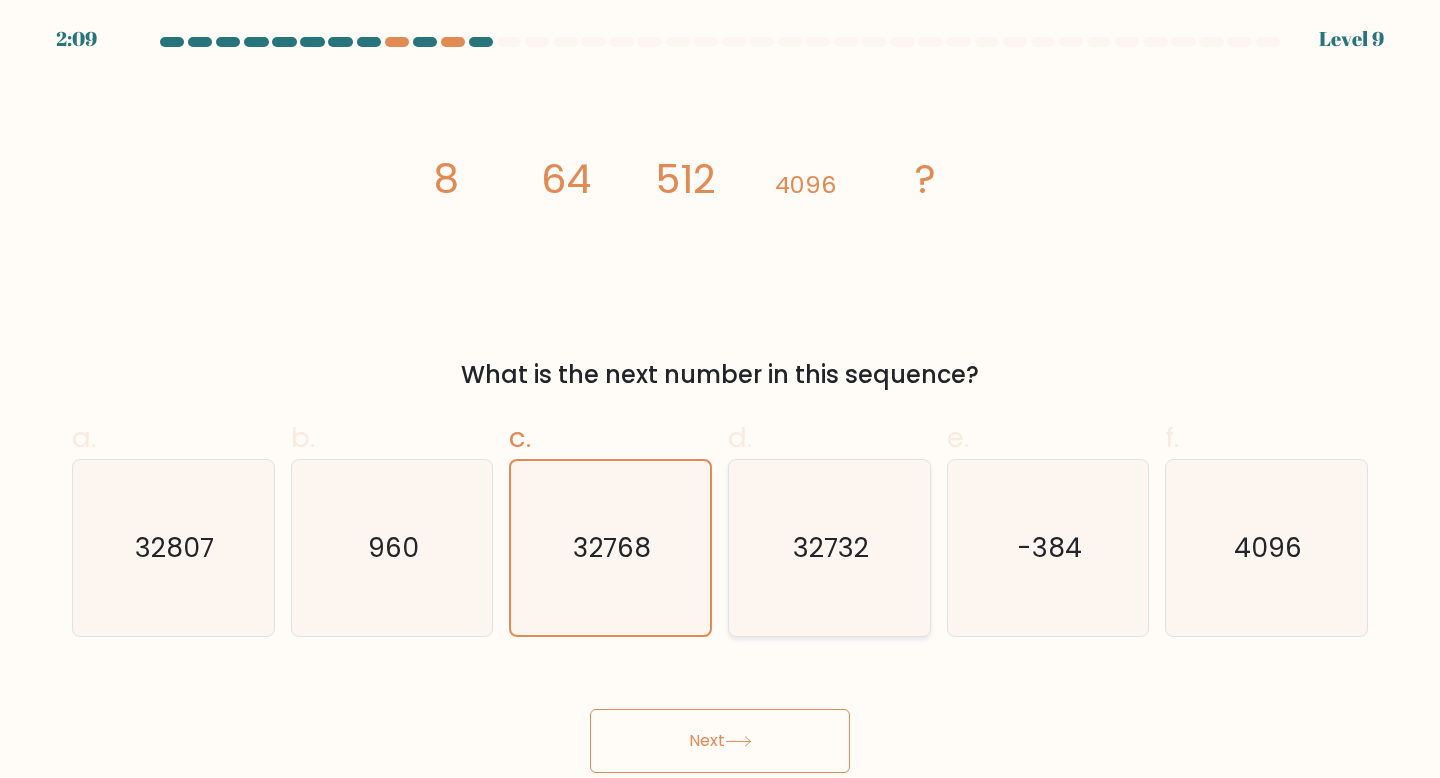 click on "32732" 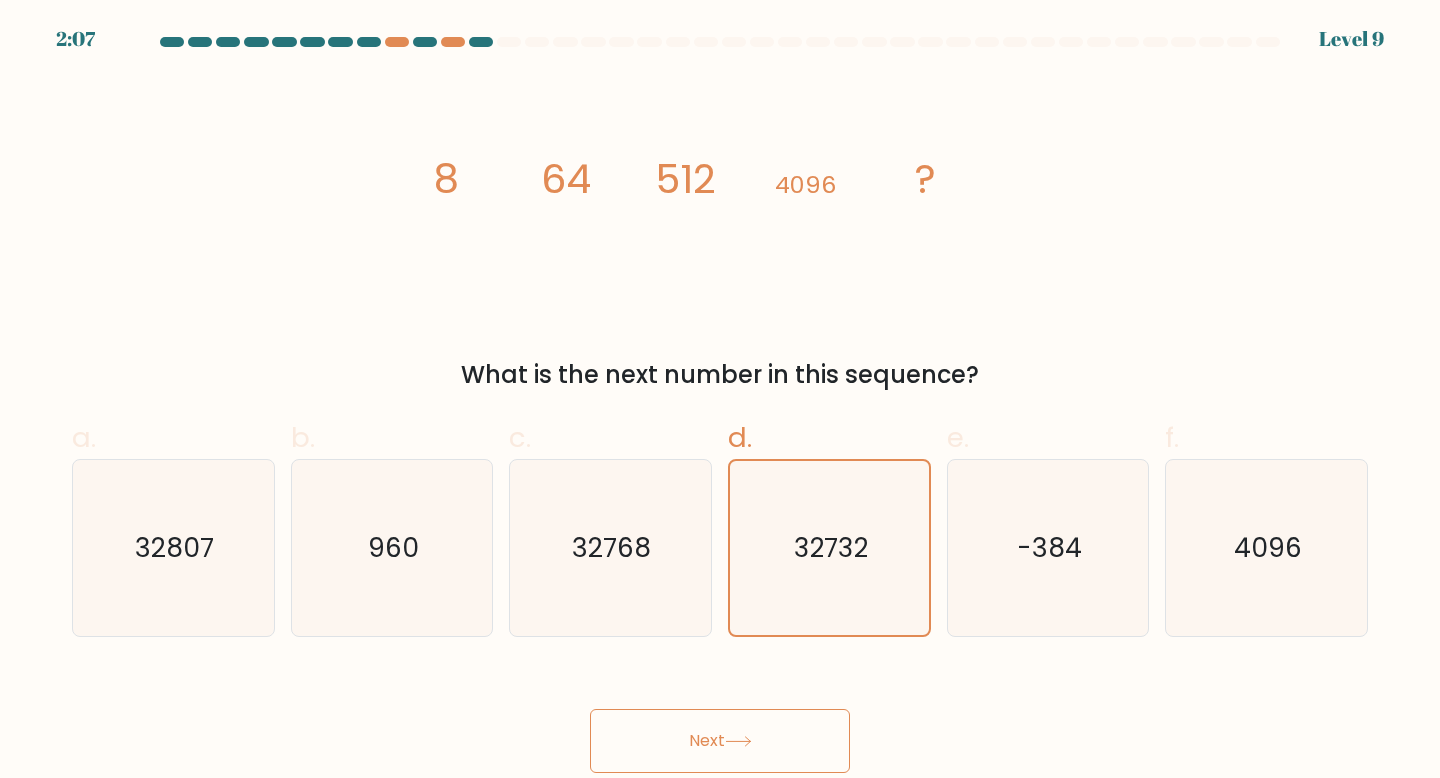 click on "Next" at bounding box center (720, 741) 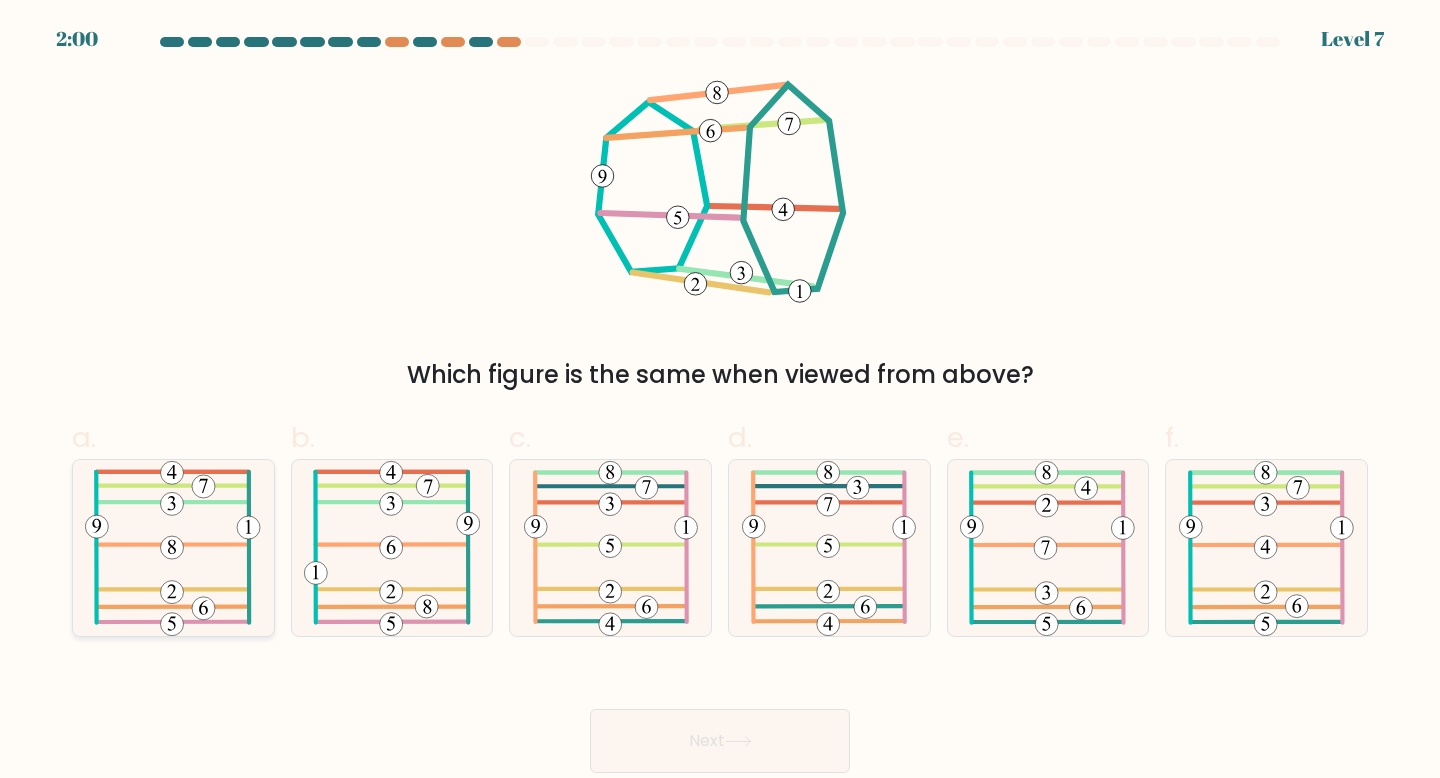click 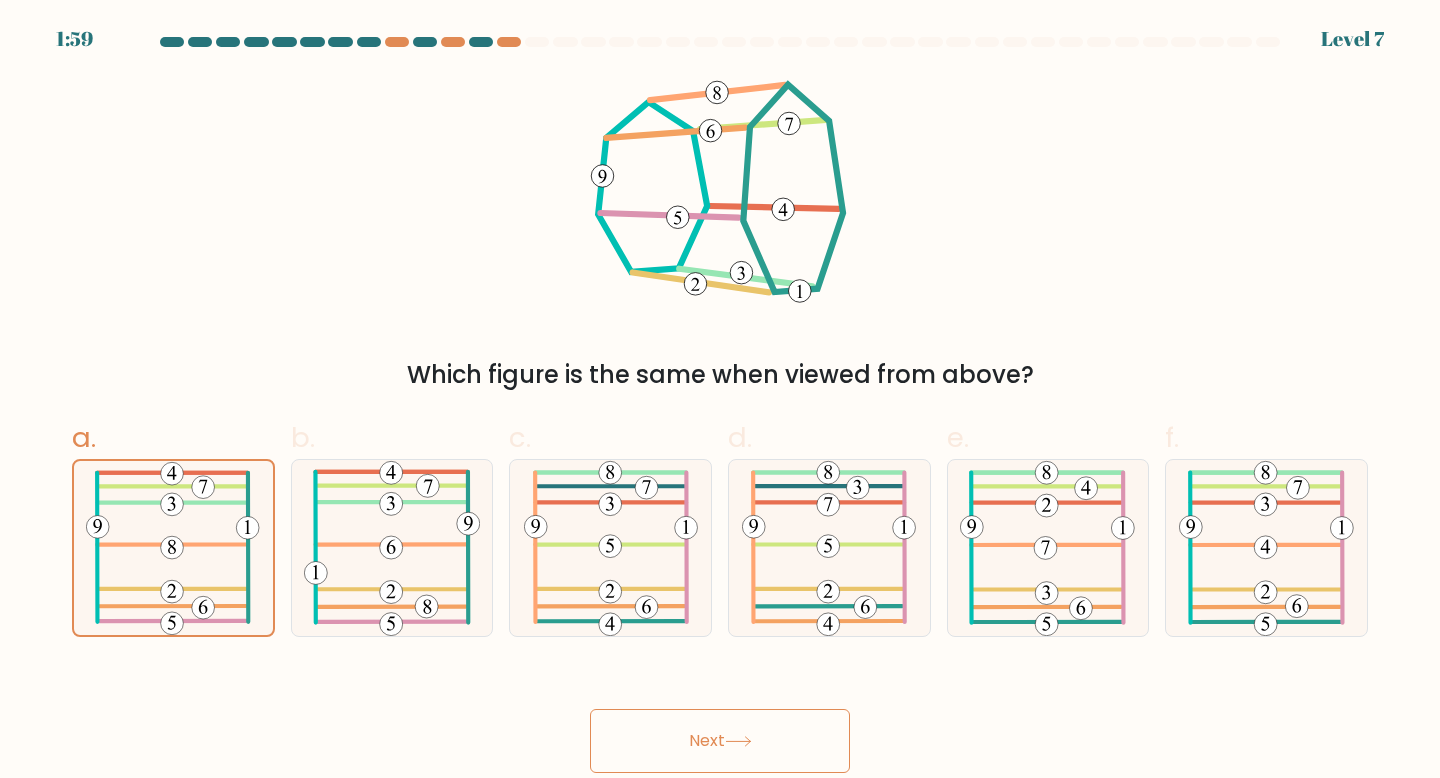 click on "Next" at bounding box center [720, 741] 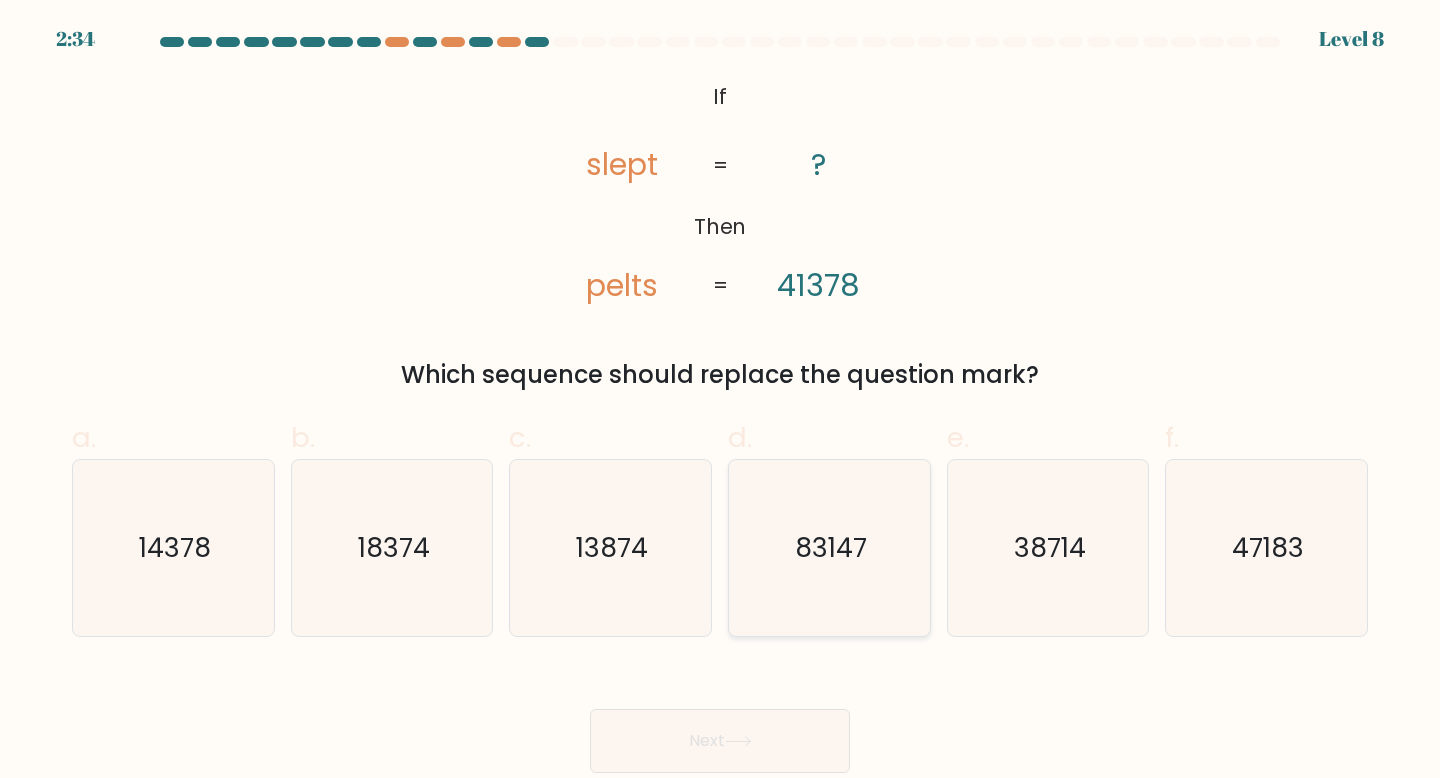 click on "83147" 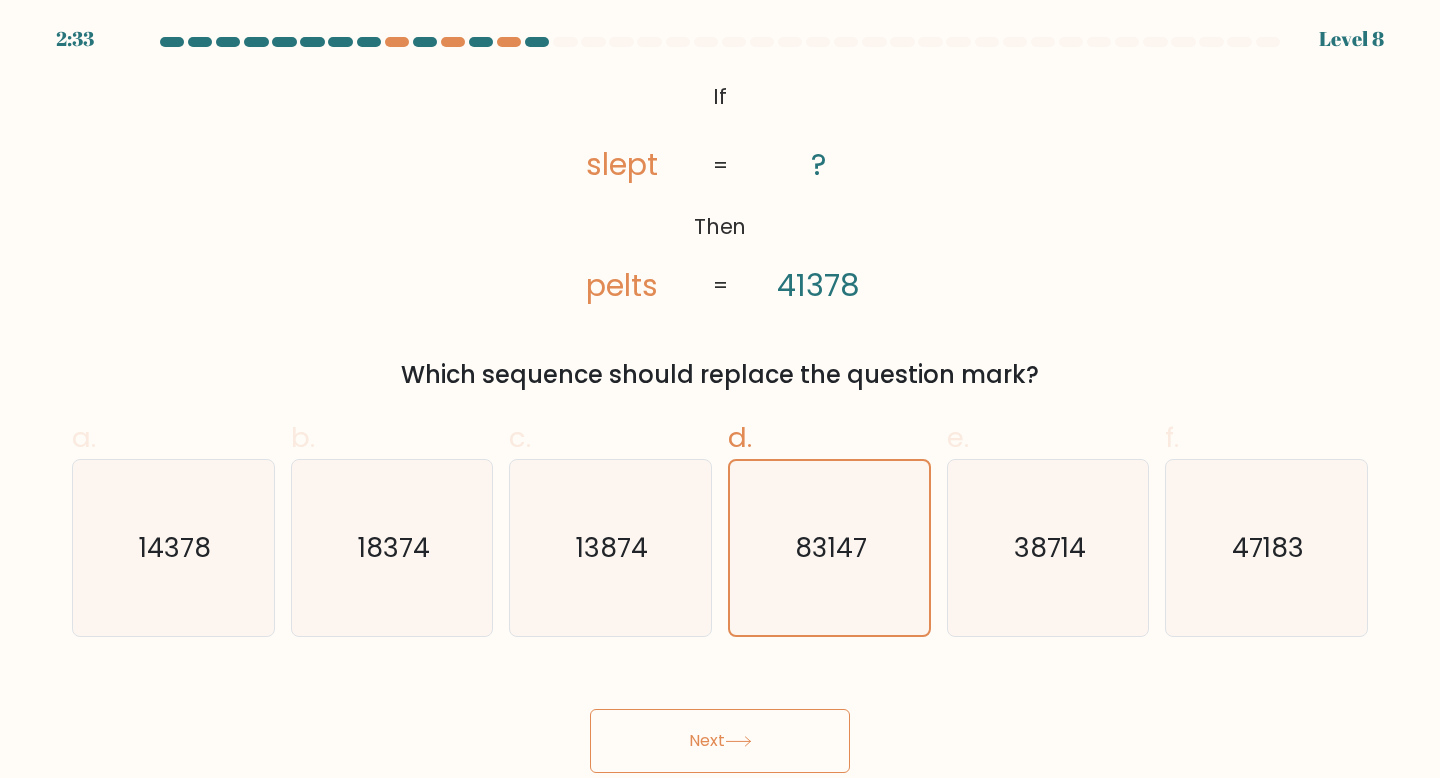 click 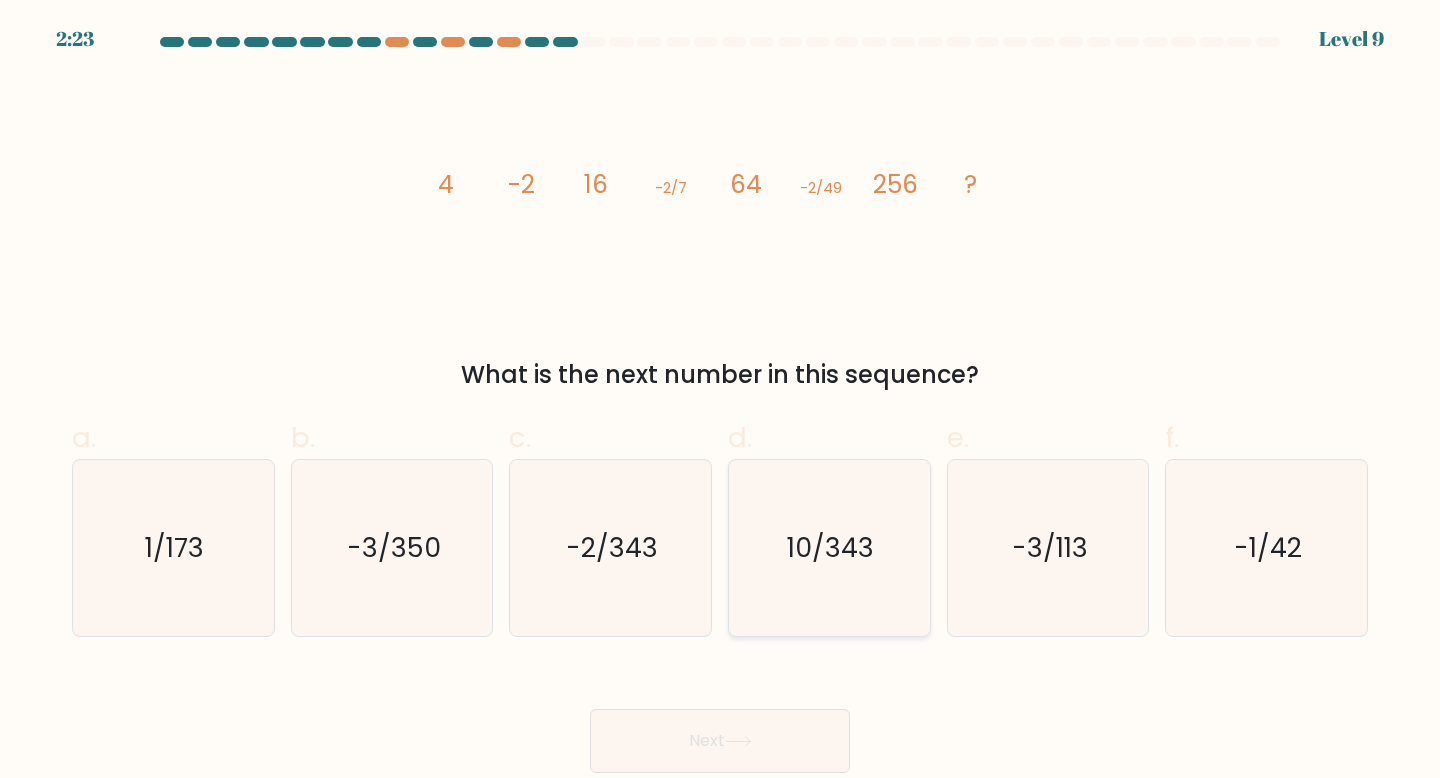 click on "10/343" 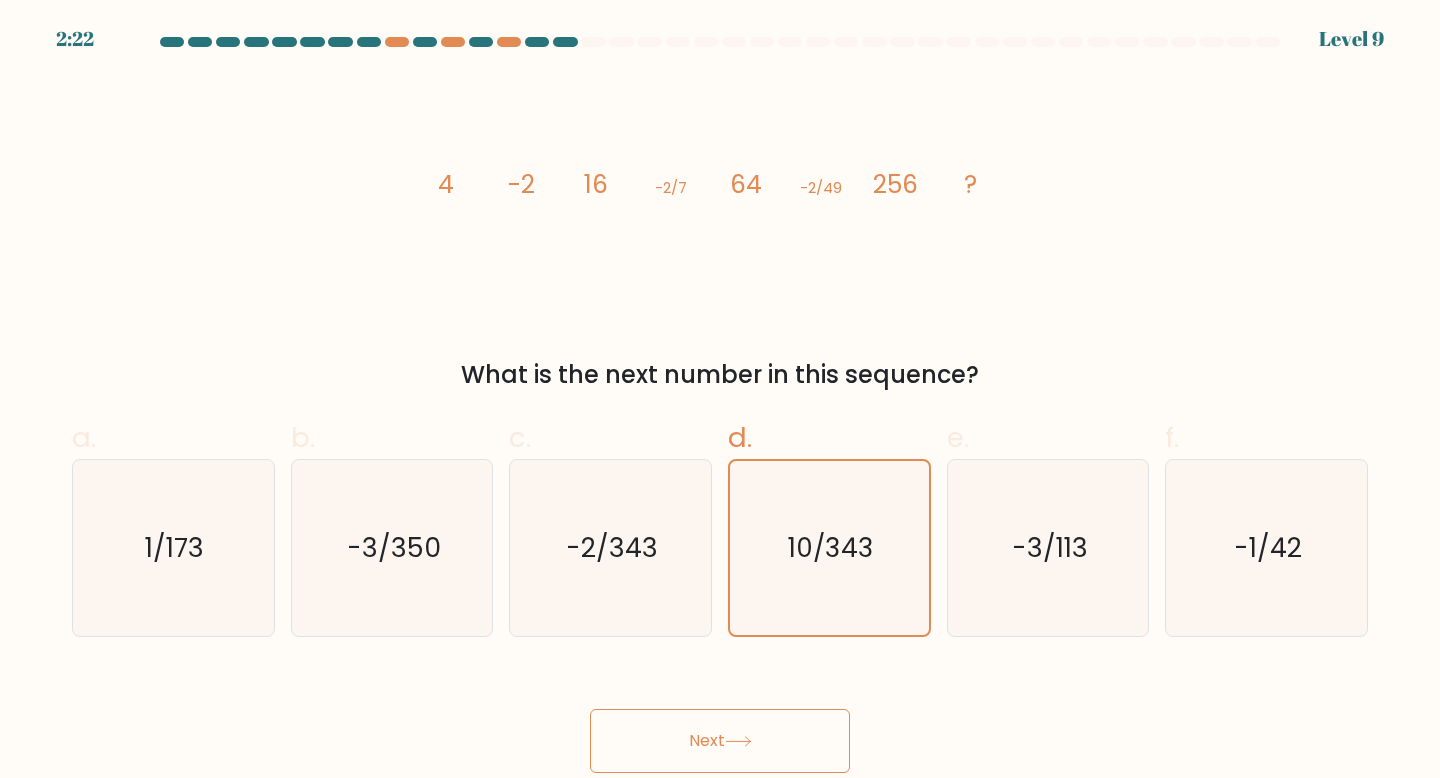 click on "Next" at bounding box center (720, 741) 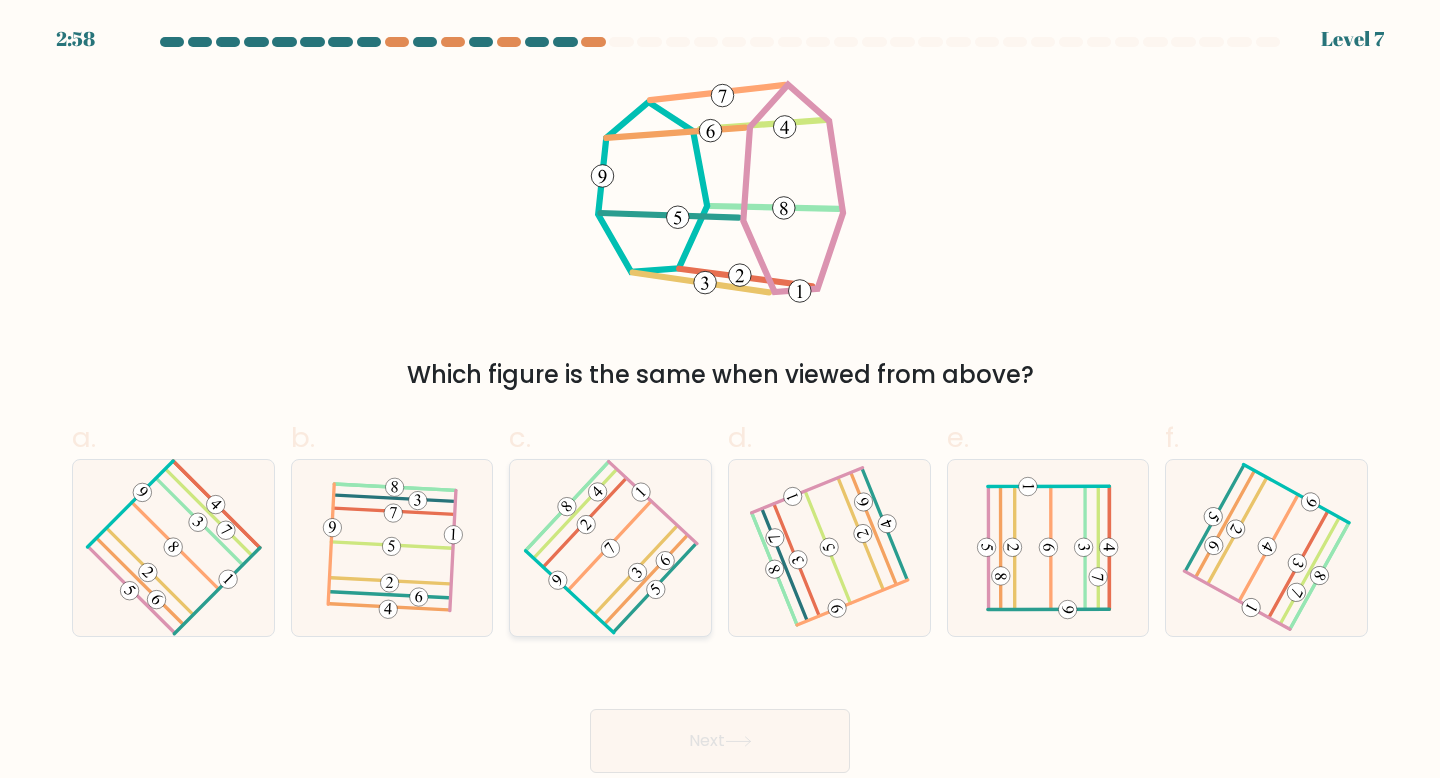 drag, startPoint x: 729, startPoint y: 749, endPoint x: 628, endPoint y: 574, distance: 202.05444 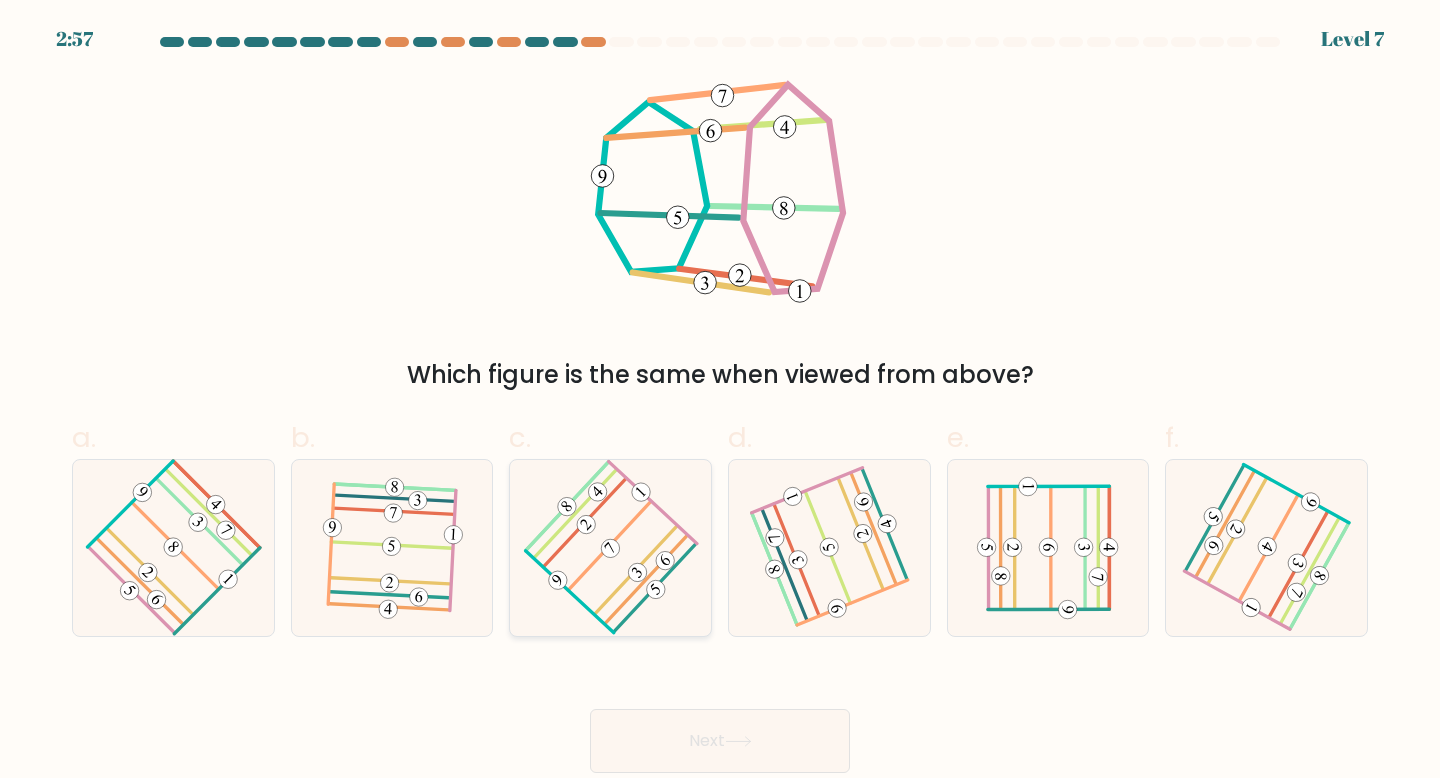 click 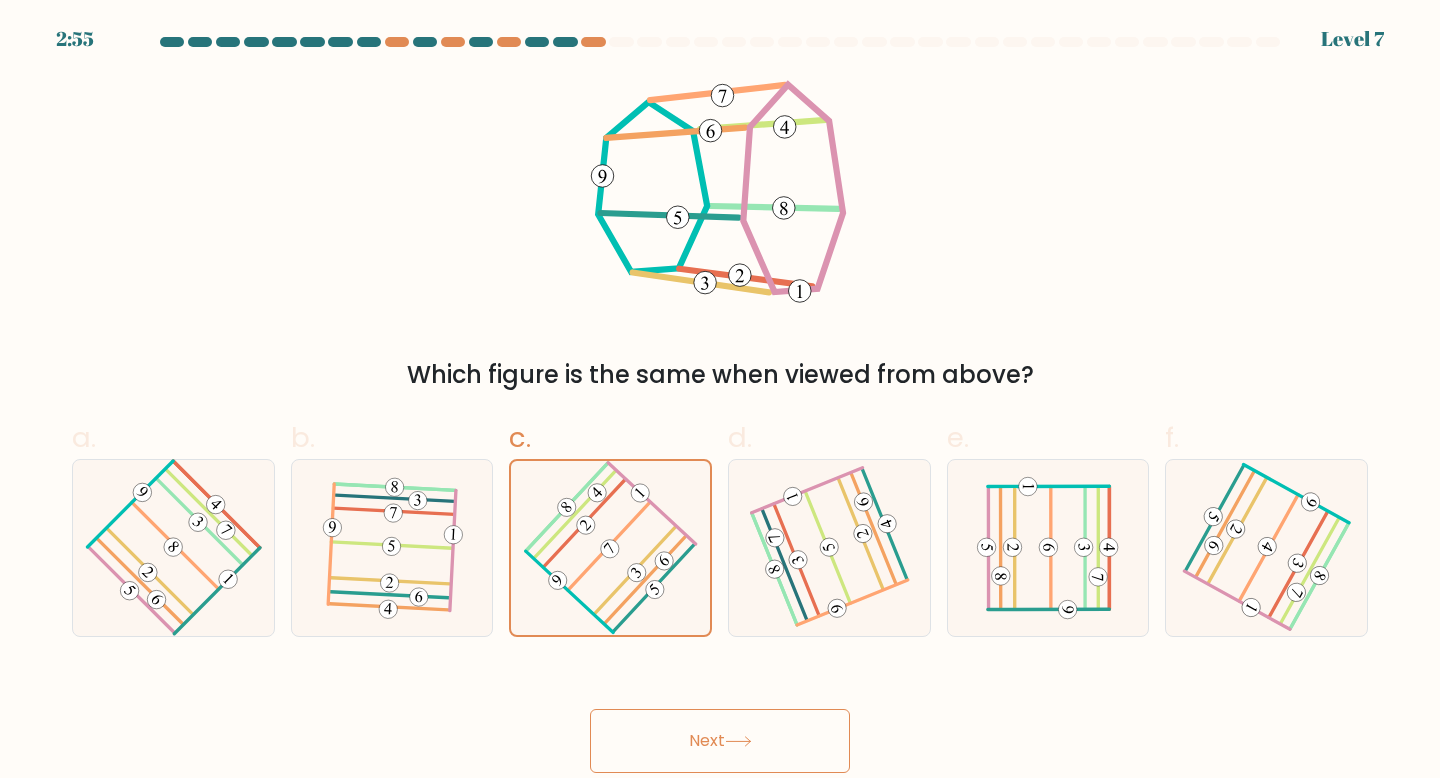 click 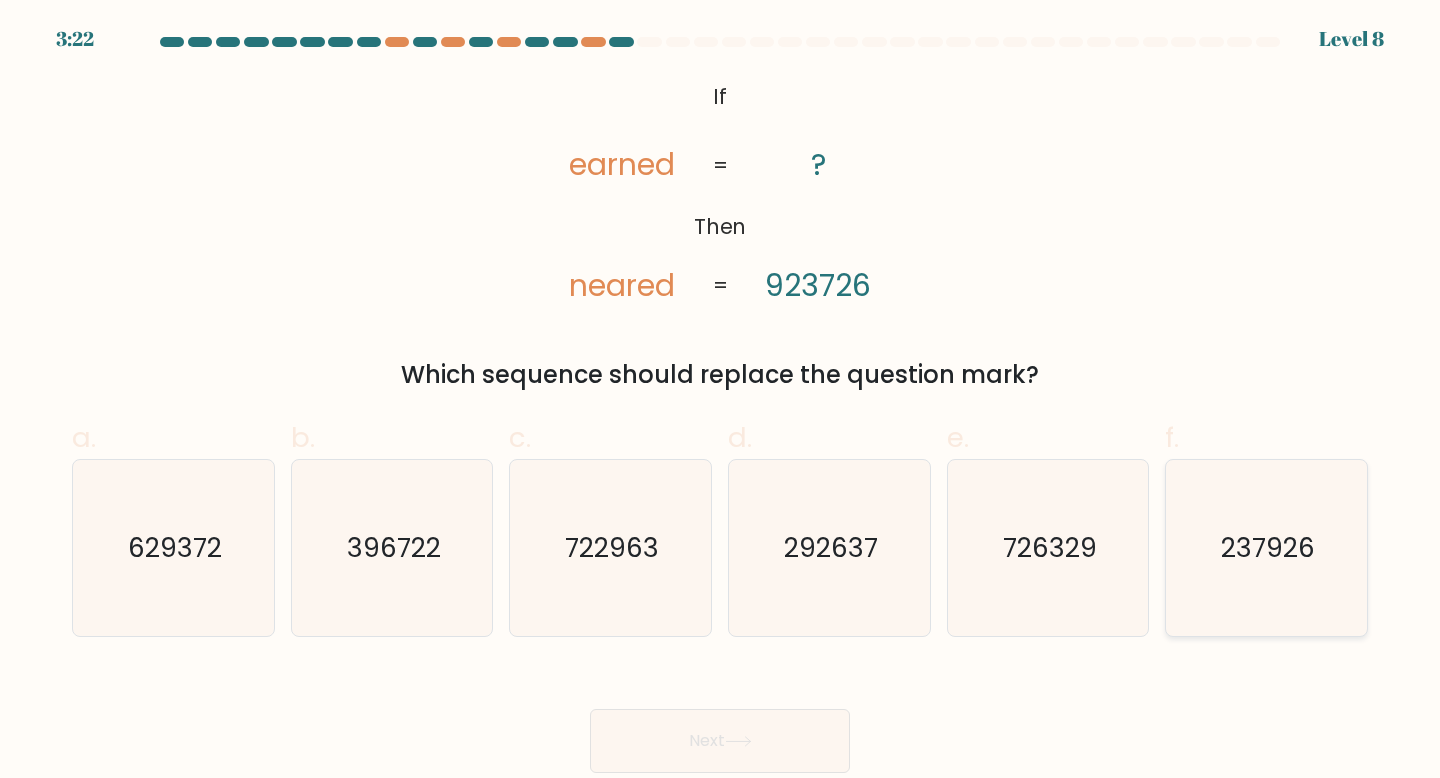 click on "237926" 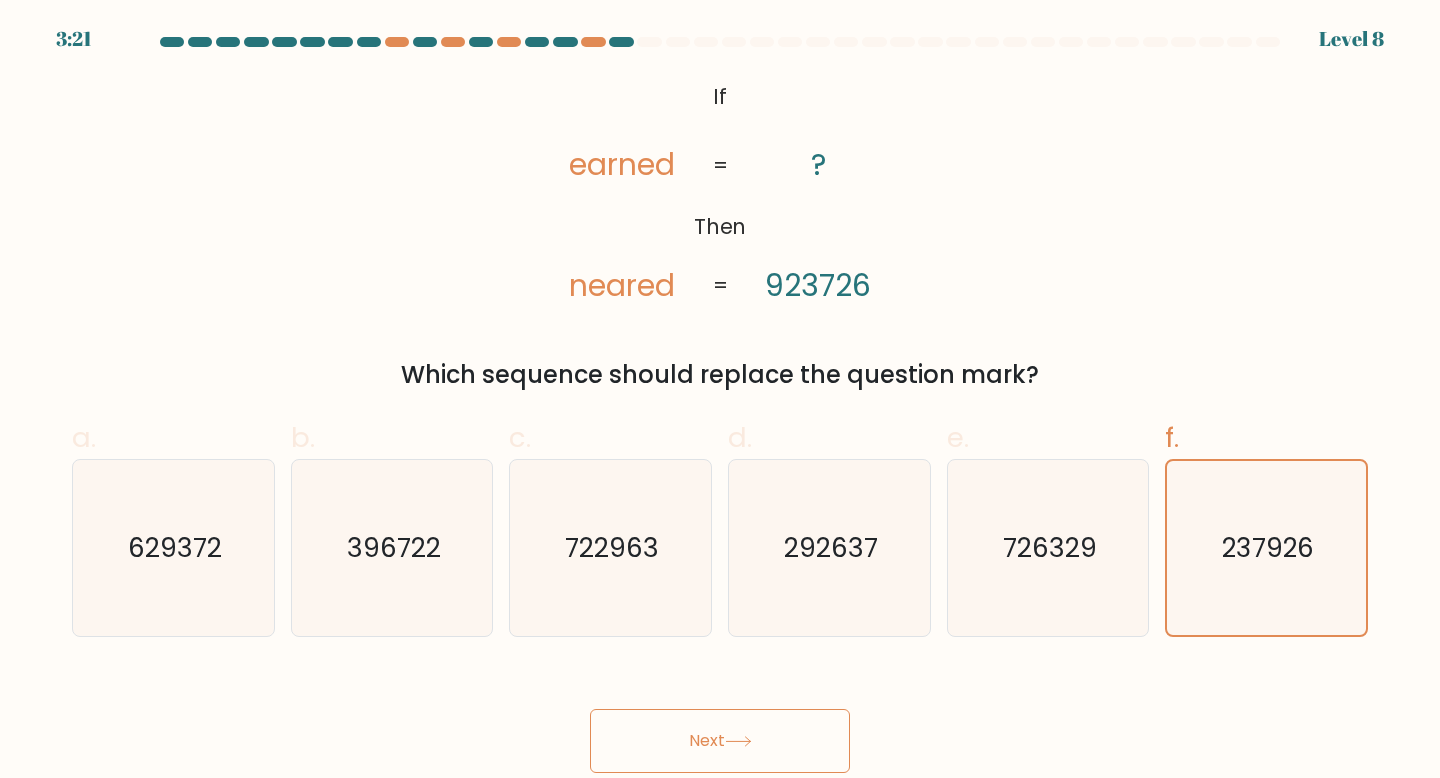 click on "Next" at bounding box center (720, 741) 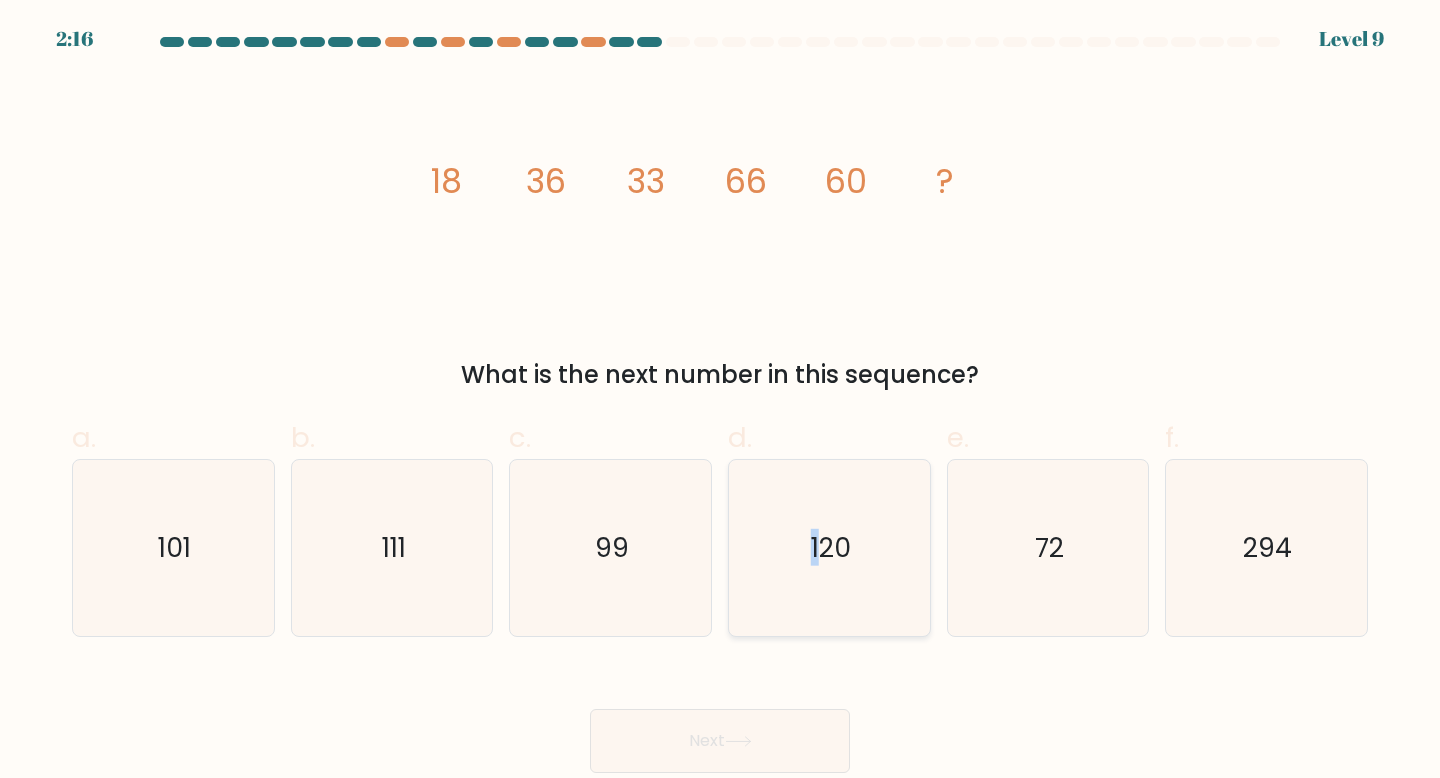 click on "120" 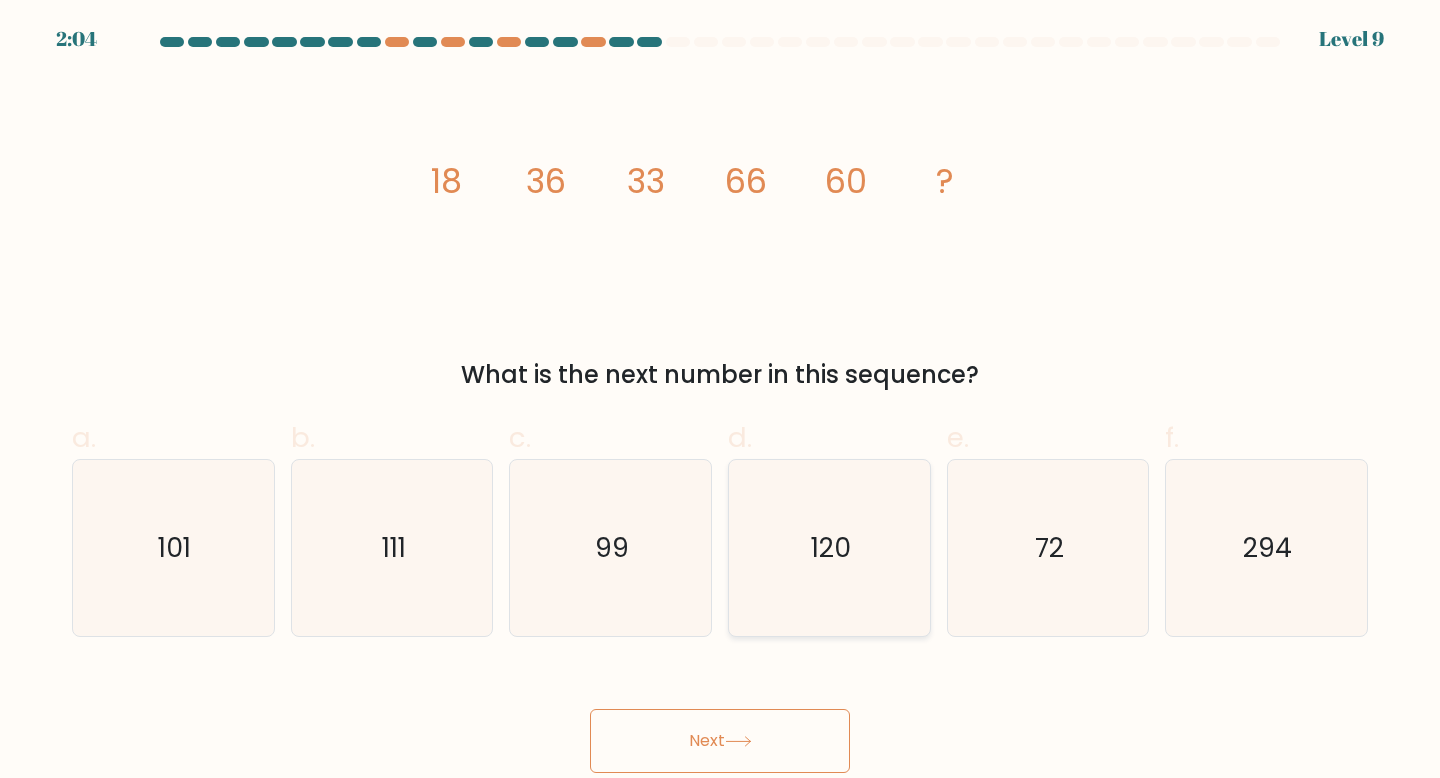 click on "120" 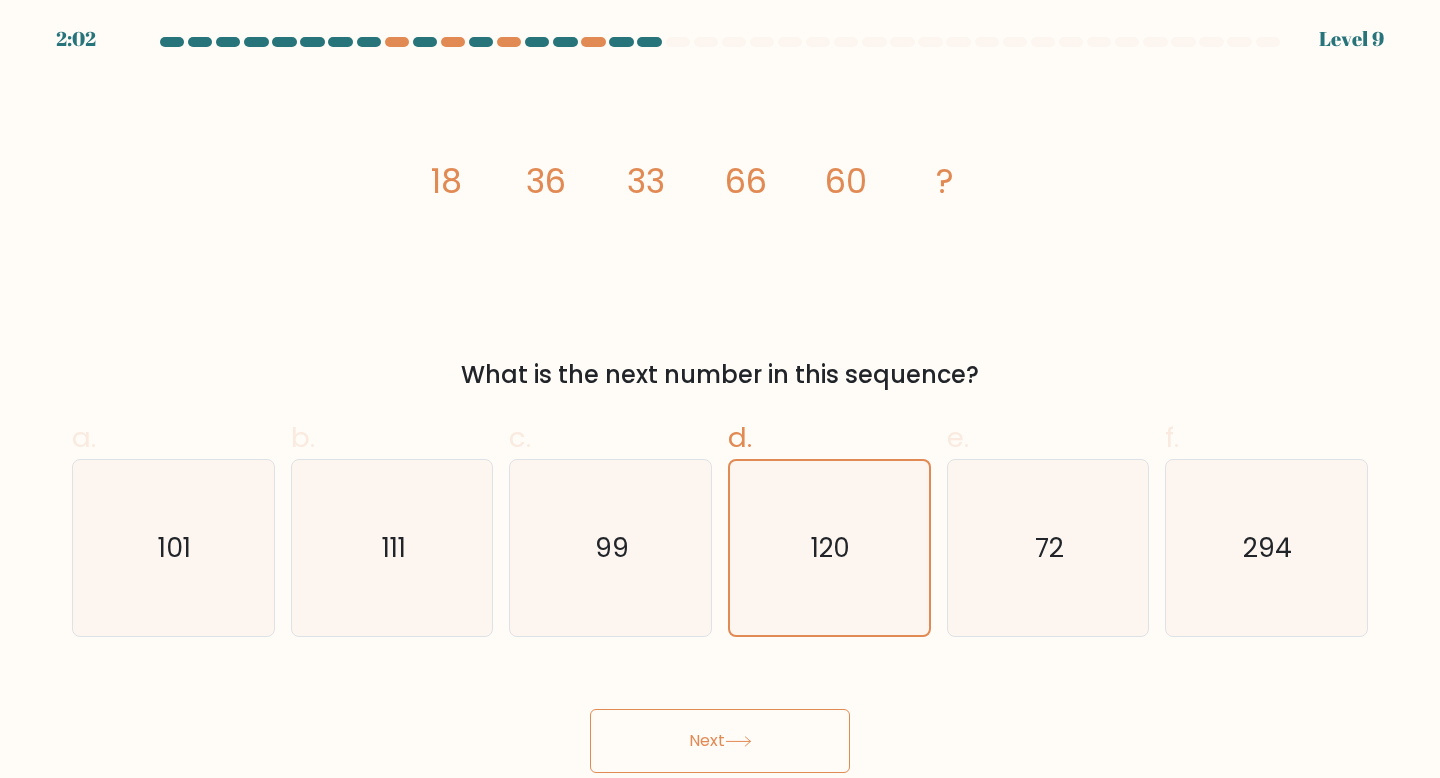 click on "Next" at bounding box center (720, 741) 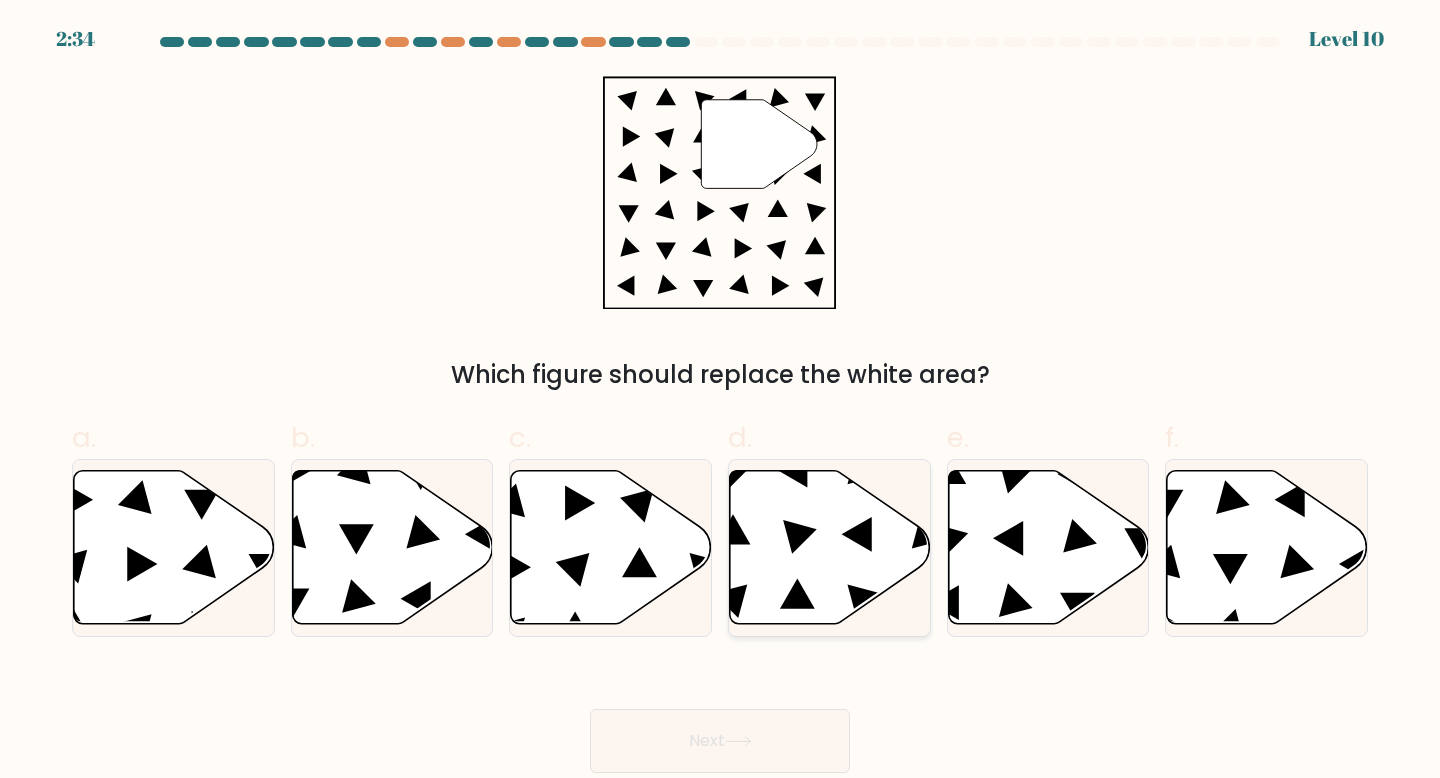 click 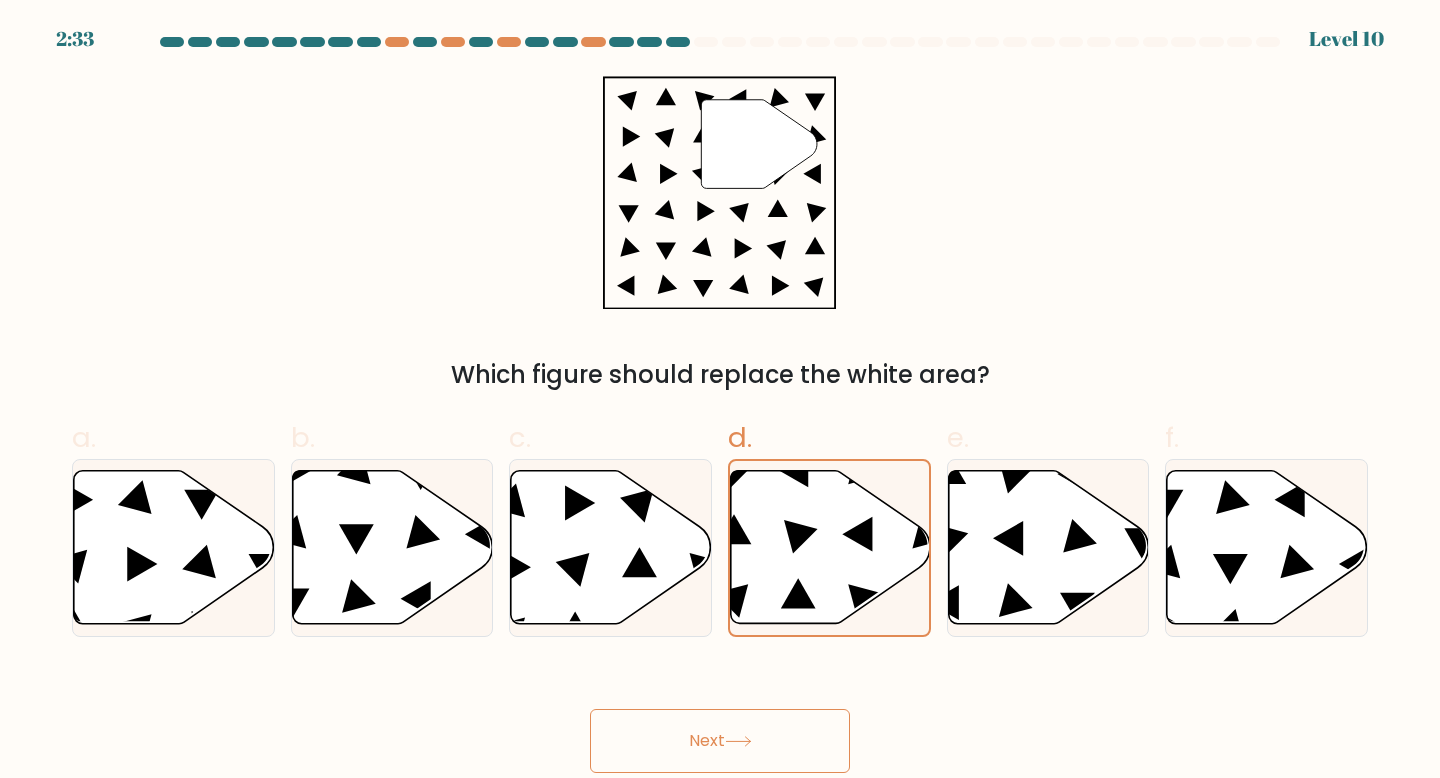 click 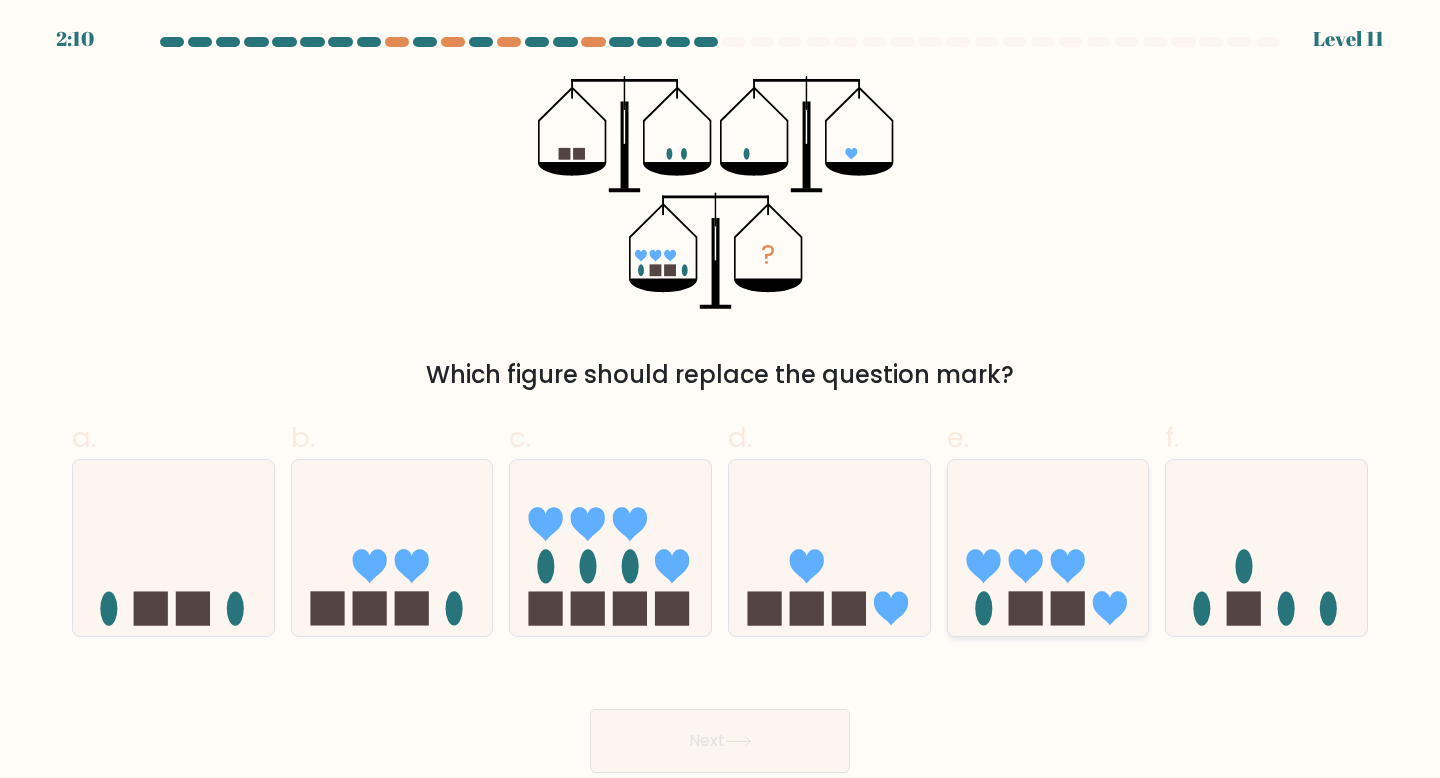click 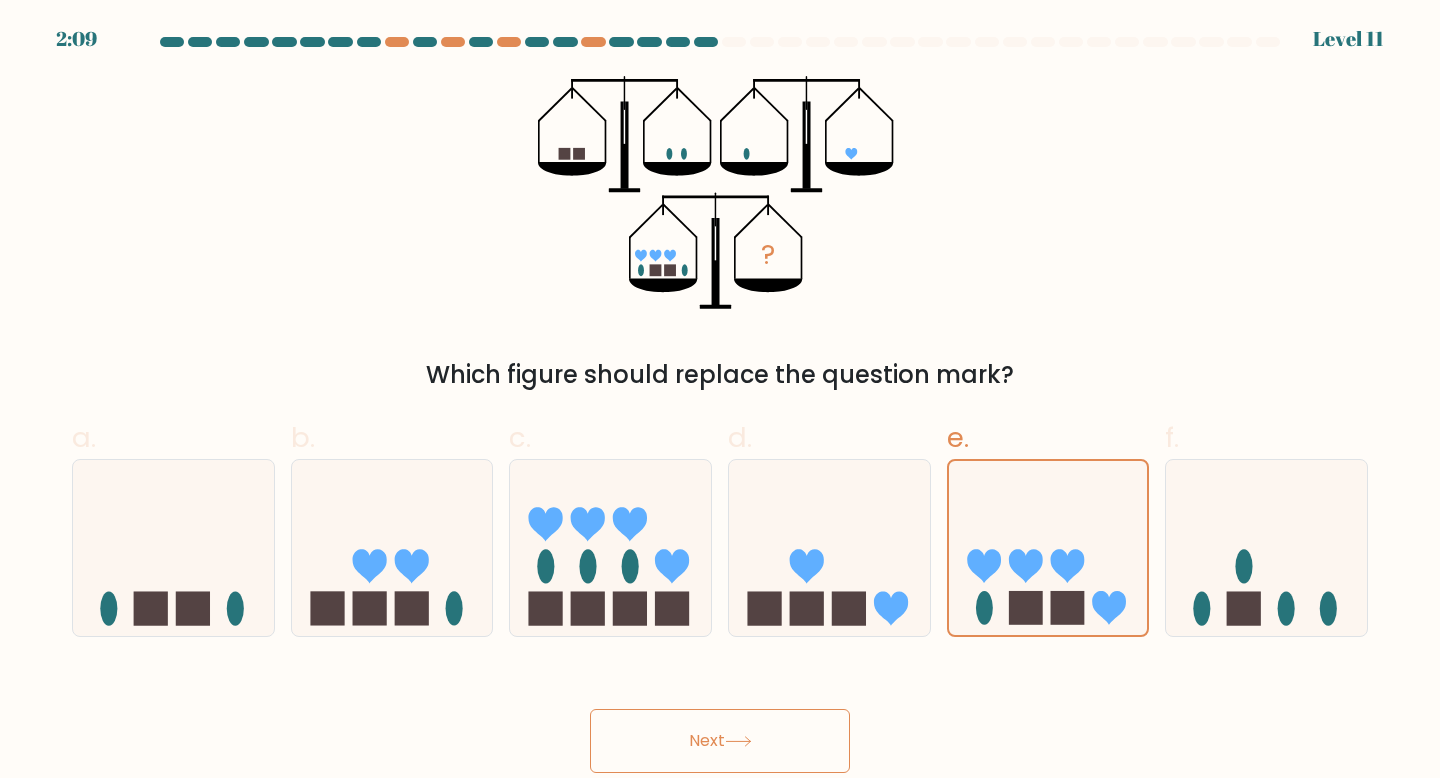 click 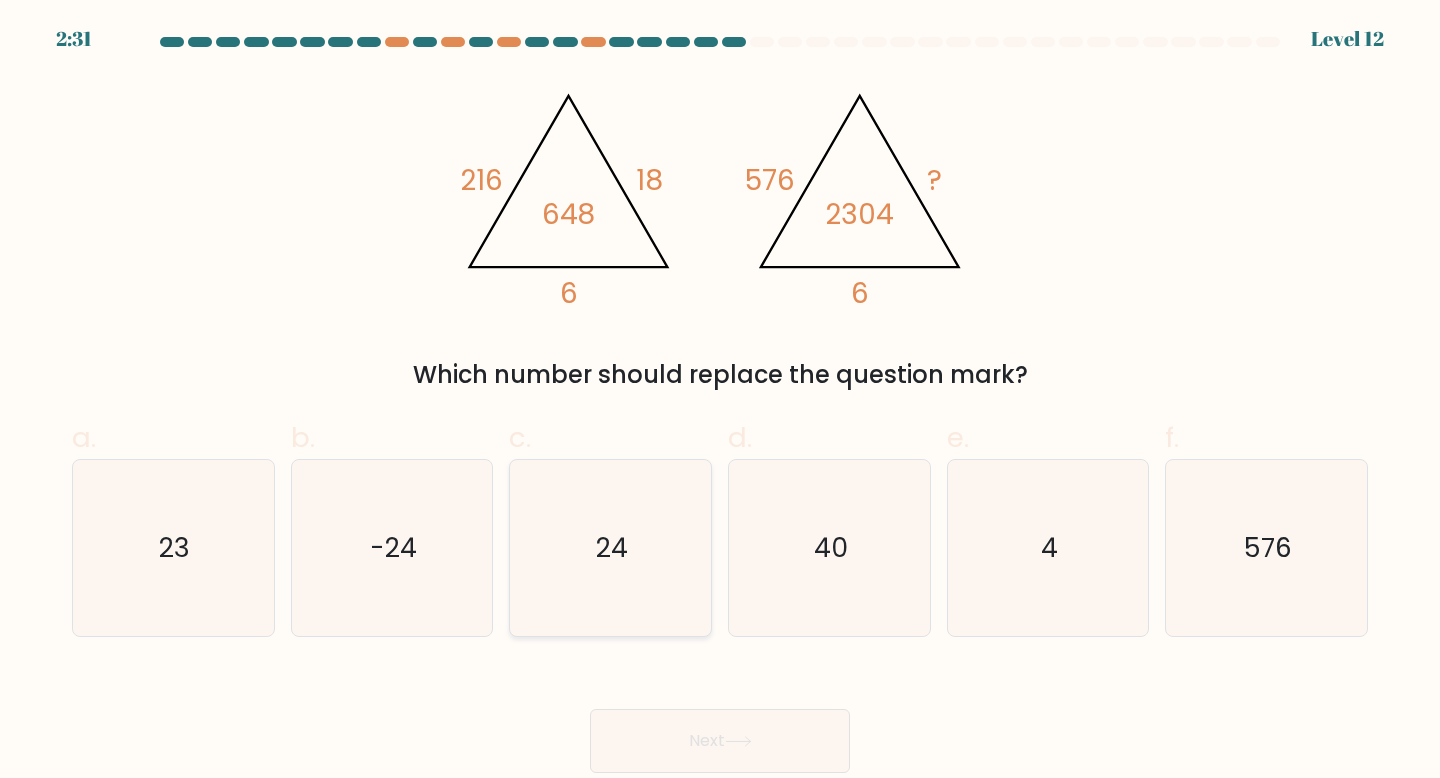 click on "24" 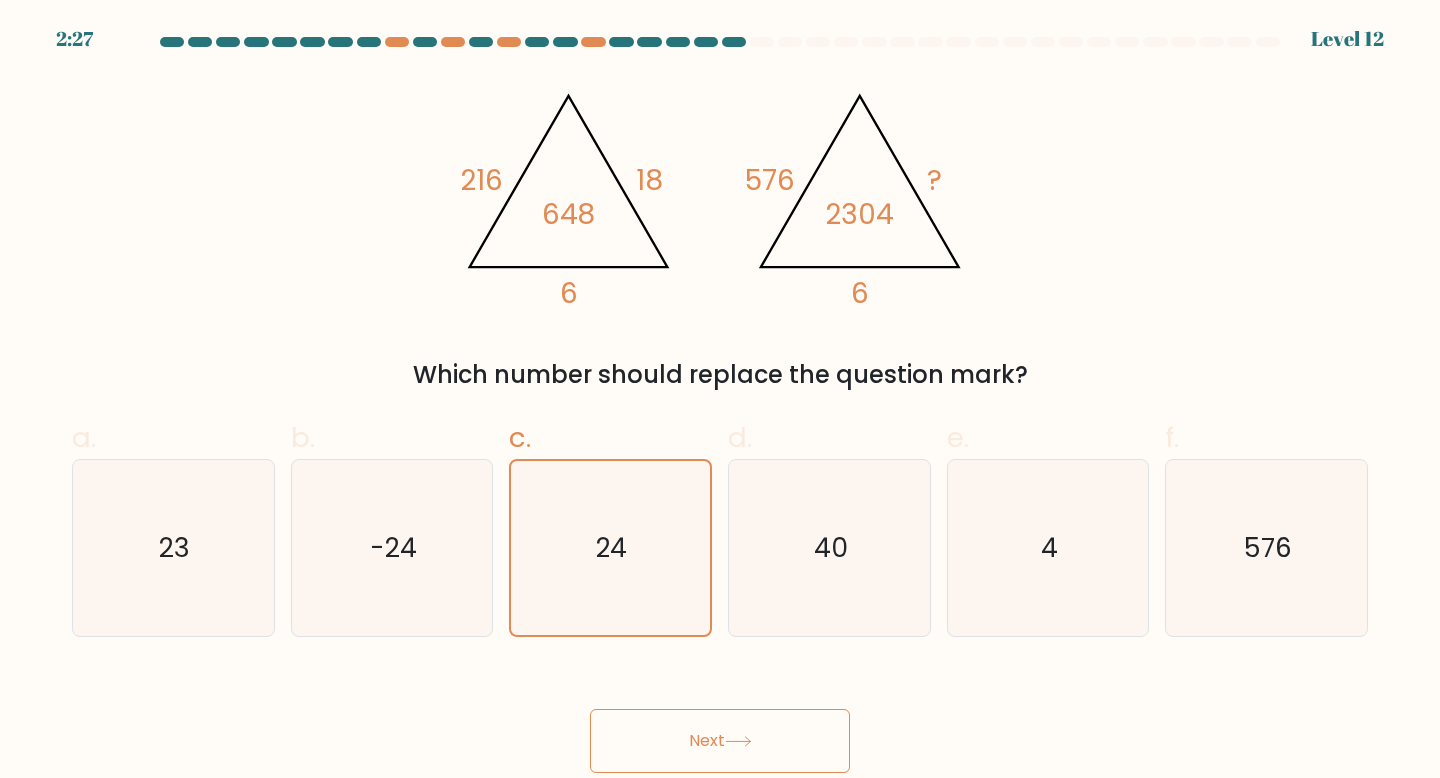 click on "Next" at bounding box center (720, 741) 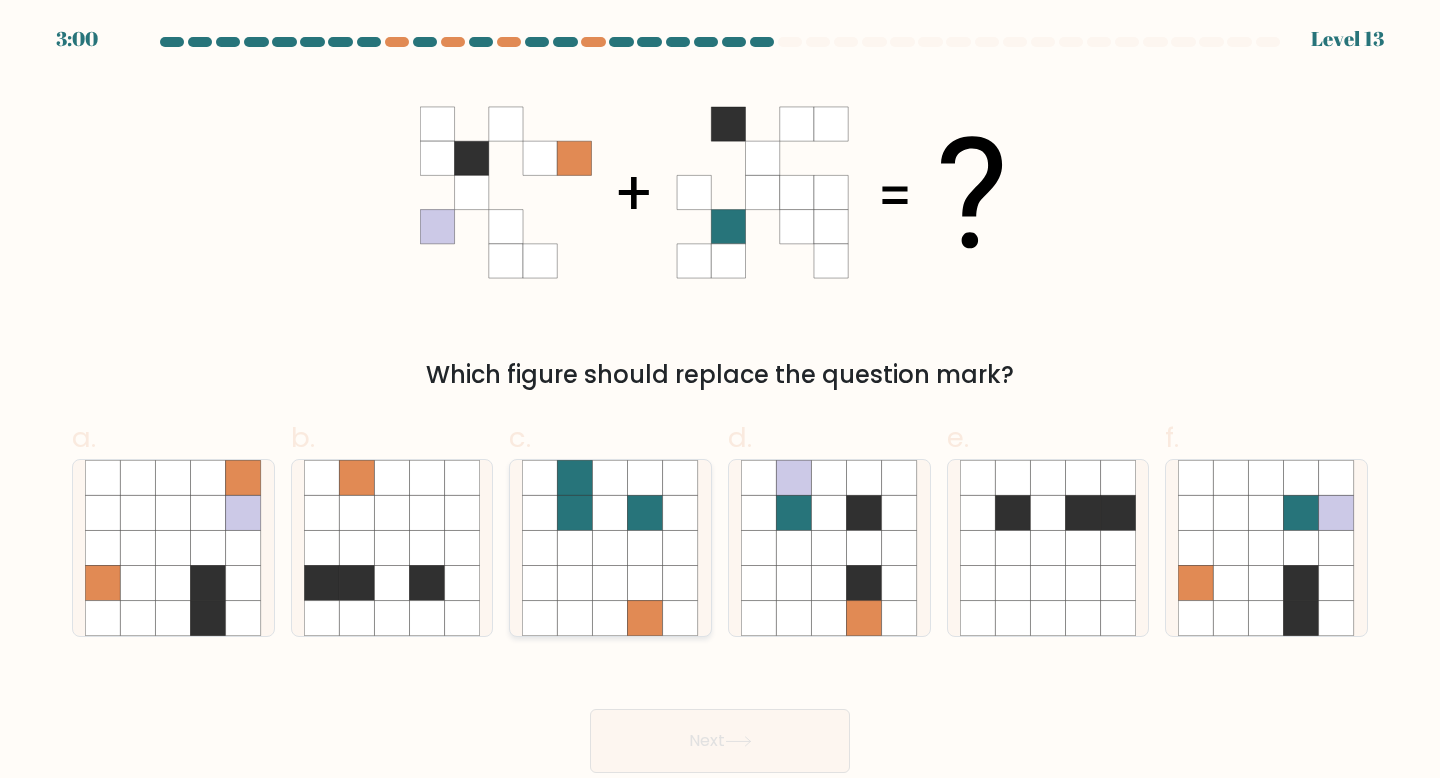 click 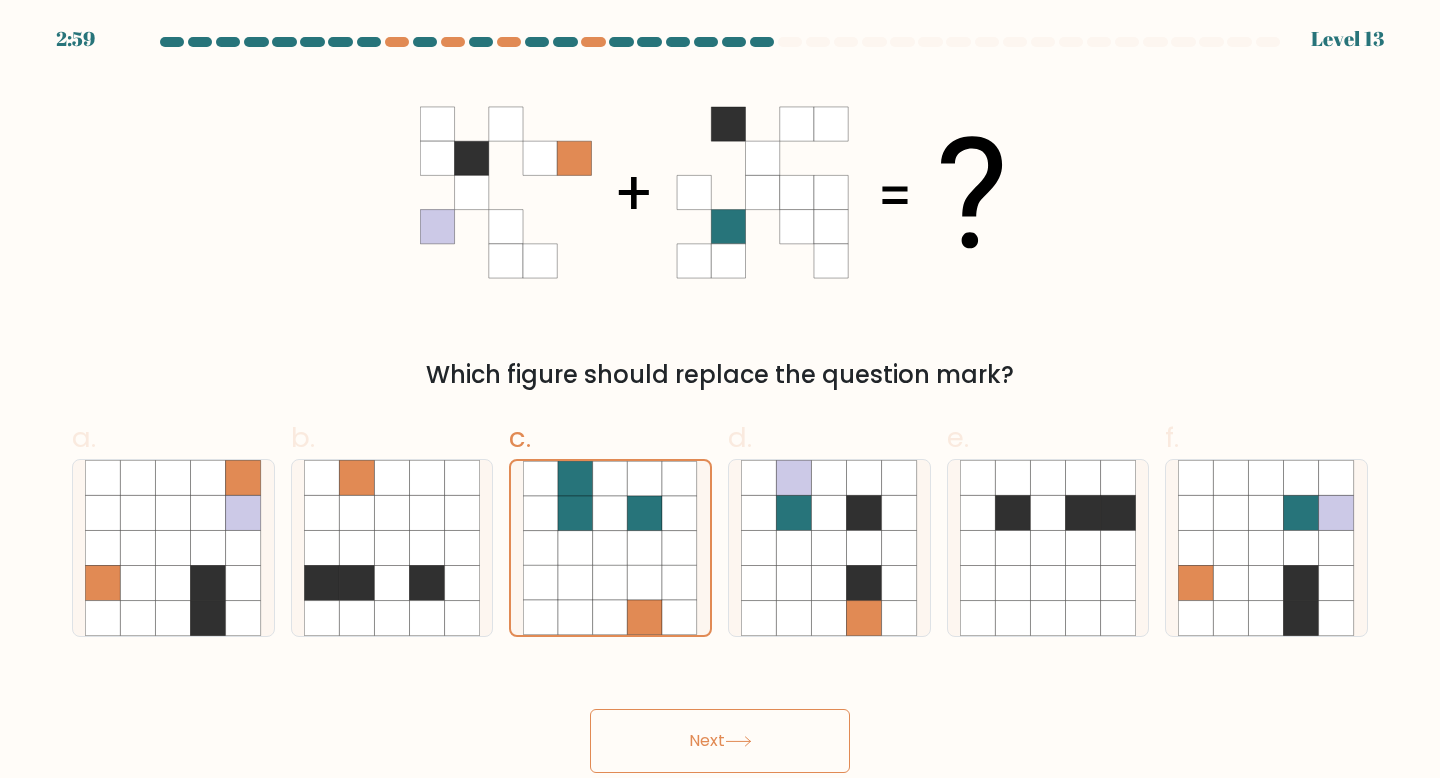 click on "Next" at bounding box center [720, 741] 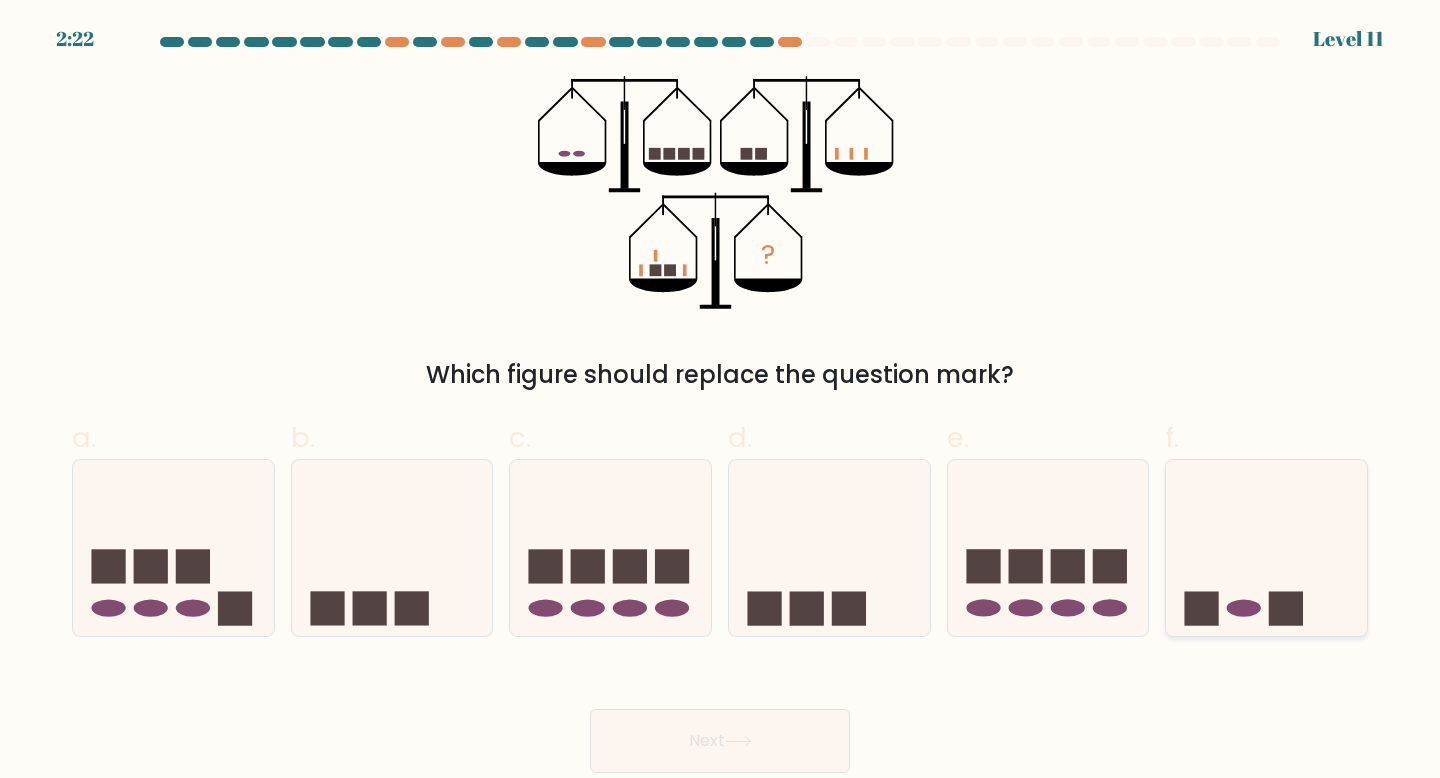 click 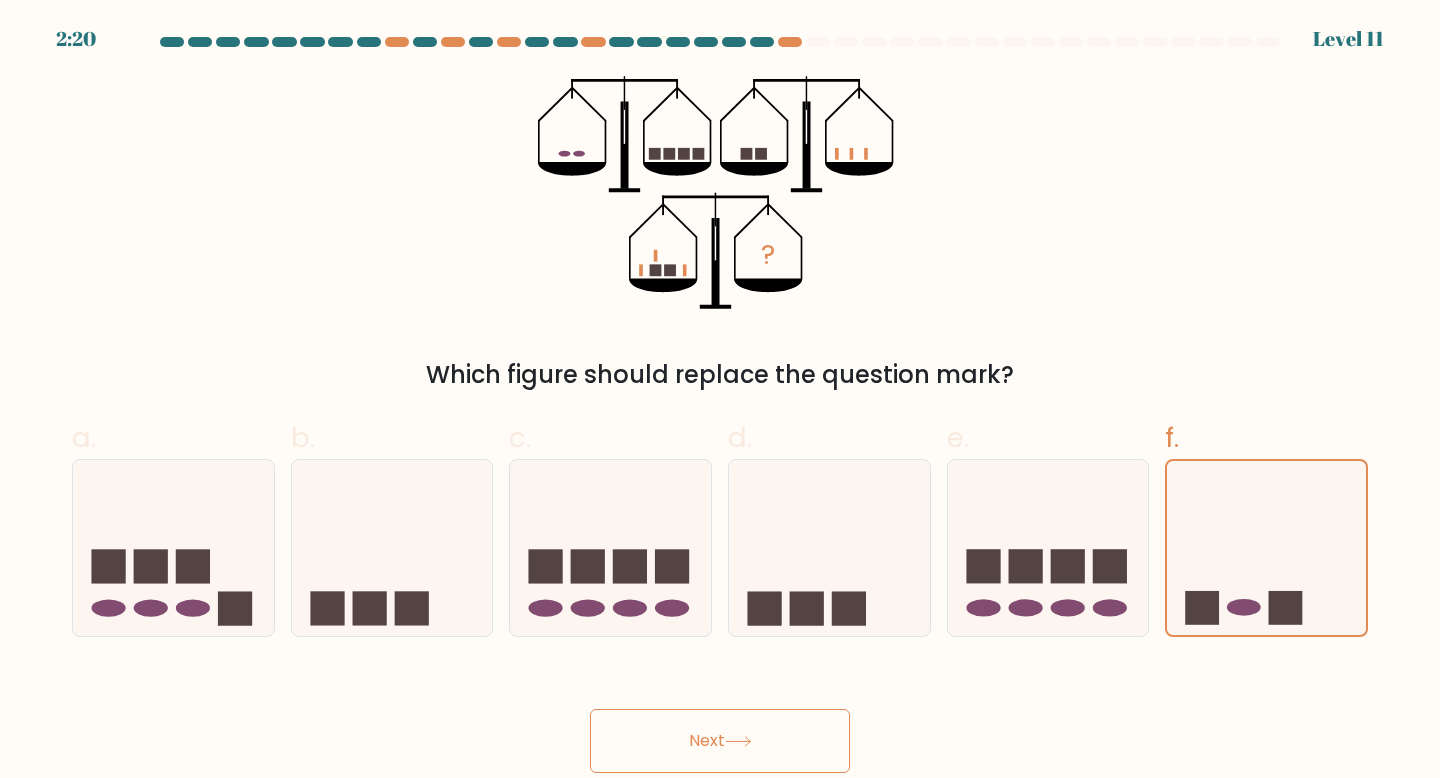 click on "Next" at bounding box center [720, 741] 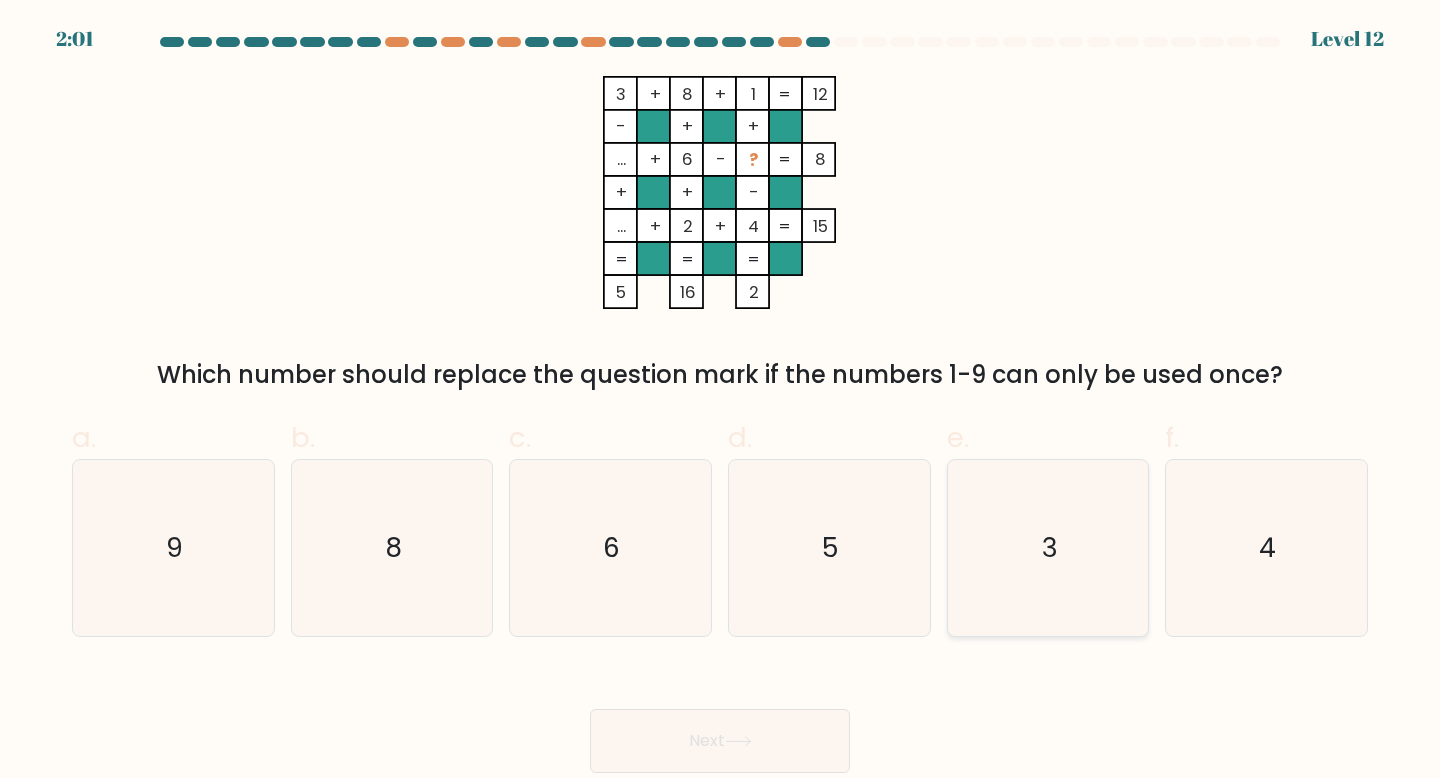 click on "3" 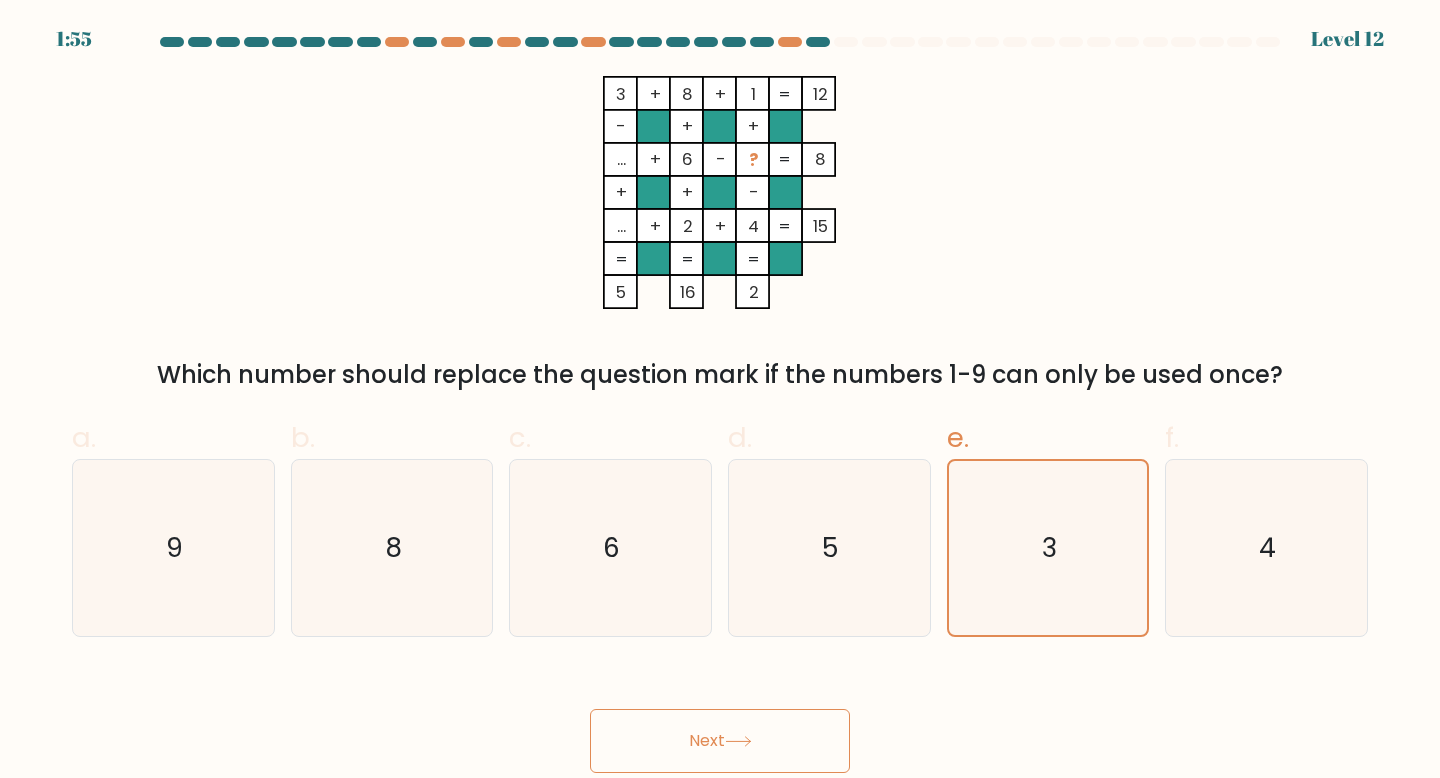 click on "Next" at bounding box center [720, 741] 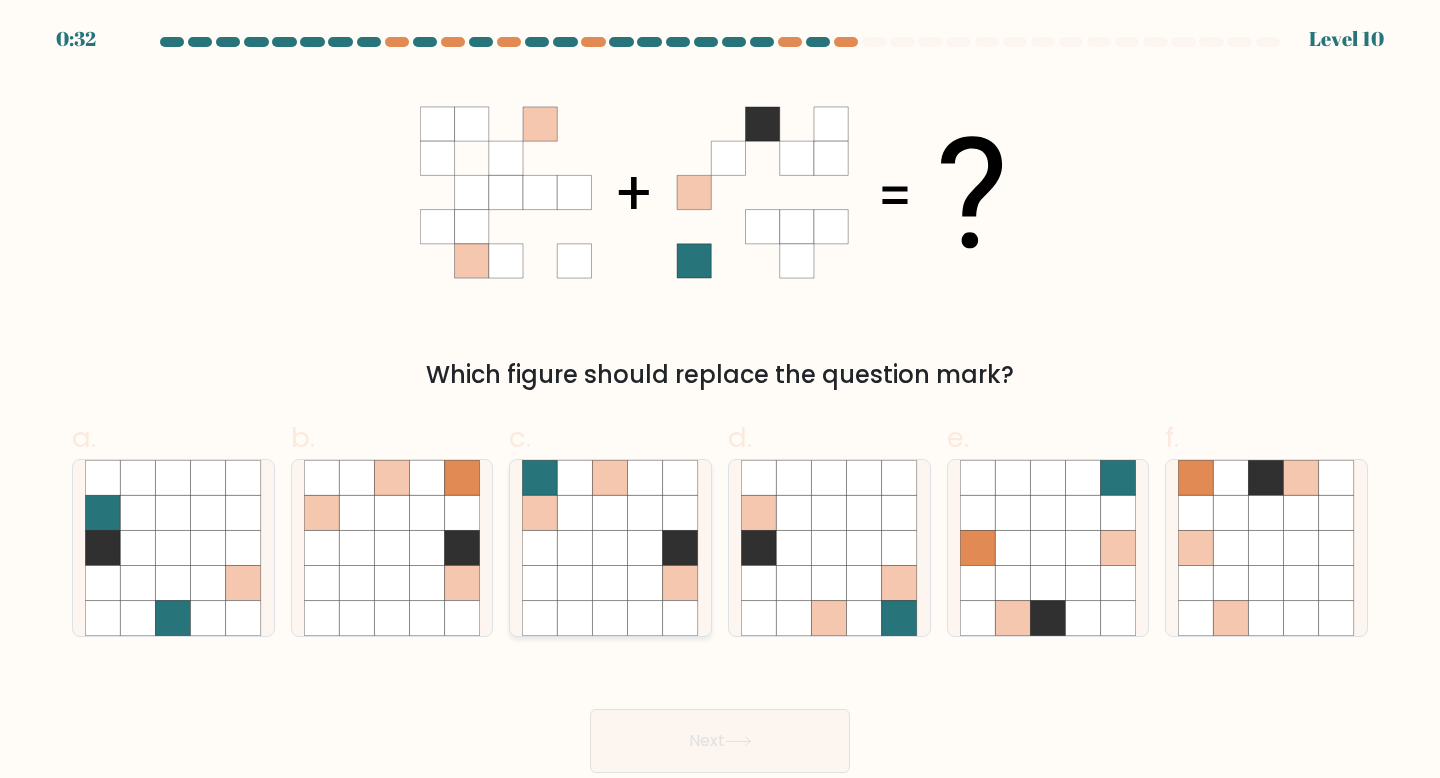 click 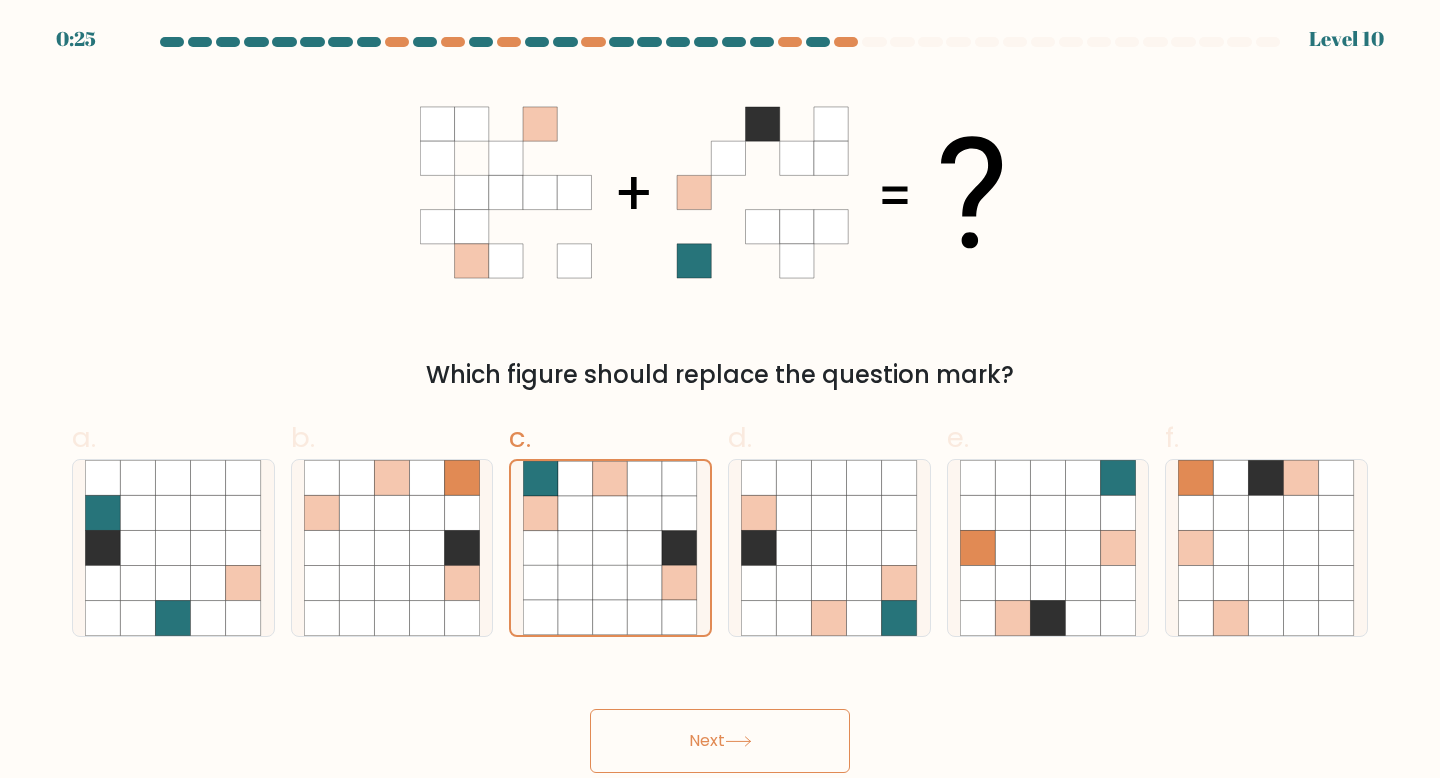 click on "Next" at bounding box center [720, 741] 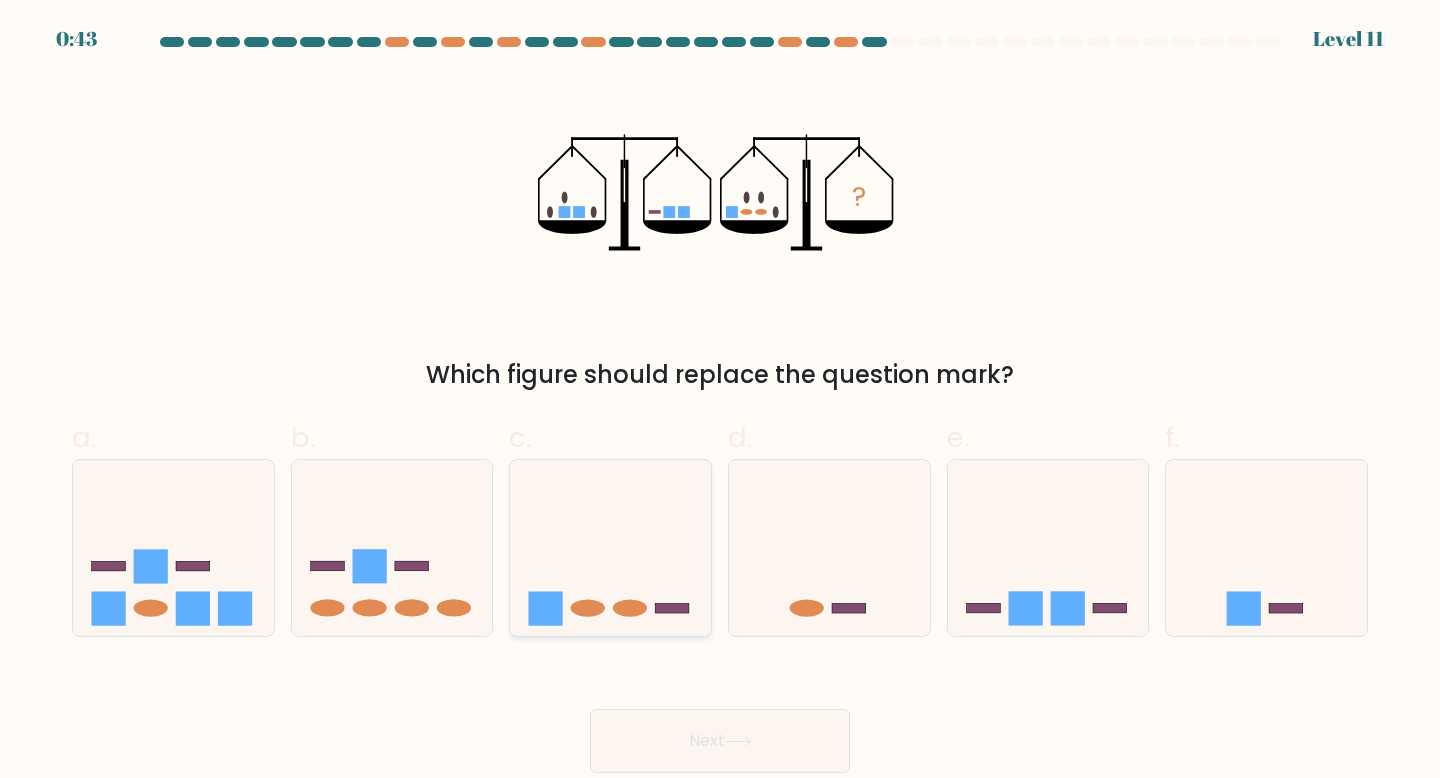 click 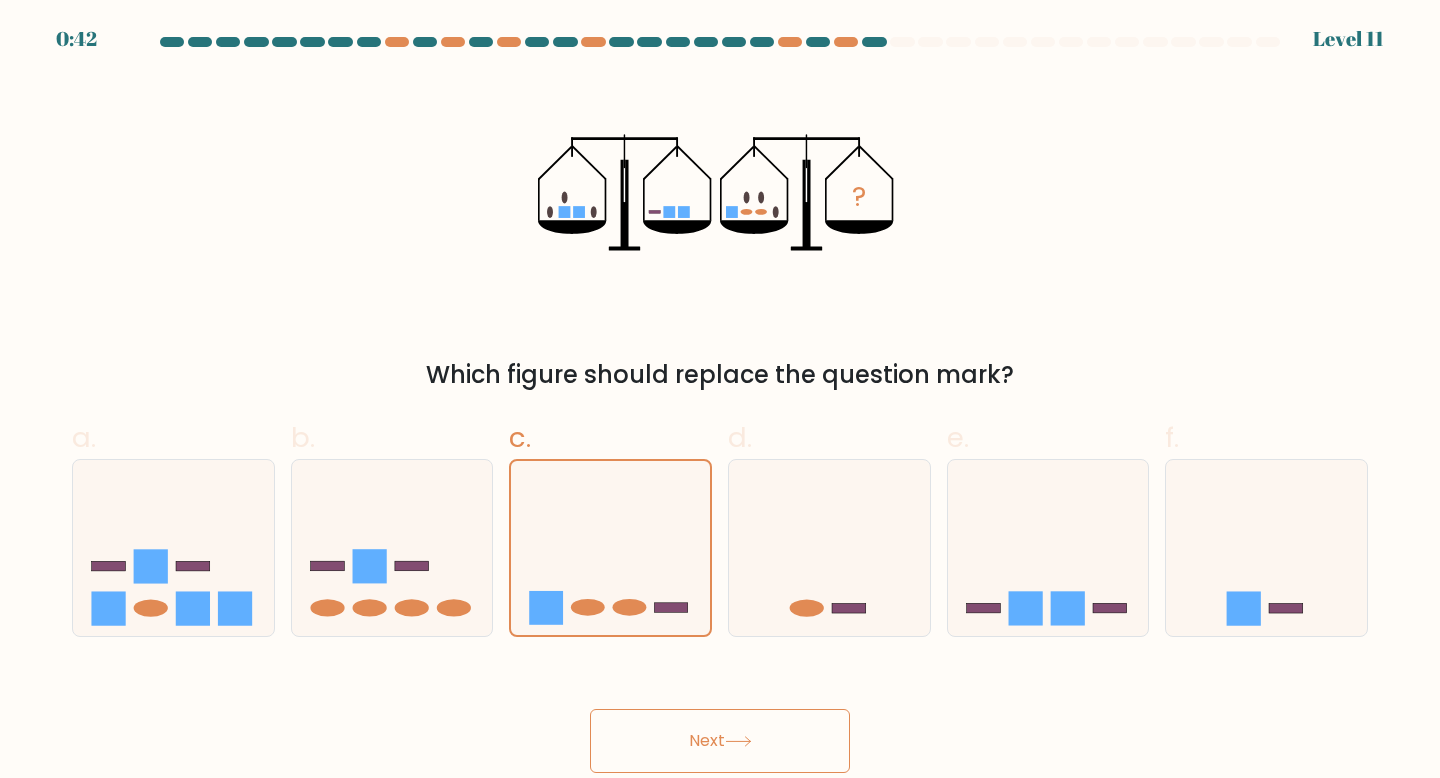 click on "Next" at bounding box center (720, 741) 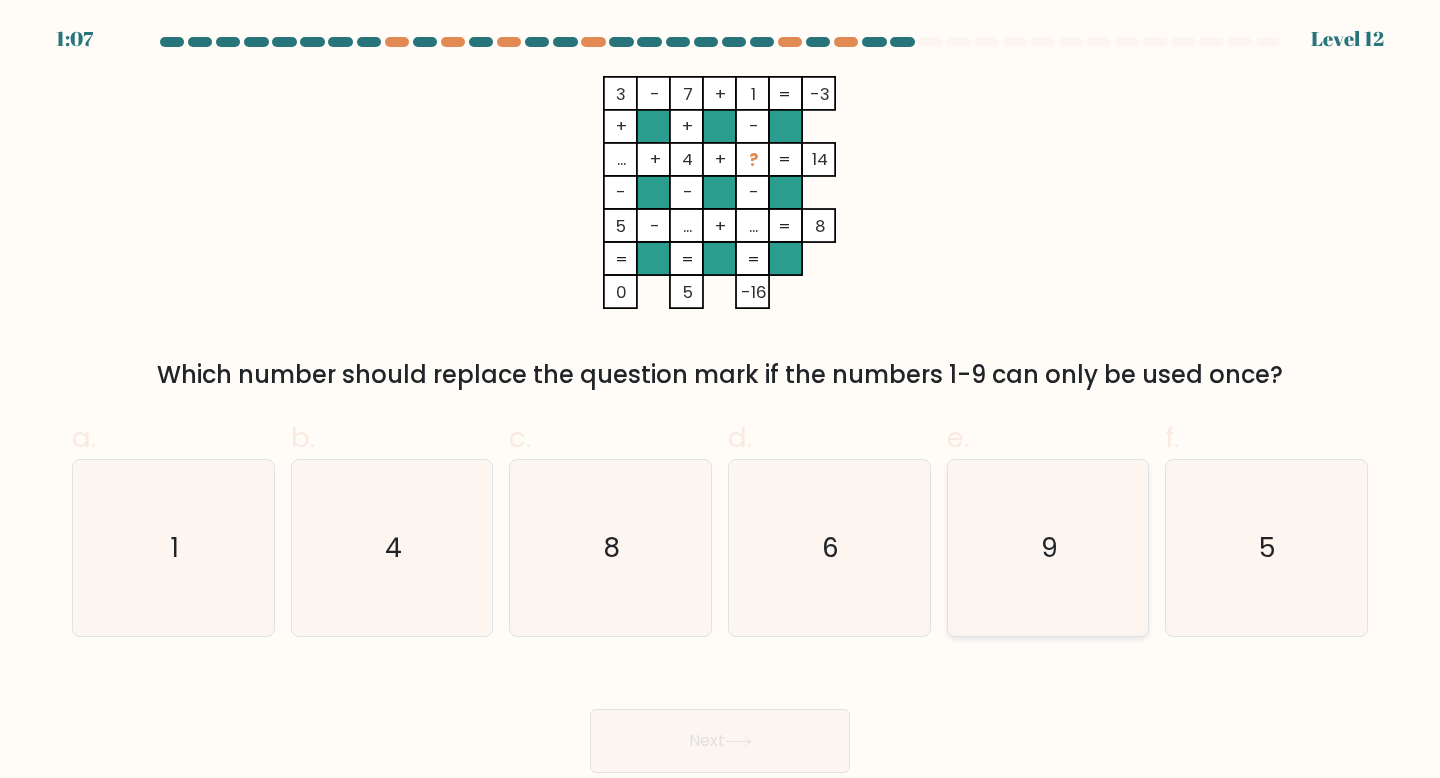 click on "9" 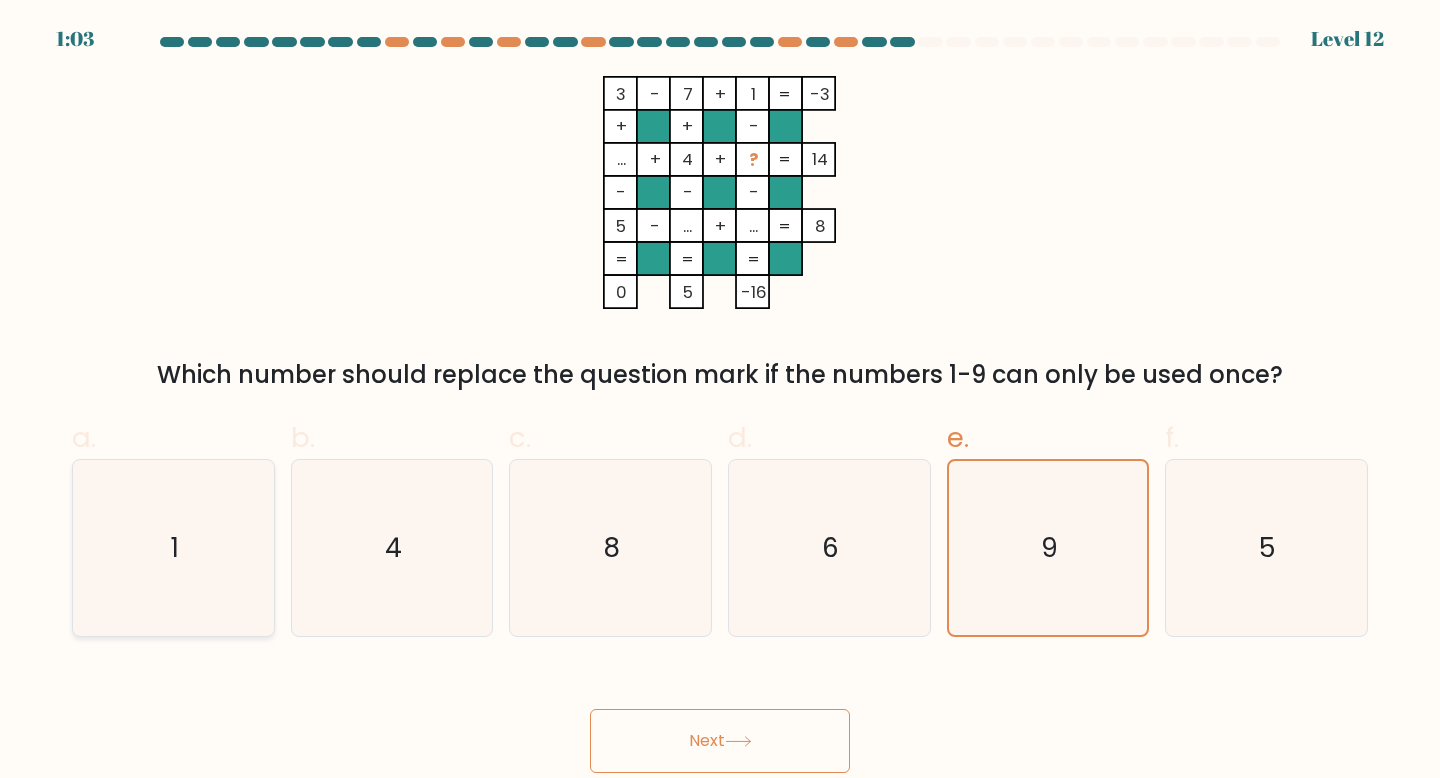 click on "1" 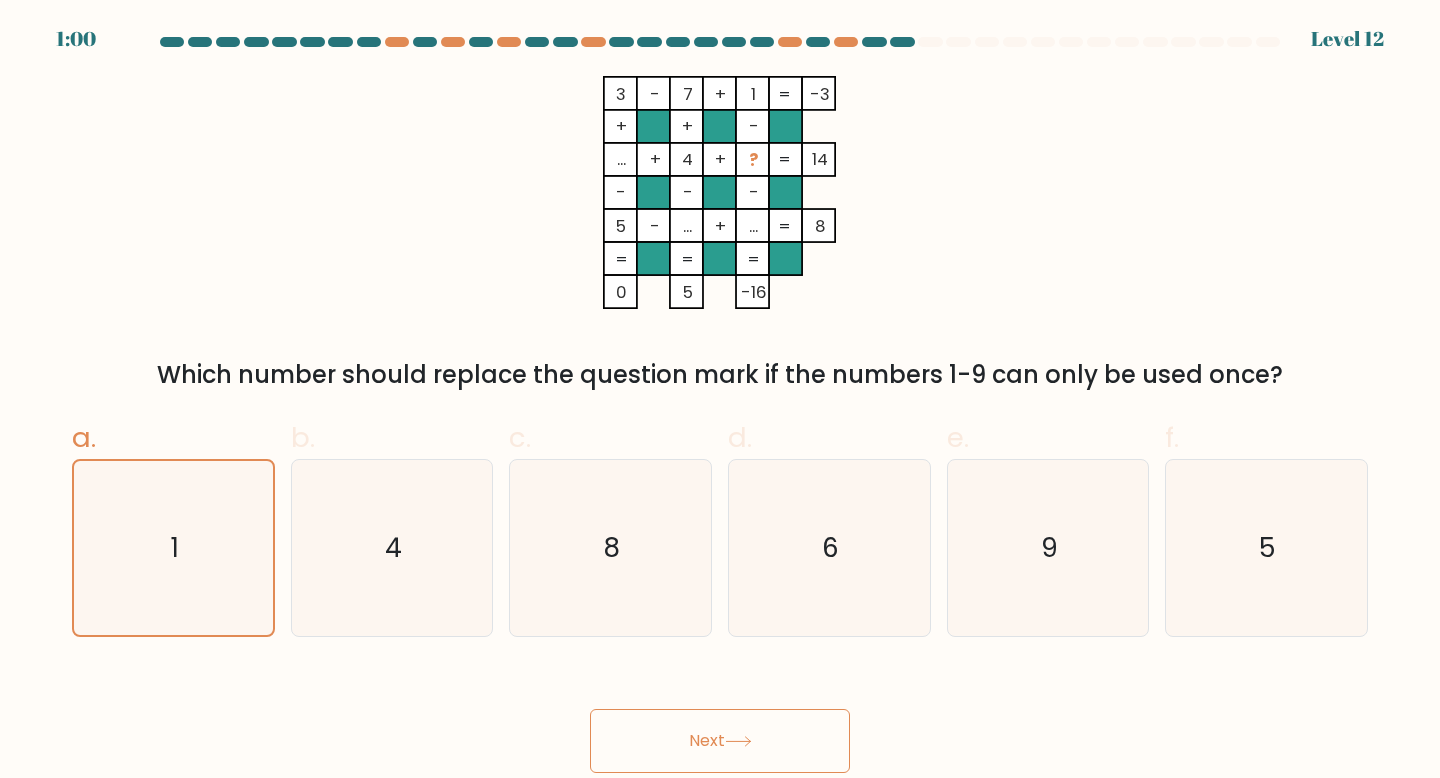 click on "Next" at bounding box center [720, 741] 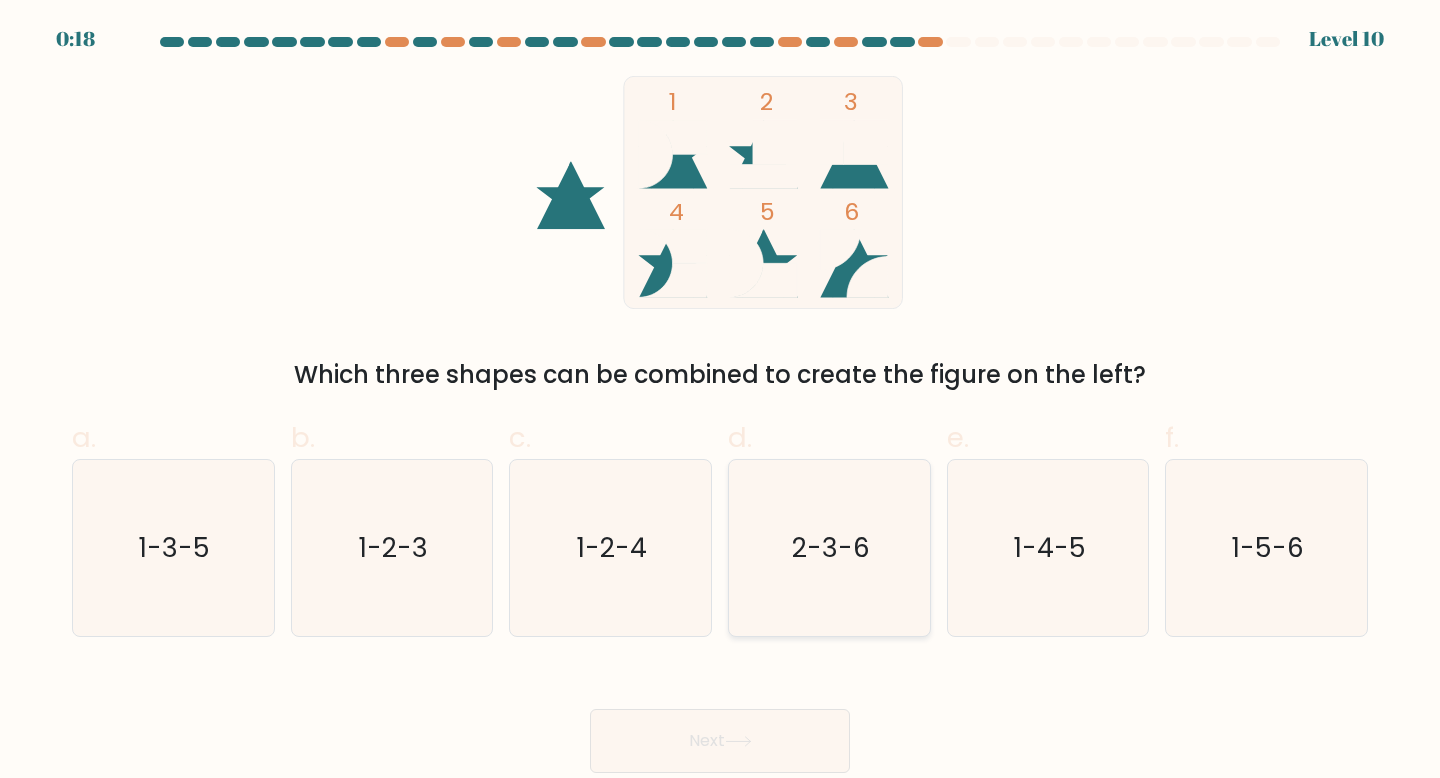 click on "2-3-6" 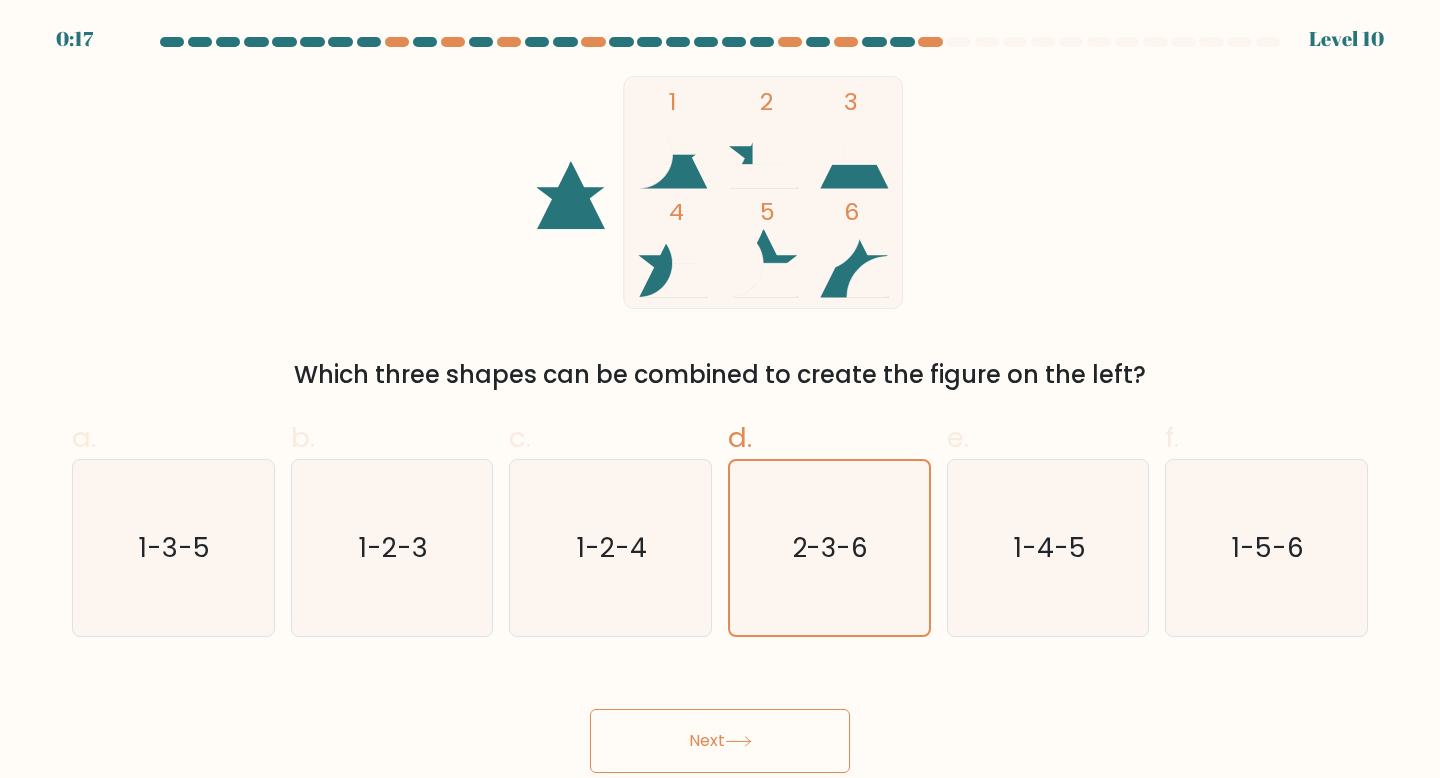 click on "Next" at bounding box center [720, 741] 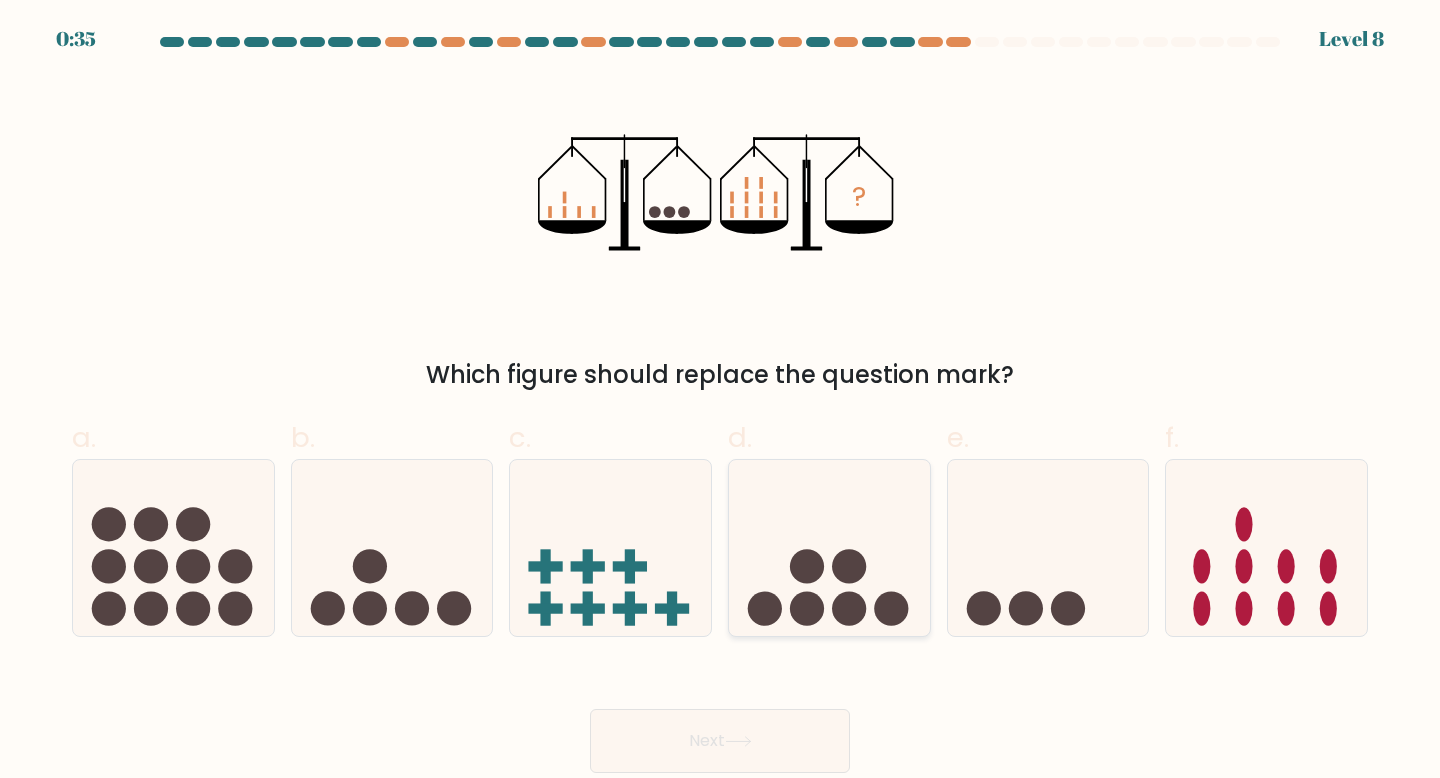 click 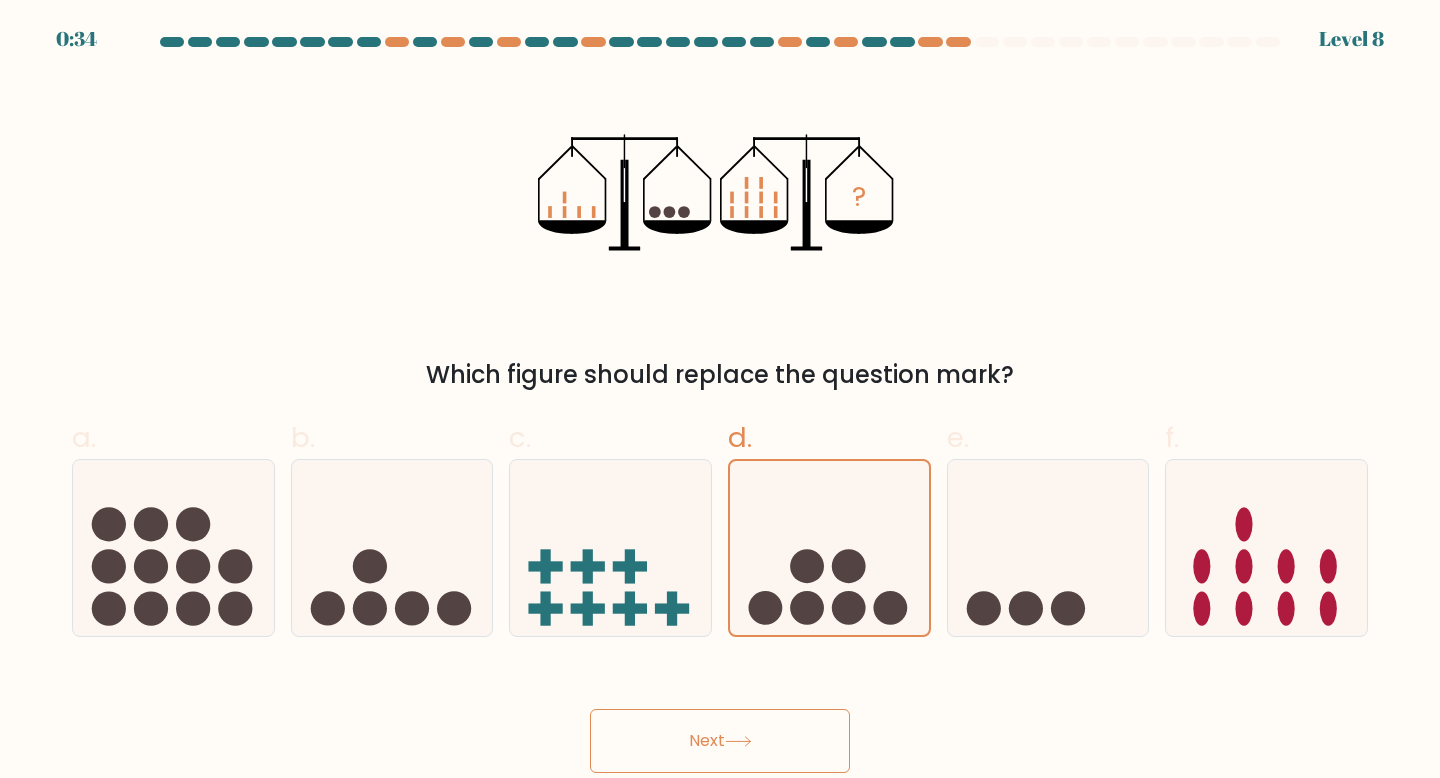 click on "Next" at bounding box center [720, 741] 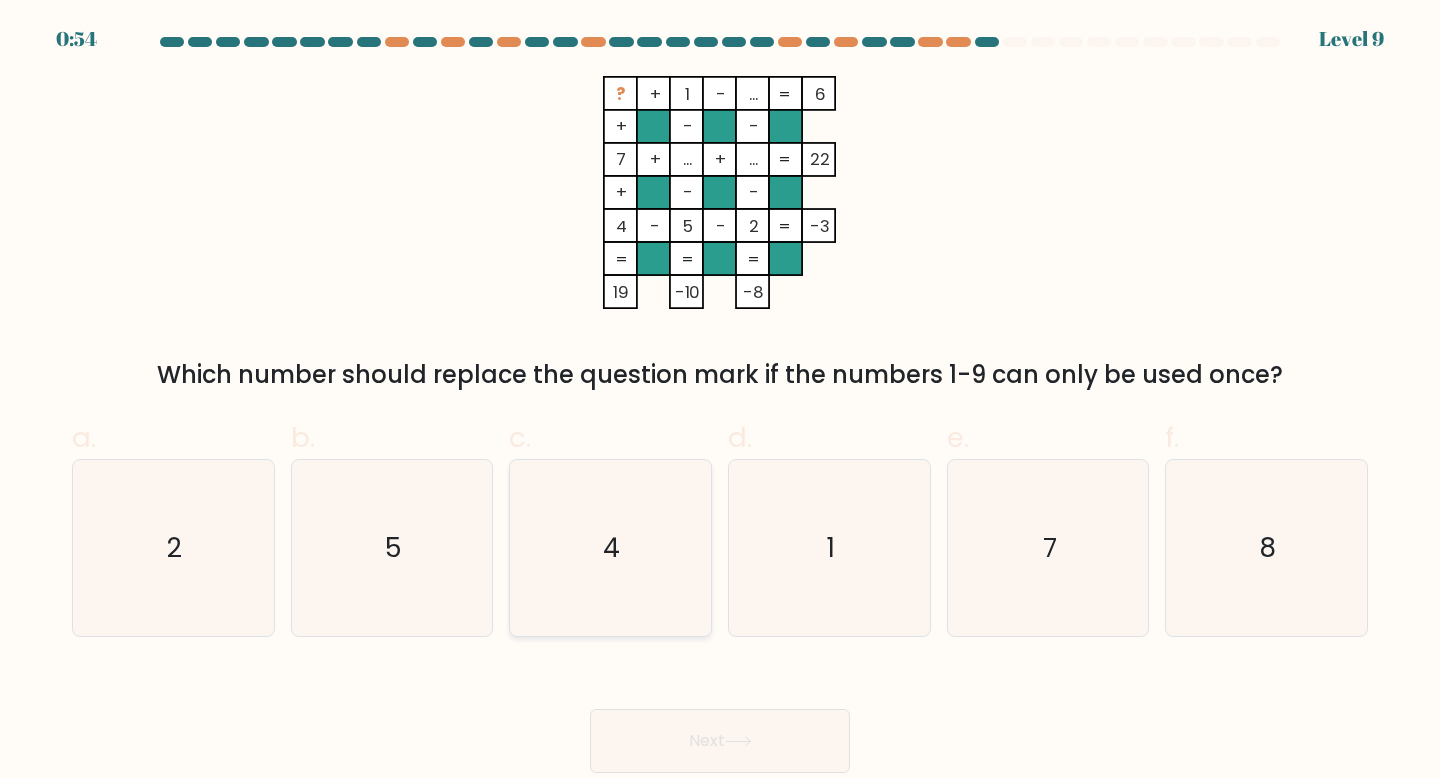 click on "4" 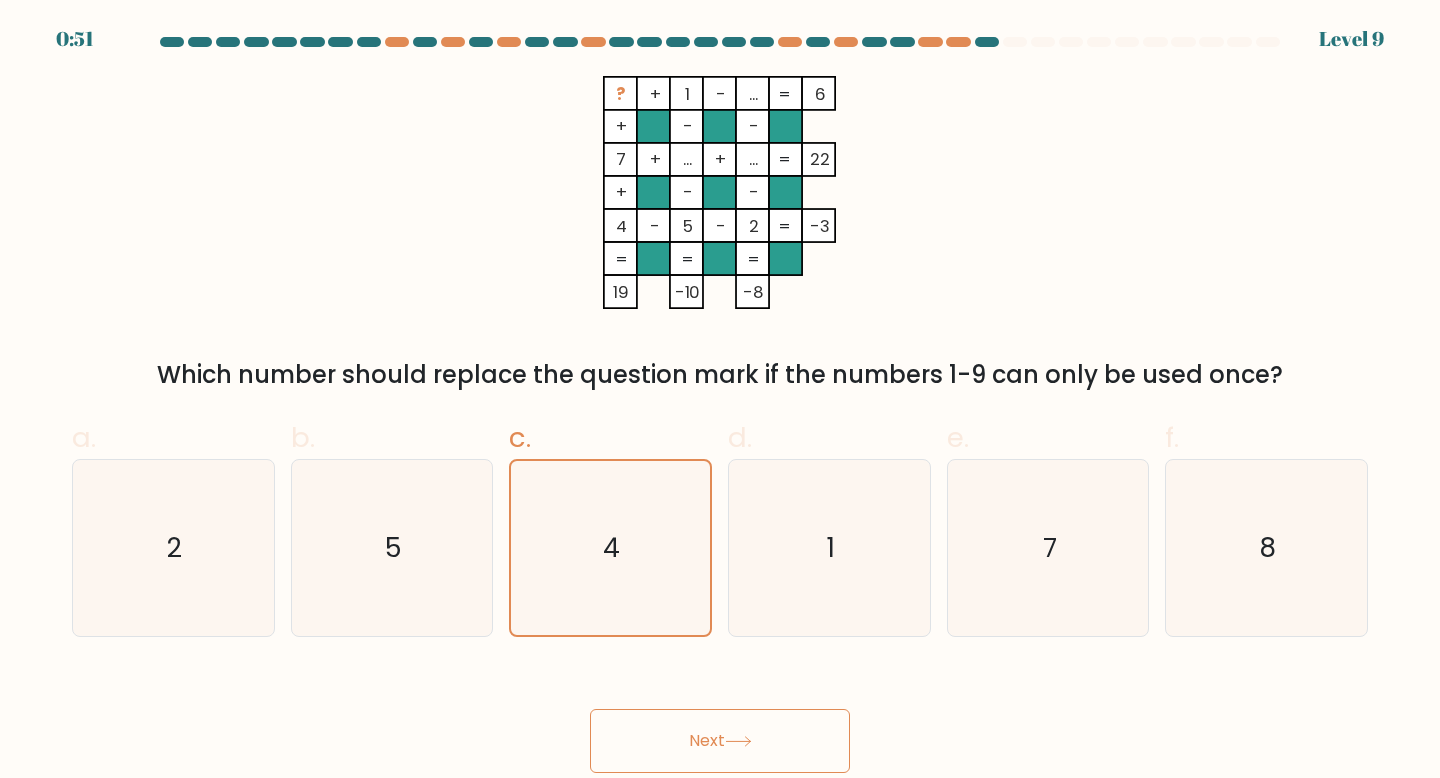 click 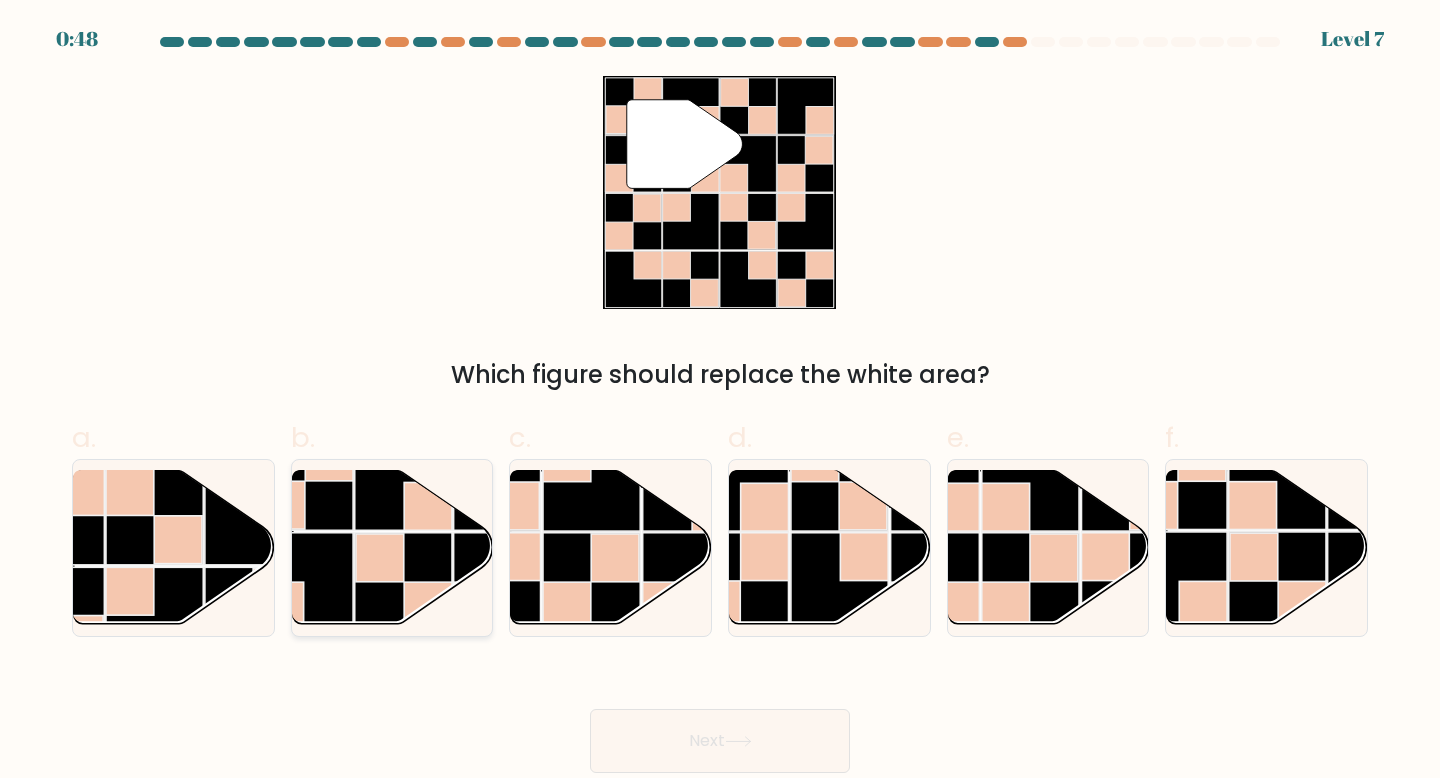 click 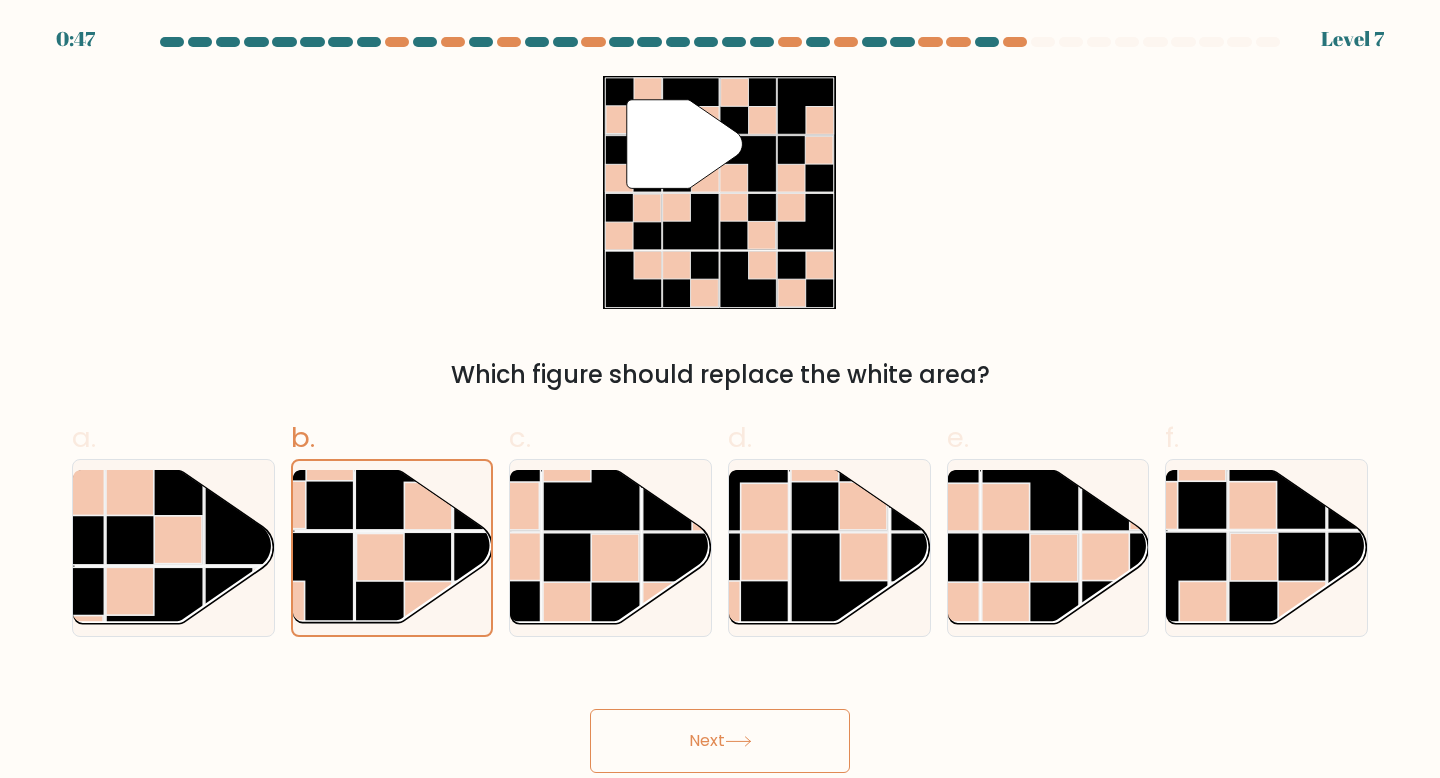 click on "Next" at bounding box center (720, 741) 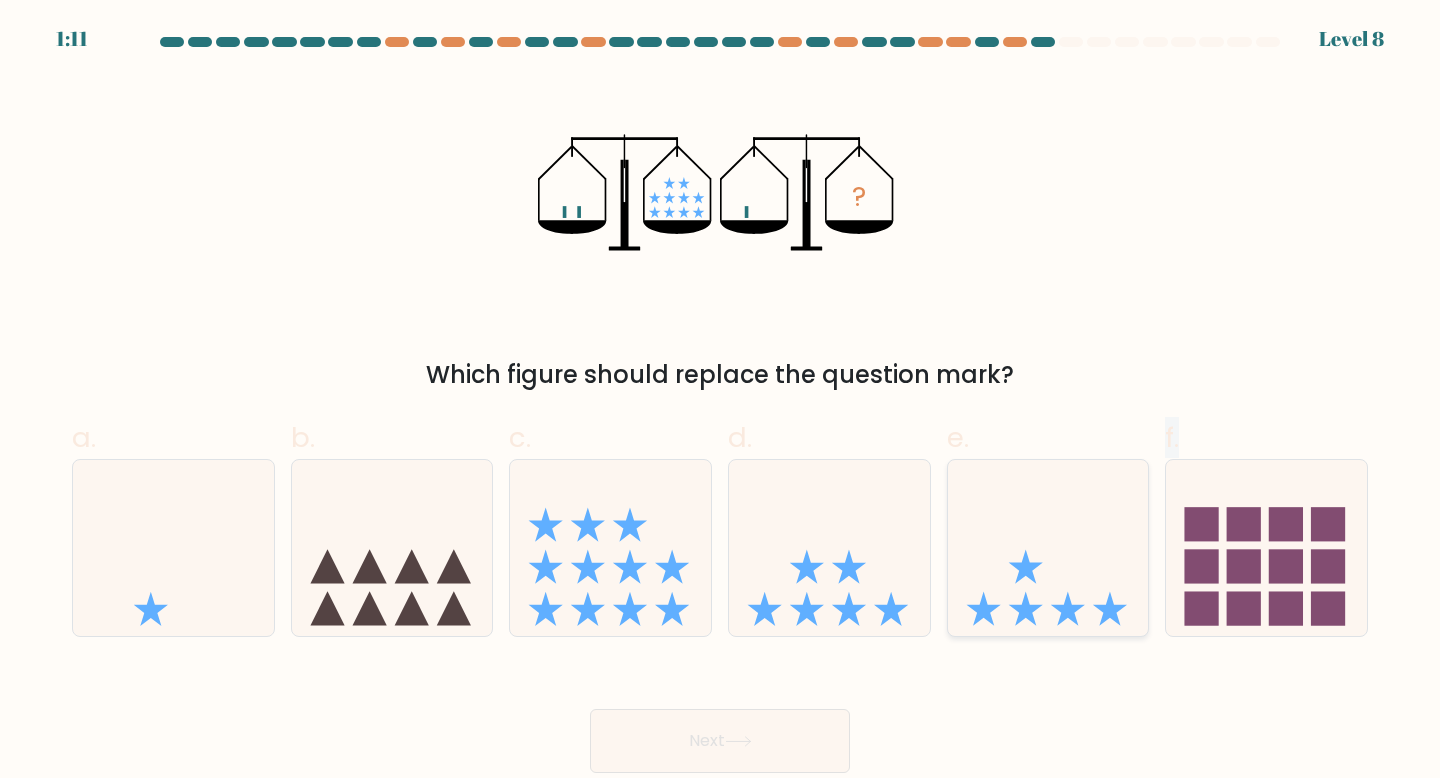 drag, startPoint x: 1254, startPoint y: 562, endPoint x: 1103, endPoint y: 577, distance: 151.74321 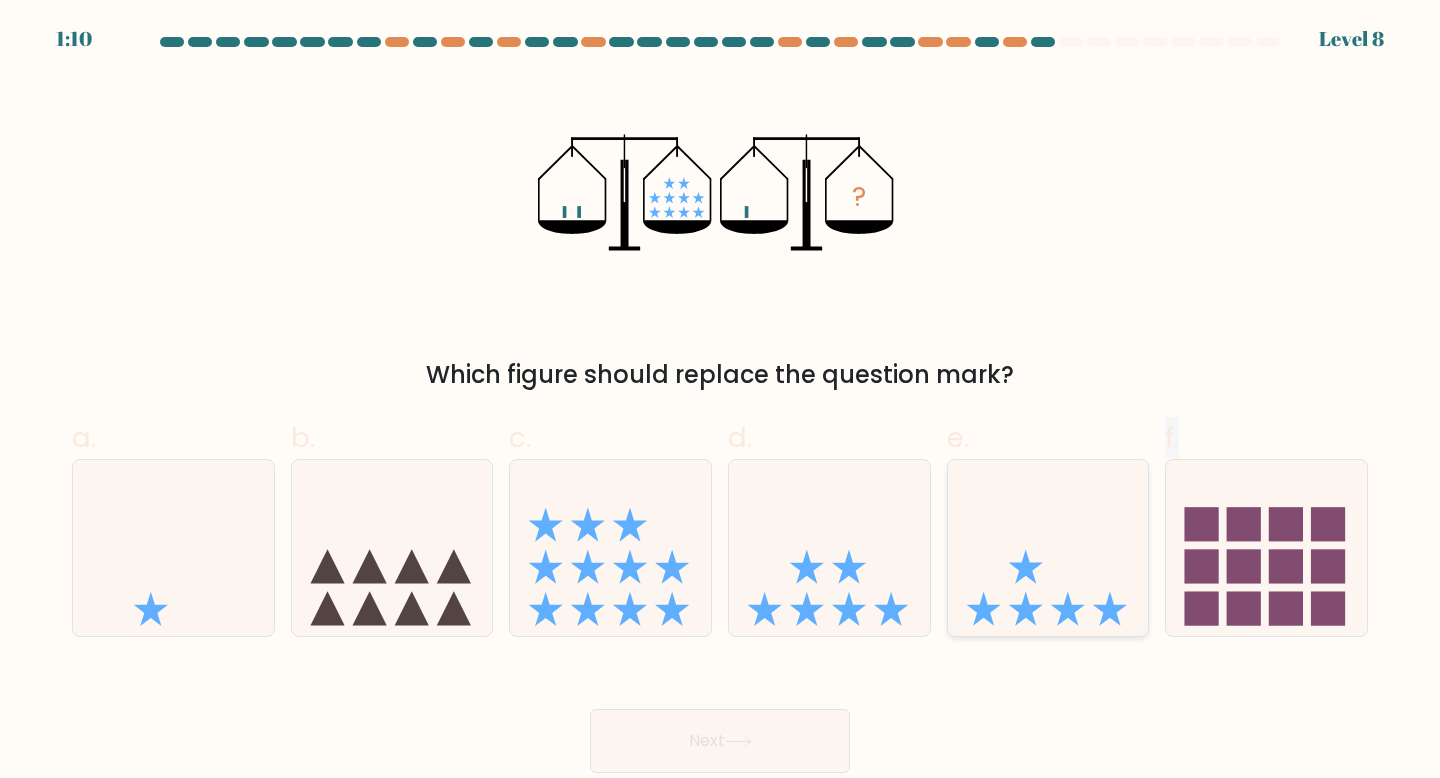 click 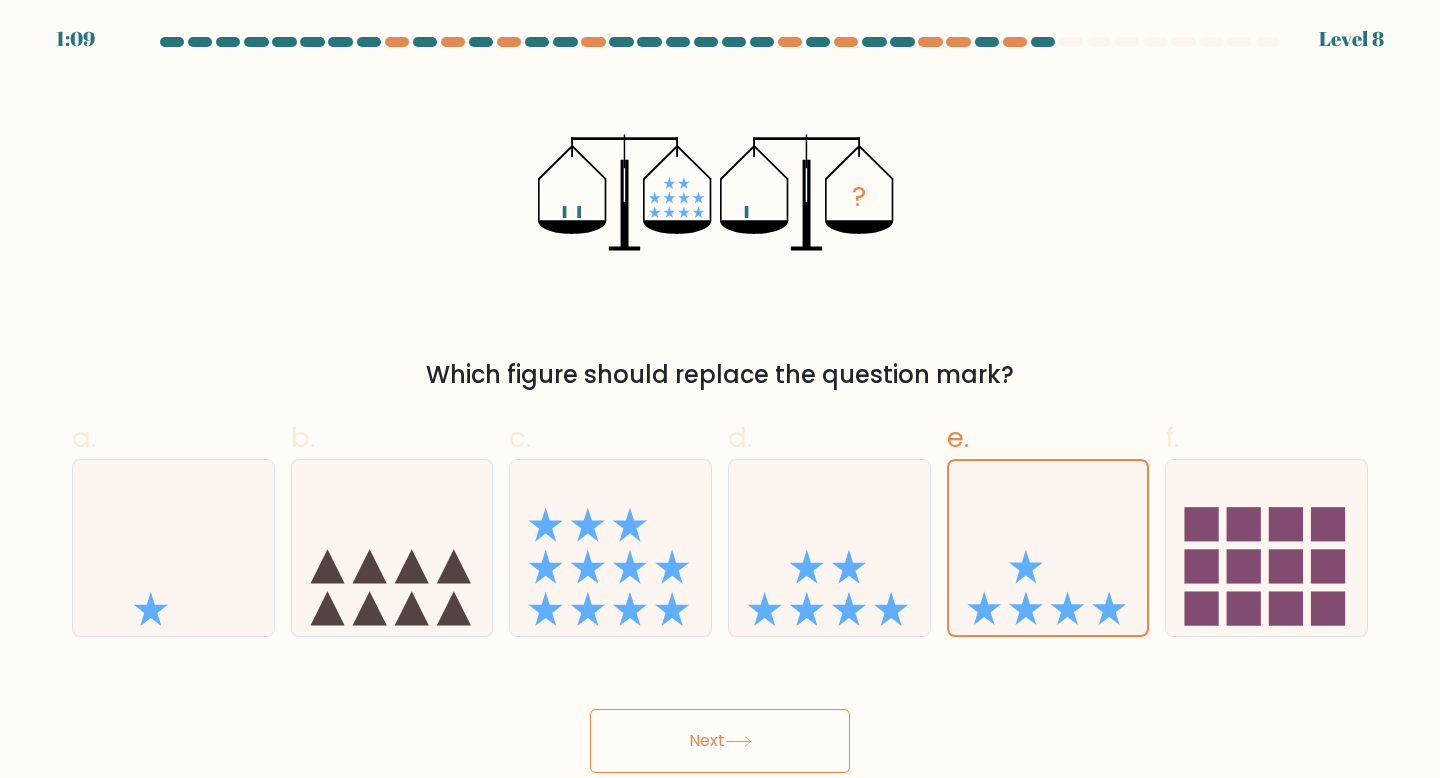 click on "Next" at bounding box center [720, 741] 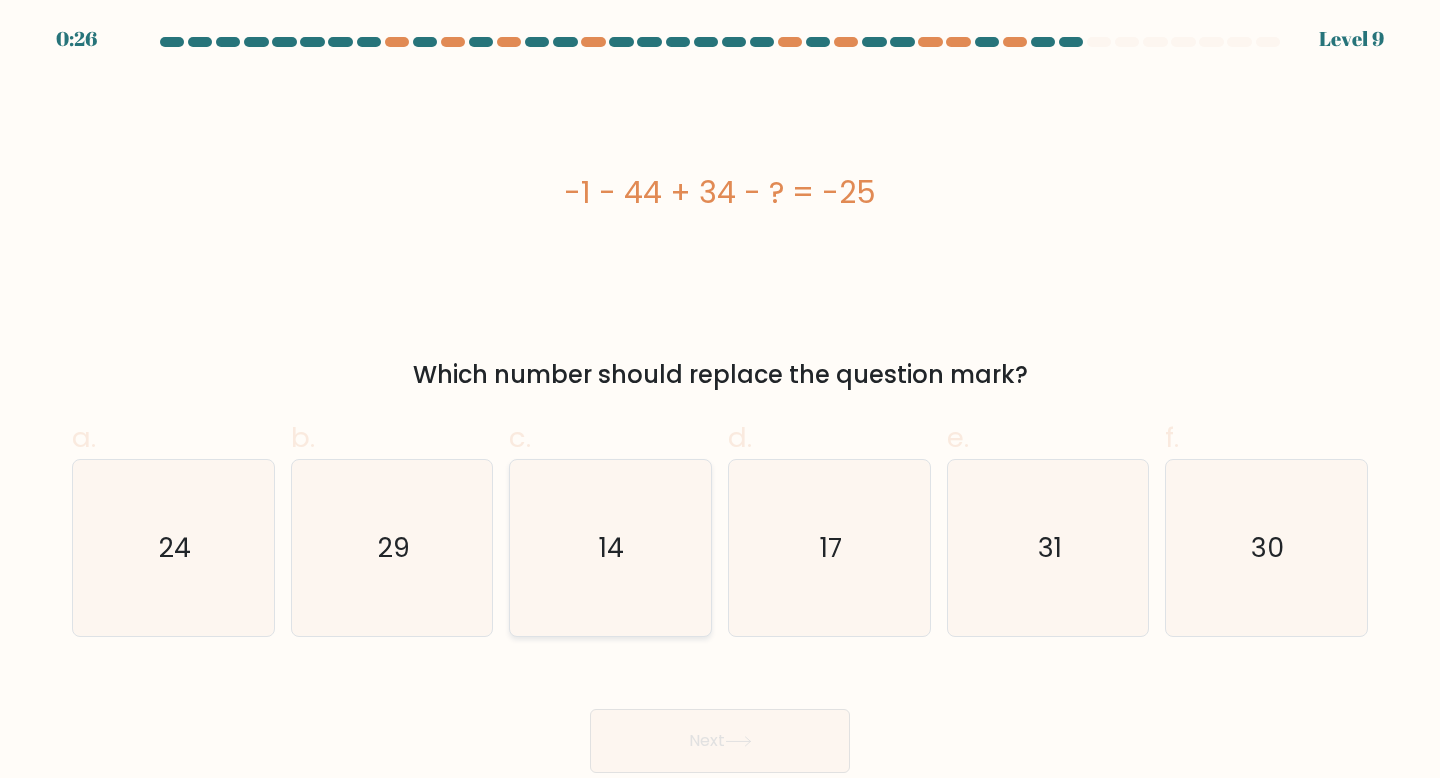 click on "14" 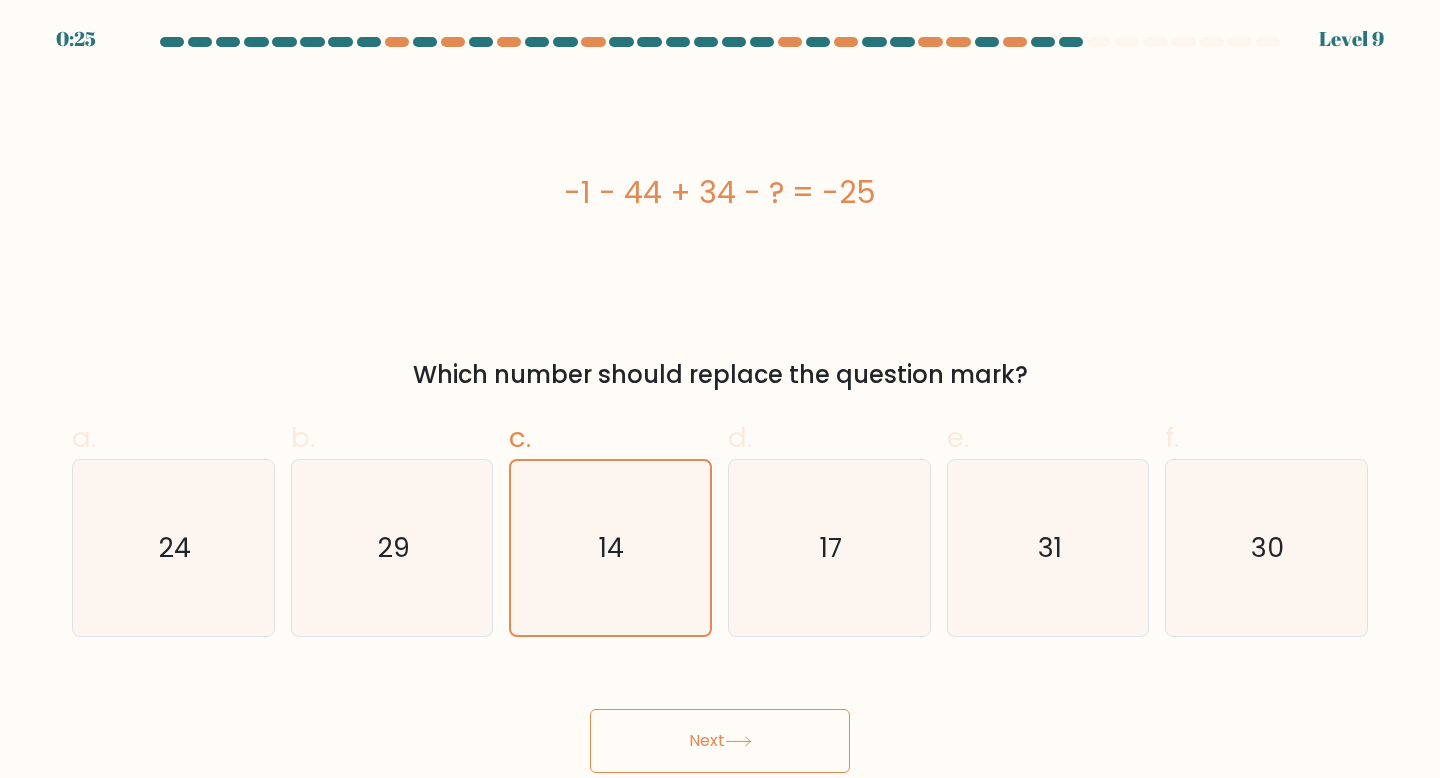 click on "Next" at bounding box center (720, 741) 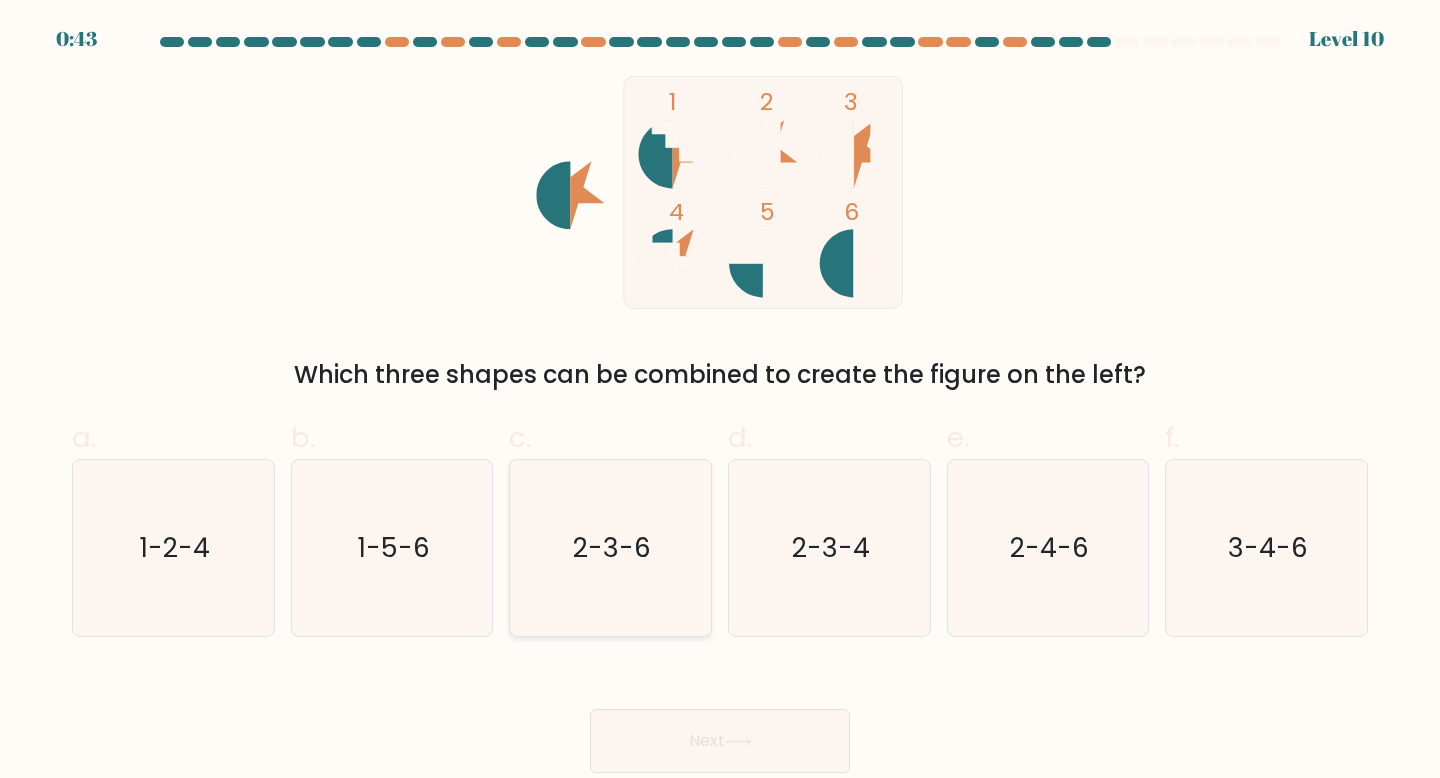 click on "2-3-6" 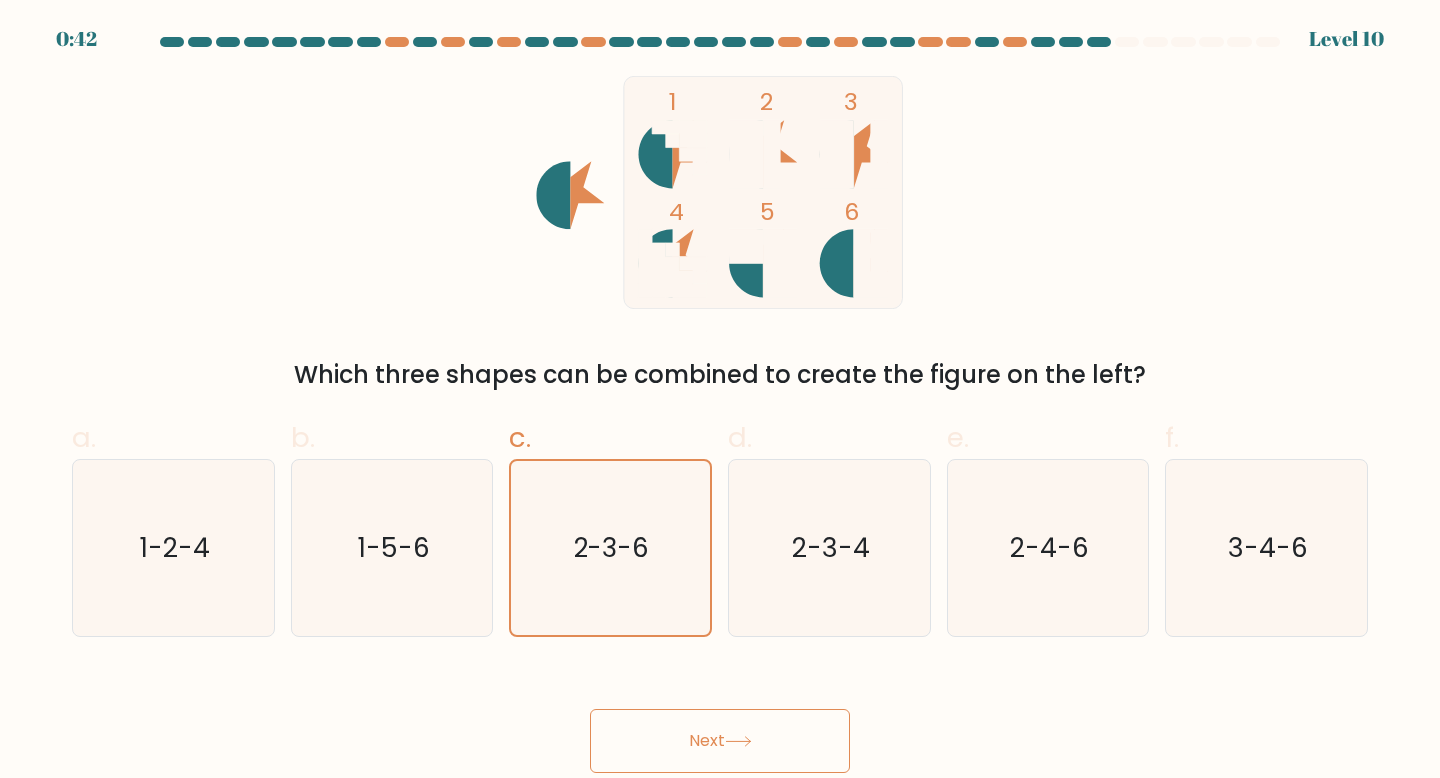 click on "Next" at bounding box center (720, 741) 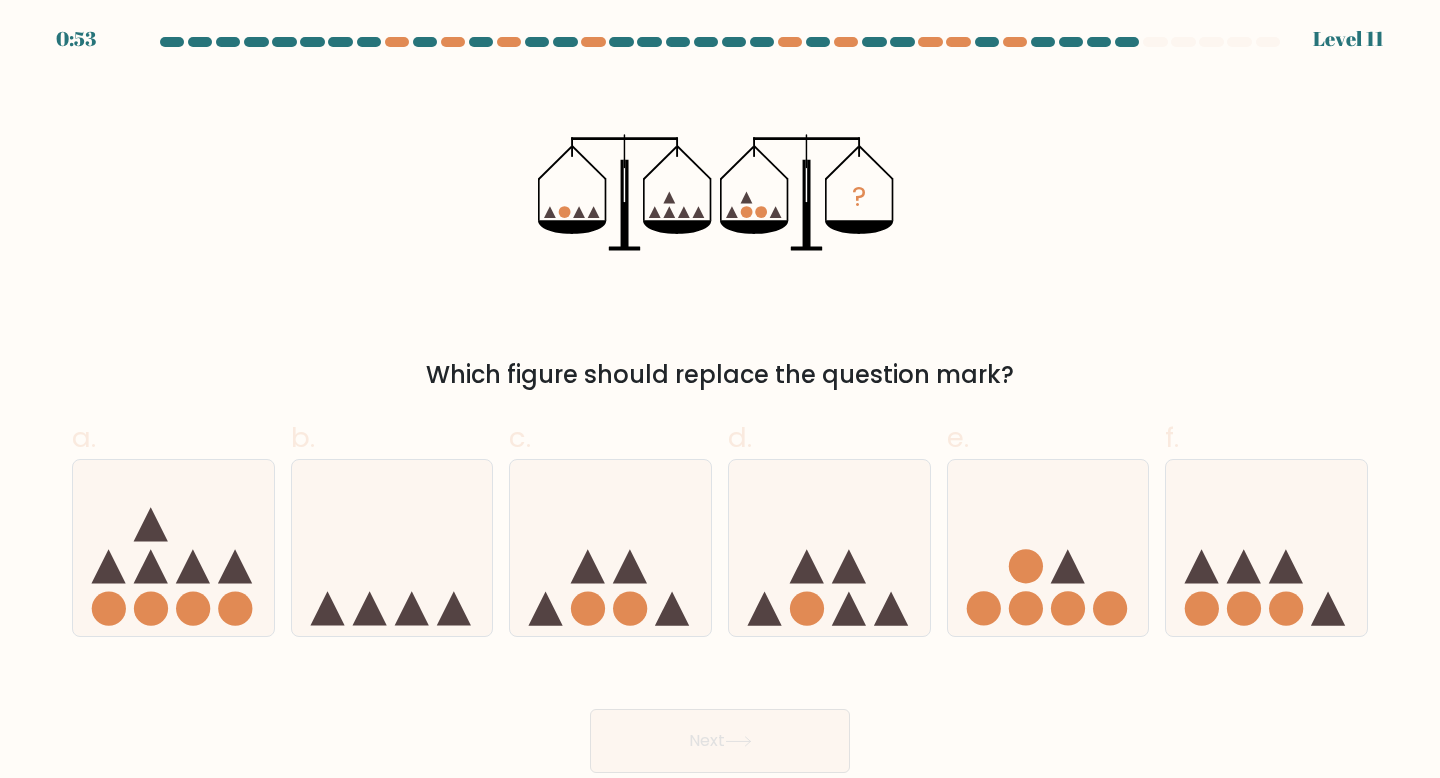 click on "d." at bounding box center (829, 527) 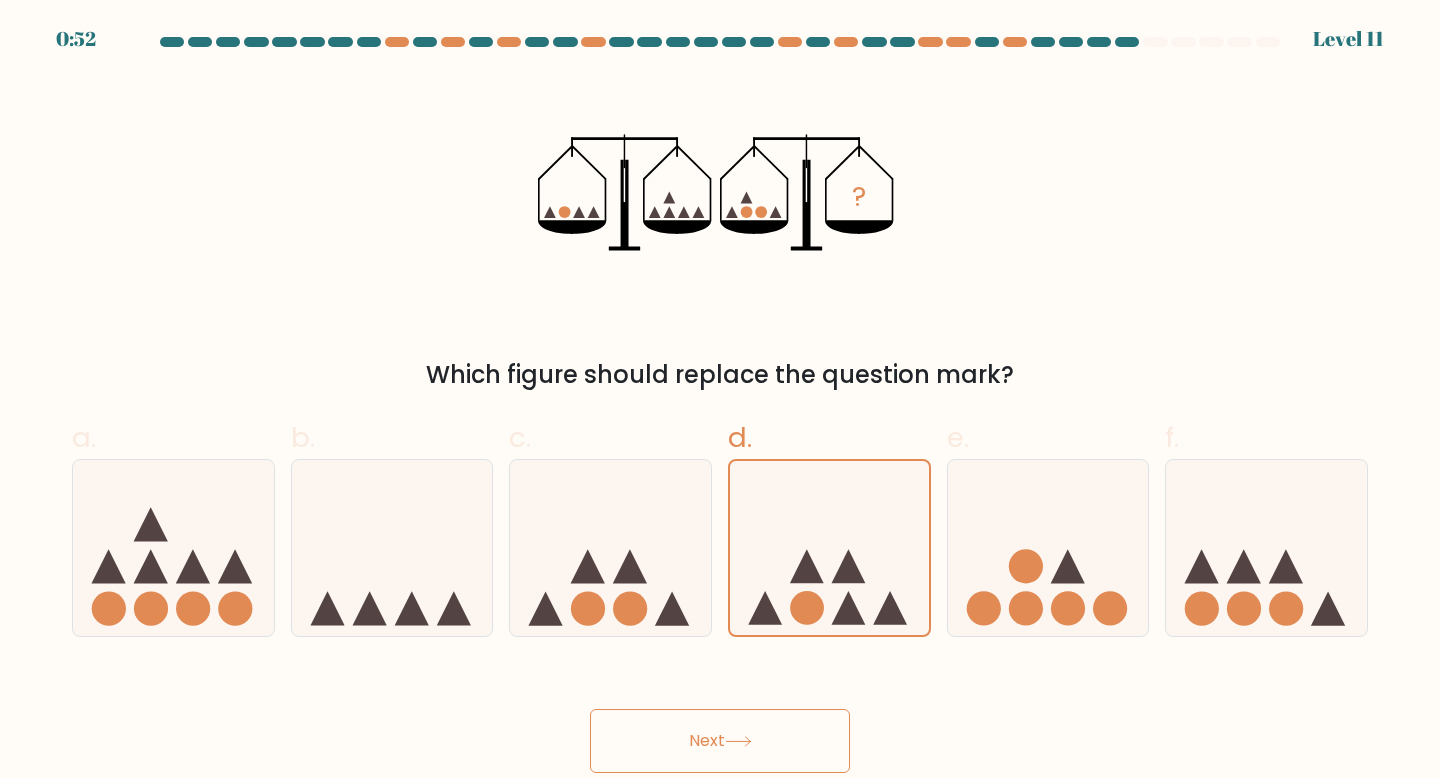 click on "Next" at bounding box center [720, 741] 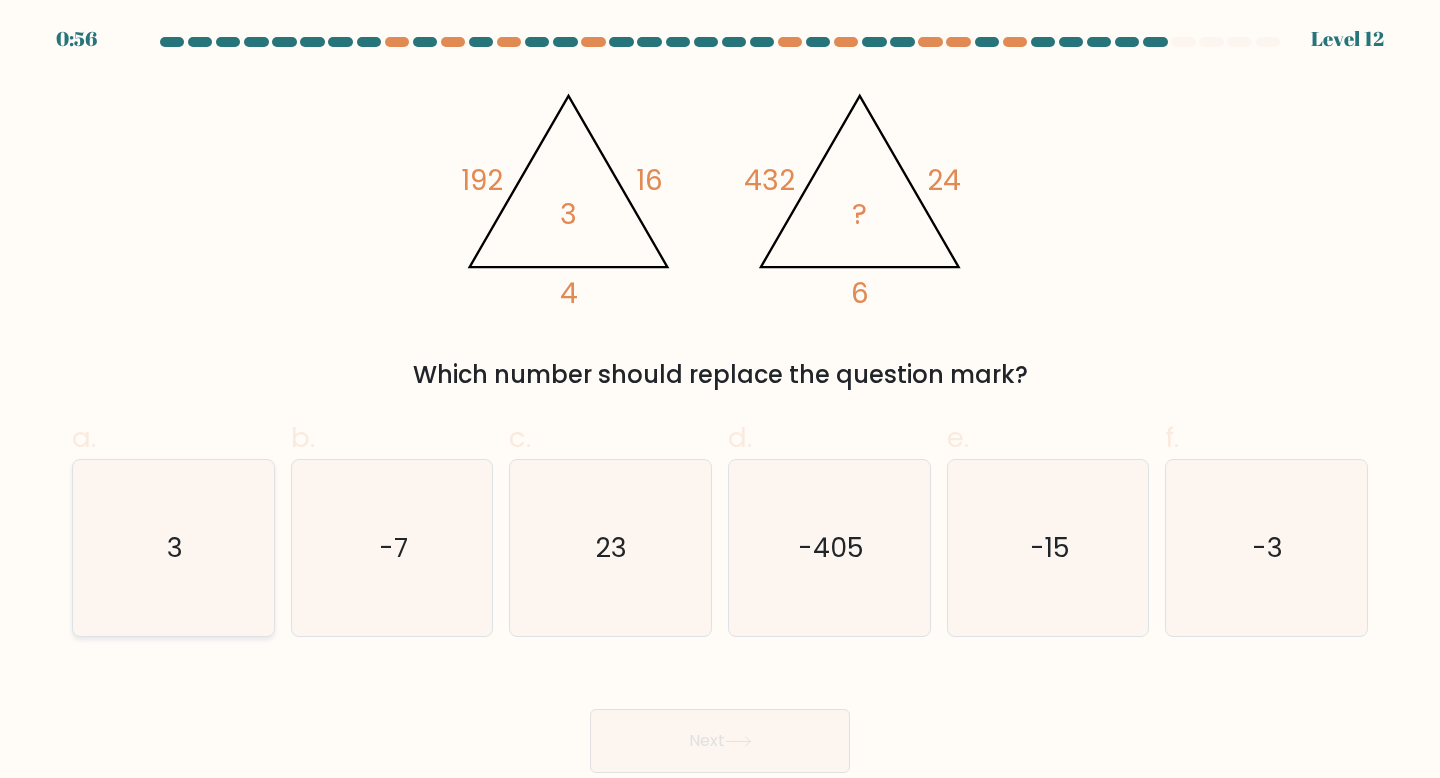 click on "3" 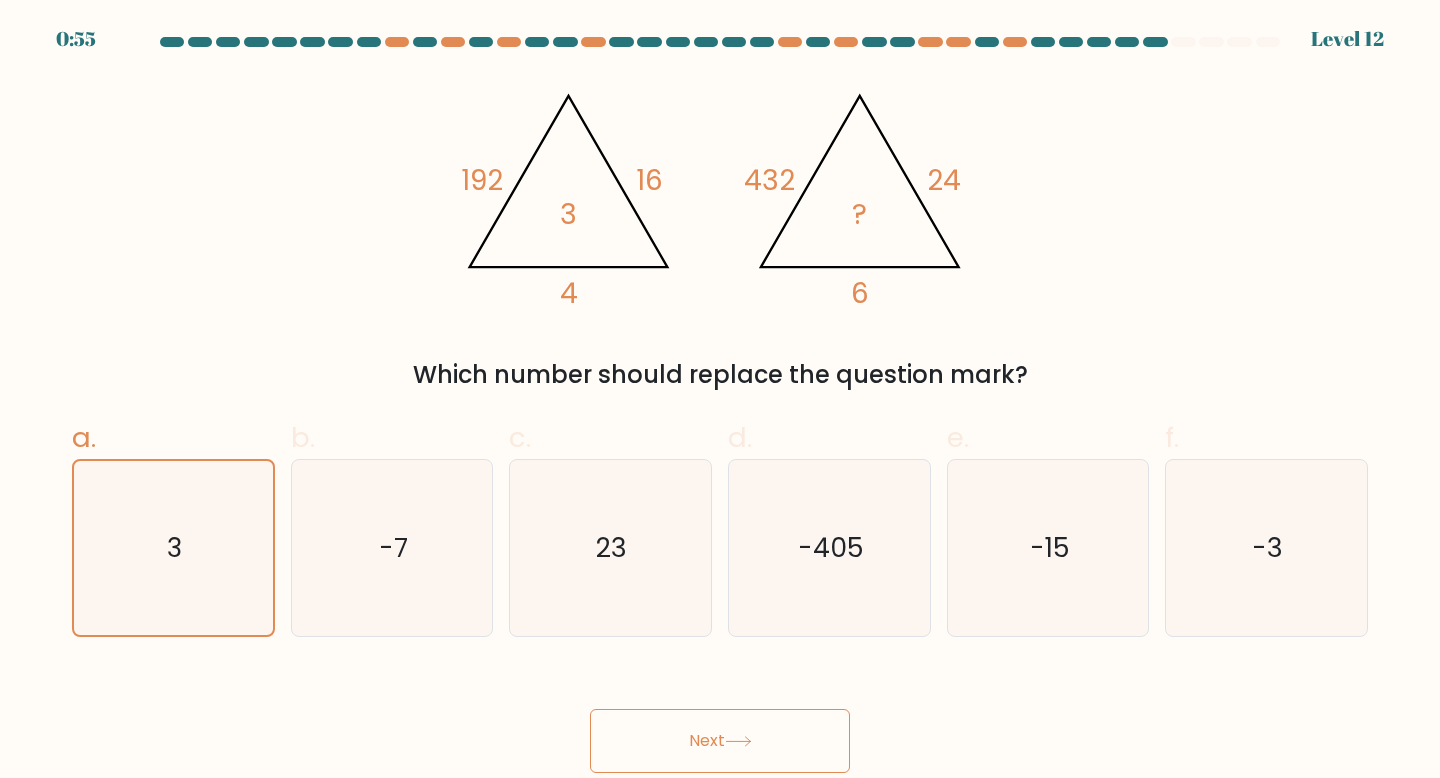 click on "Next" at bounding box center [720, 741] 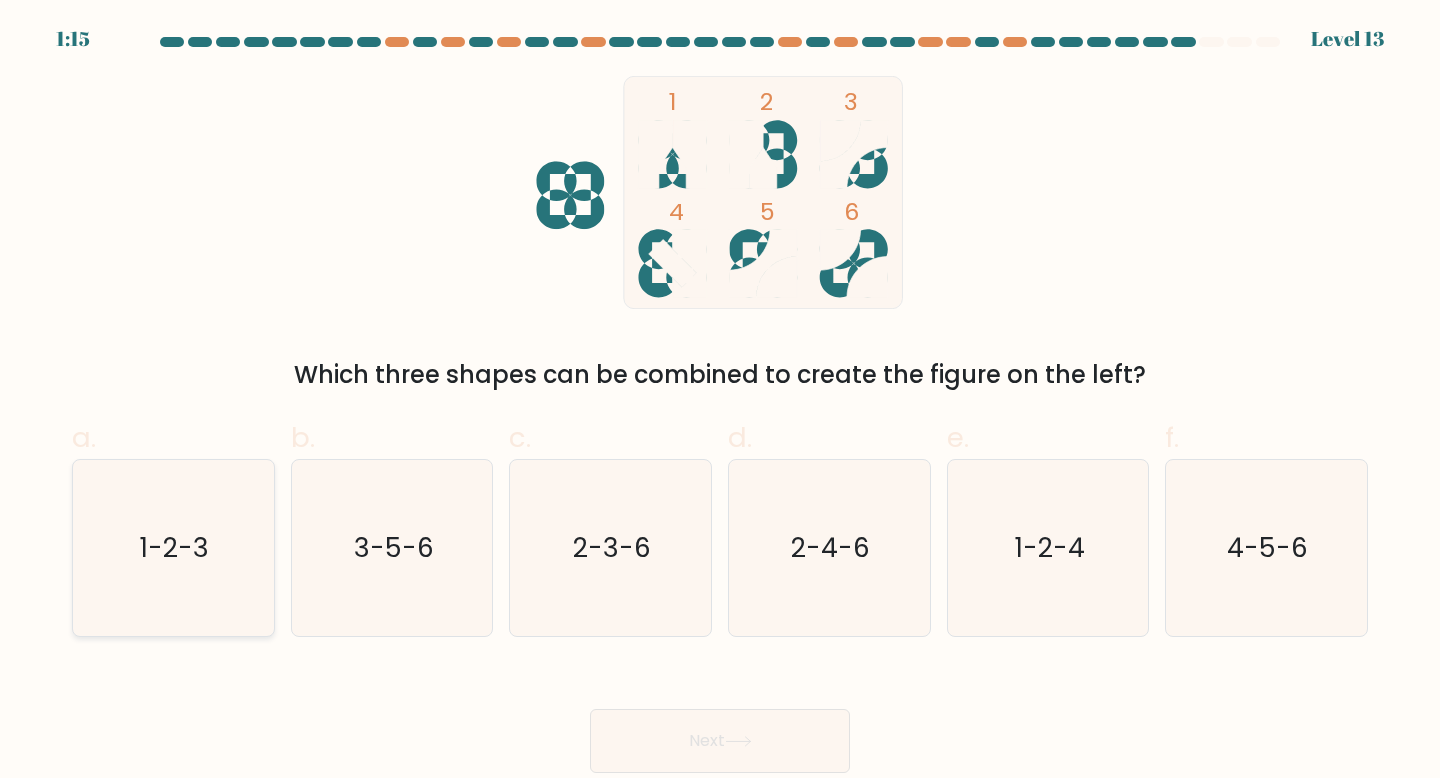 click on "1-2-3" 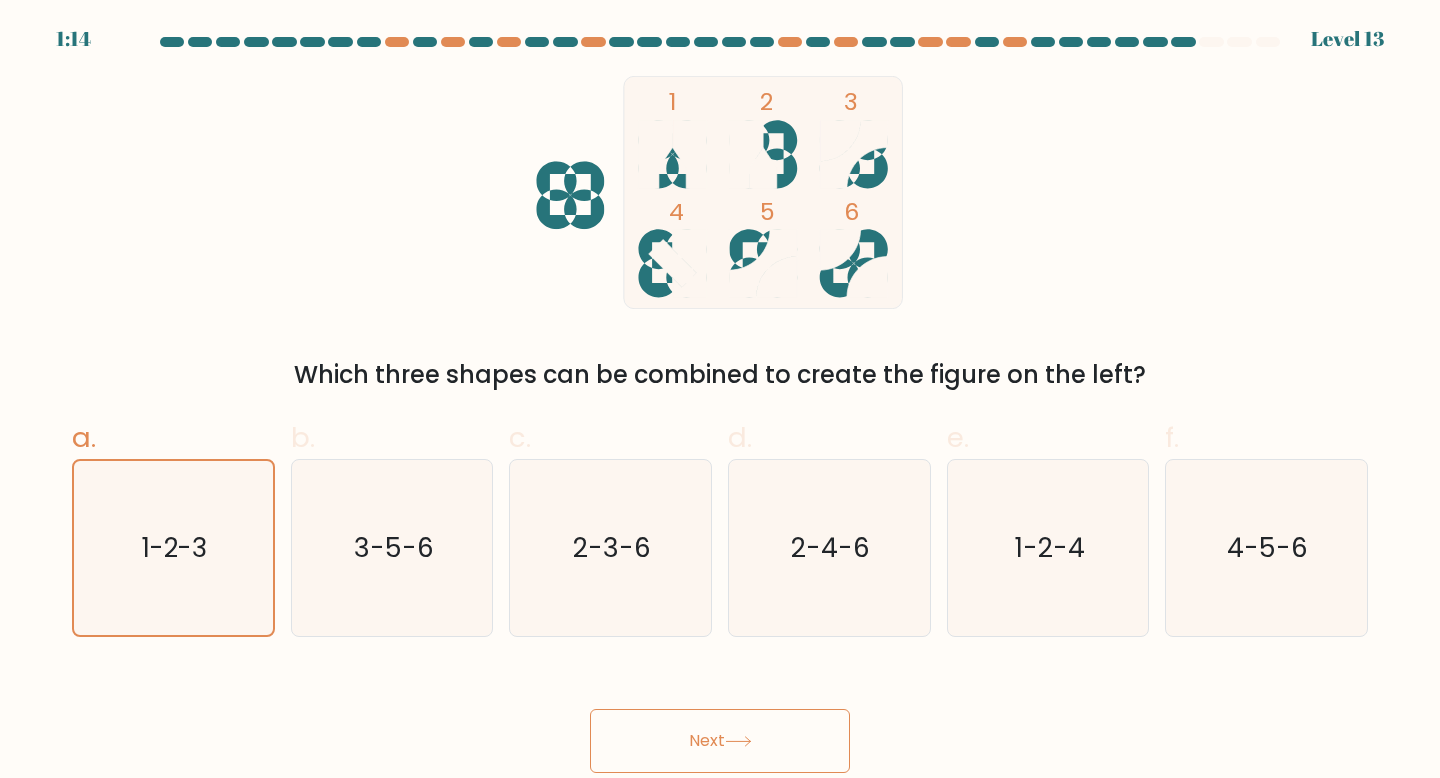 click on "Next" at bounding box center (720, 741) 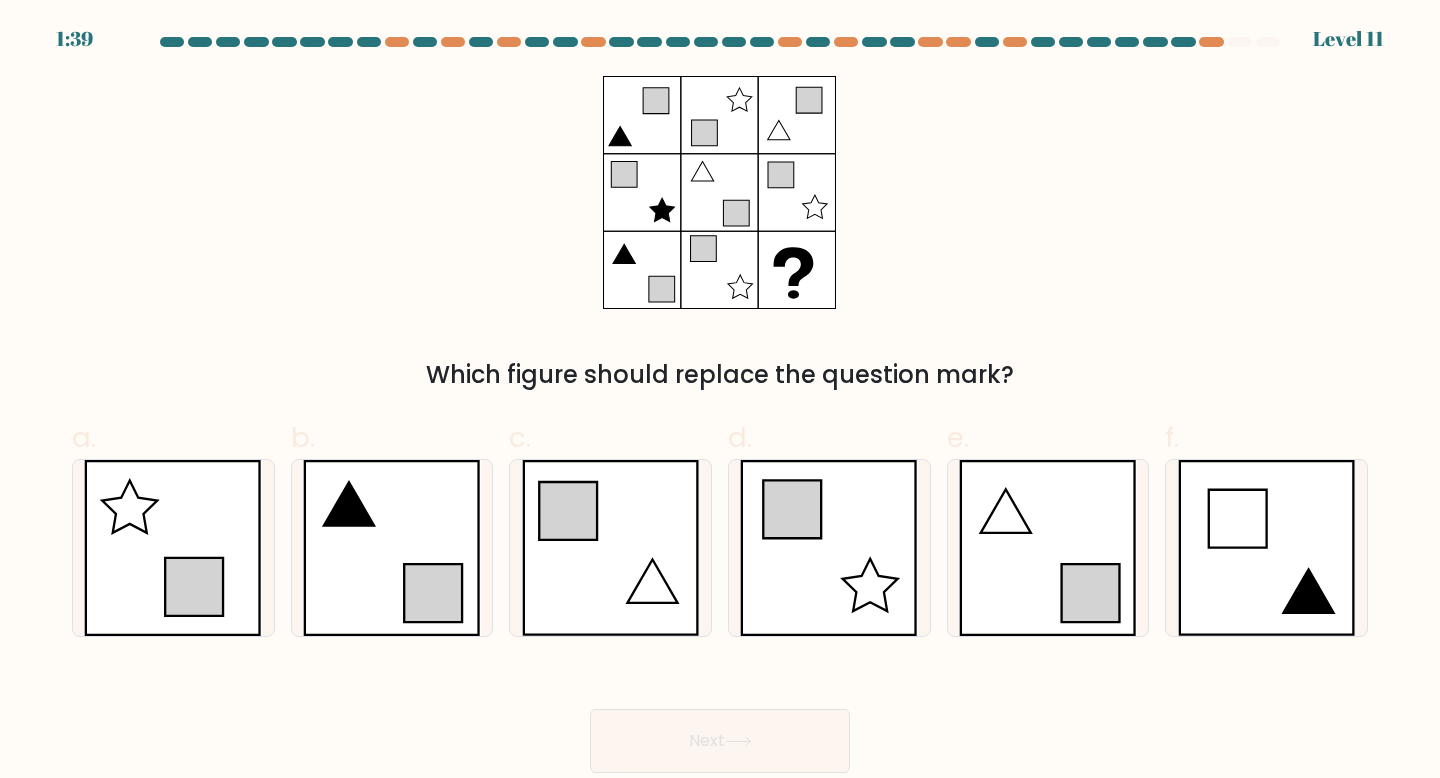 click at bounding box center (720, 405) 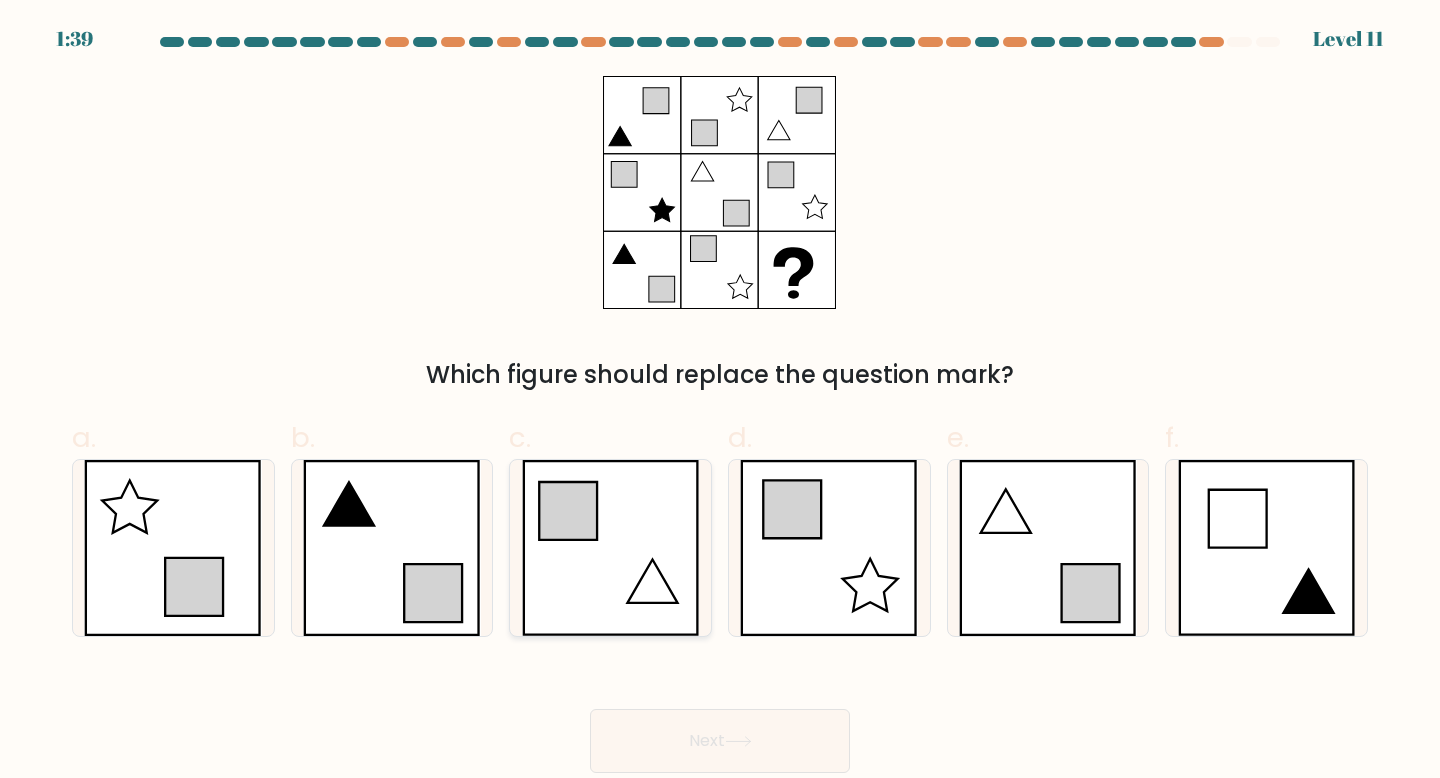 click 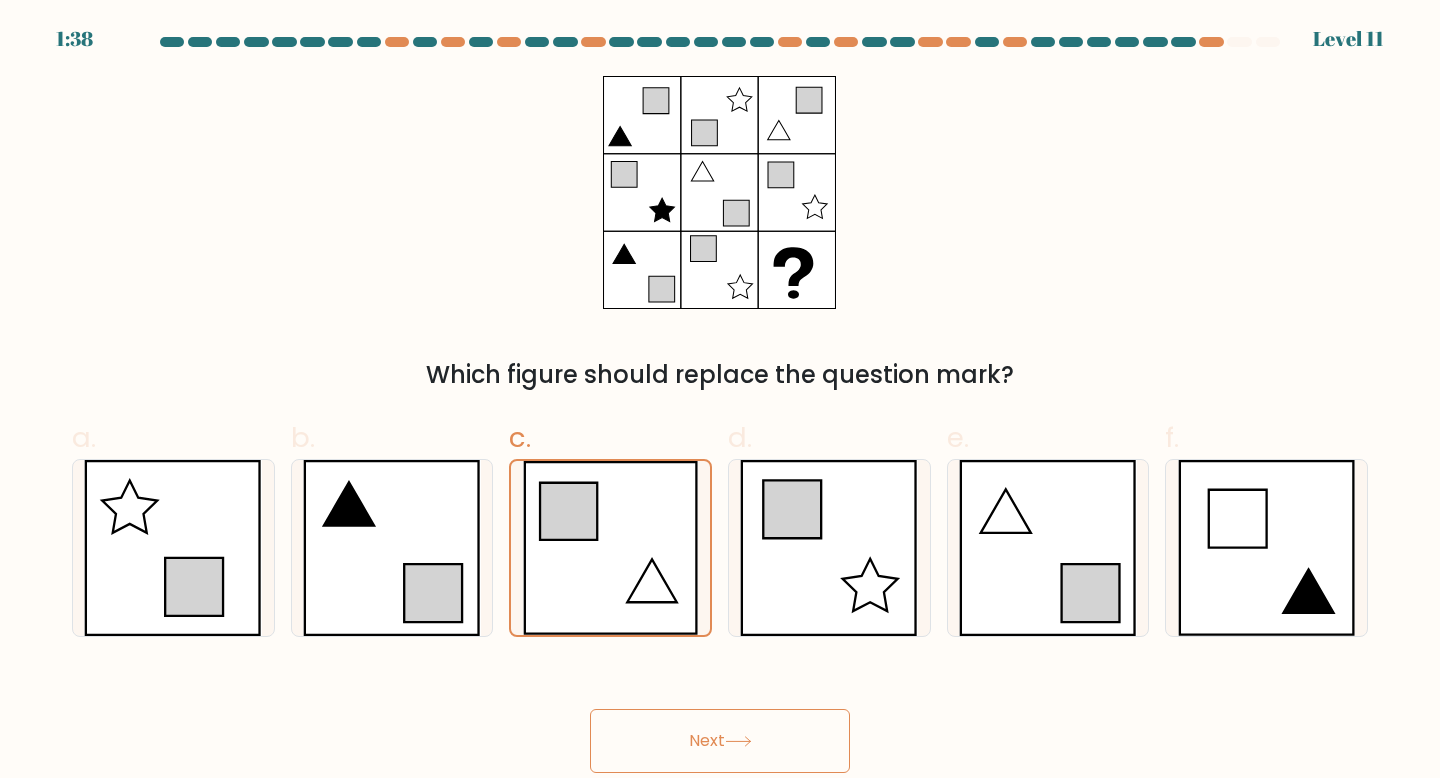 click on "Next" at bounding box center (720, 741) 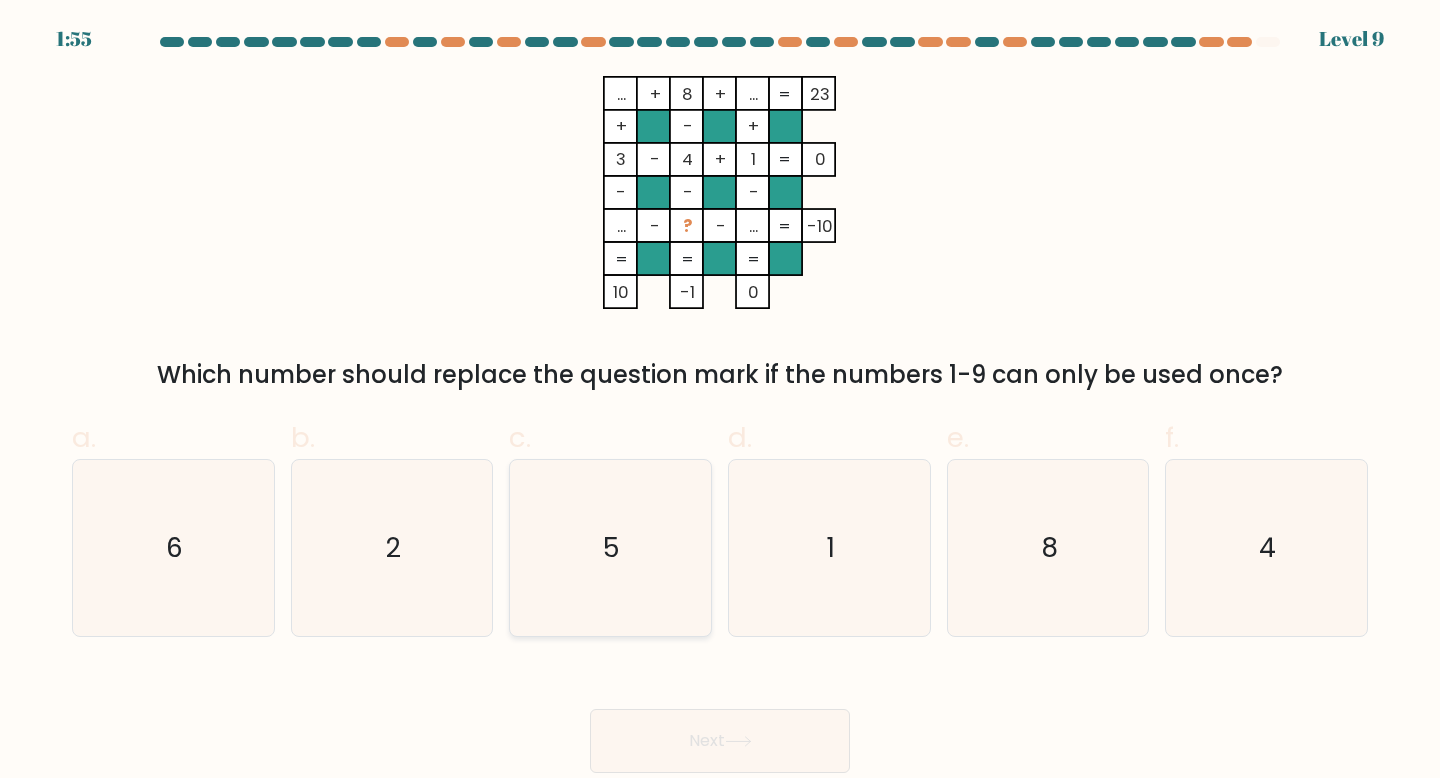 click on "5" 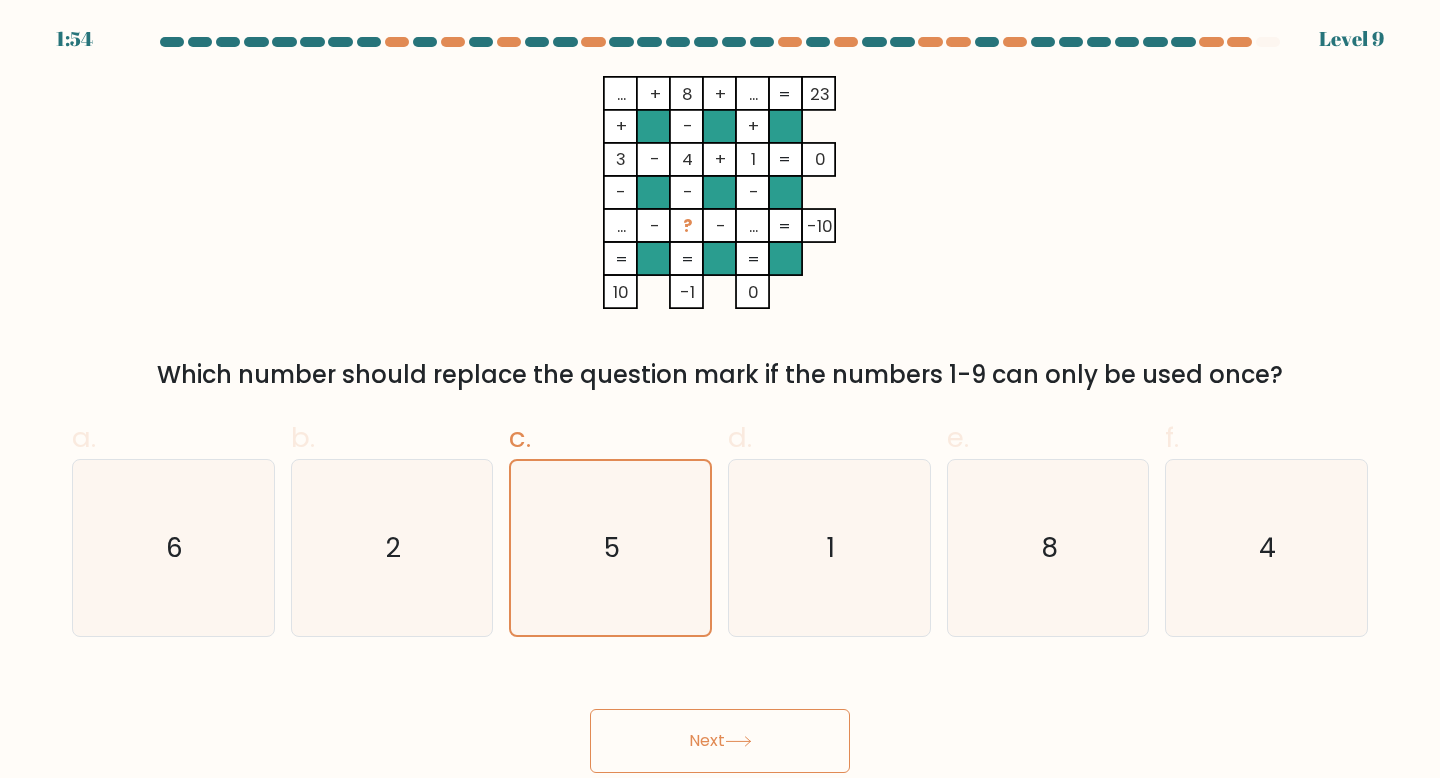 click on "Next" at bounding box center (720, 741) 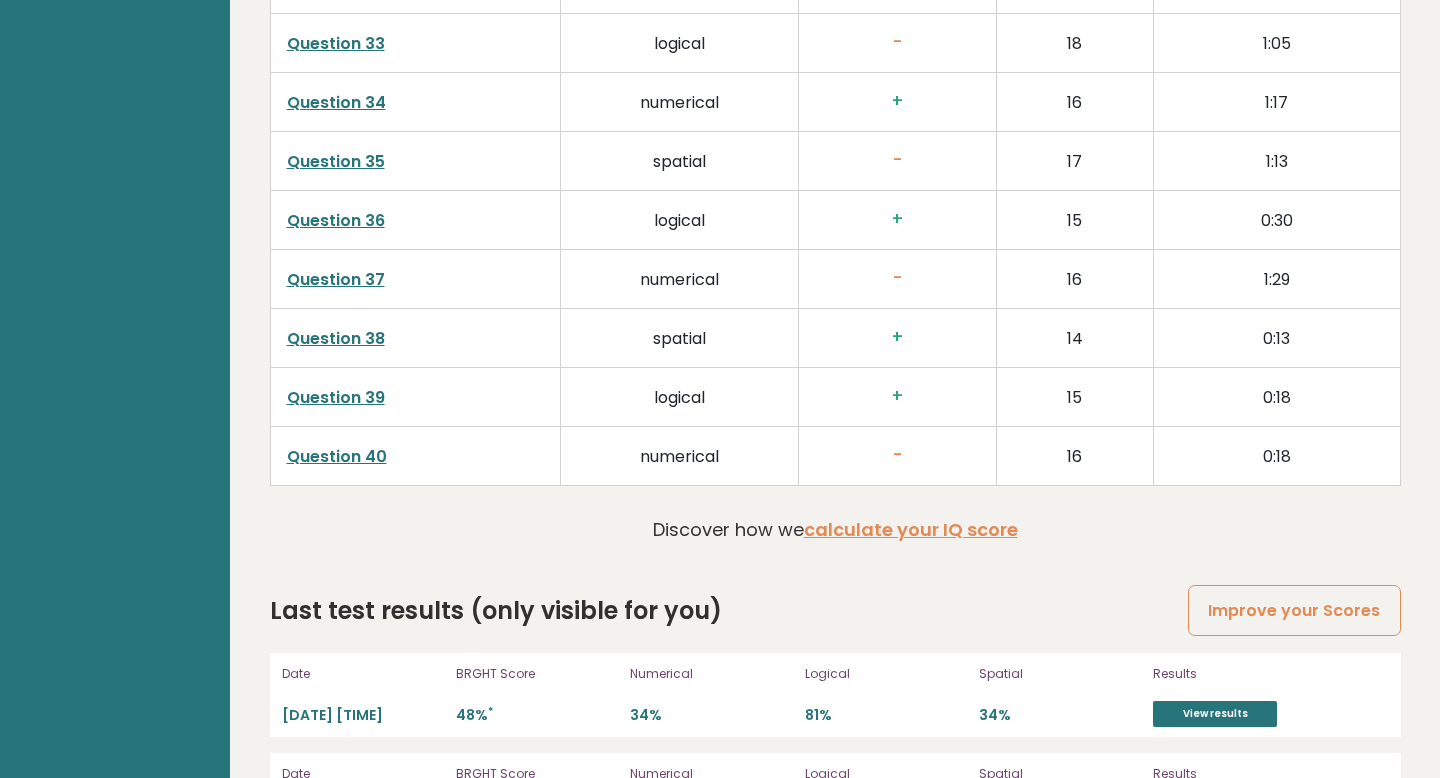 scroll, scrollTop: 5499, scrollLeft: 0, axis: vertical 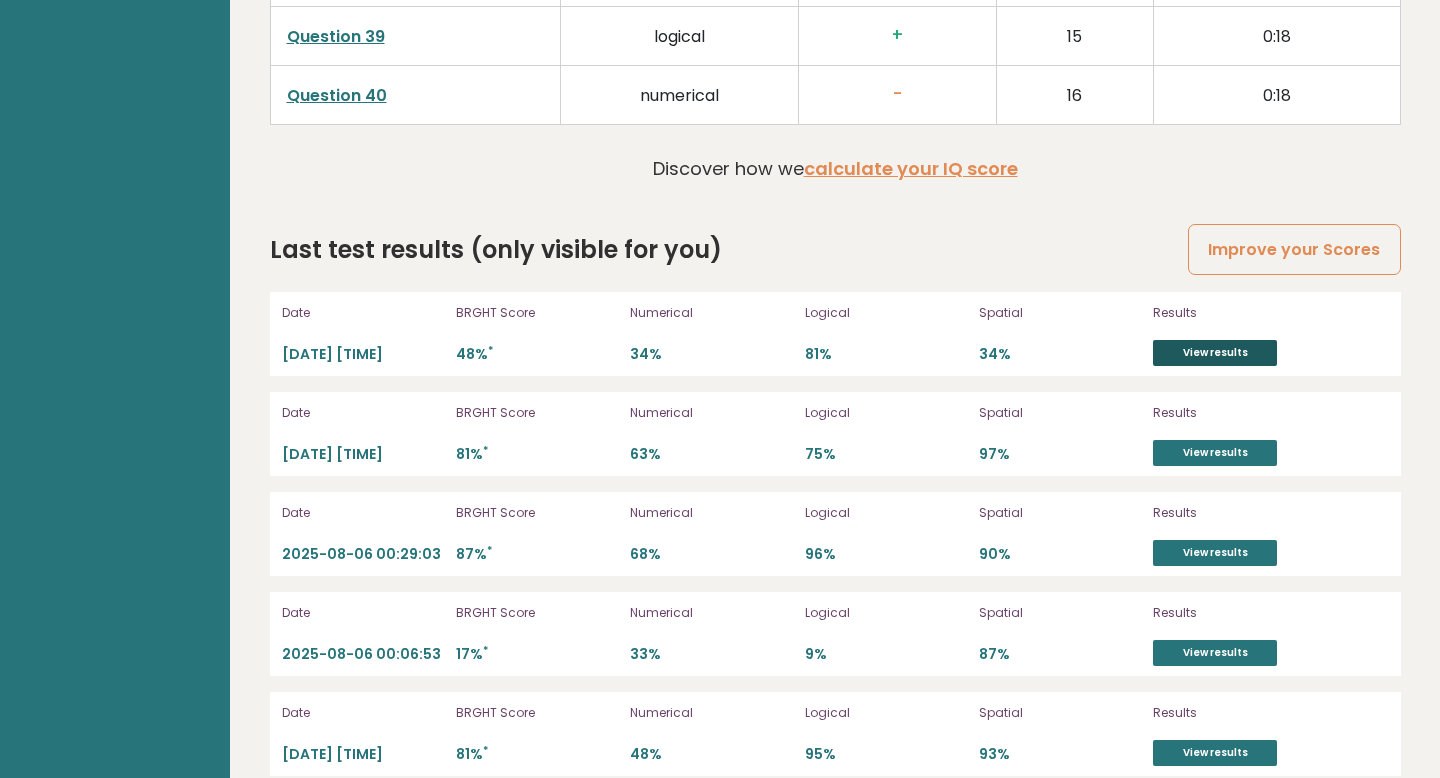 click on "View results" at bounding box center (1215, 353) 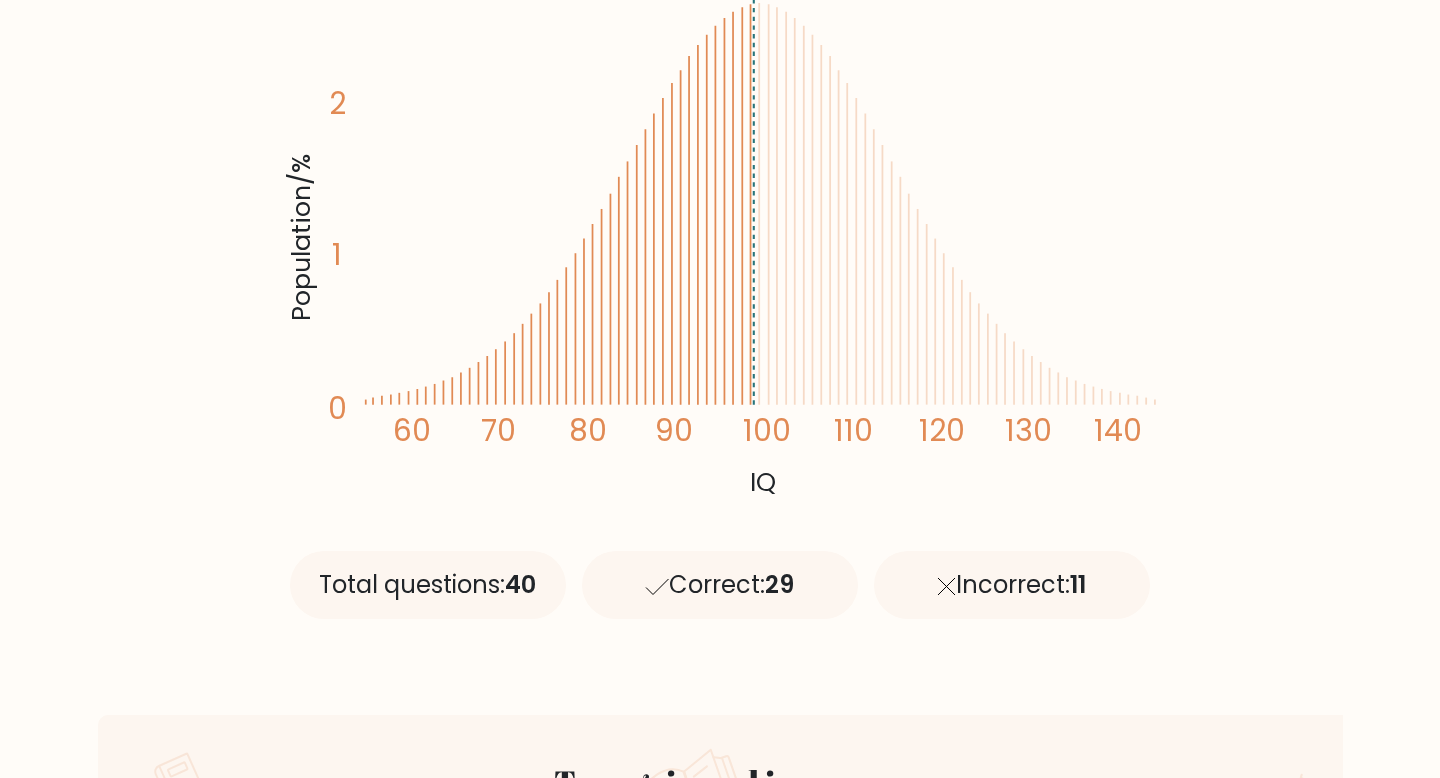 scroll, scrollTop: 0, scrollLeft: 0, axis: both 